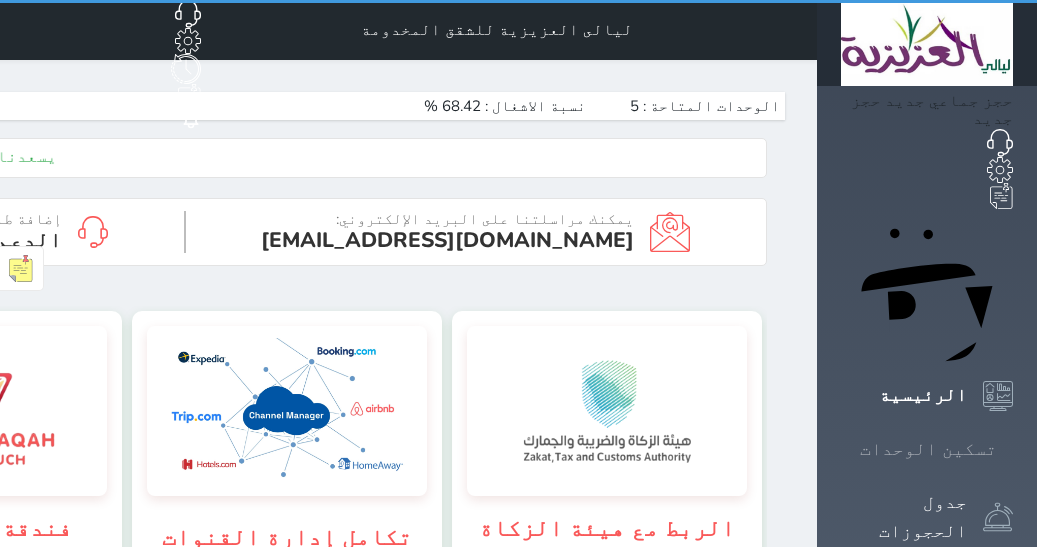scroll, scrollTop: 0, scrollLeft: 0, axis: both 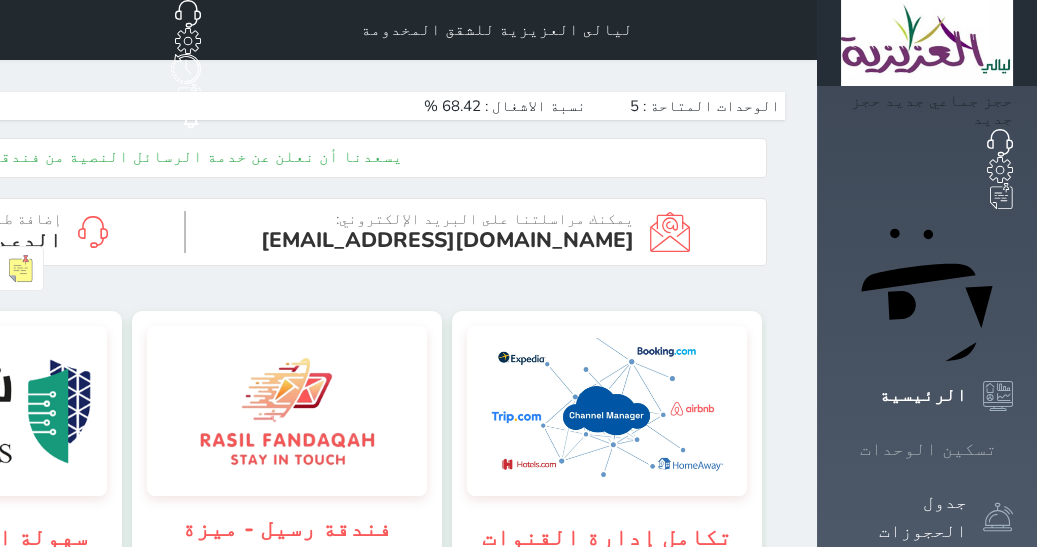 click 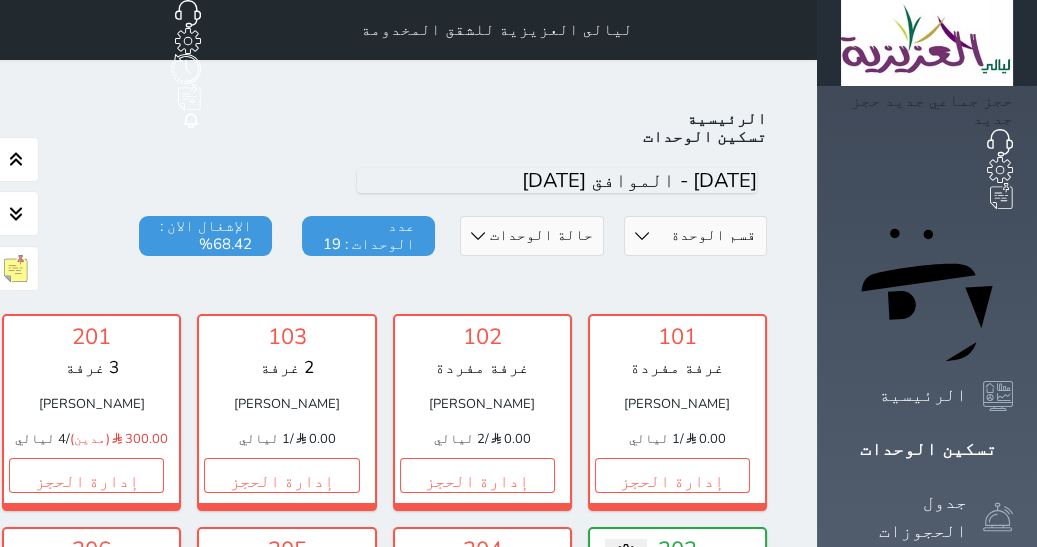 scroll, scrollTop: 77, scrollLeft: 0, axis: vertical 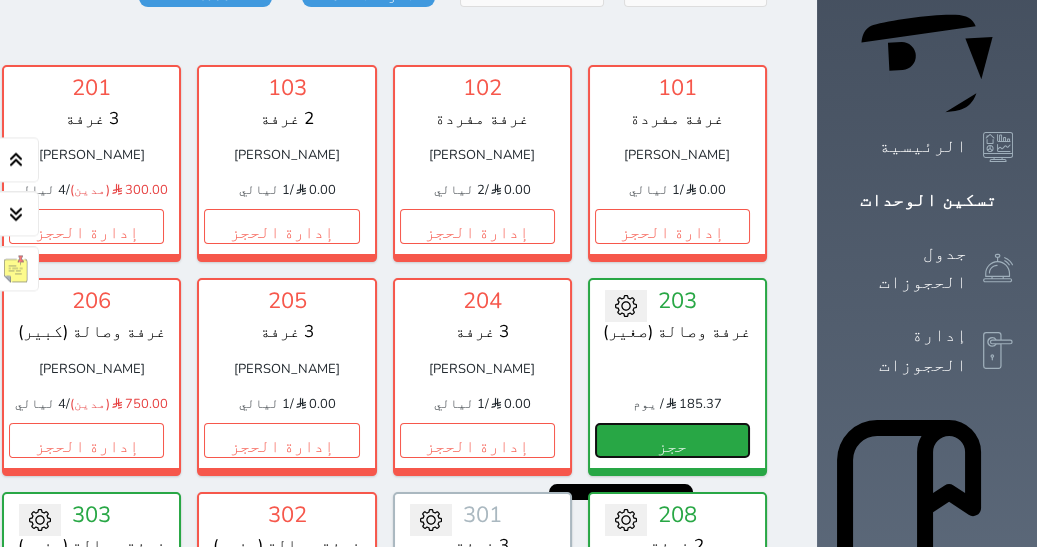 click on "حجز" at bounding box center [672, 440] 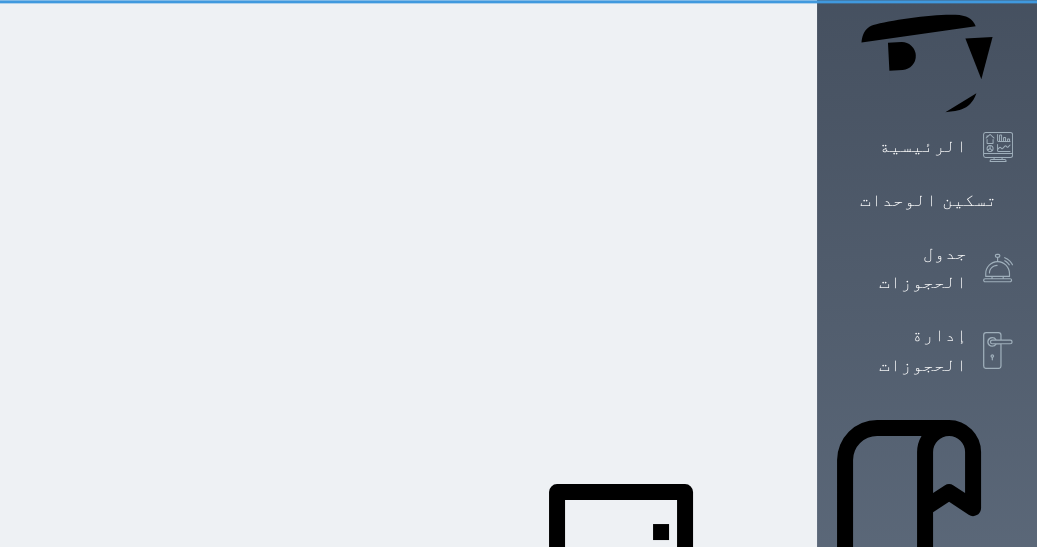 scroll, scrollTop: 3, scrollLeft: 0, axis: vertical 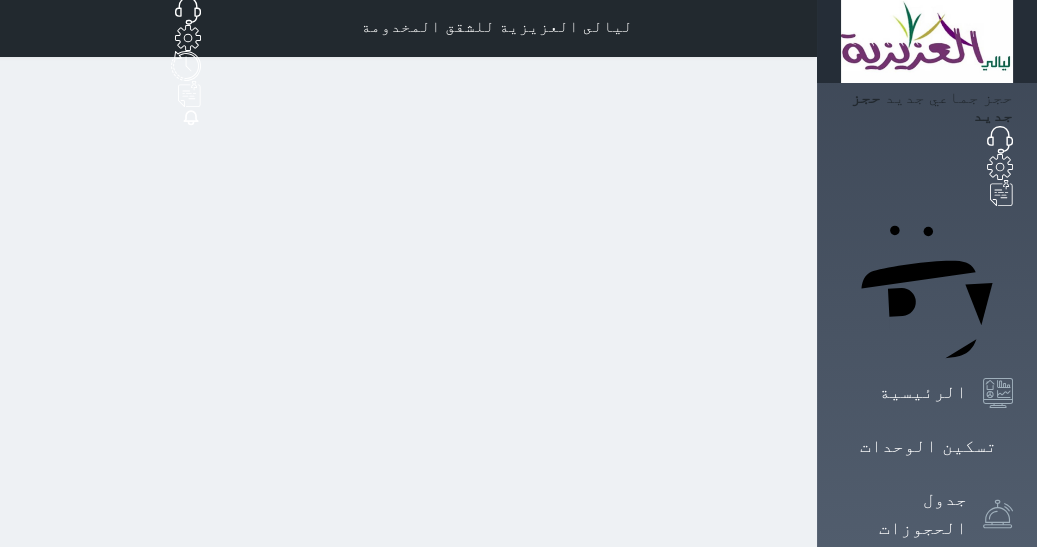 select 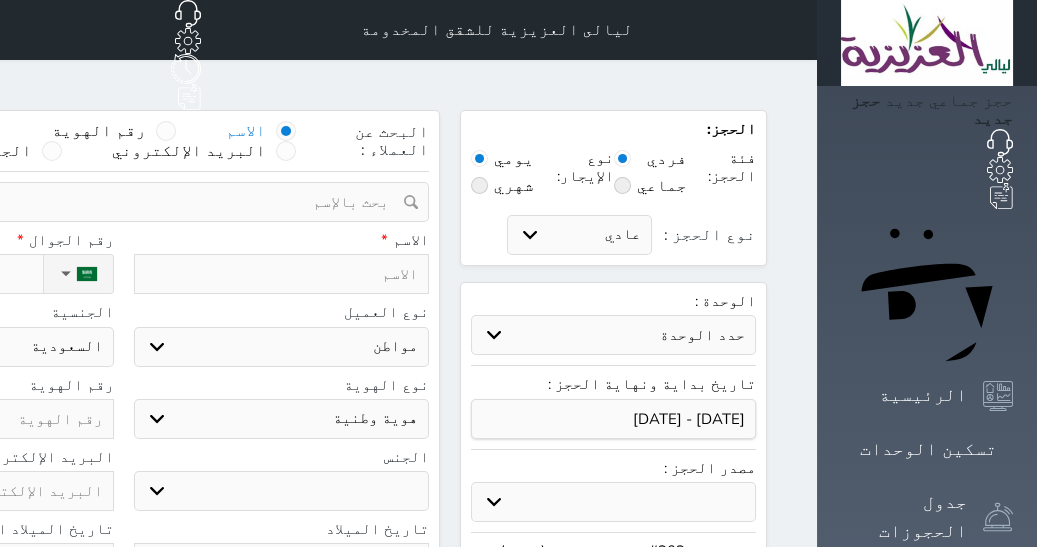 select 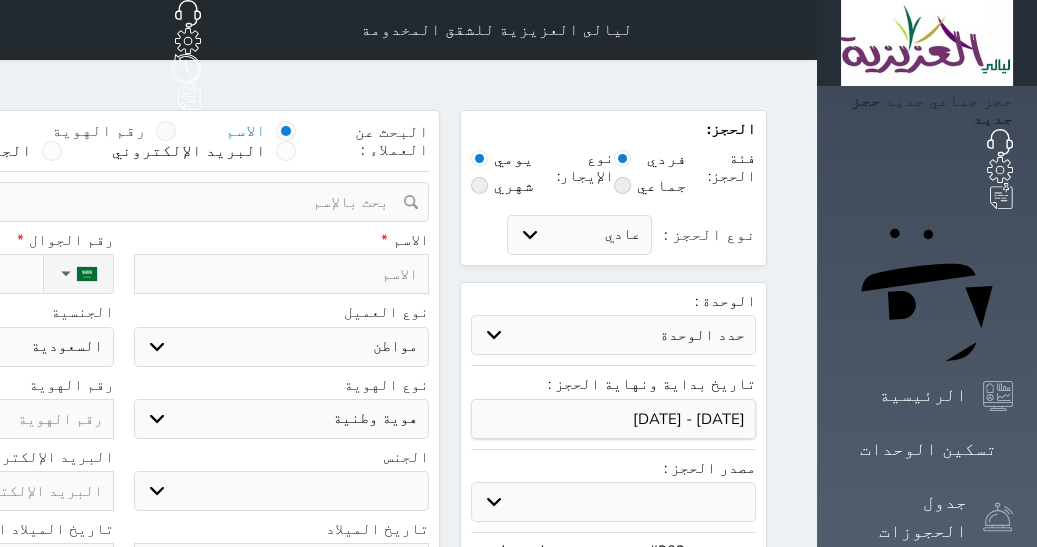 click at bounding box center (166, 131) 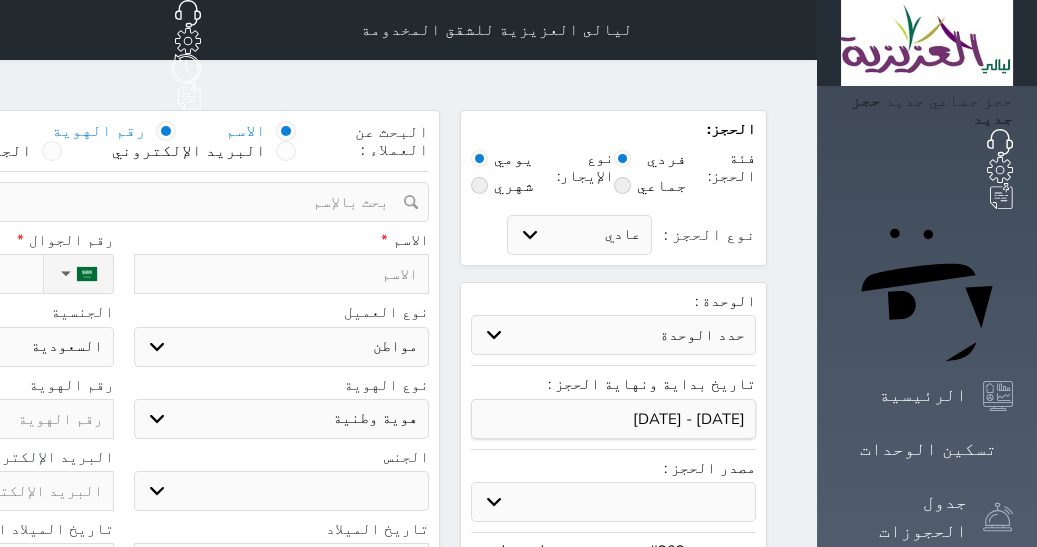 radio on "false" 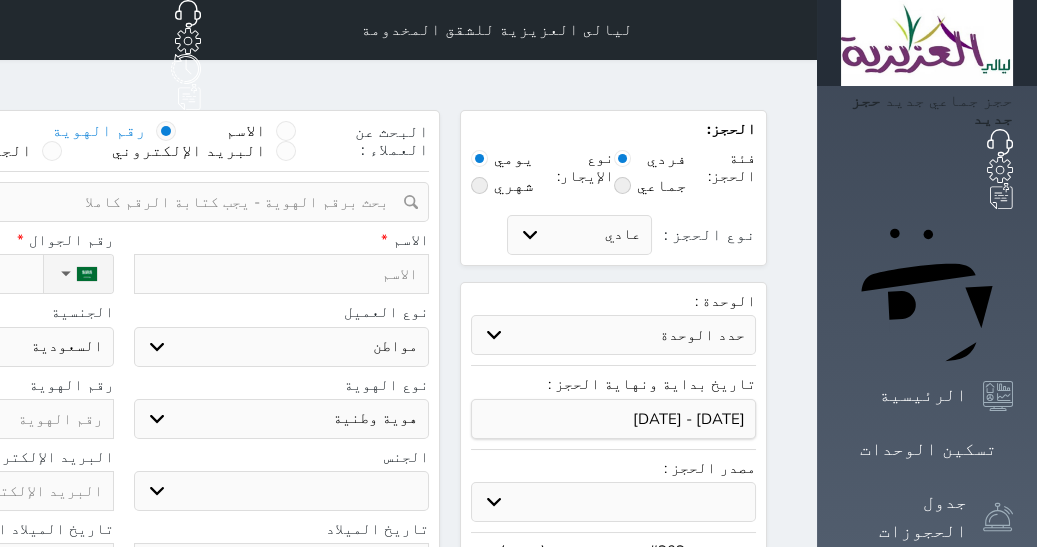 click at bounding box center (116, 202) 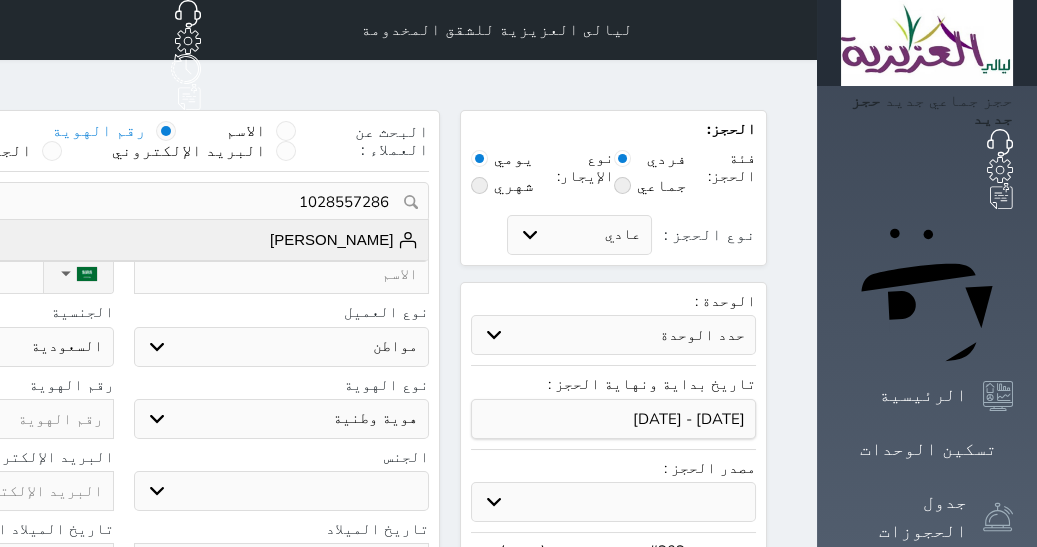 click on "[PERSON_NAME]" at bounding box center [344, 240] 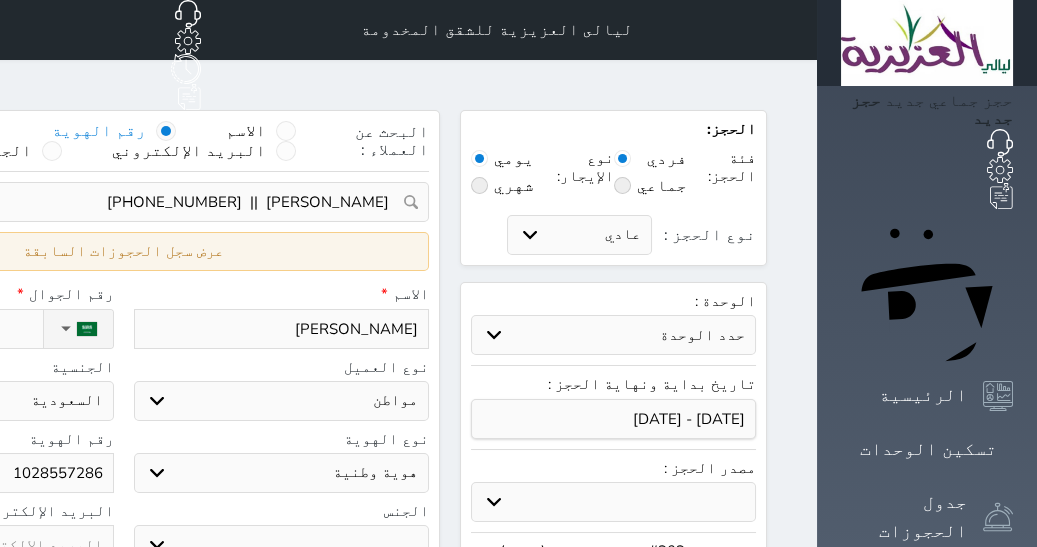 click on "عرض سجل الحجوزات السابقة" at bounding box center (123, 251) 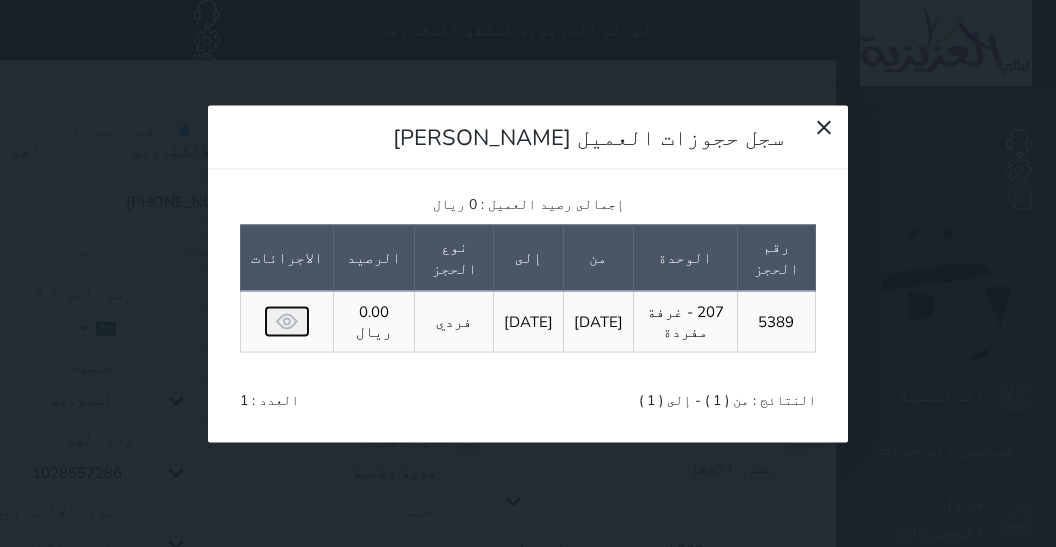 click 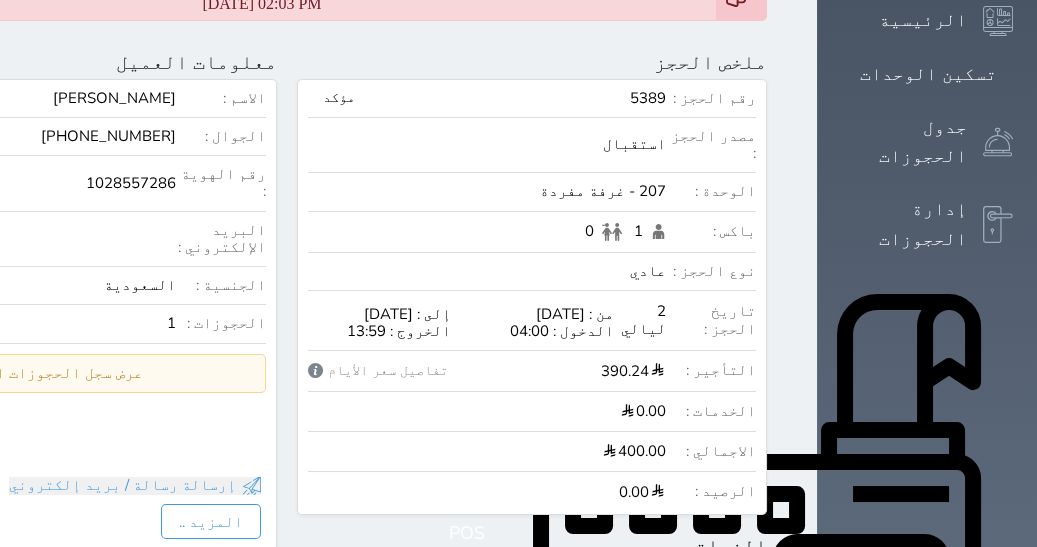 scroll, scrollTop: 504, scrollLeft: 0, axis: vertical 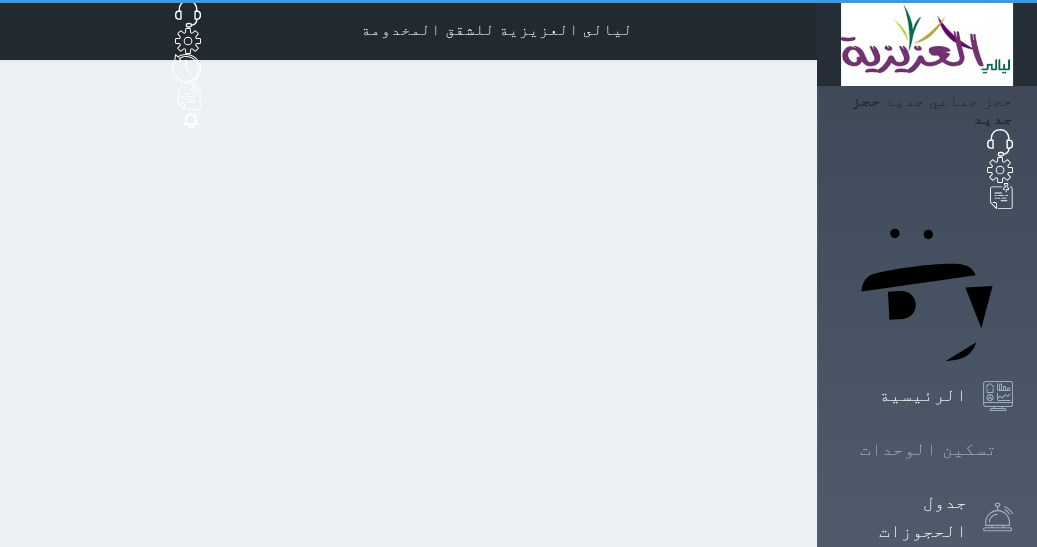 select on "1" 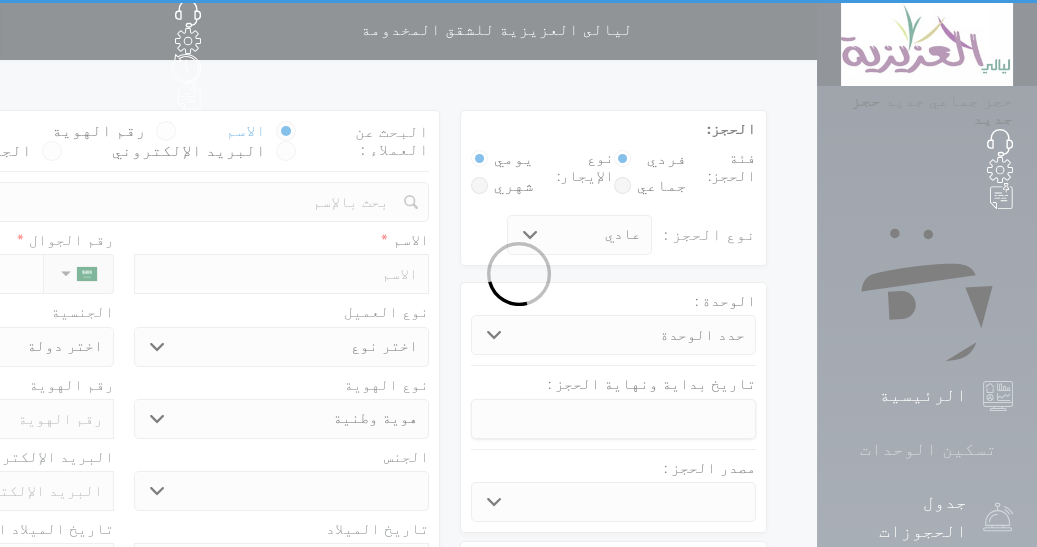 click on "تسكين الوحدات" at bounding box center [928, 449] 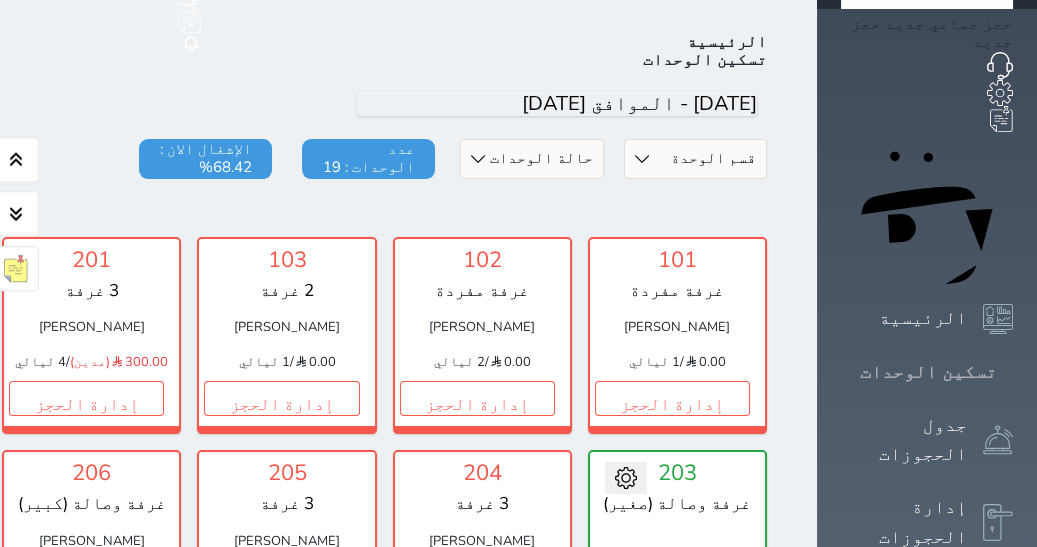 scroll, scrollTop: 77, scrollLeft: 0, axis: vertical 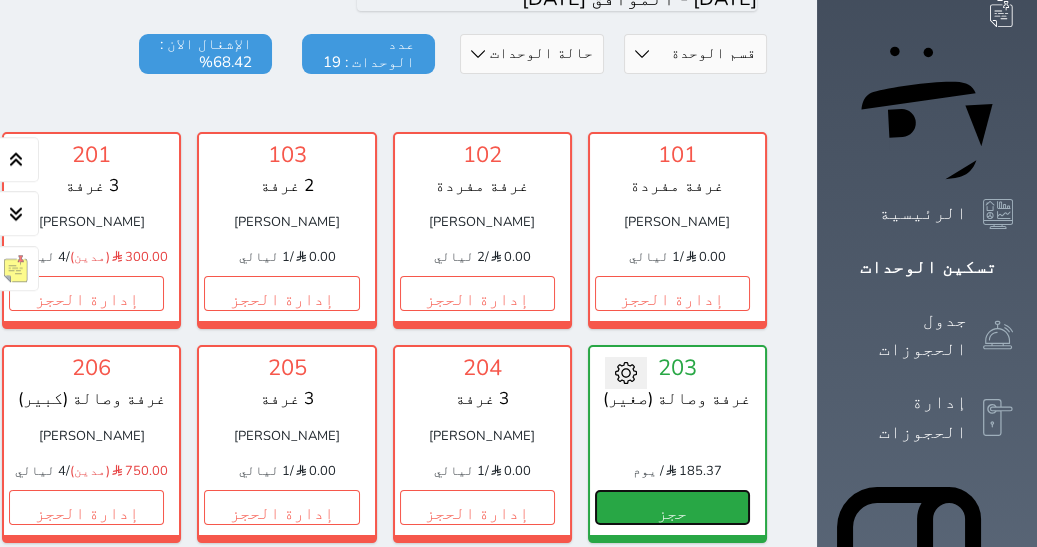 click on "حجز" at bounding box center [672, 507] 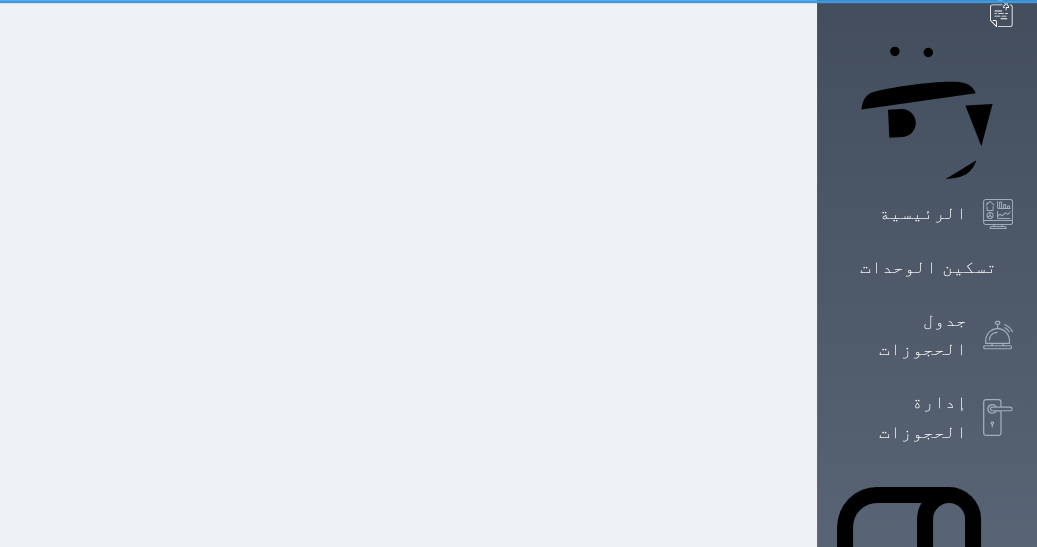 scroll, scrollTop: 151, scrollLeft: 0, axis: vertical 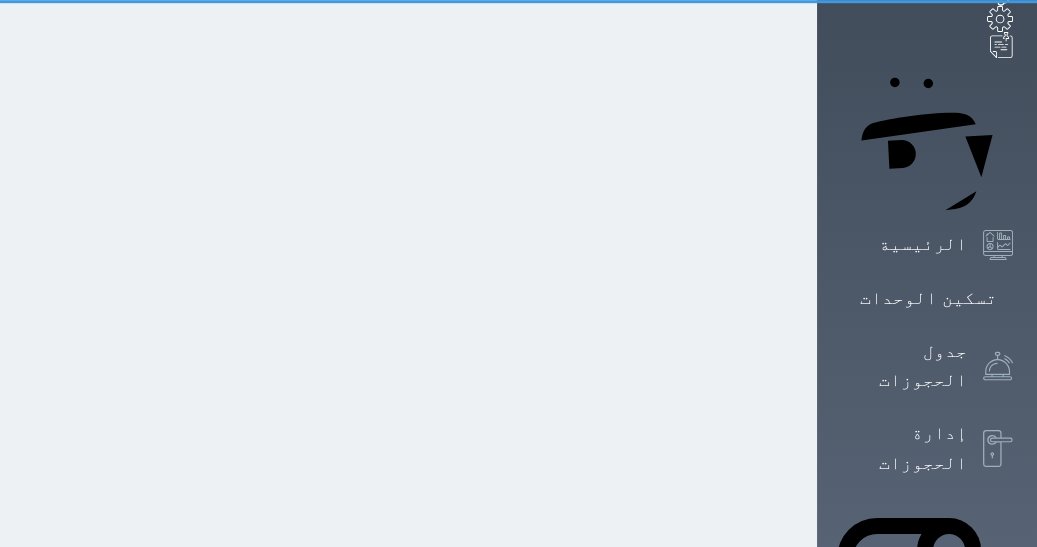 select on "1" 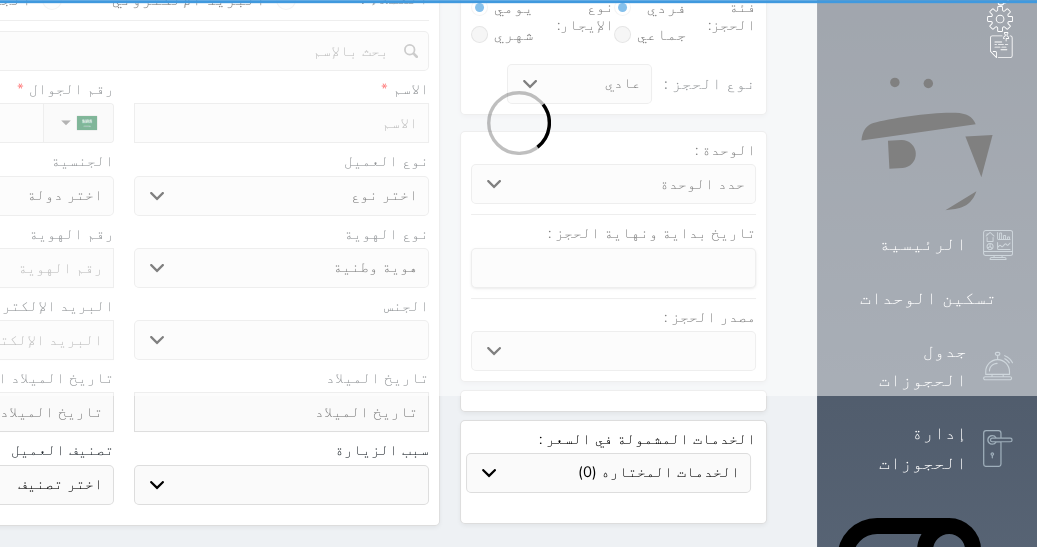 scroll, scrollTop: 0, scrollLeft: 0, axis: both 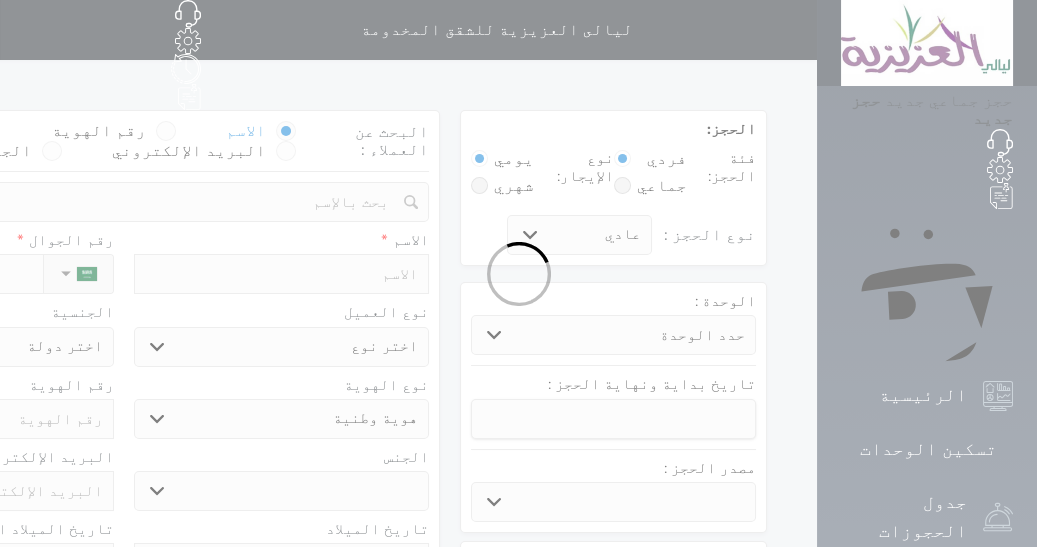 select 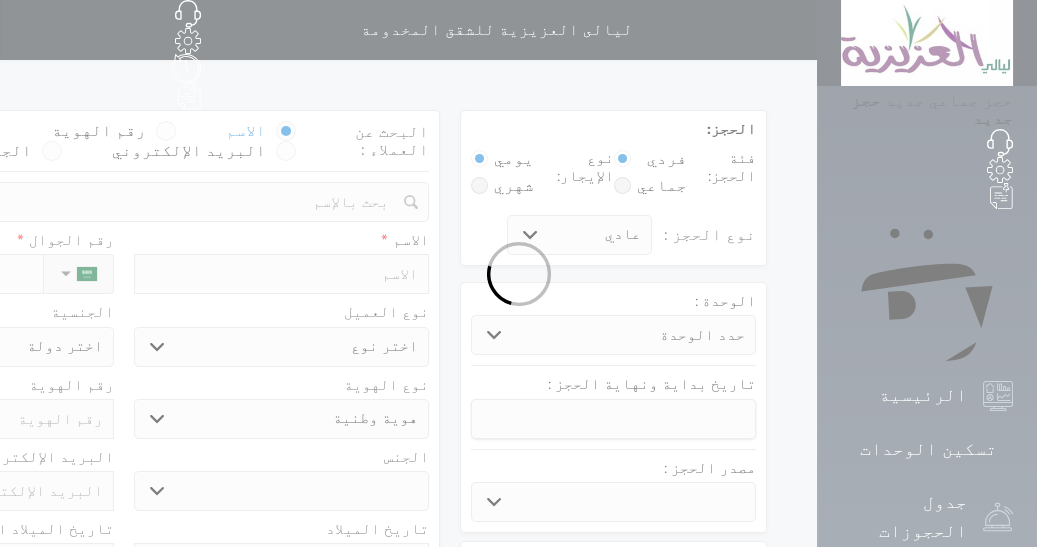 select 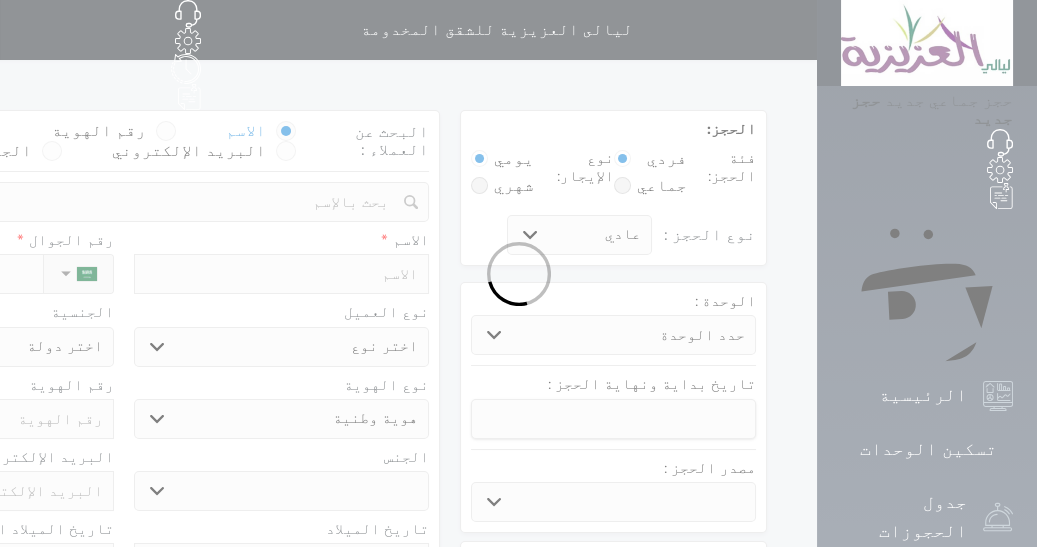 select 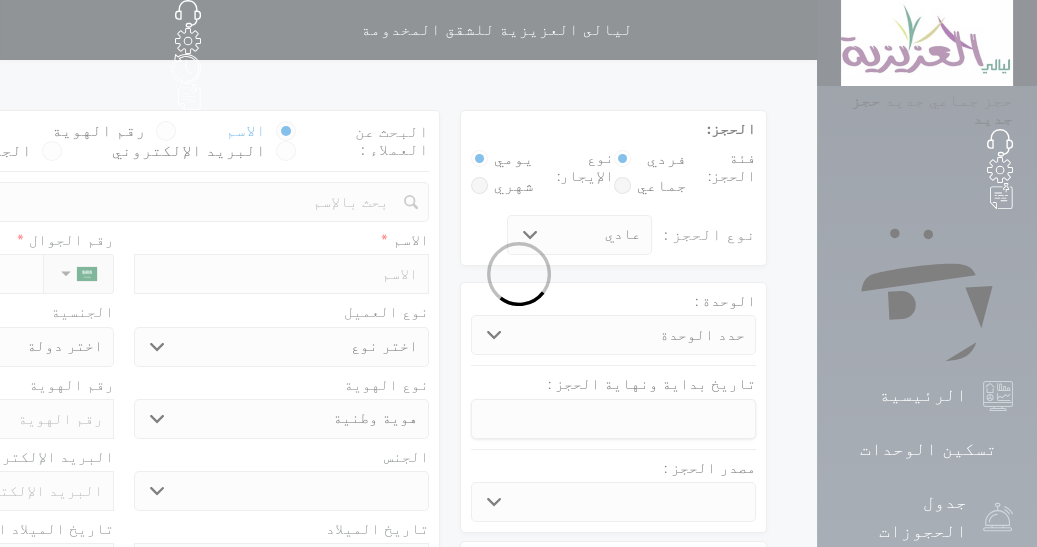 select 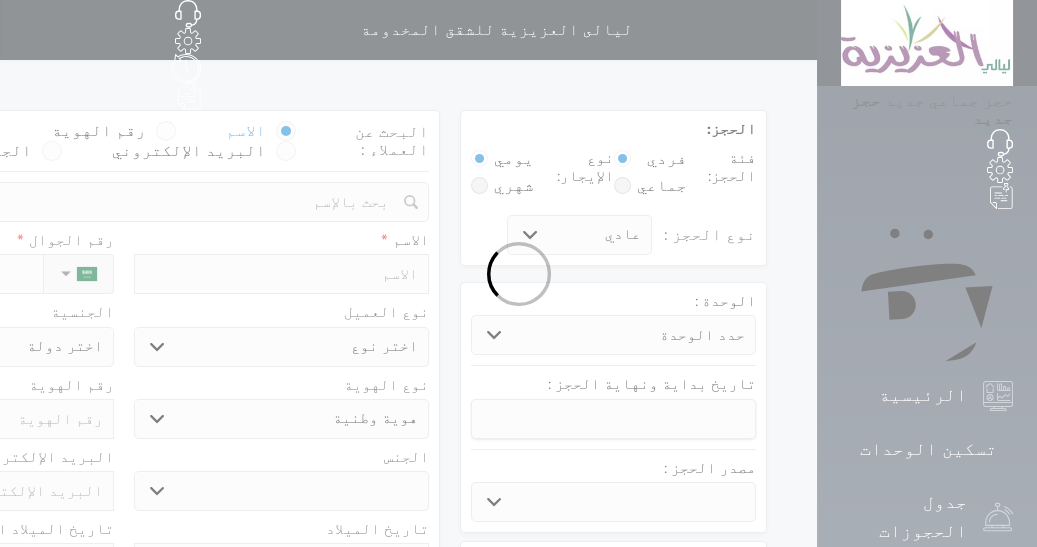 select 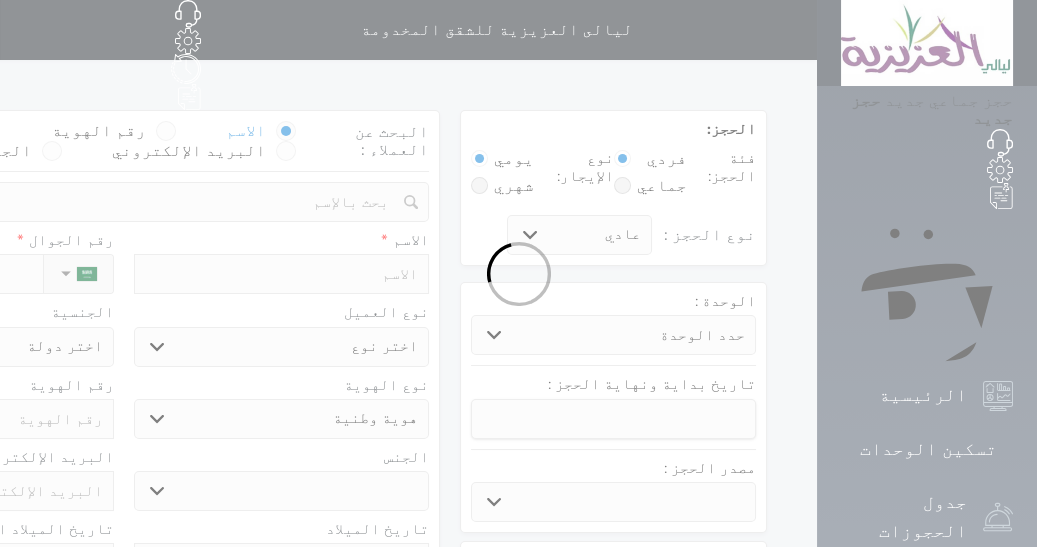 select on "2005" 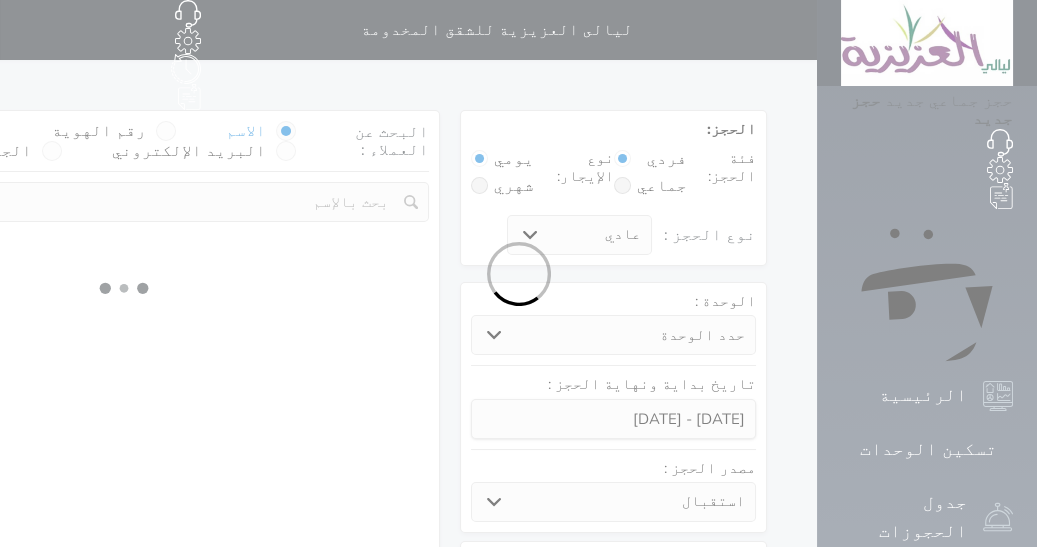 select 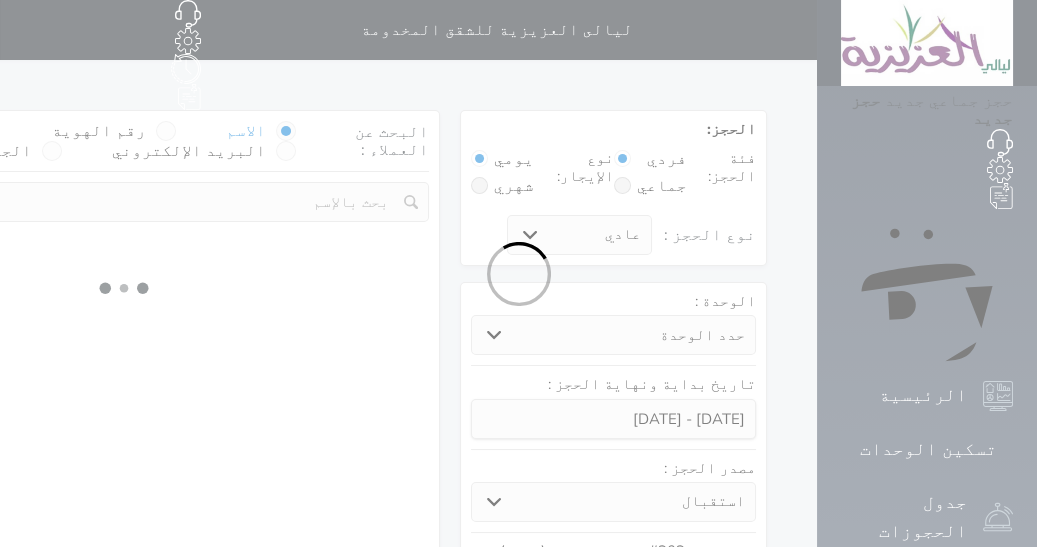 select on "1" 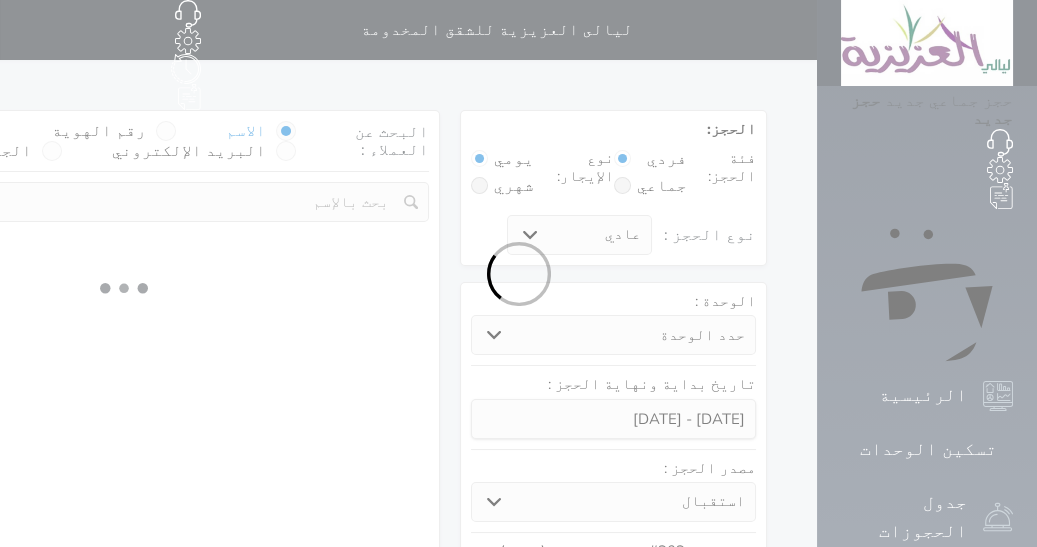select on "113" 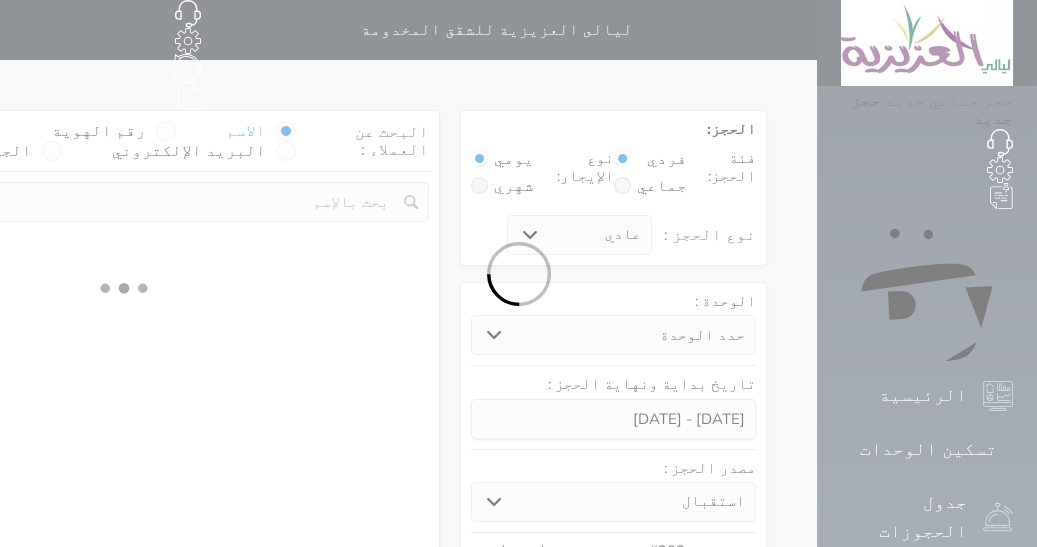 select on "1" 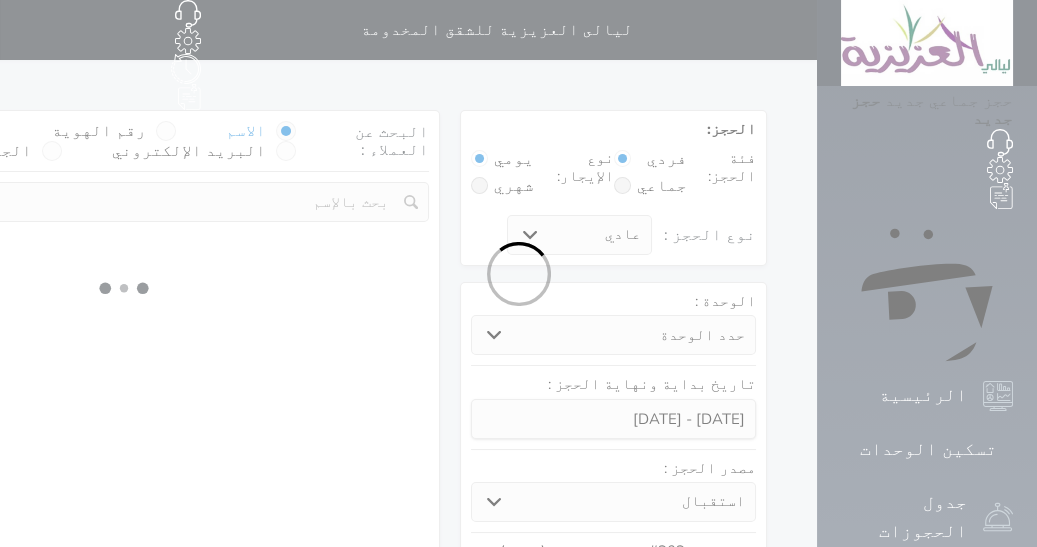 select 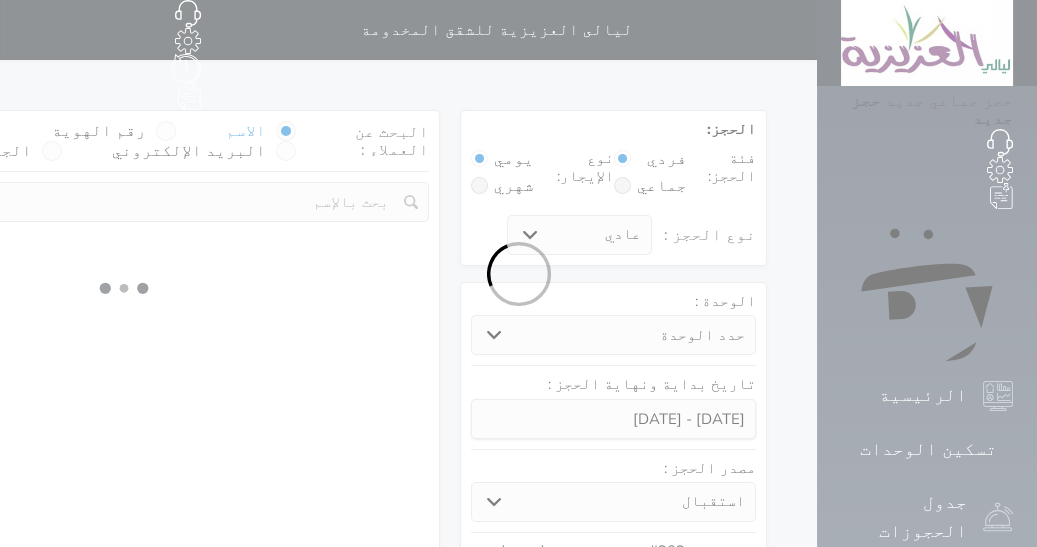 select on "7" 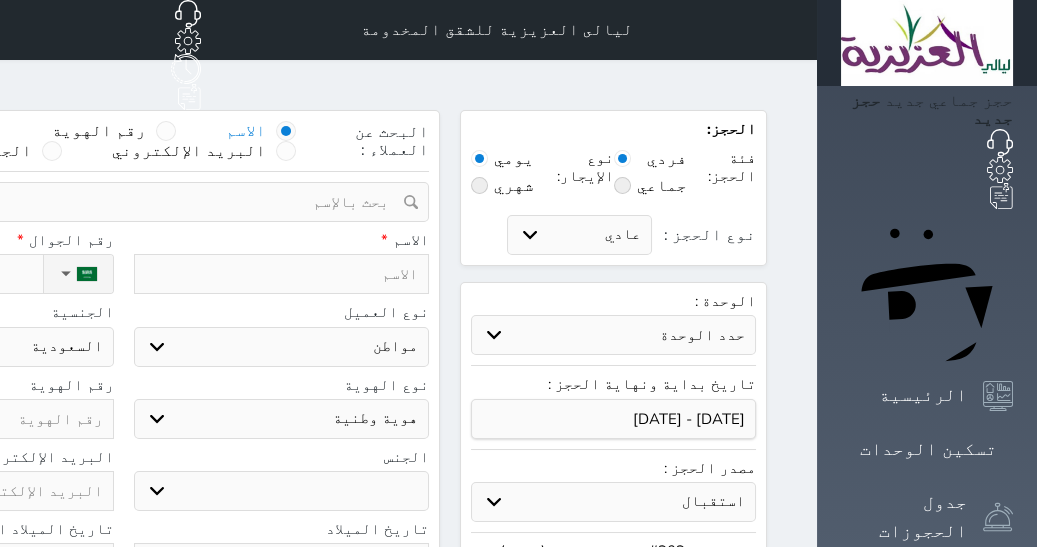 select 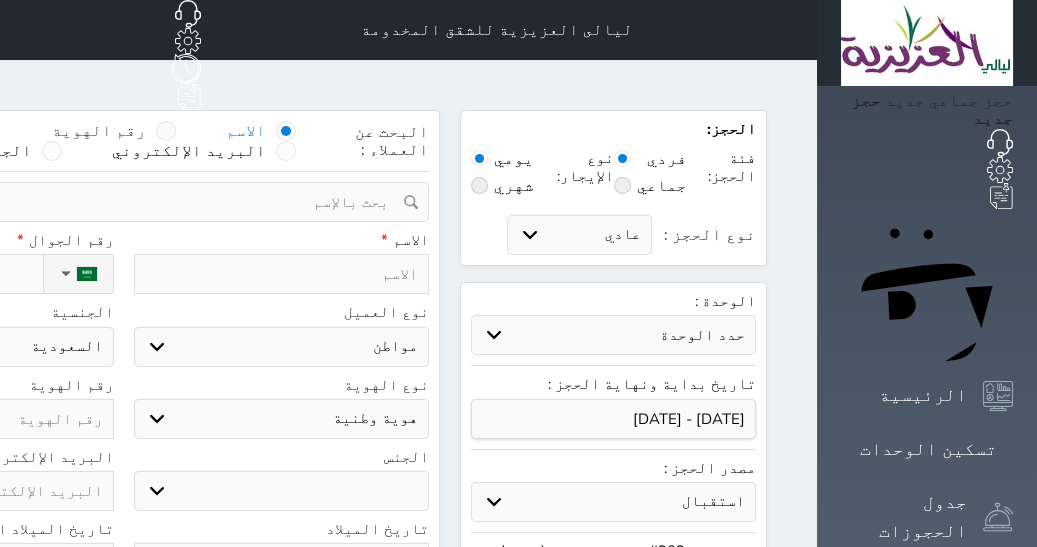 click at bounding box center [166, 131] 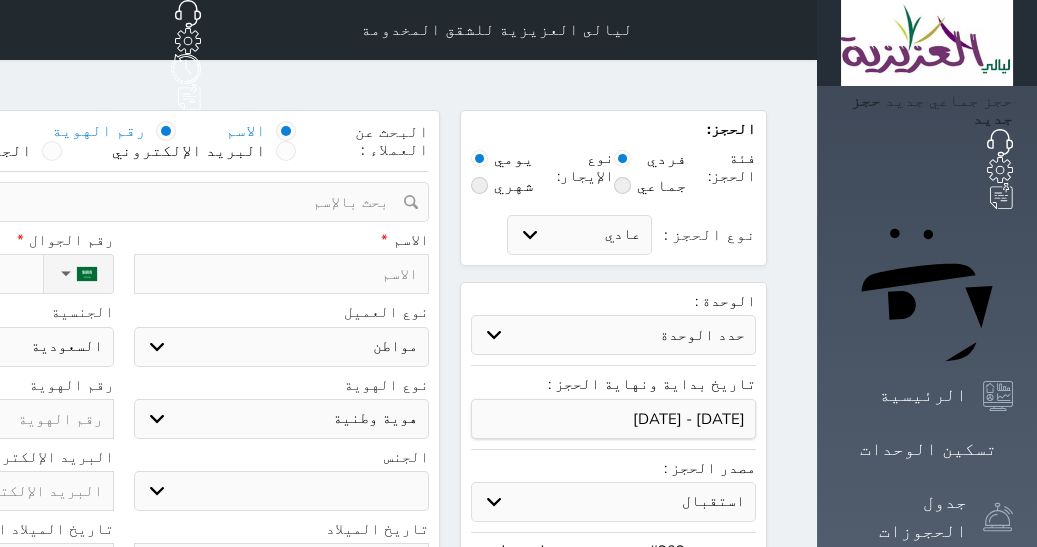 radio on "false" 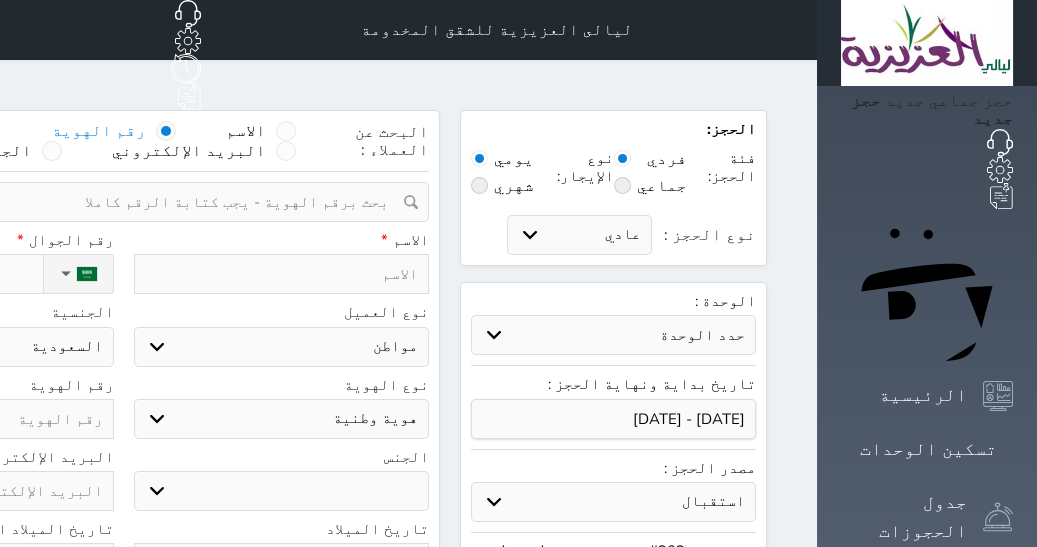 click at bounding box center [116, 202] 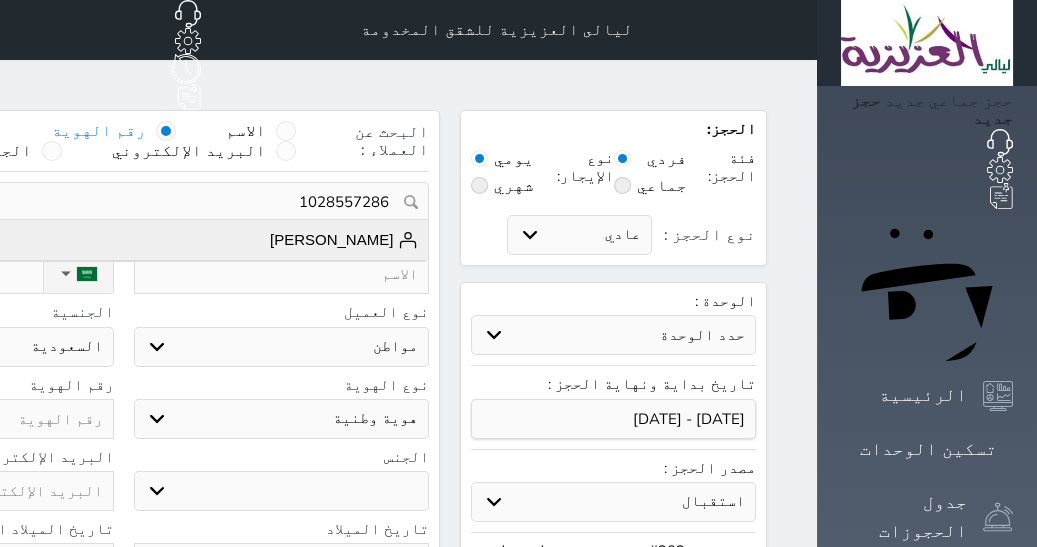 click on "عبدالله محمد الزبيدي   +966508730197" at bounding box center (123, 240) 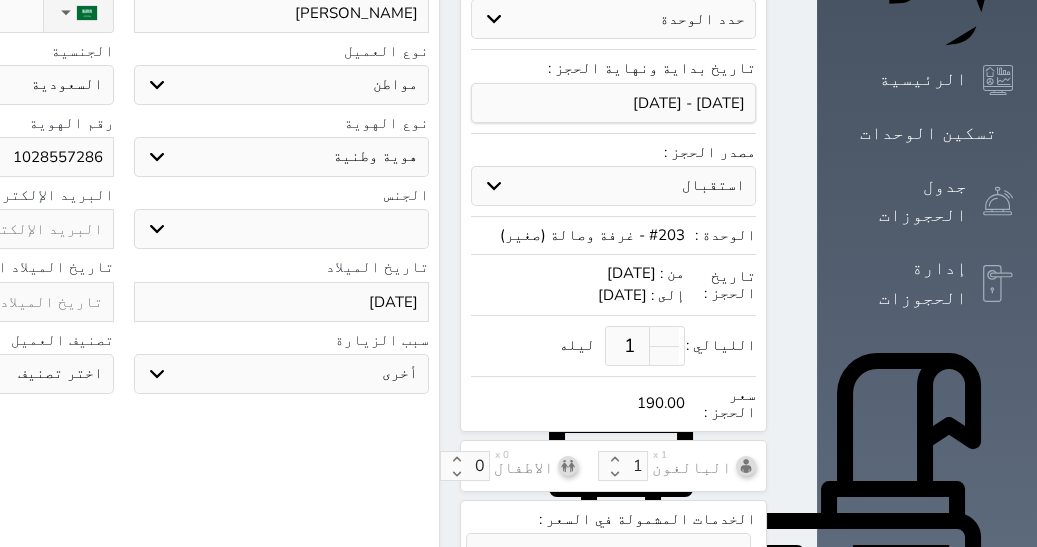 scroll, scrollTop: 319, scrollLeft: 0, axis: vertical 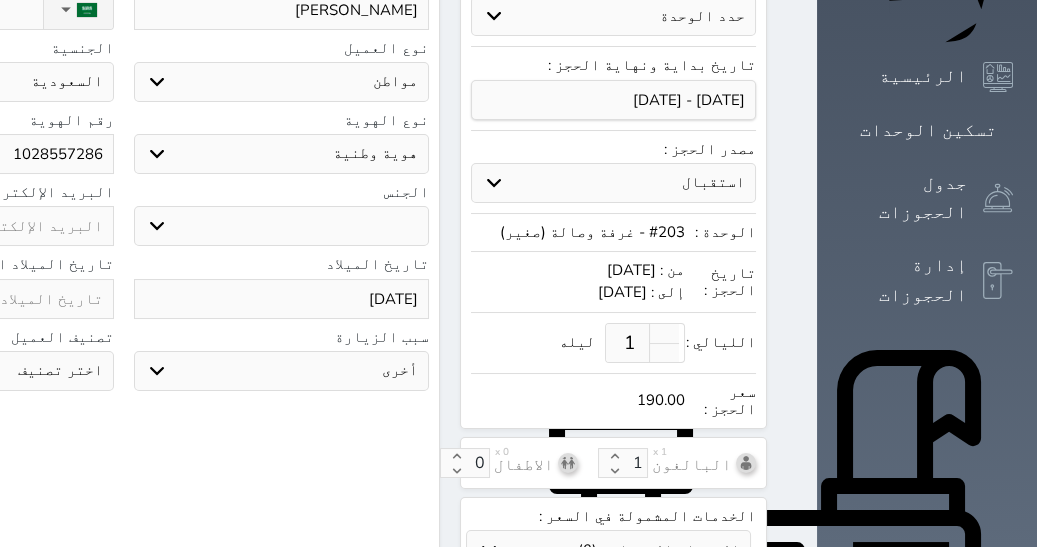 click at bounding box center [-34, 299] 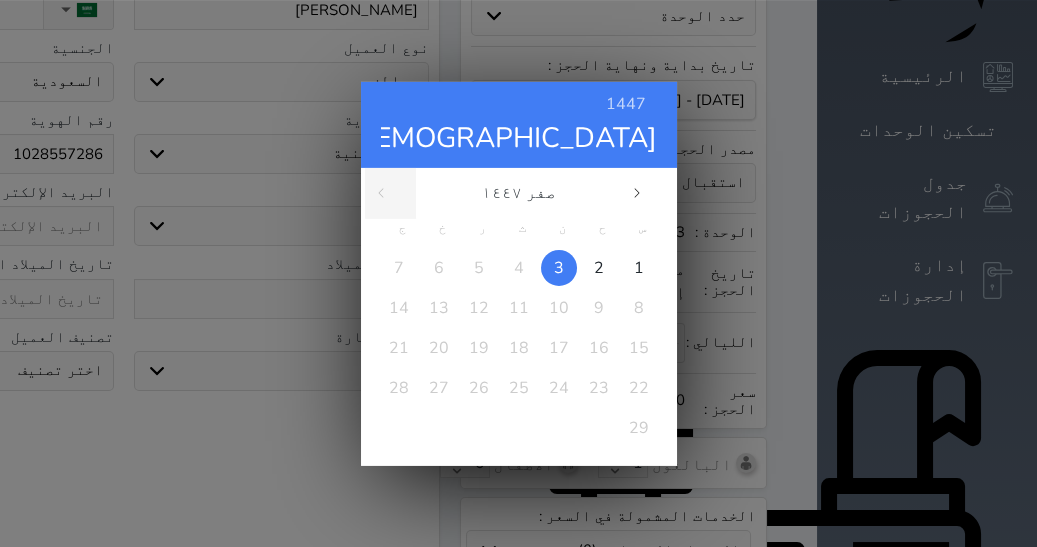 drag, startPoint x: 631, startPoint y: 105, endPoint x: 633, endPoint y: 116, distance: 11.18034 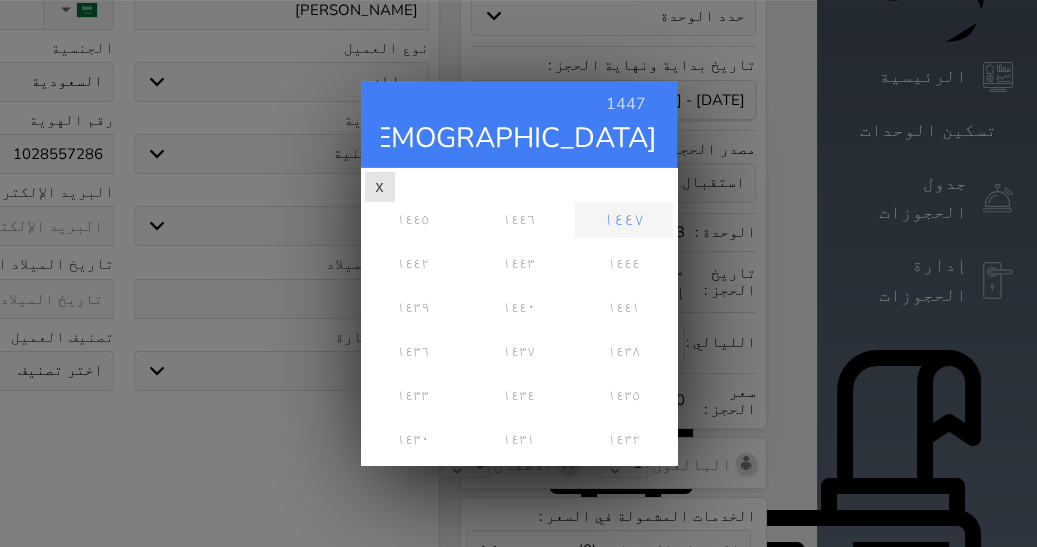 scroll, scrollTop: 0, scrollLeft: 0, axis: both 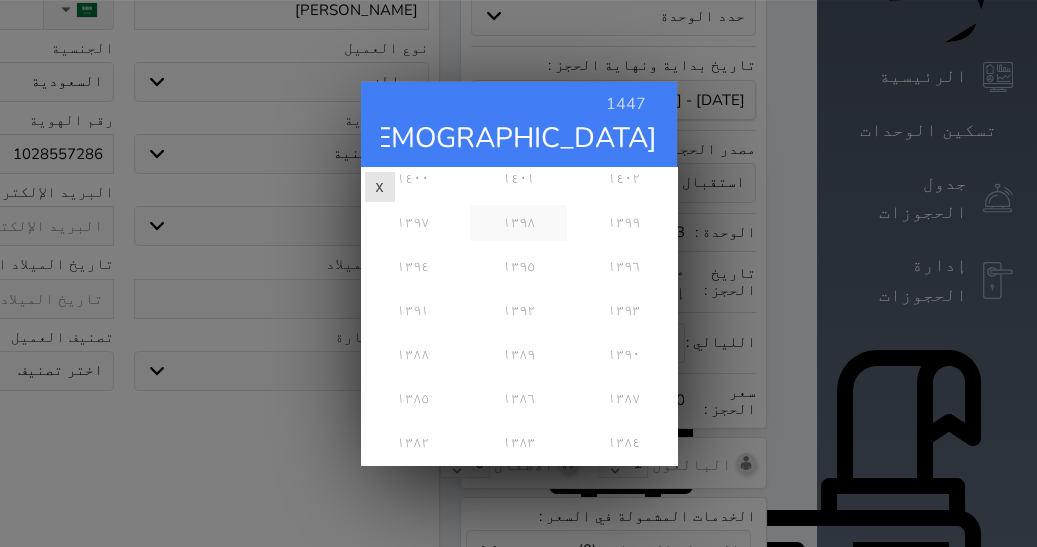 click on "١٣٩٨" at bounding box center (518, 222) 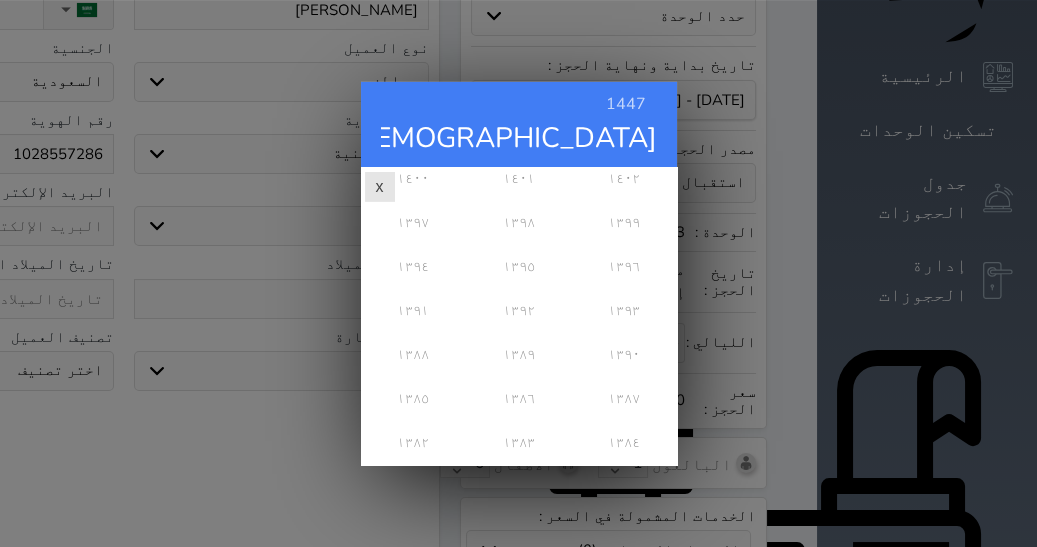 scroll, scrollTop: 0, scrollLeft: 0, axis: both 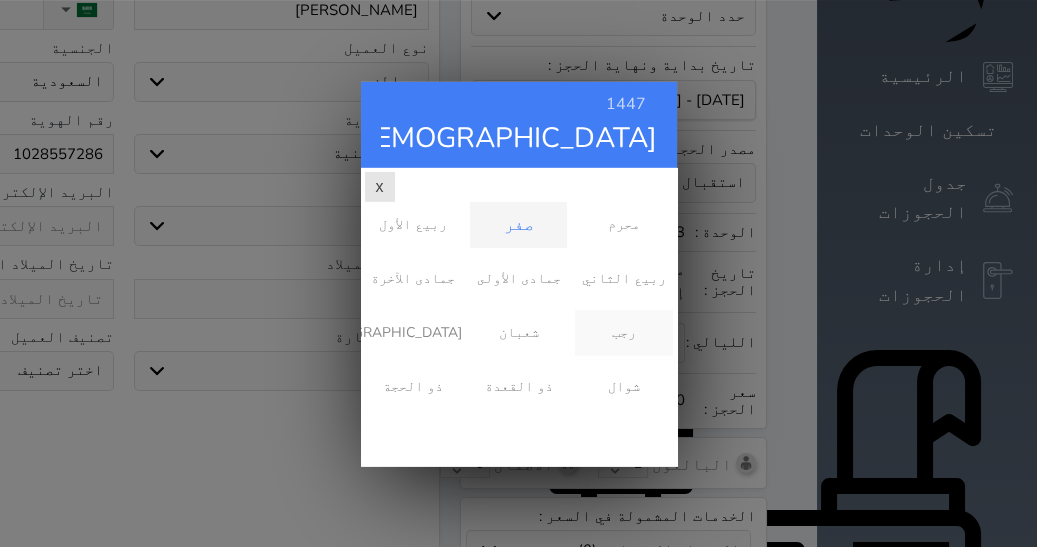 click on "رجب" at bounding box center (623, 332) 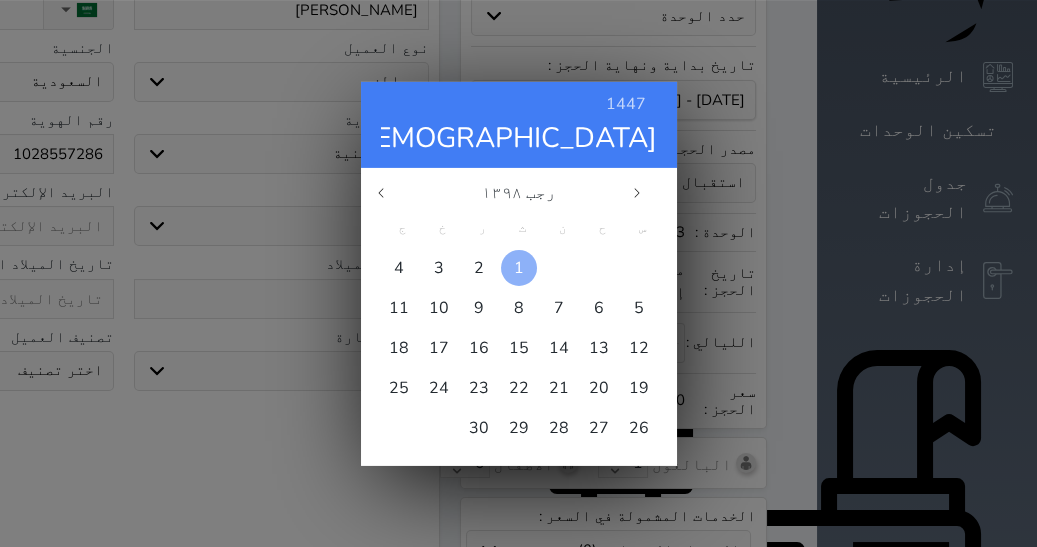 click on "1" at bounding box center (519, 267) 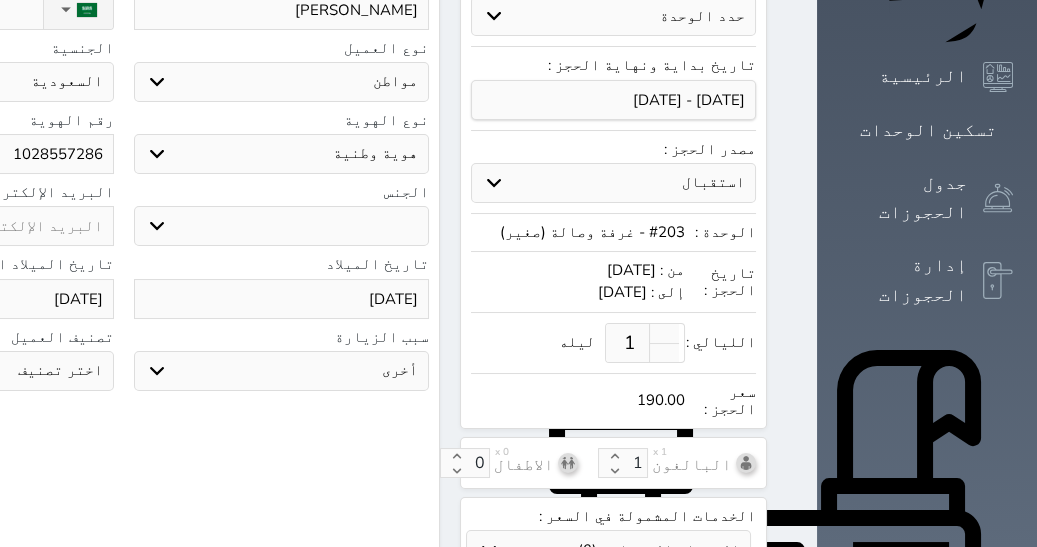scroll, scrollTop: 835, scrollLeft: 0, axis: vertical 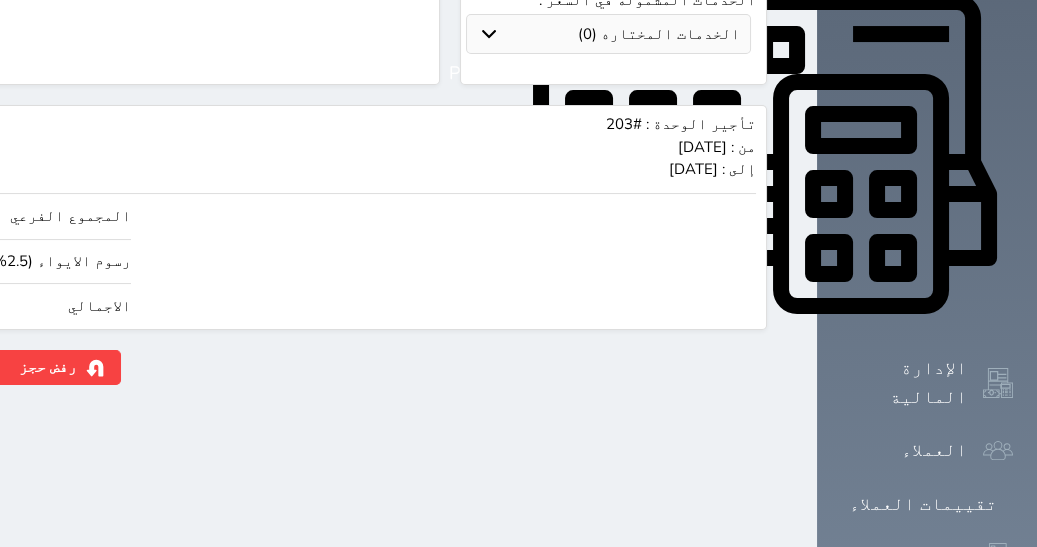 click on "190.00" at bounding box center (-117, 306) 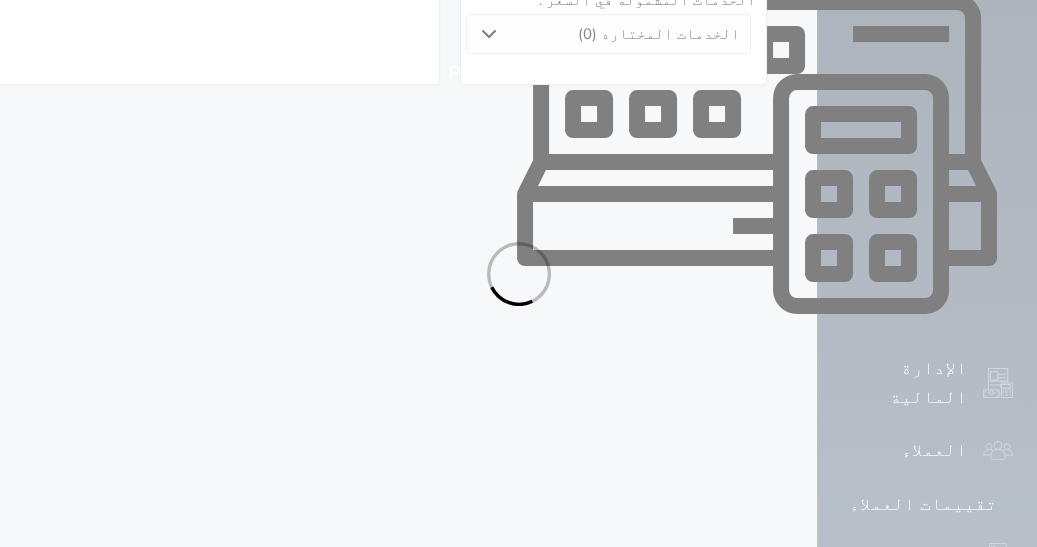 select on "1" 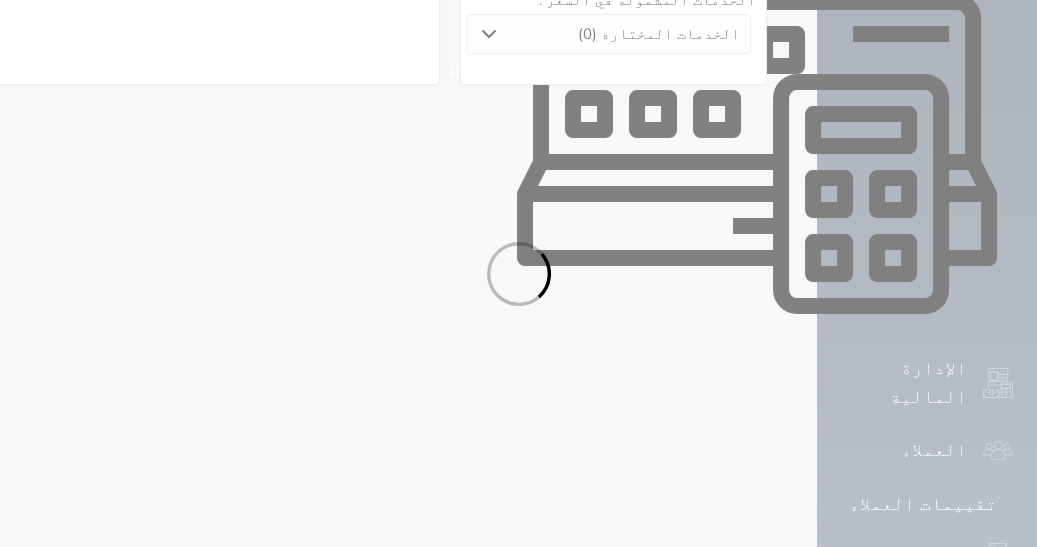 select on "113" 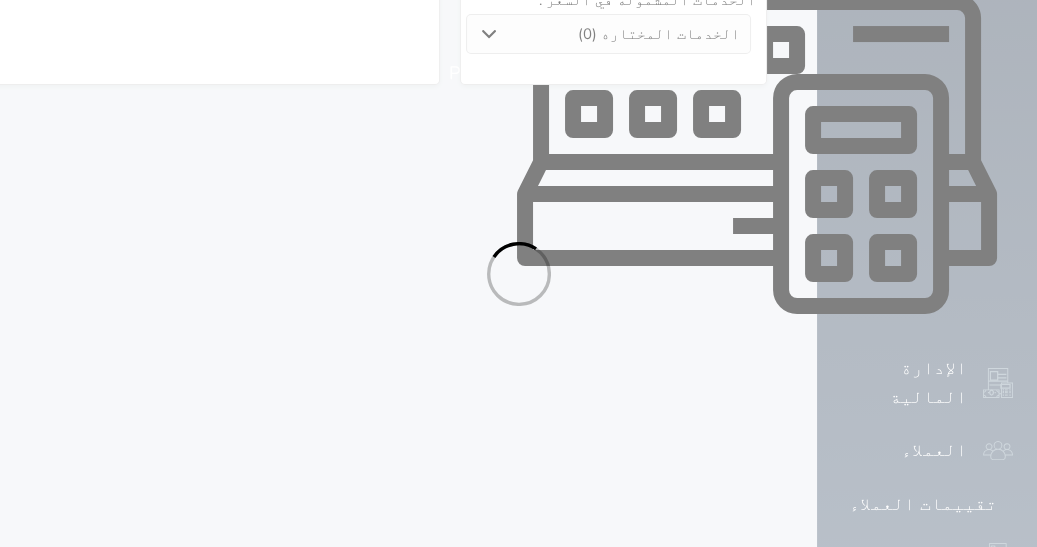 select on "1" 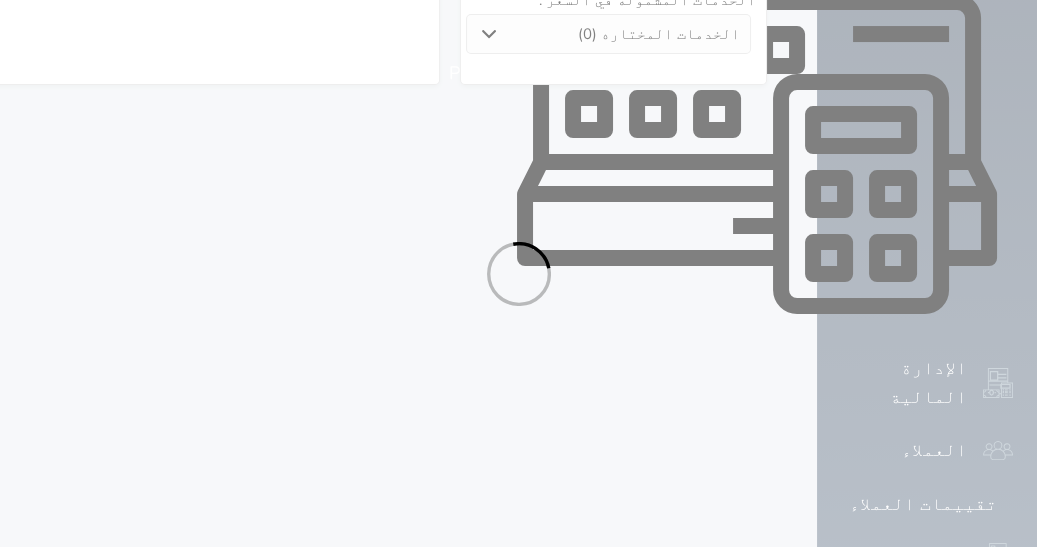 select on "7" 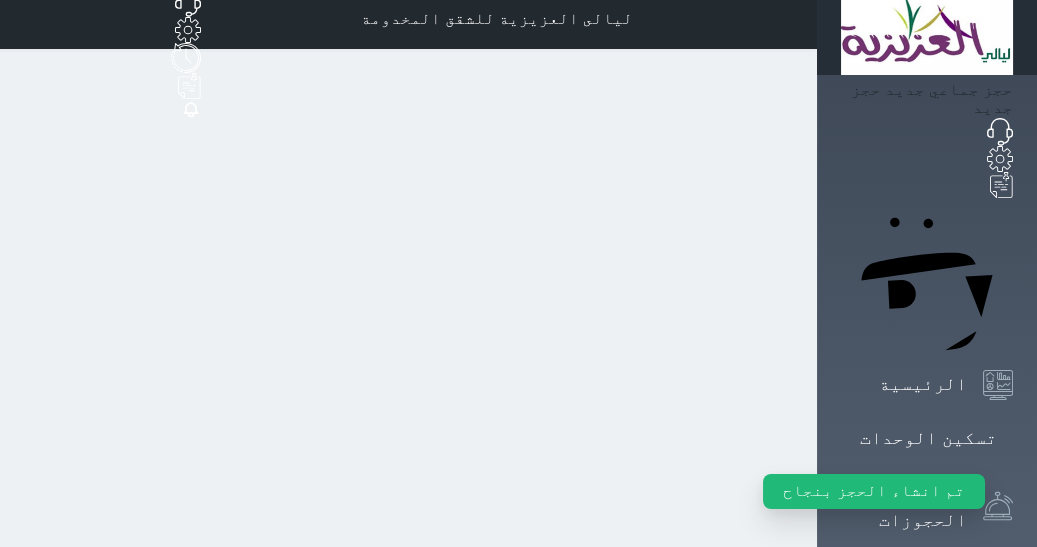 scroll, scrollTop: 0, scrollLeft: 0, axis: both 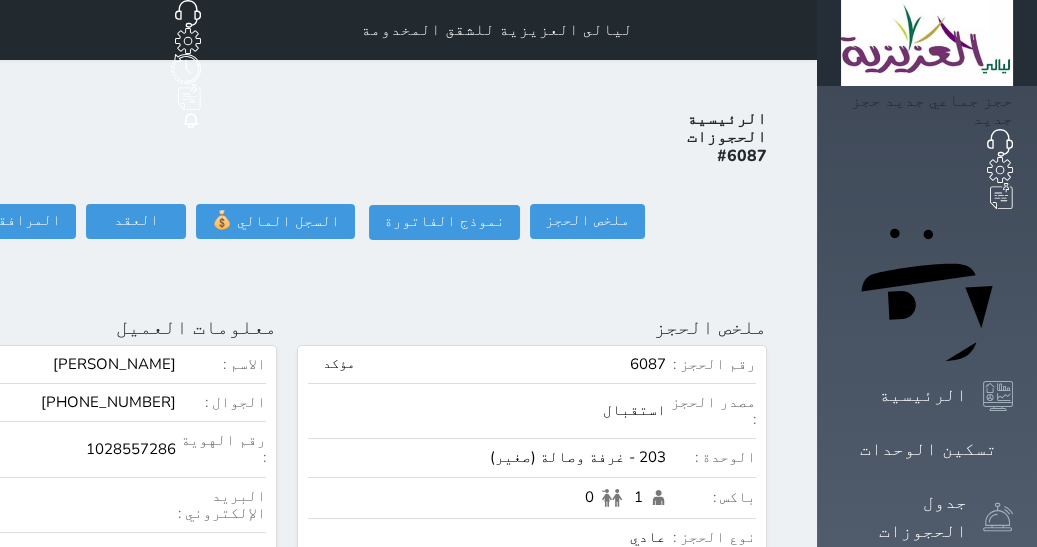 click on "تسجيل دخول" at bounding box center [-126, 221] 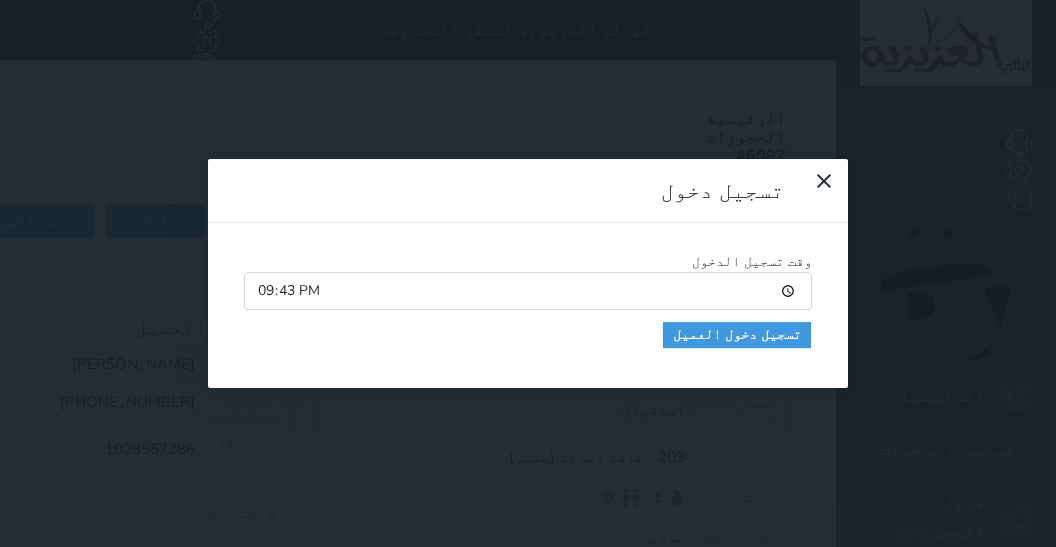 click on "21:43" at bounding box center (528, 291) 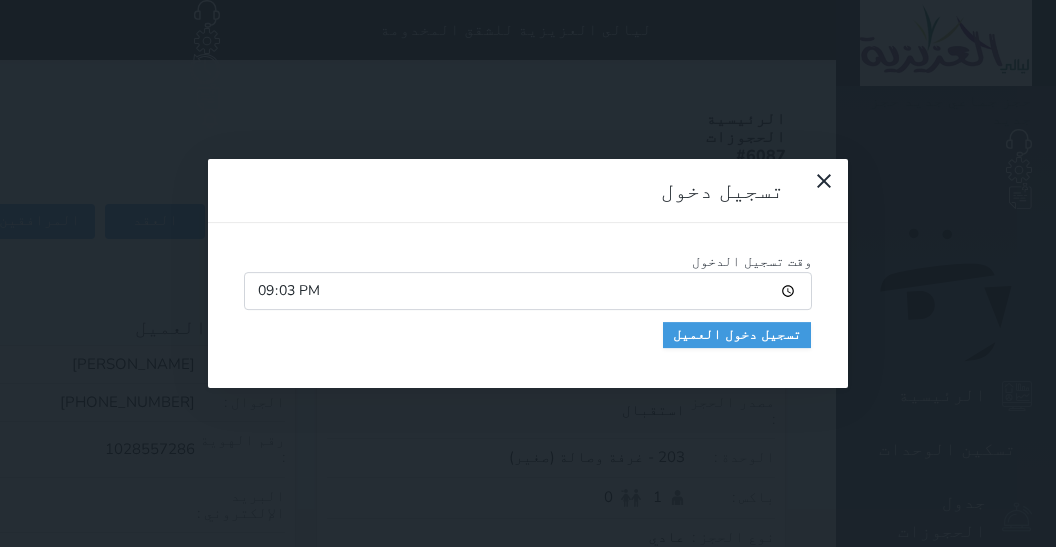 type on "21:30" 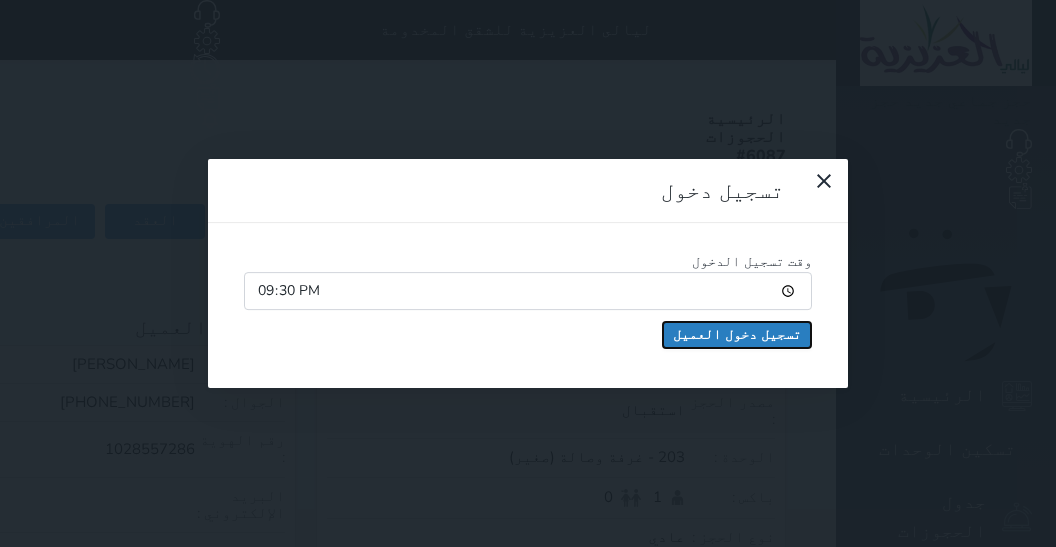 click on "تسجيل دخول العميل" at bounding box center (737, 335) 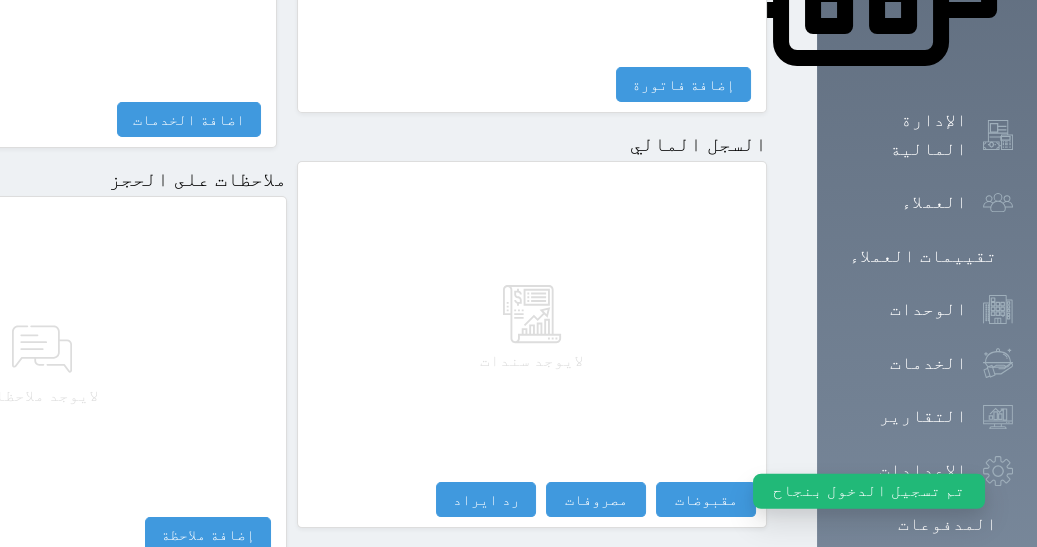scroll, scrollTop: 1097, scrollLeft: 0, axis: vertical 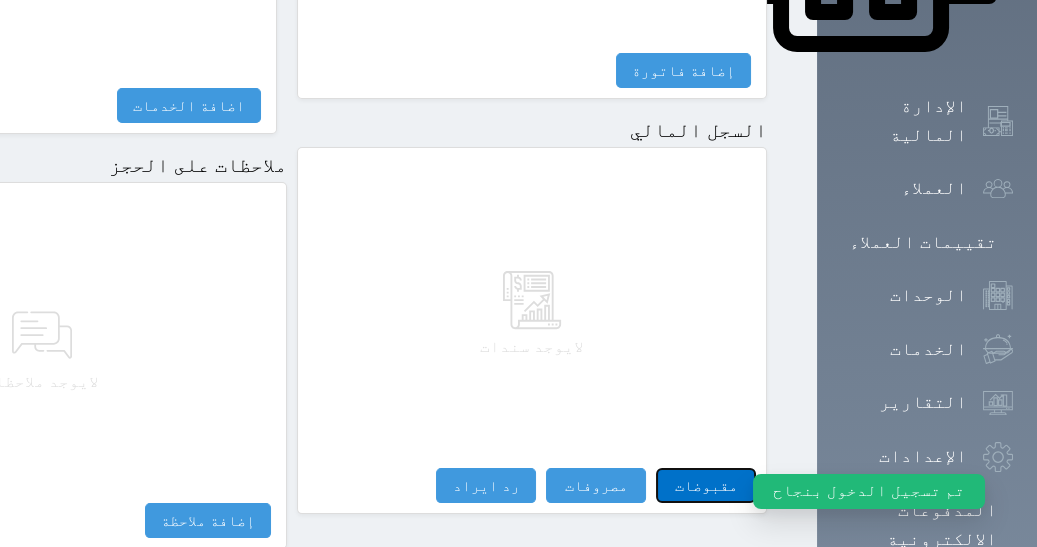 click on "مقبوضات" at bounding box center (706, 485) 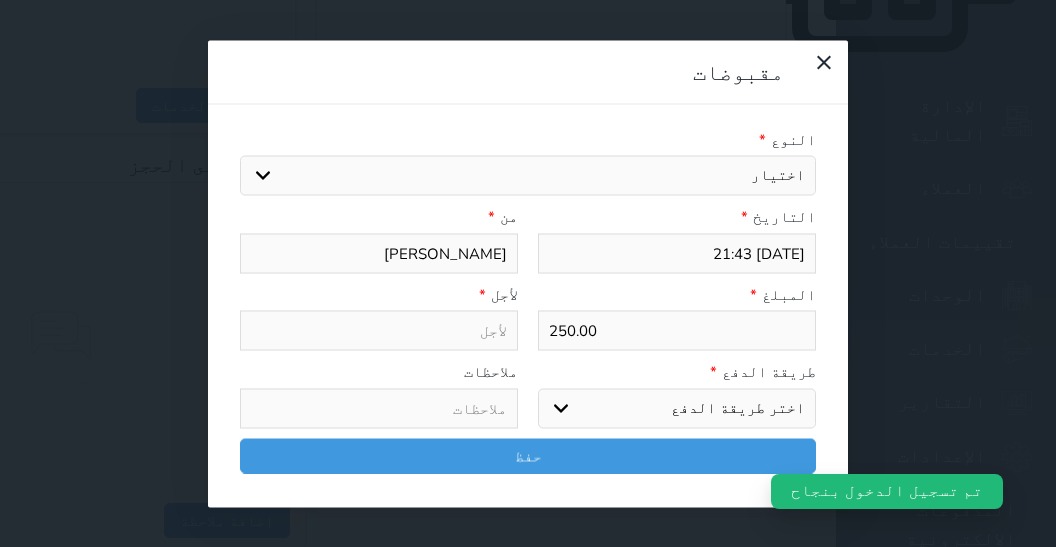 select 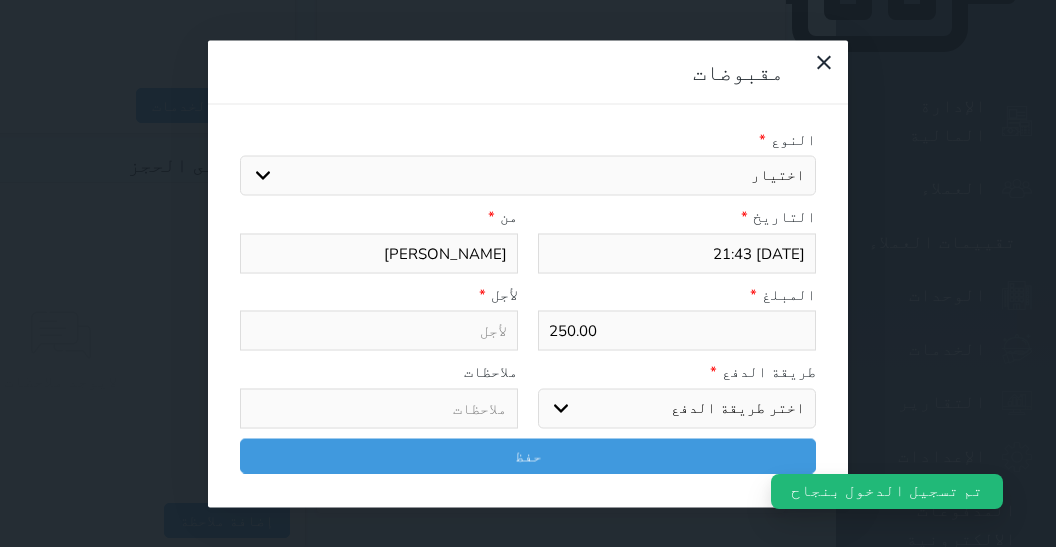 select 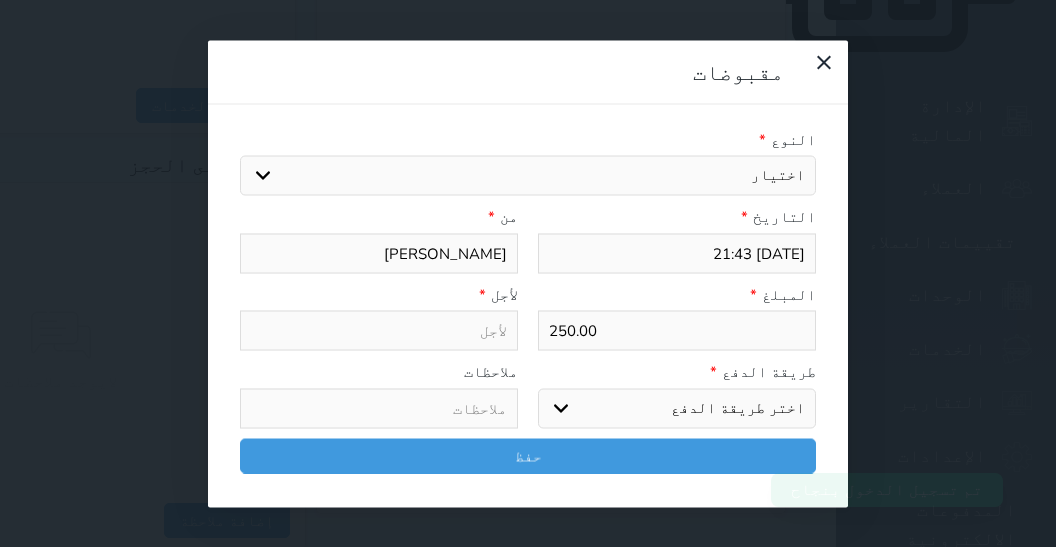 click on "اختيار   مقبوضات عامة قيمة إيجار فواتير تامين عربون لا ينطبق آخر مغسلة واي فاي - الإنترنت مواقف السيارات طعام الأغذية والمشروبات مشروبات المشروبات الباردة المشروبات الساخنة الإفطار غداء عشاء مخبز و كعك حمام سباحة الصالة الرياضية سبا و خدمات الجمال اختيار وإسقاط (خدمات النقل) ميني بار كابل - تلفزيون سرير إضافي تصفيف الشعر التسوق خدمات الجولات السياحية المنظمة خدمات الدليل السياحي" at bounding box center [528, 176] 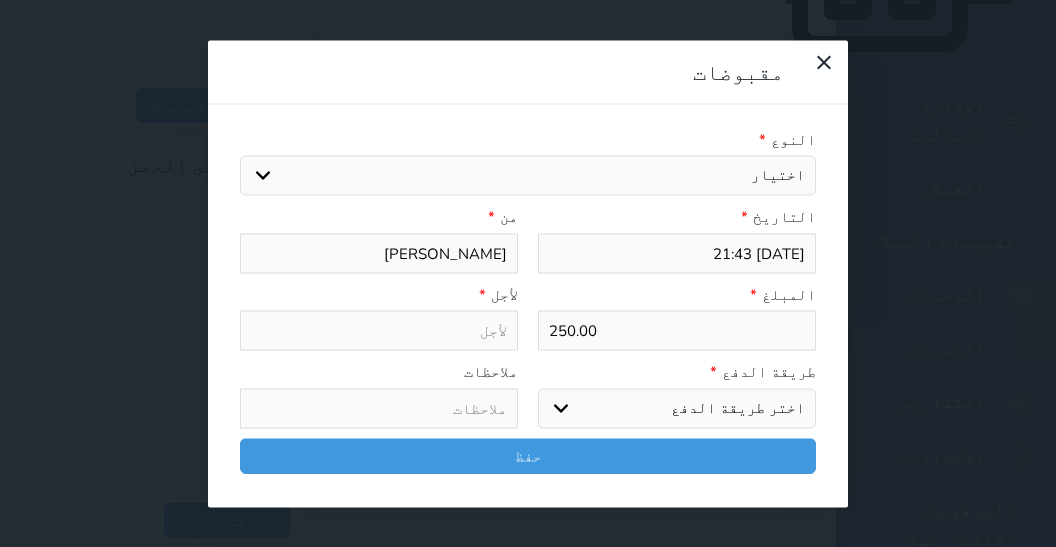 click on "اختيار   مقبوضات عامة قيمة إيجار فواتير تامين عربون لا ينطبق آخر مغسلة واي فاي - الإنترنت مواقف السيارات طعام الأغذية والمشروبات مشروبات المشروبات الباردة المشروبات الساخنة الإفطار غداء عشاء مخبز و كعك حمام سباحة الصالة الرياضية سبا و خدمات الجمال اختيار وإسقاط (خدمات النقل) ميني بار كابل - تلفزيون سرير إضافي تصفيف الشعر التسوق خدمات الجولات السياحية المنظمة خدمات الدليل السياحي" at bounding box center (528, 176) 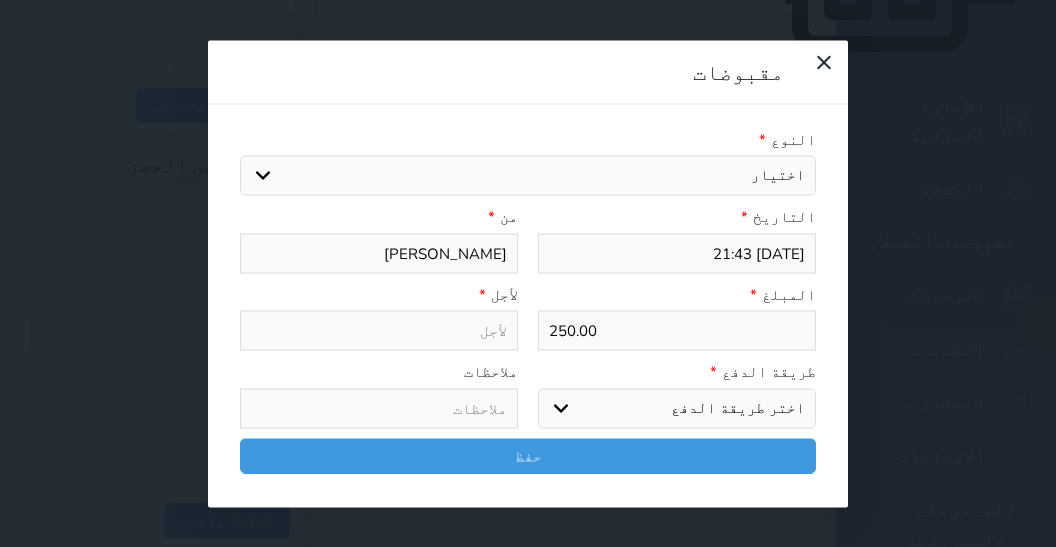 select 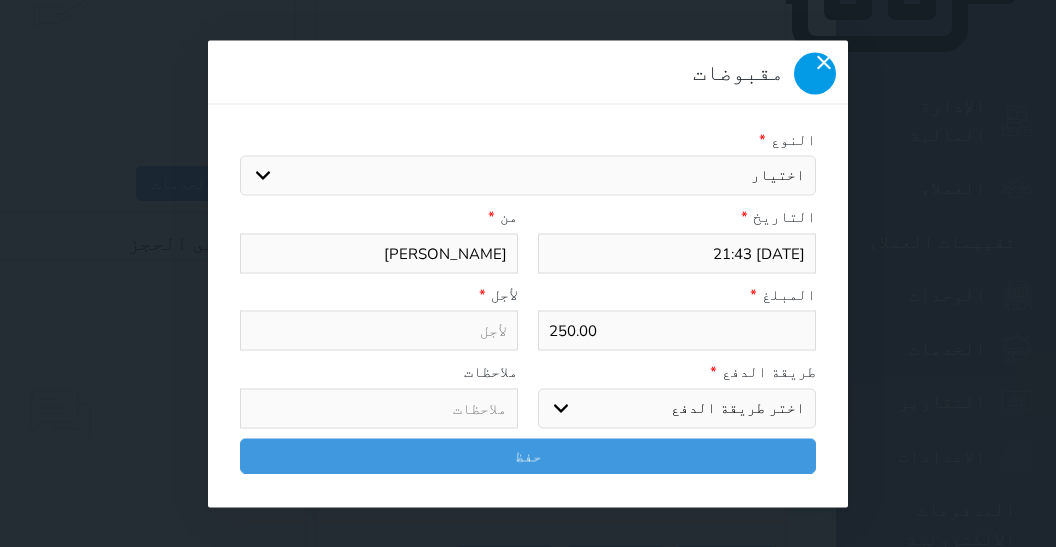 click 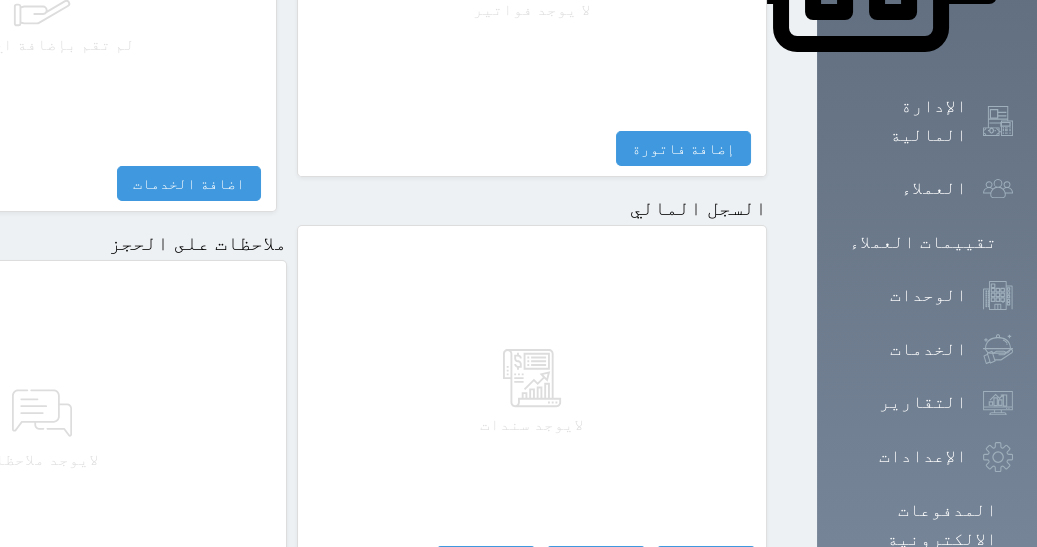 drag, startPoint x: 383, startPoint y: 261, endPoint x: 394, endPoint y: 265, distance: 11.7046995 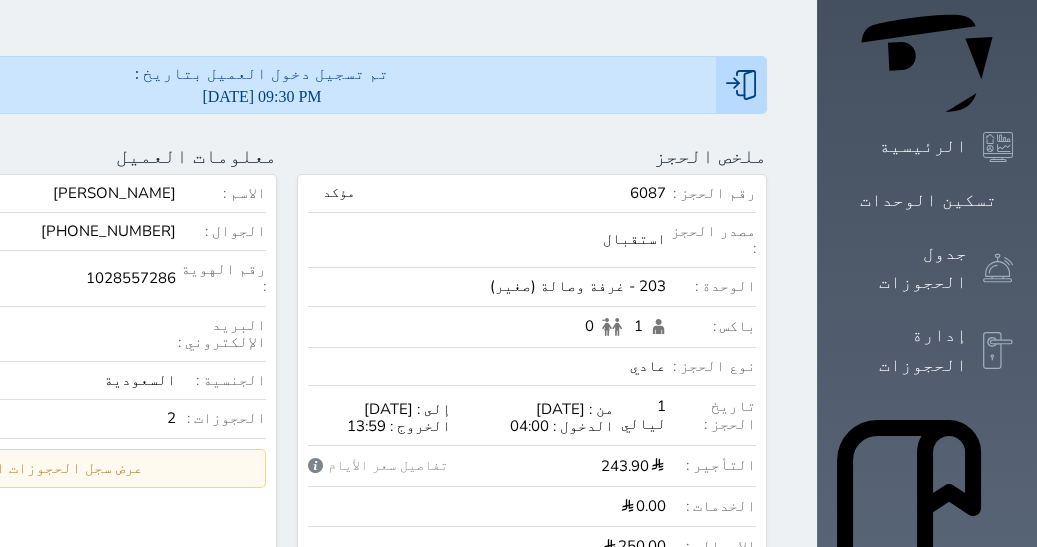 scroll, scrollTop: 0, scrollLeft: 0, axis: both 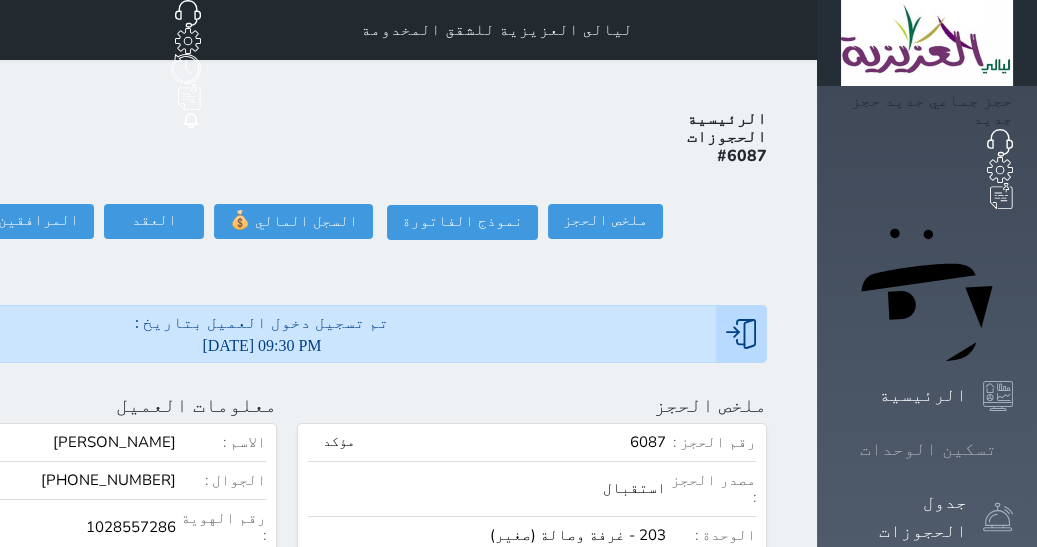 click on "تسكين الوحدات" at bounding box center (928, 449) 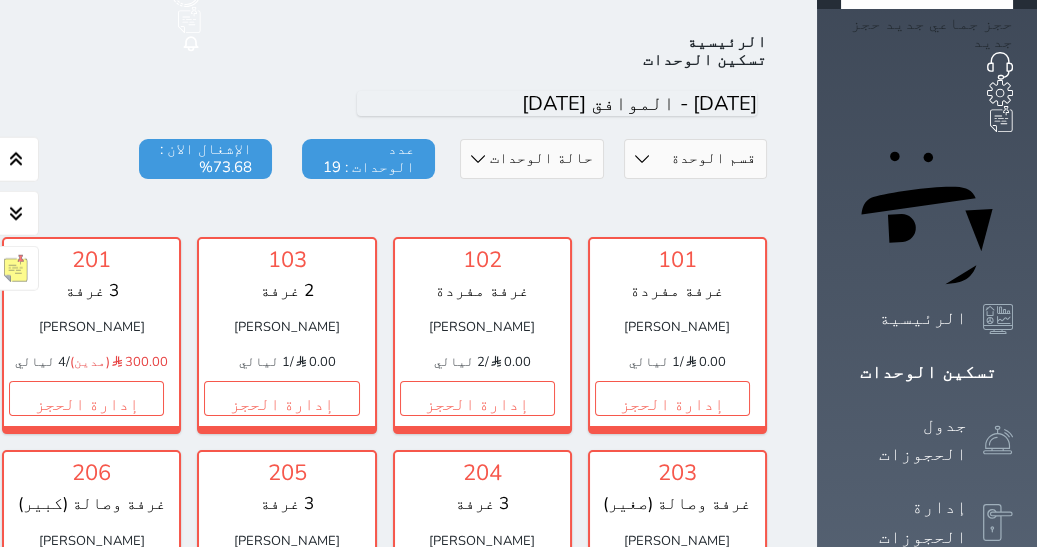 scroll, scrollTop: 332, scrollLeft: 0, axis: vertical 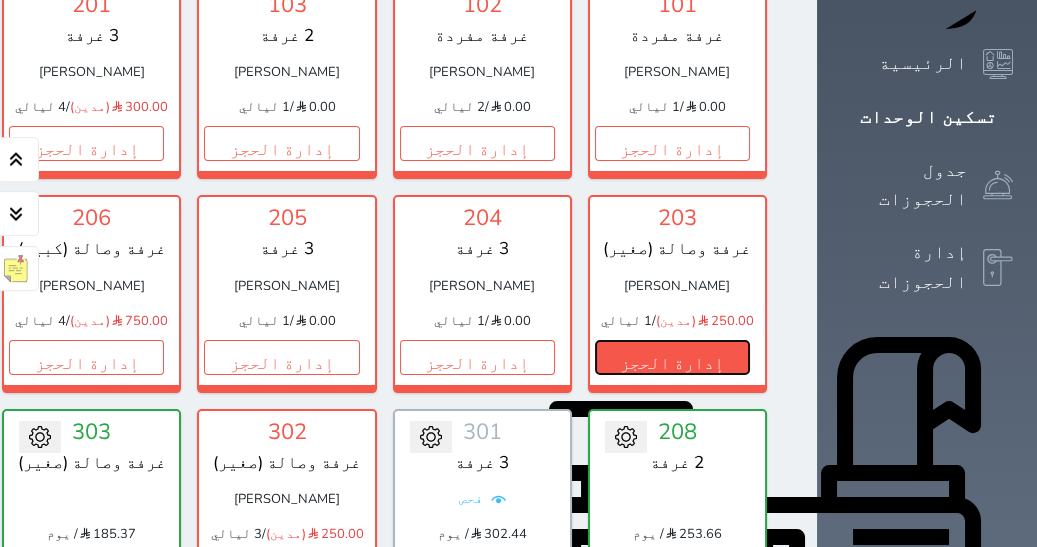 click on "إدارة الحجز" at bounding box center [672, 357] 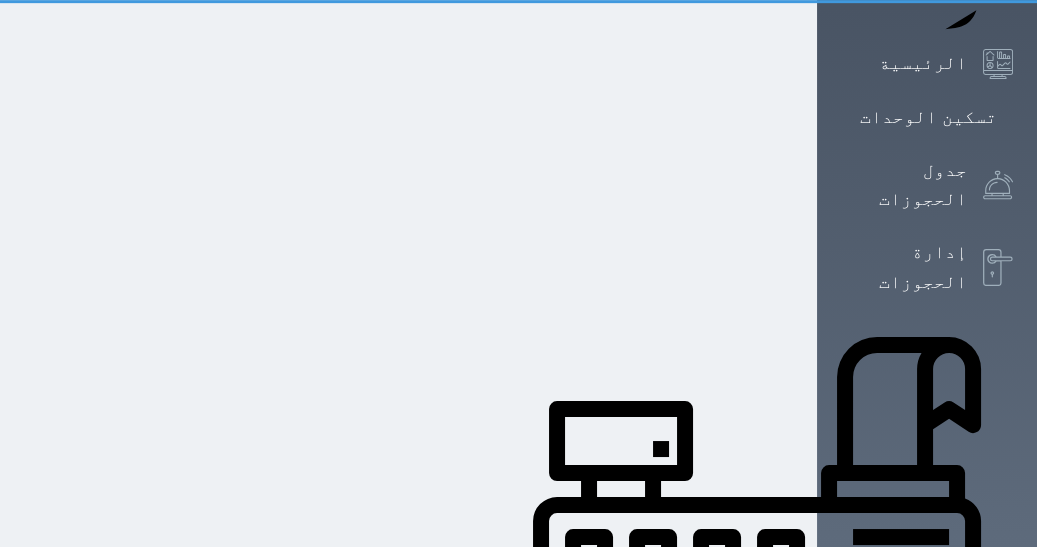 scroll, scrollTop: 0, scrollLeft: 0, axis: both 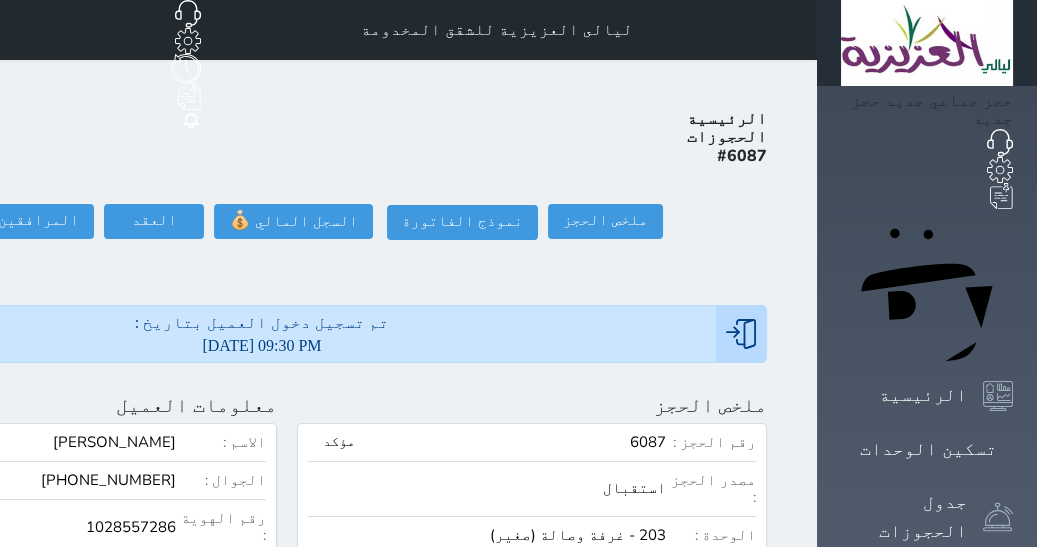 click on "تسجيل مغادرة" at bounding box center [-117, 221] 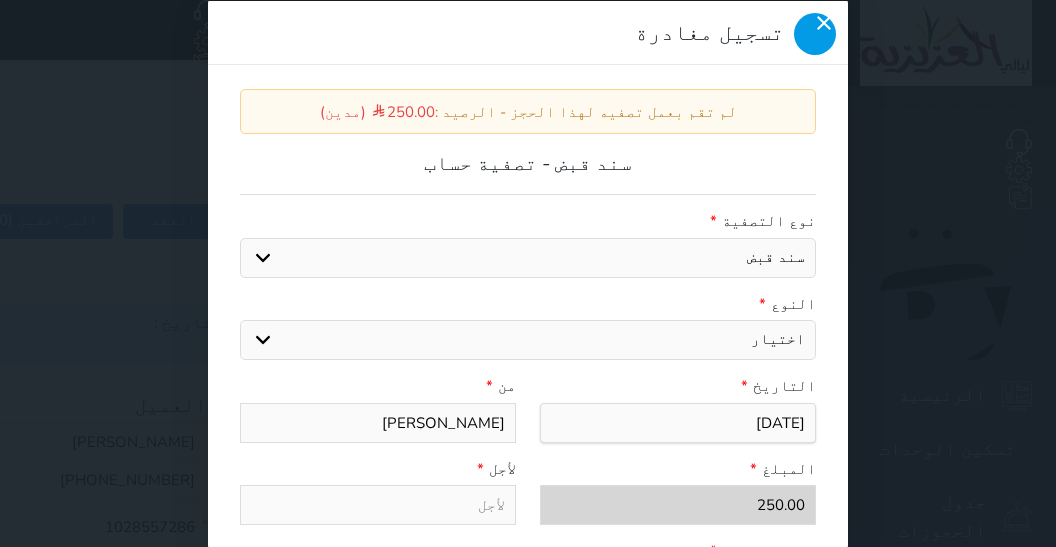 click 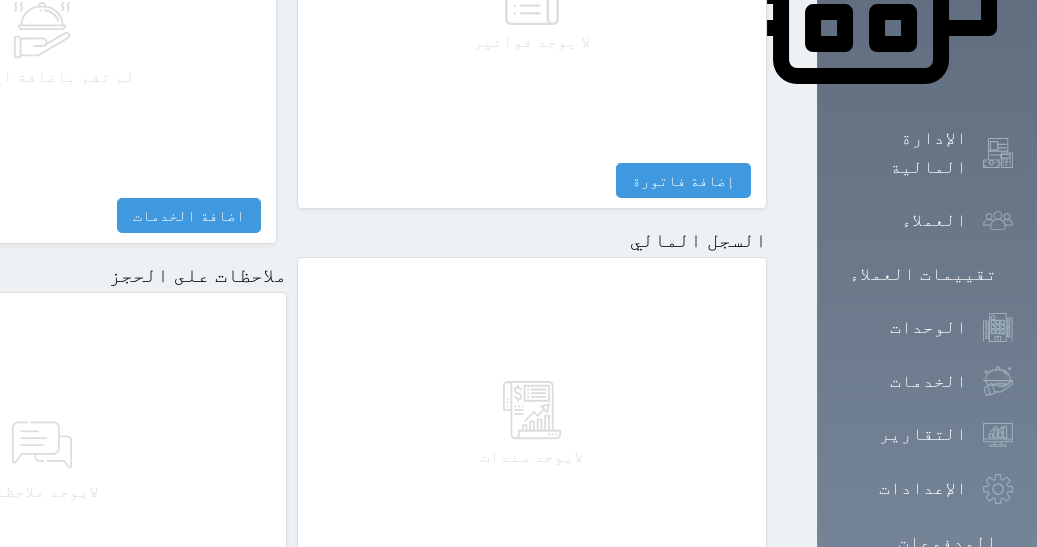 scroll, scrollTop: 1175, scrollLeft: 0, axis: vertical 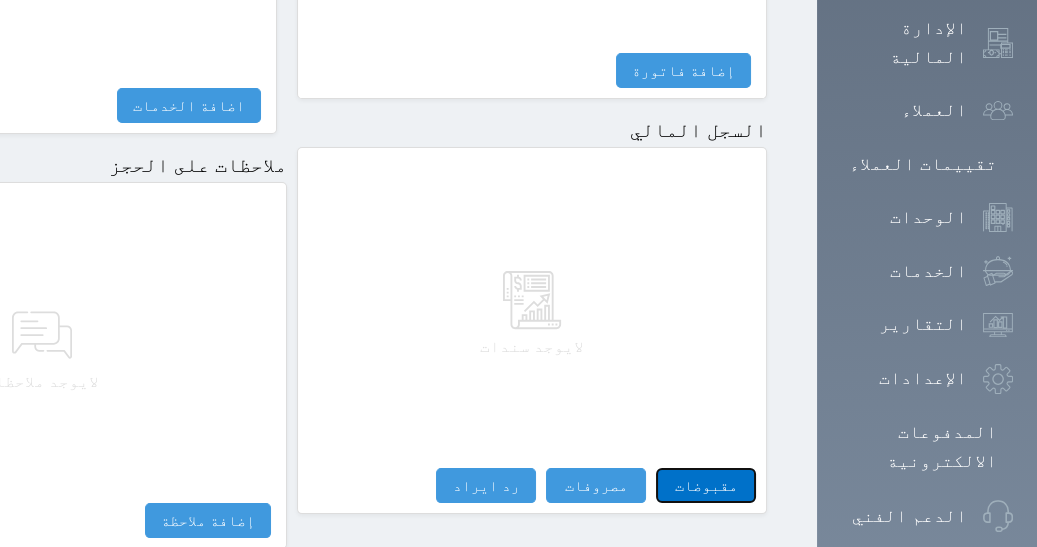 click on "مقبوضات" at bounding box center [706, 485] 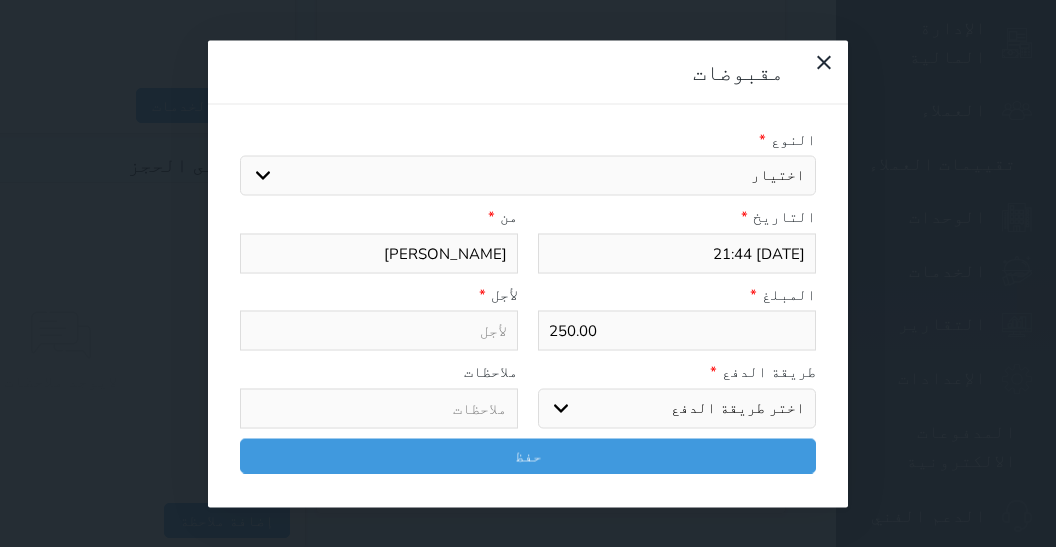 select 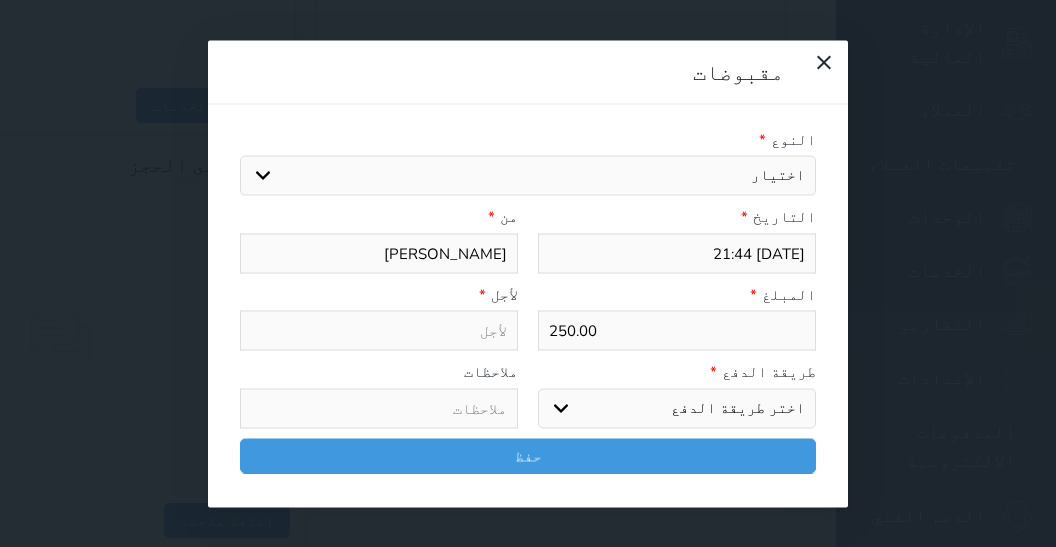 select 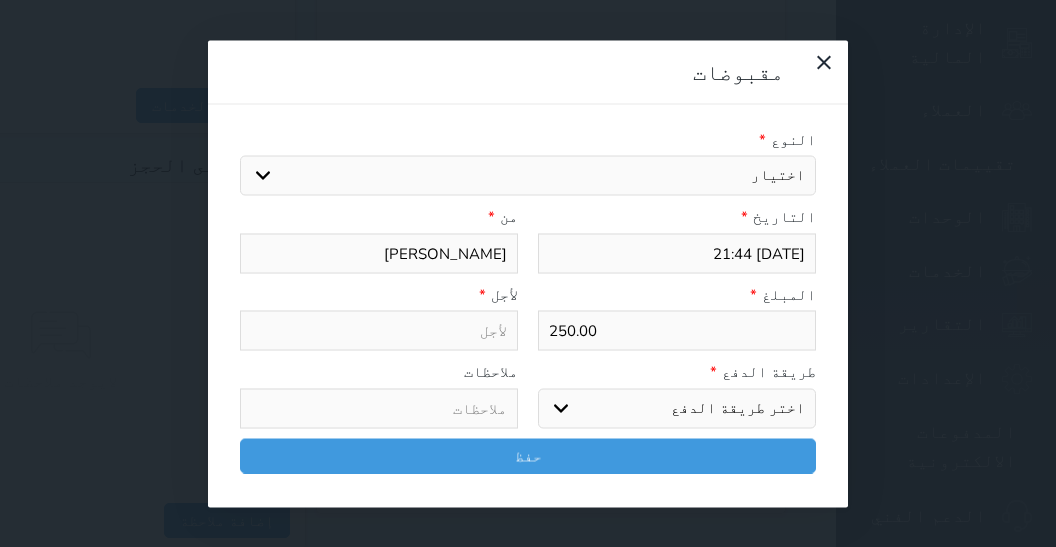 click on "اختيار   مقبوضات عامة قيمة إيجار فواتير تامين عربون لا ينطبق آخر مغسلة واي فاي - الإنترنت مواقف السيارات طعام الأغذية والمشروبات مشروبات المشروبات الباردة المشروبات الساخنة الإفطار غداء عشاء مخبز و كعك حمام سباحة الصالة الرياضية سبا و خدمات الجمال اختيار وإسقاط (خدمات النقل) ميني بار كابل - تلفزيون سرير إضافي تصفيف الشعر التسوق خدمات الجولات السياحية المنظمة خدمات الدليل السياحي" at bounding box center [528, 176] 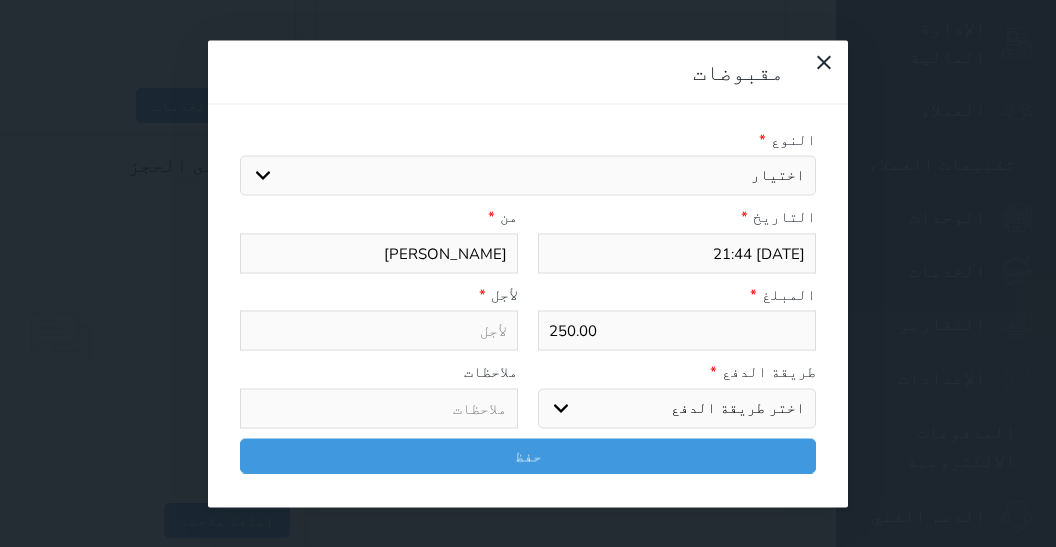 select on "2620" 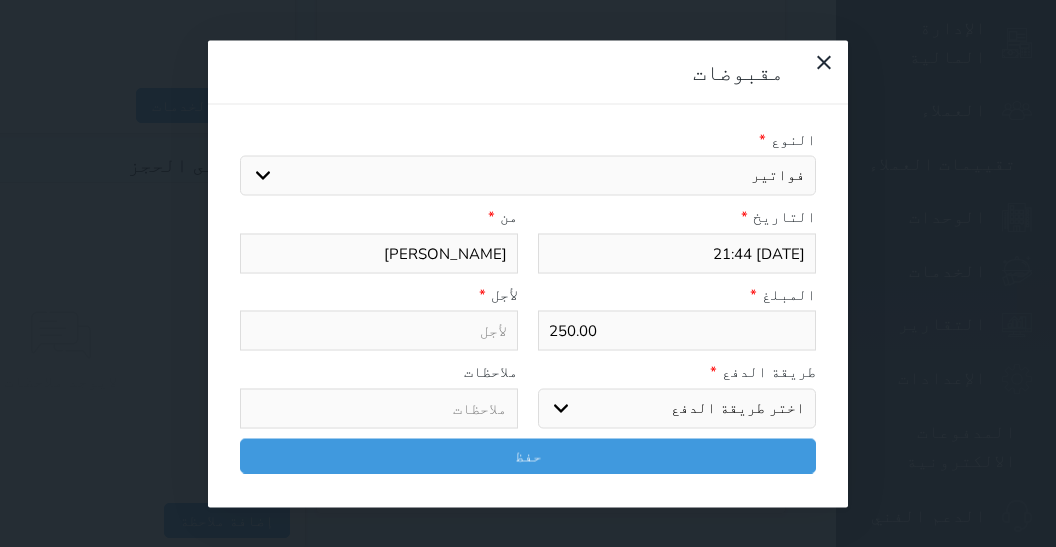 click on "فواتير" at bounding box center (0, 0) 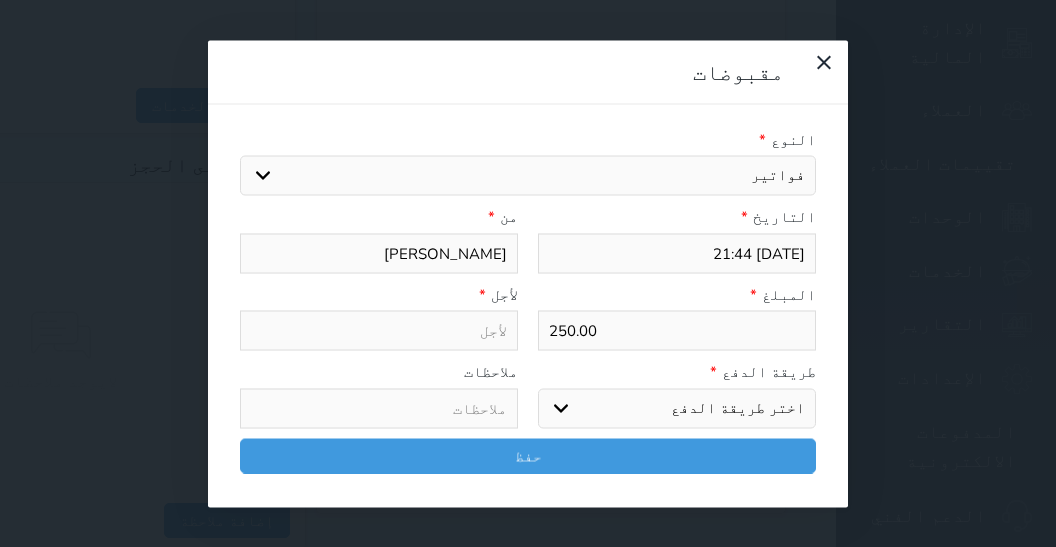 click on "اختر طريقة الدفع   دفع نقدى   تحويل بنكى   مدى   بطاقة ائتمان   آجل" at bounding box center [677, 408] 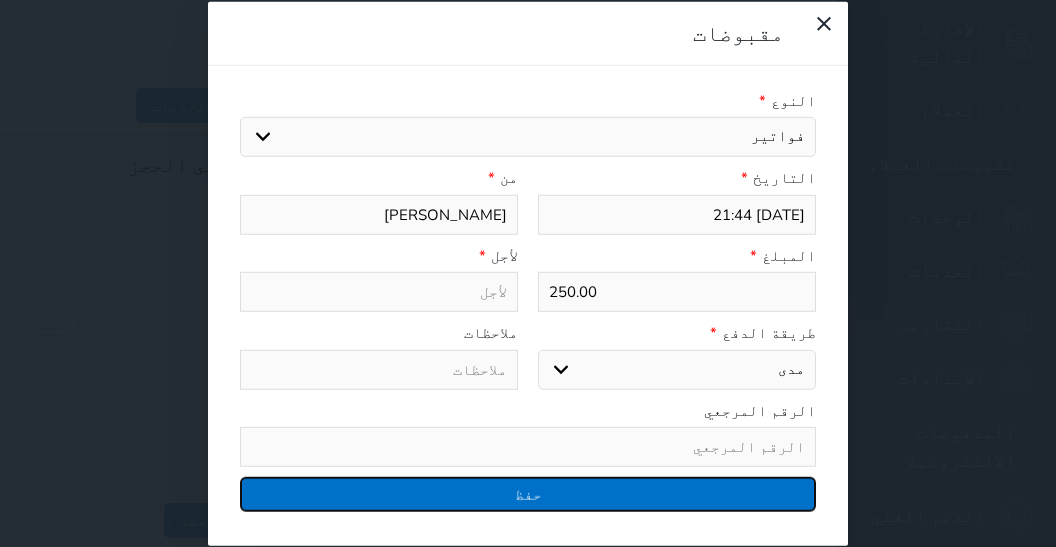 click on "حفظ" at bounding box center (528, 494) 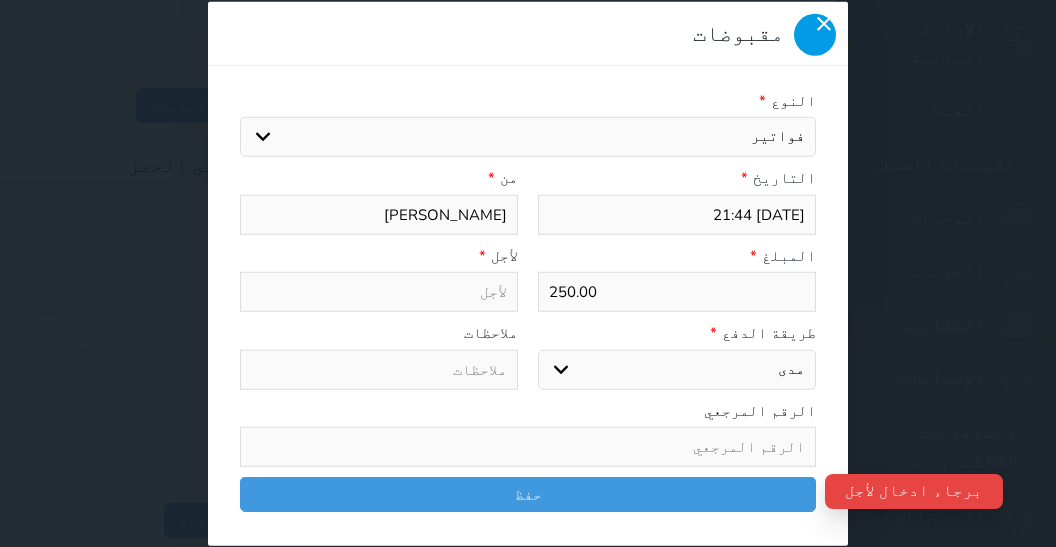 click 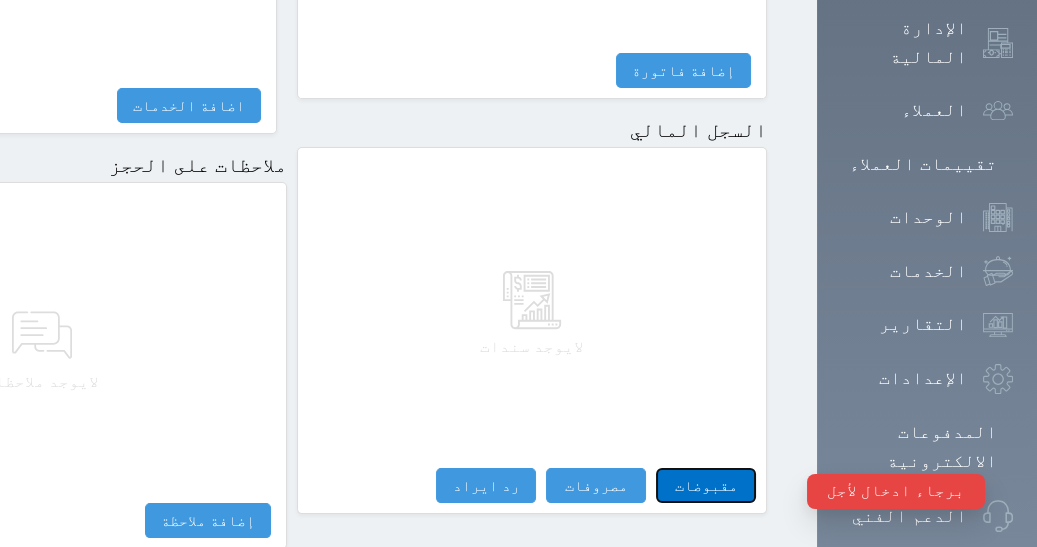 click on "مقبوضات" at bounding box center (706, 485) 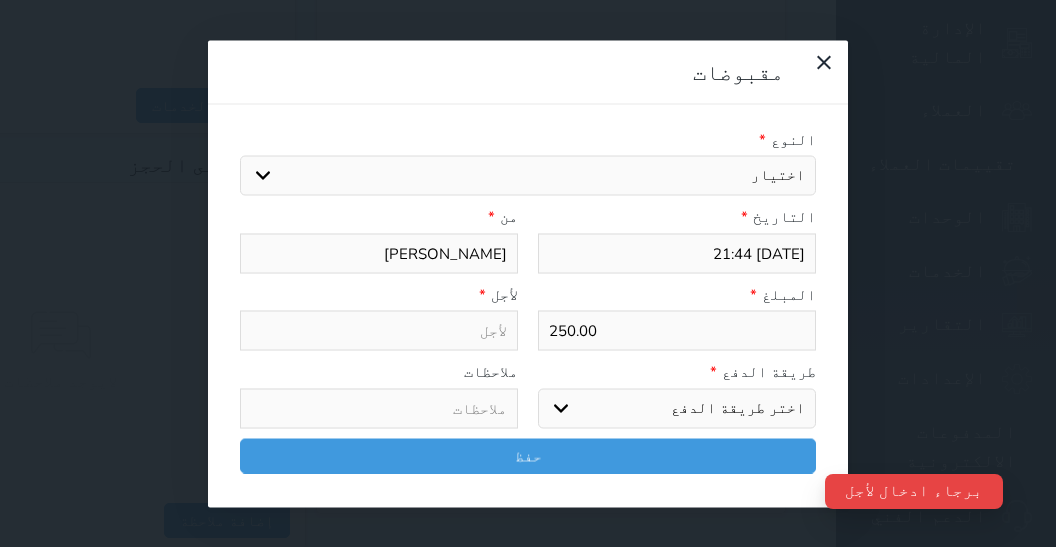 select 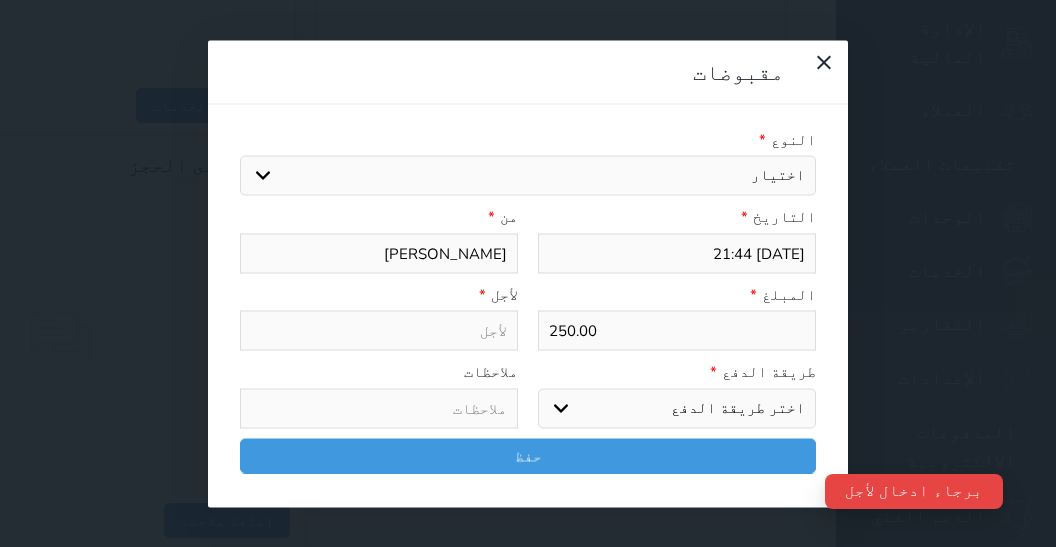 select 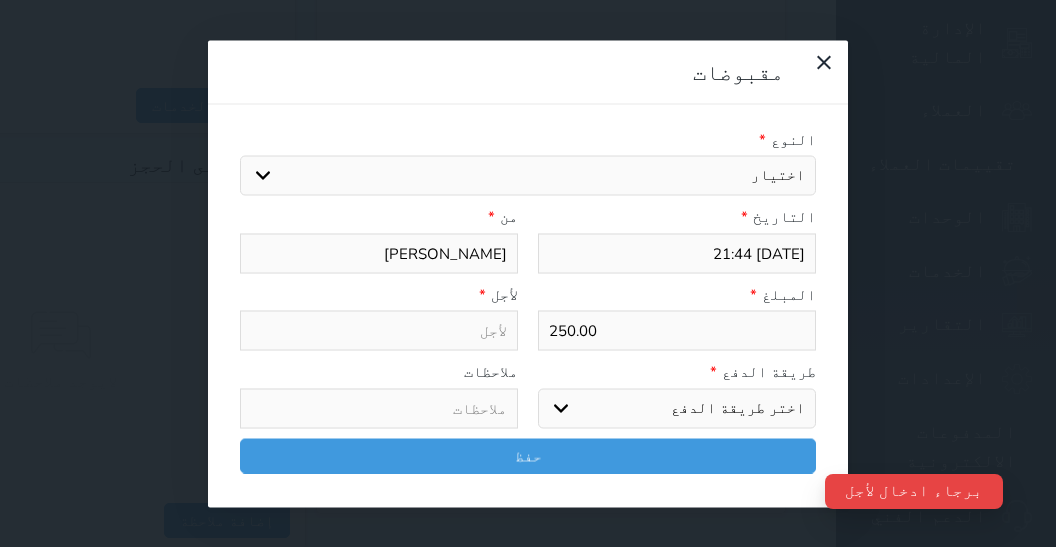 click on "اختيار   مقبوضات عامة قيمة إيجار فواتير تامين عربون لا ينطبق آخر مغسلة واي فاي - الإنترنت مواقف السيارات طعام الأغذية والمشروبات مشروبات المشروبات الباردة المشروبات الساخنة الإفطار غداء عشاء مخبز و كعك حمام سباحة الصالة الرياضية سبا و خدمات الجمال اختيار وإسقاط (خدمات النقل) ميني بار كابل - تلفزيون سرير إضافي تصفيف الشعر التسوق خدمات الجولات السياحية المنظمة خدمات الدليل السياحي" at bounding box center [528, 176] 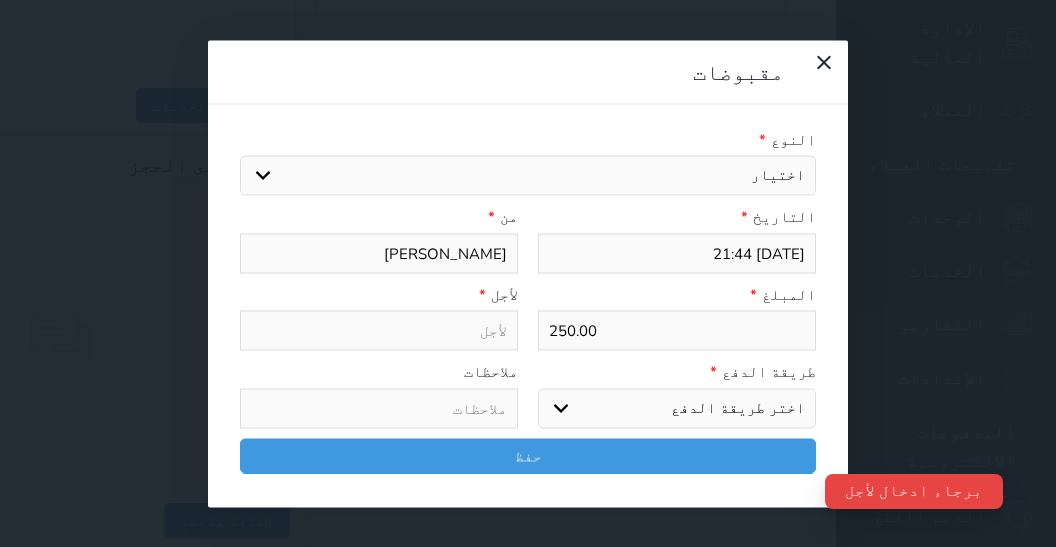 select on "2620" 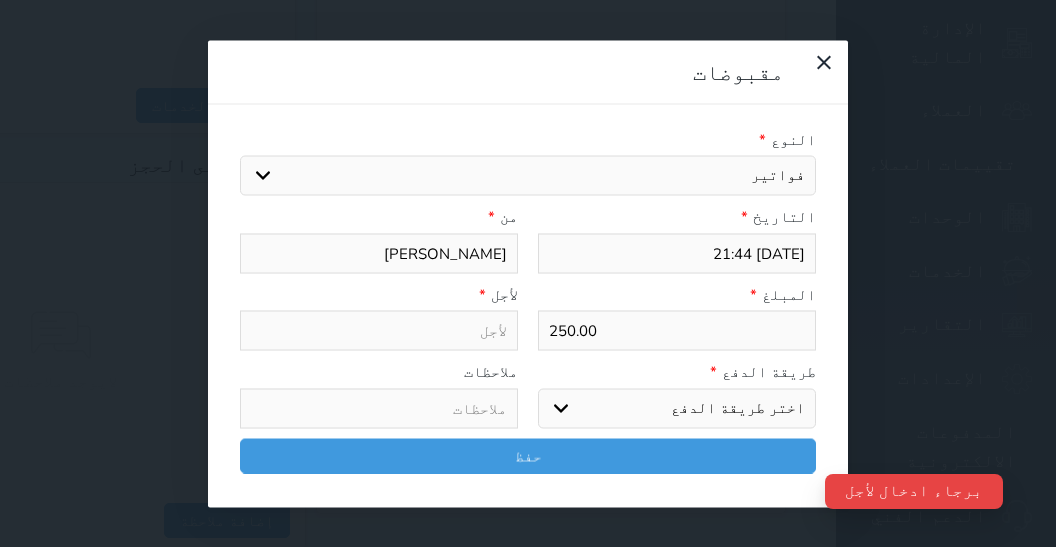 click on "فواتير" at bounding box center [0, 0] 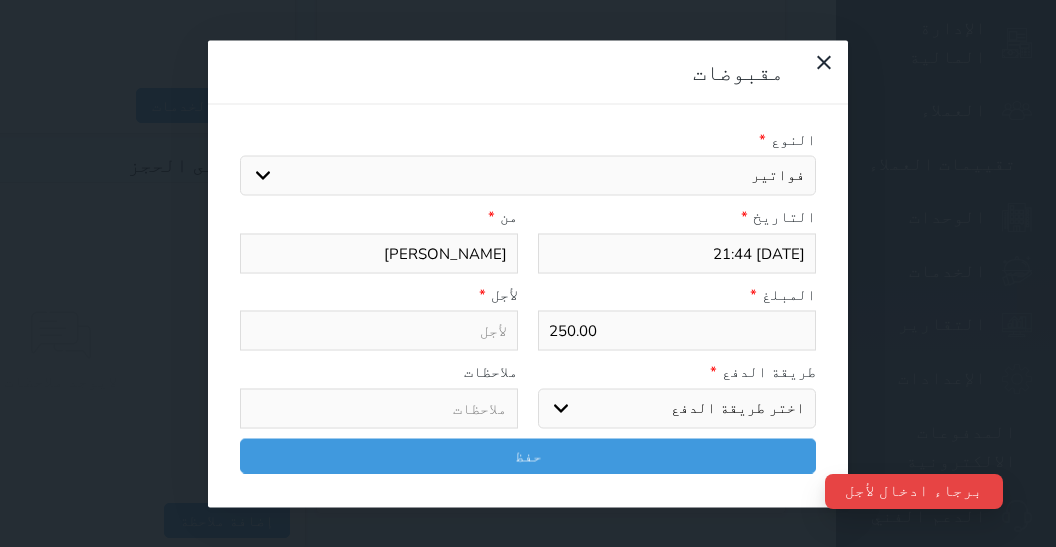 select 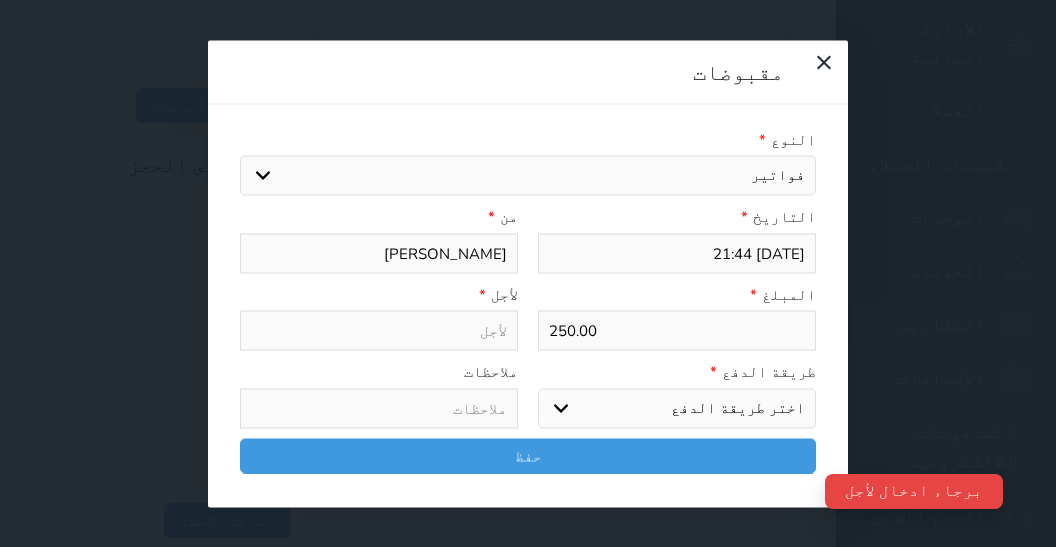 type on "فواتير - الوحدة - 203" 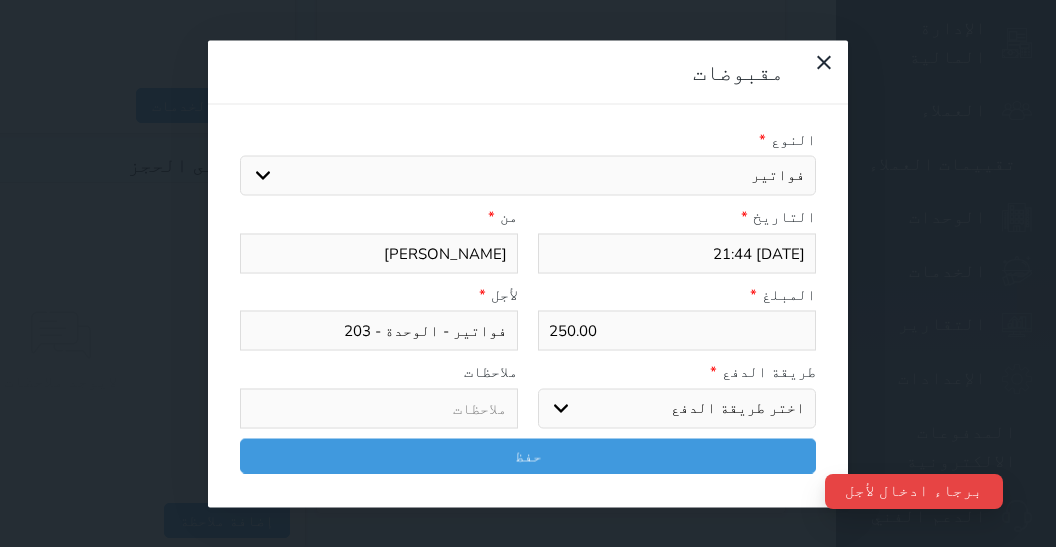 click on "اختر طريقة الدفع   دفع نقدى   تحويل بنكى   مدى   بطاقة ائتمان   آجل" at bounding box center (677, 408) 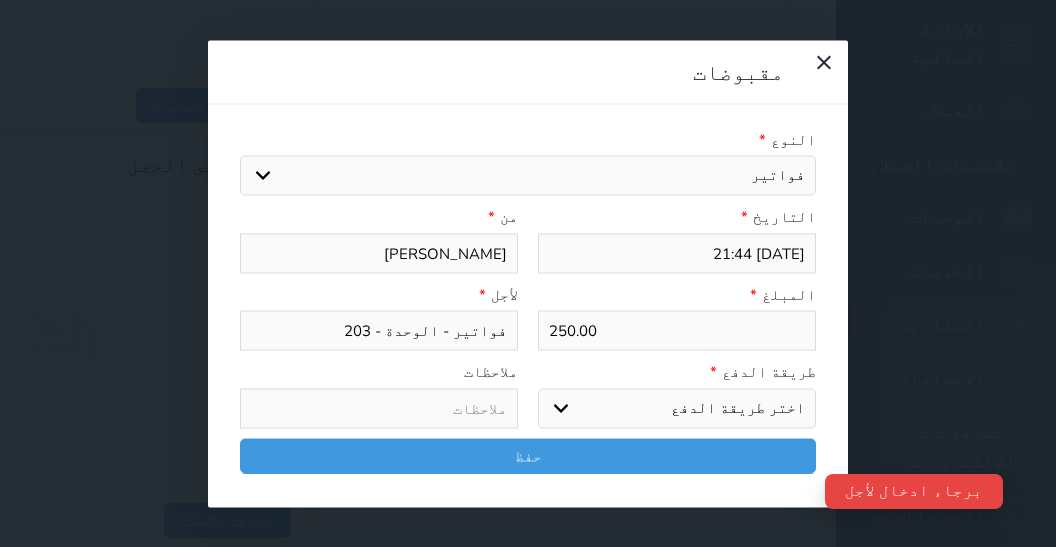select on "mada" 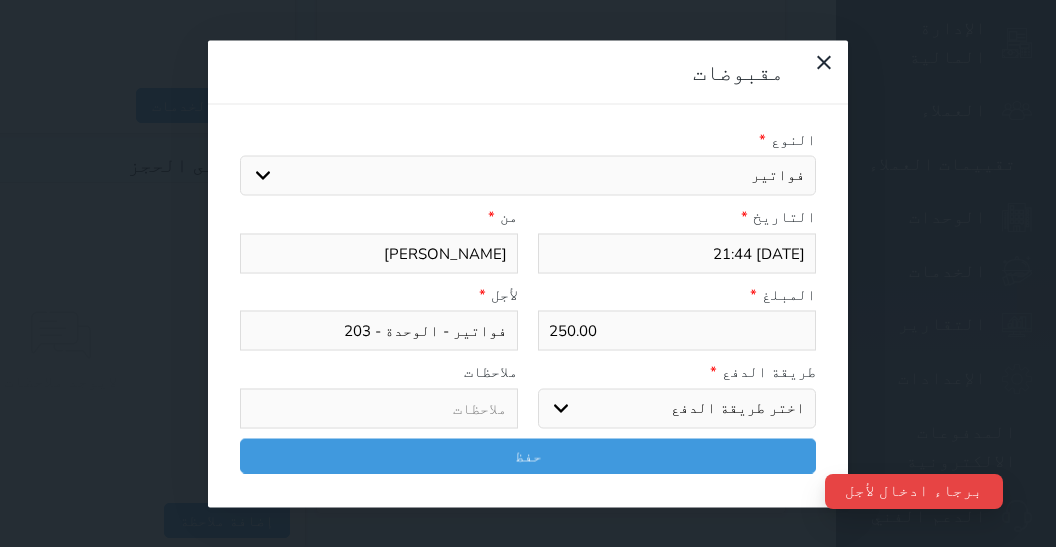 click on "مدى" at bounding box center [0, 0] 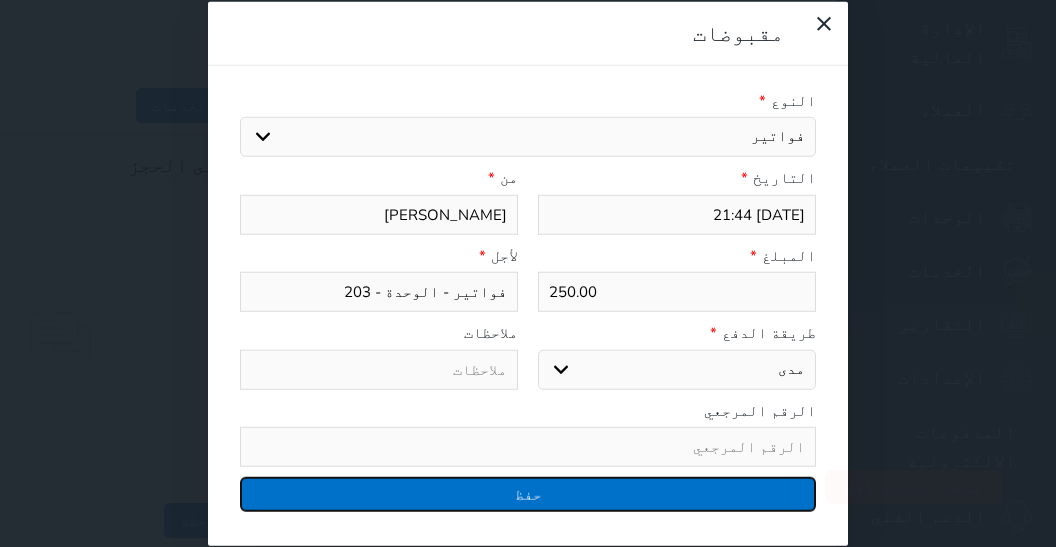 click on "حفظ" at bounding box center [528, 494] 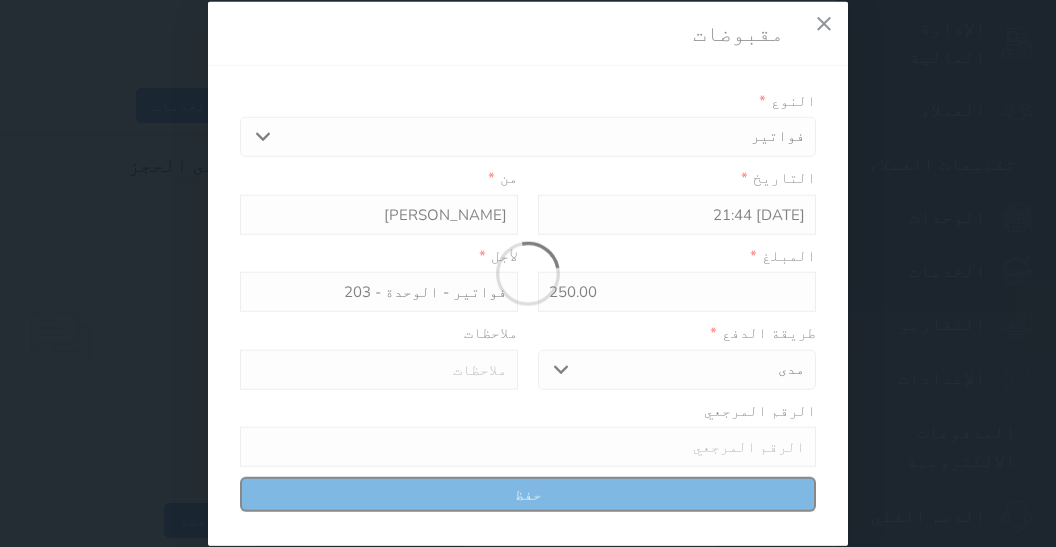 select 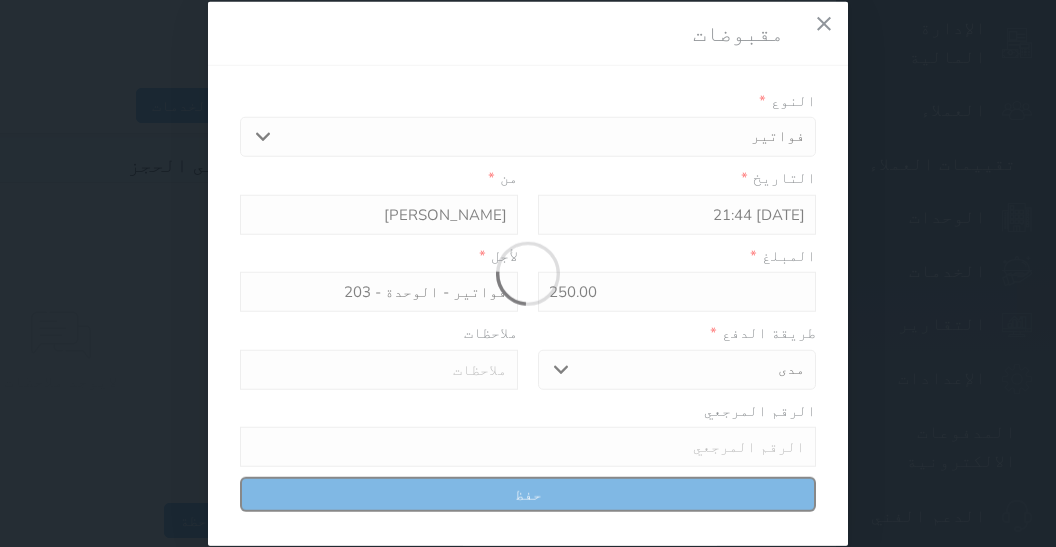type 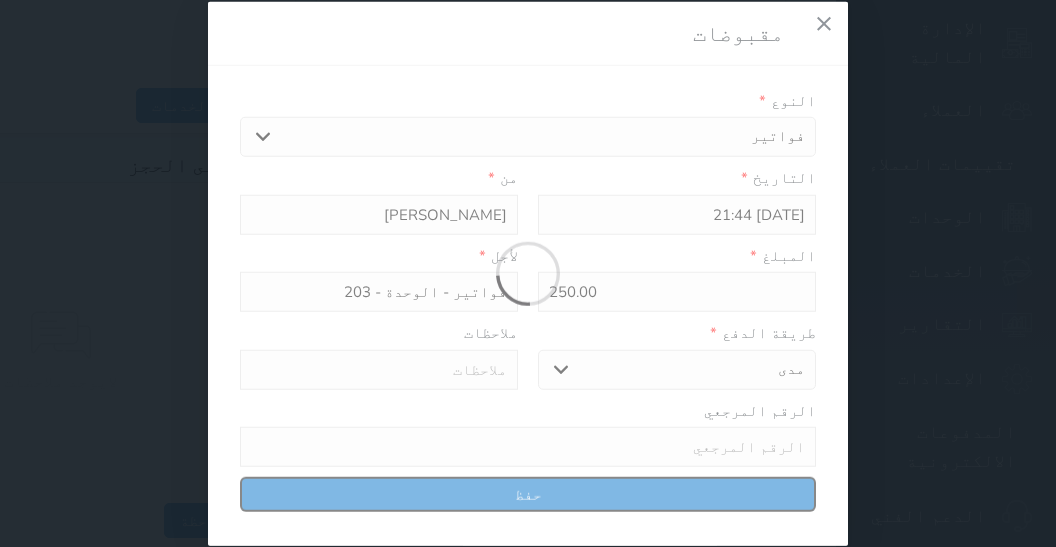 type on "0" 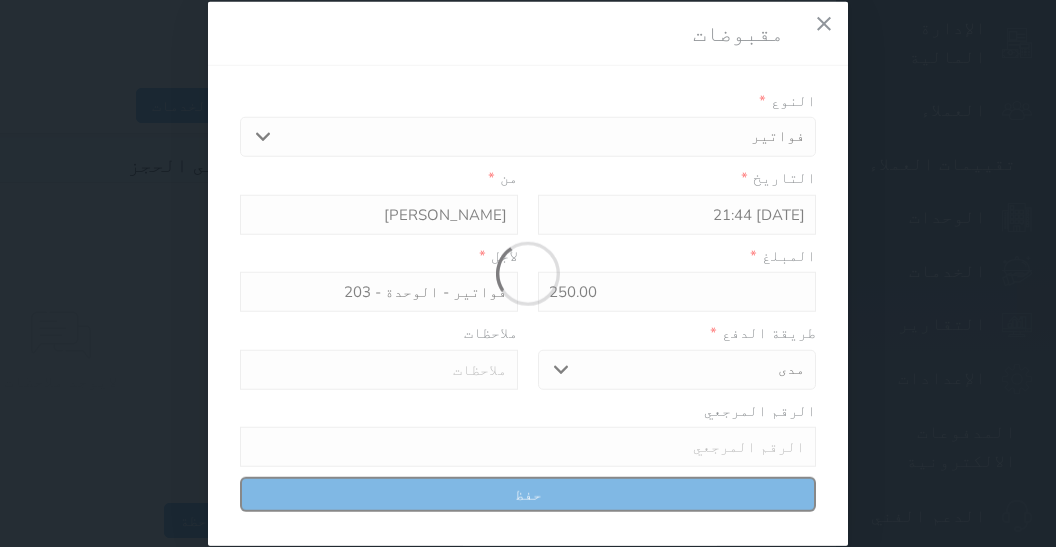 select 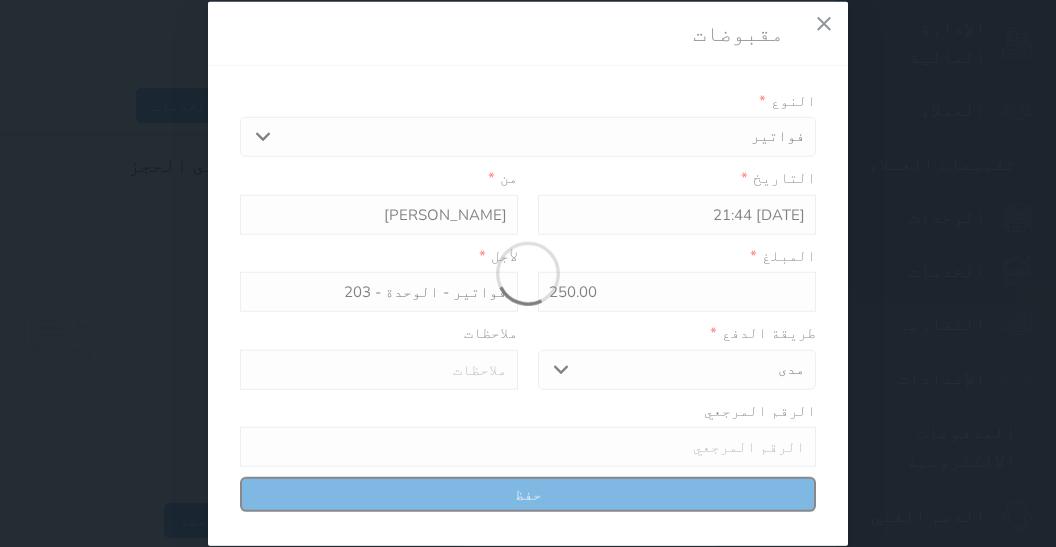 type on "0" 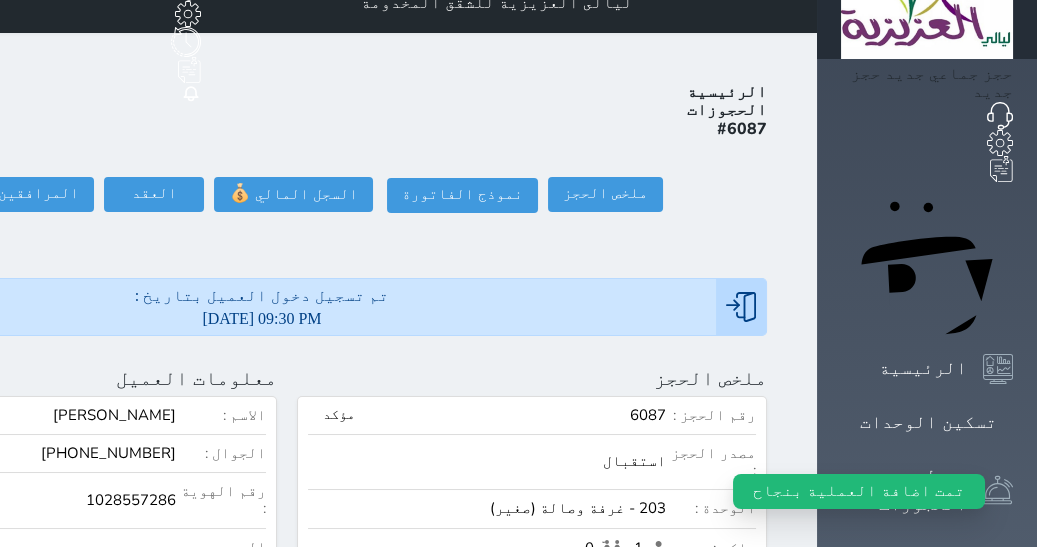 scroll, scrollTop: 0, scrollLeft: 0, axis: both 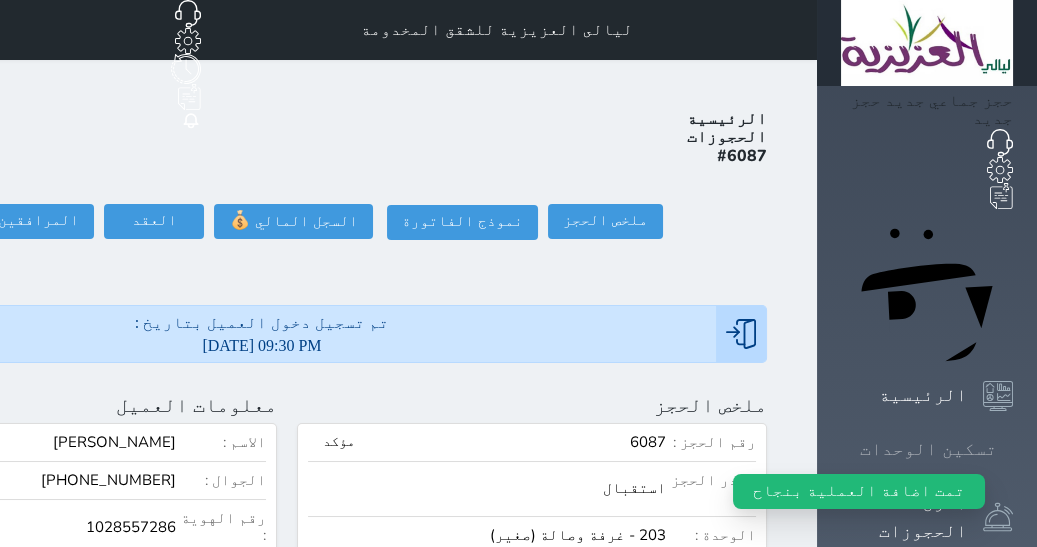 click 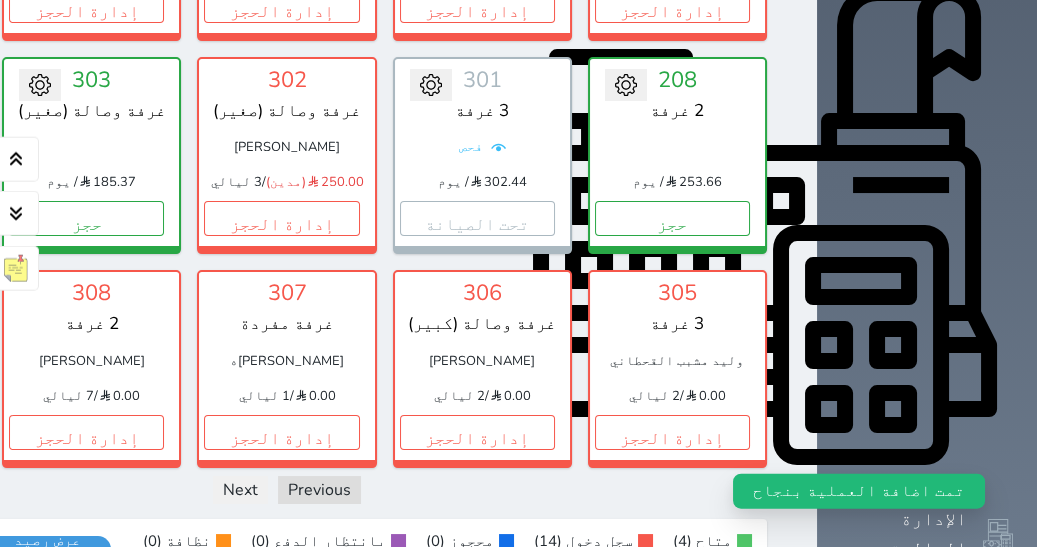 scroll, scrollTop: 747, scrollLeft: 0, axis: vertical 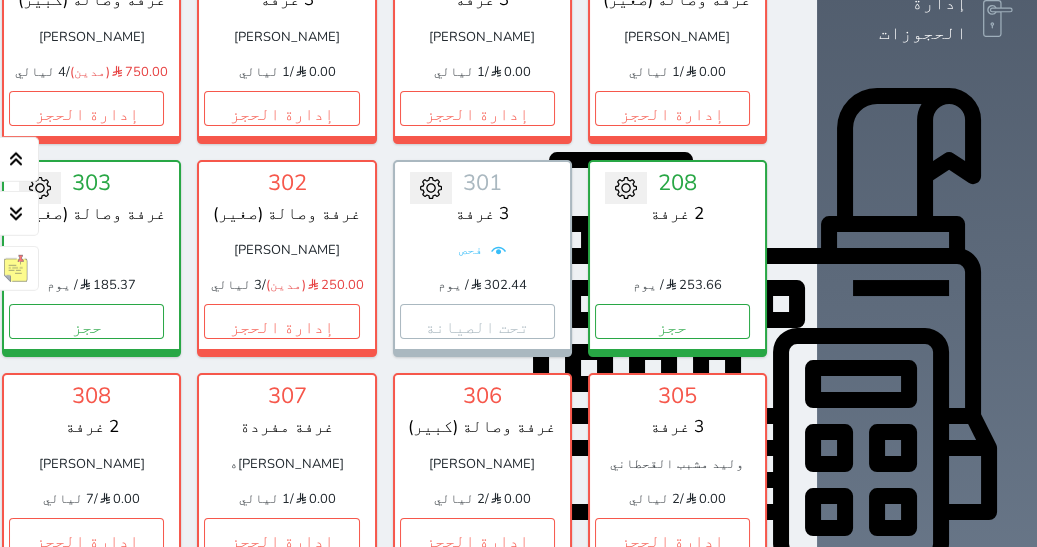 click on "حجز" at bounding box center [-109, 321] 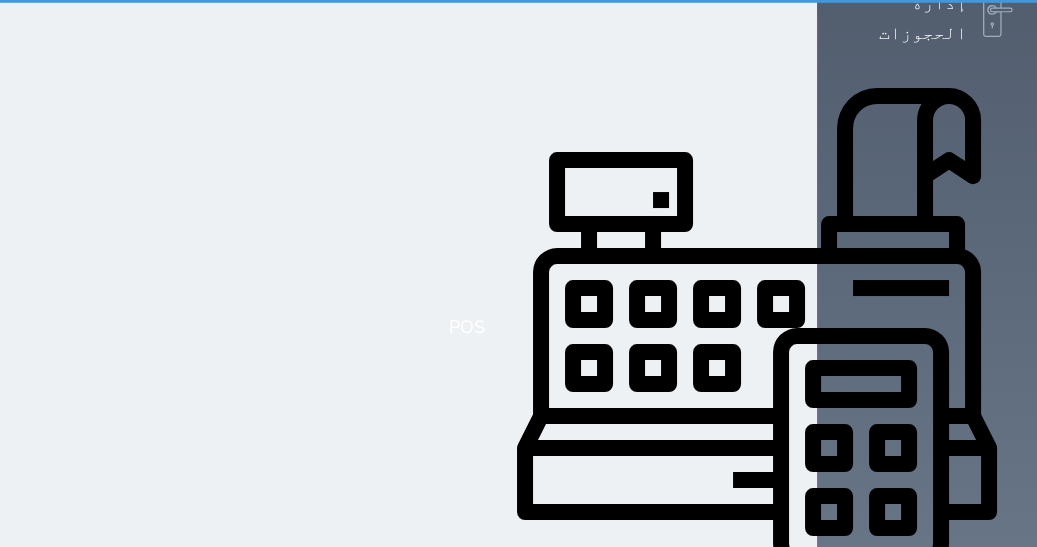 select on "1" 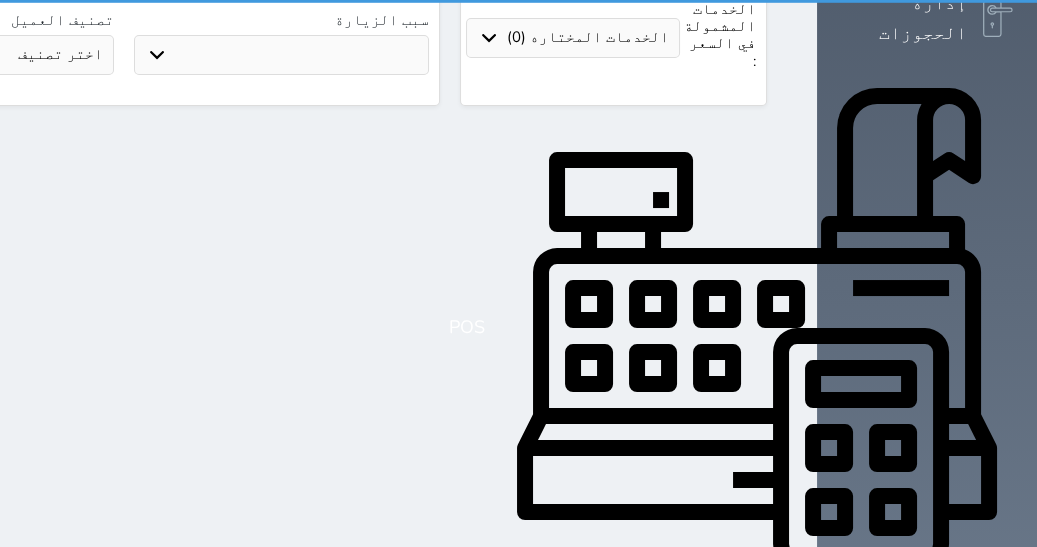 scroll, scrollTop: 0, scrollLeft: 0, axis: both 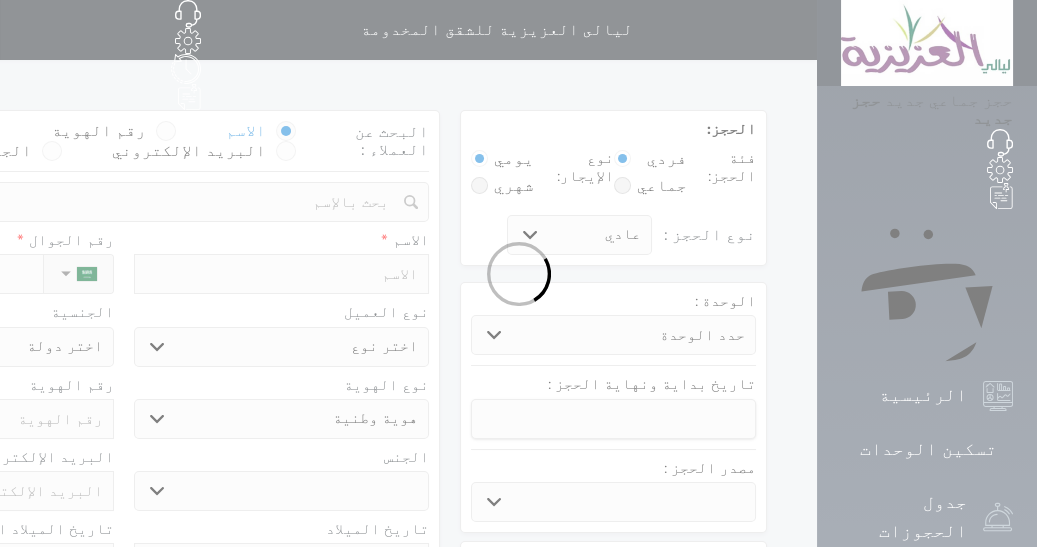 select 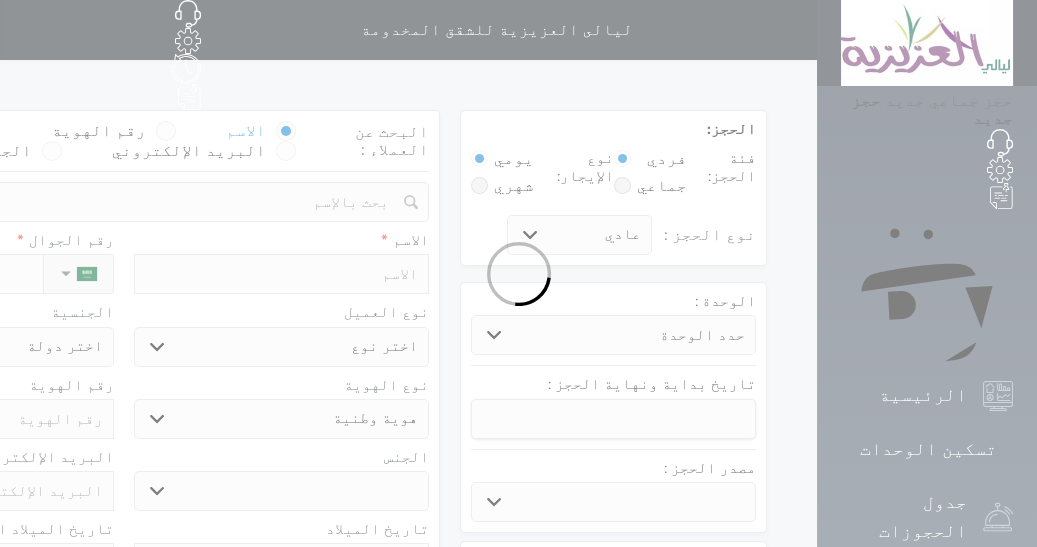 select 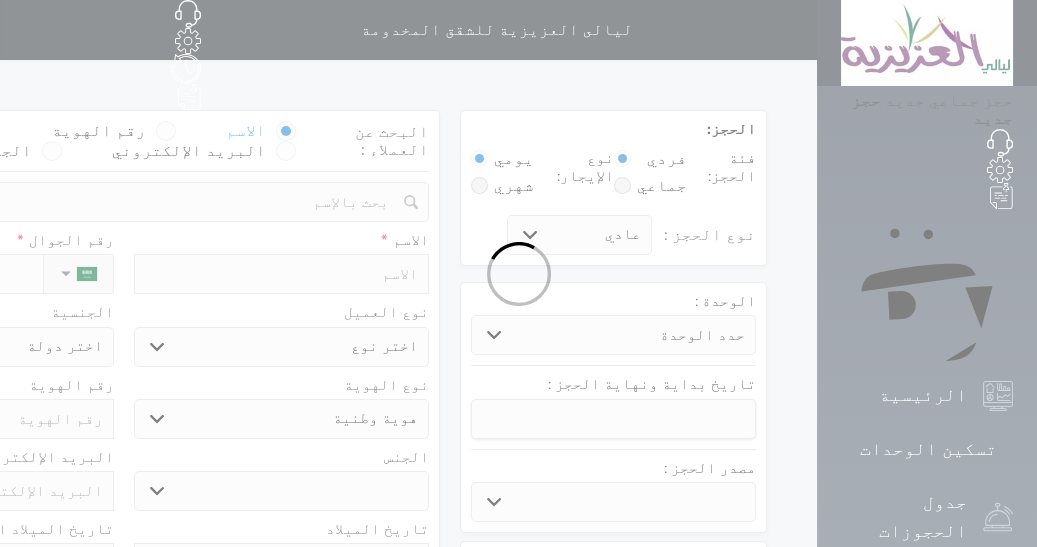 select 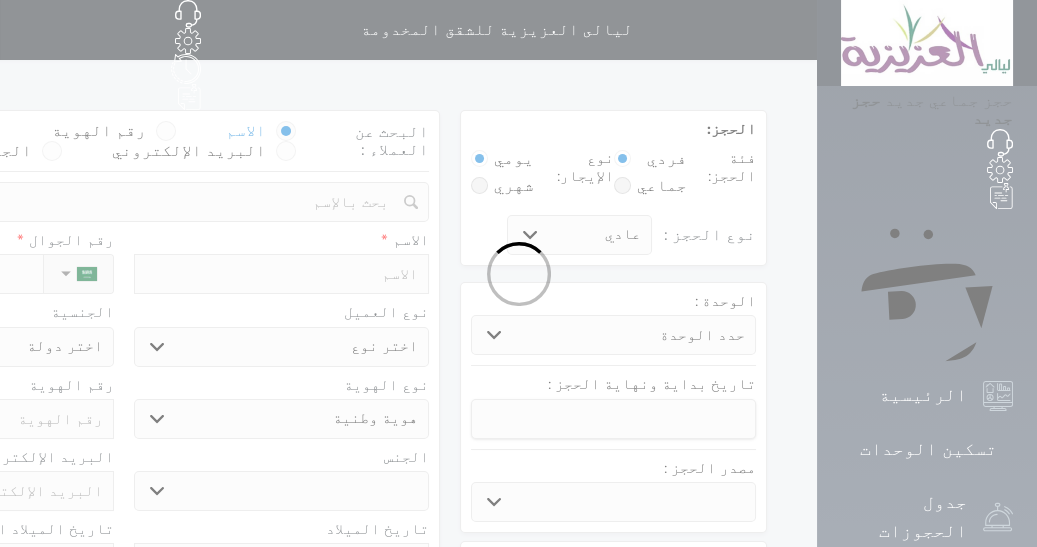 select 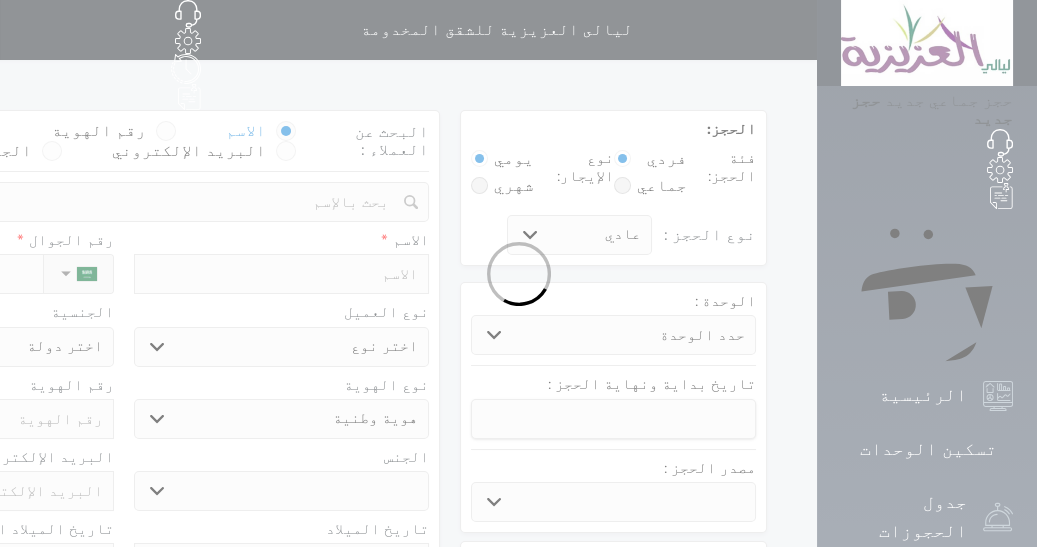 select 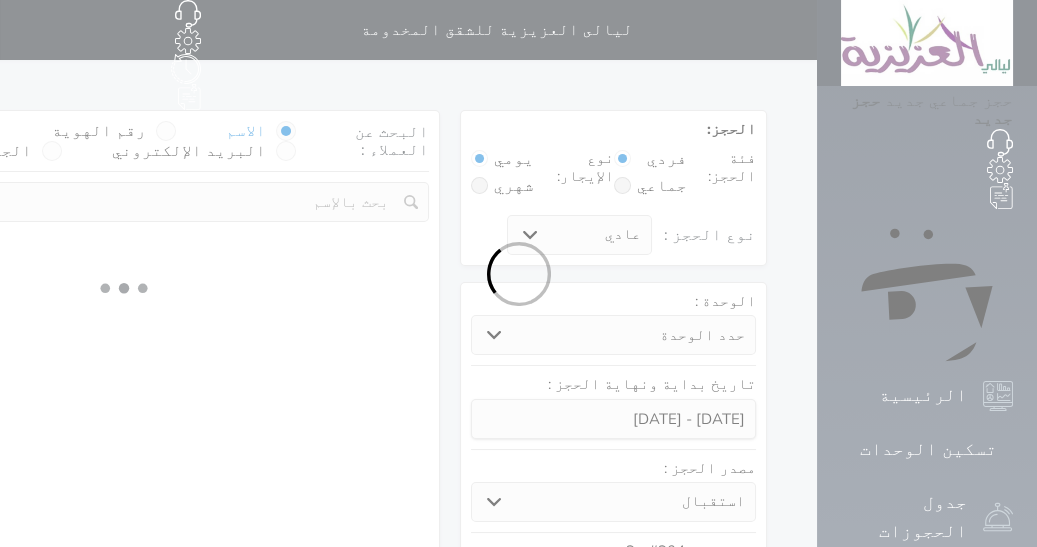 select 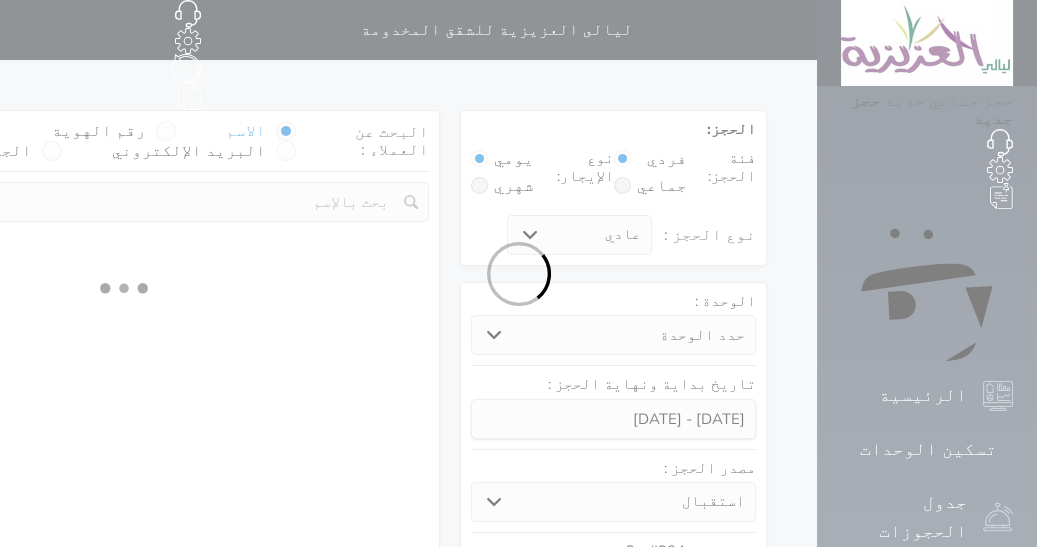 select on "1" 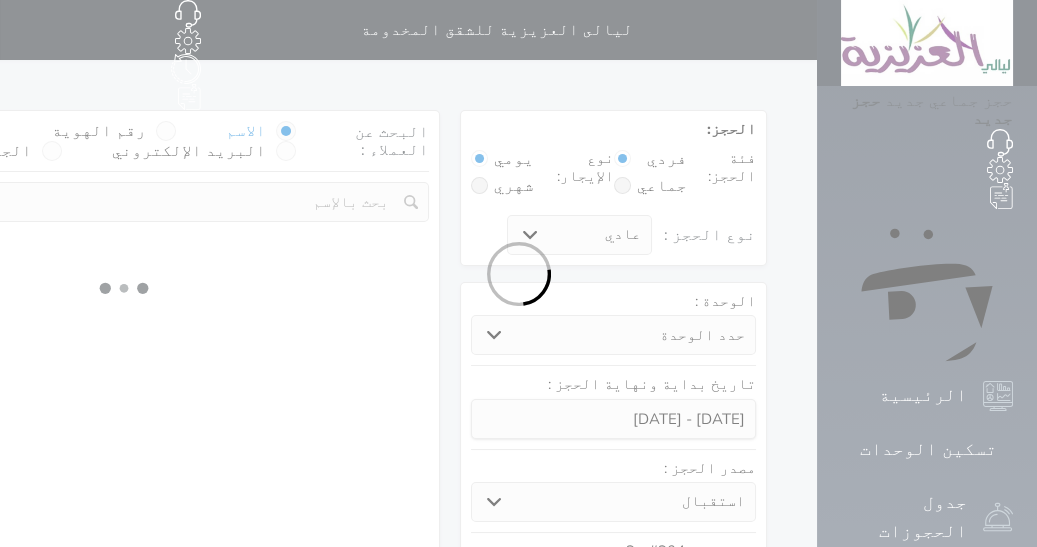 select on "113" 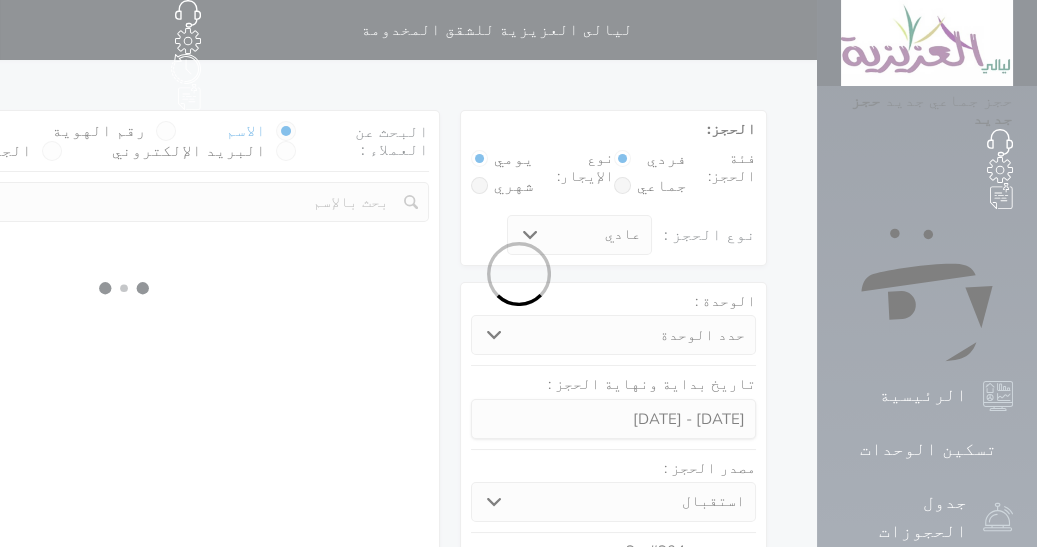select on "1" 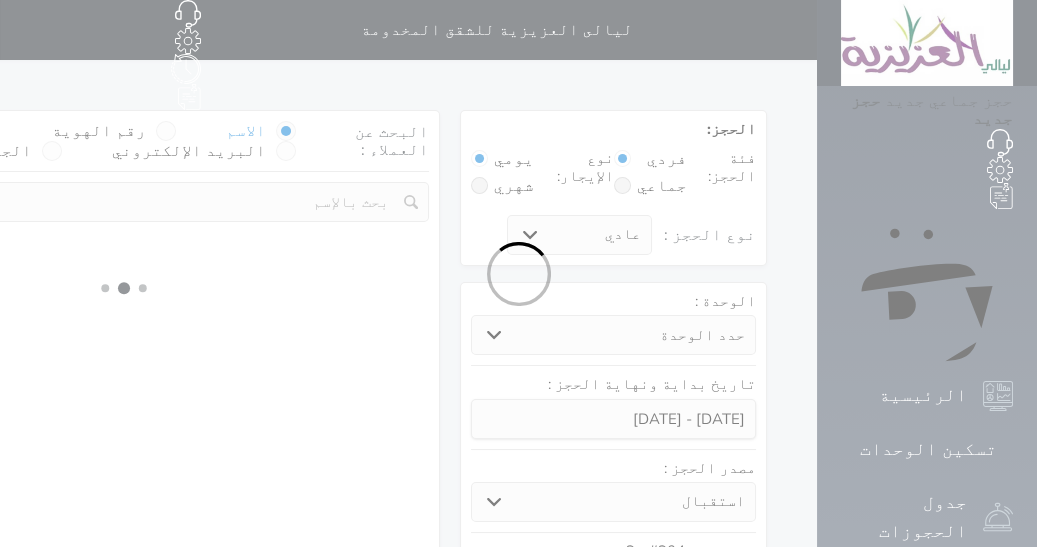 select 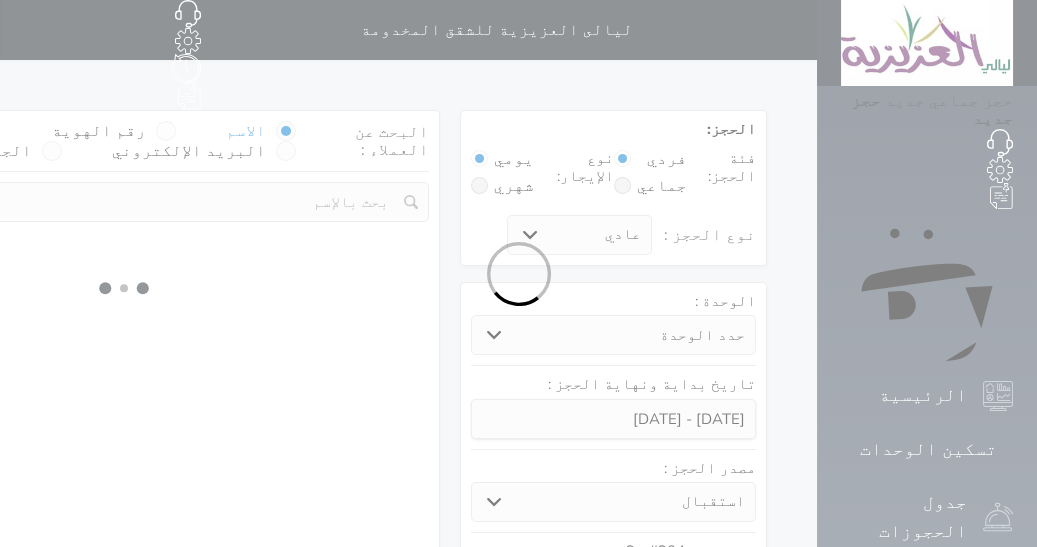 select on "7" 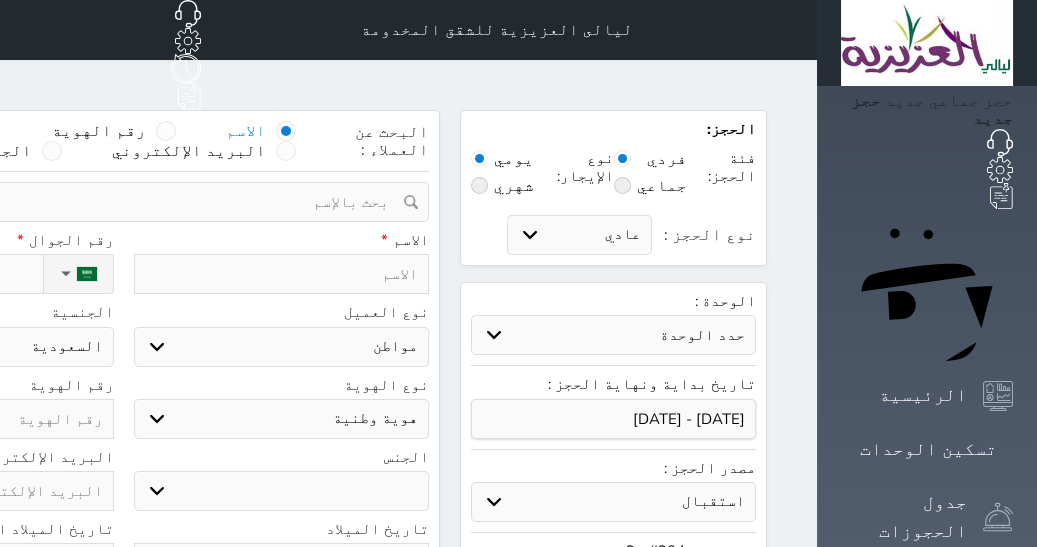 select 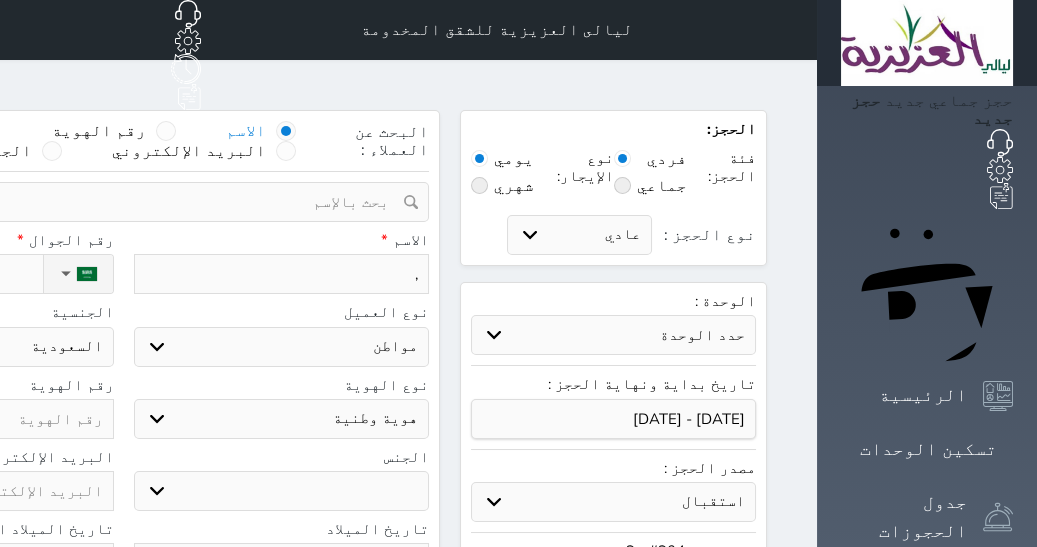 type on ",G" 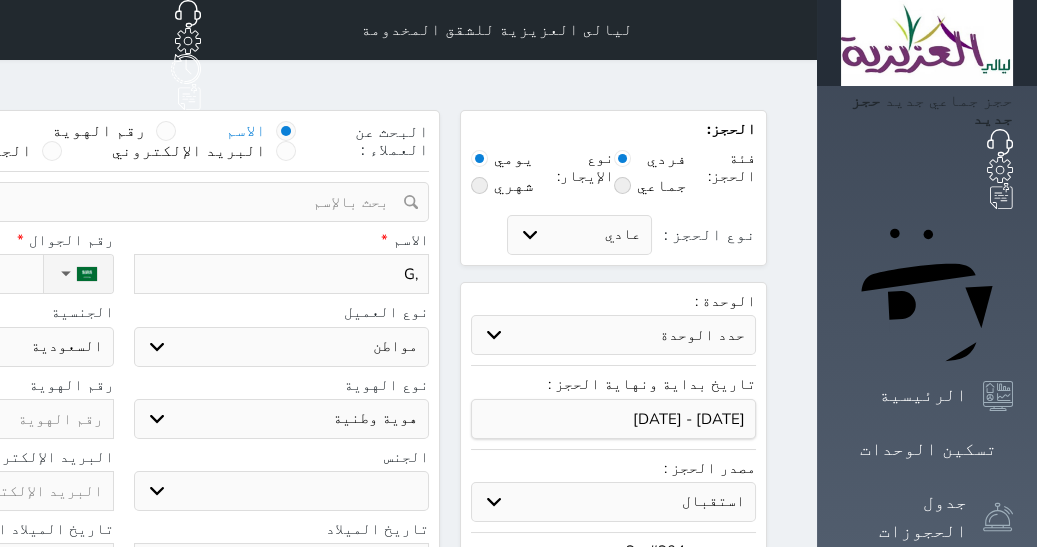 select 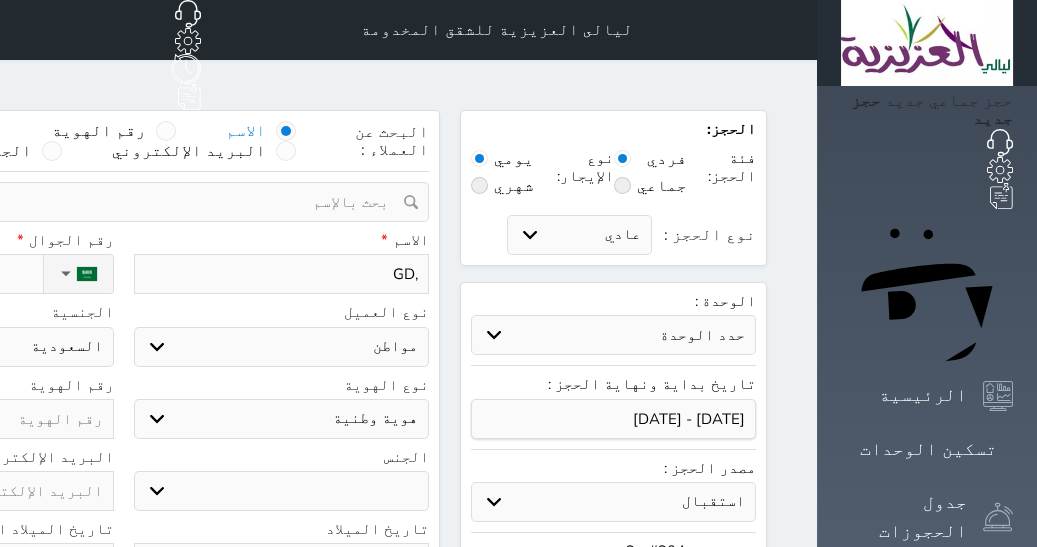 type on ",GD]" 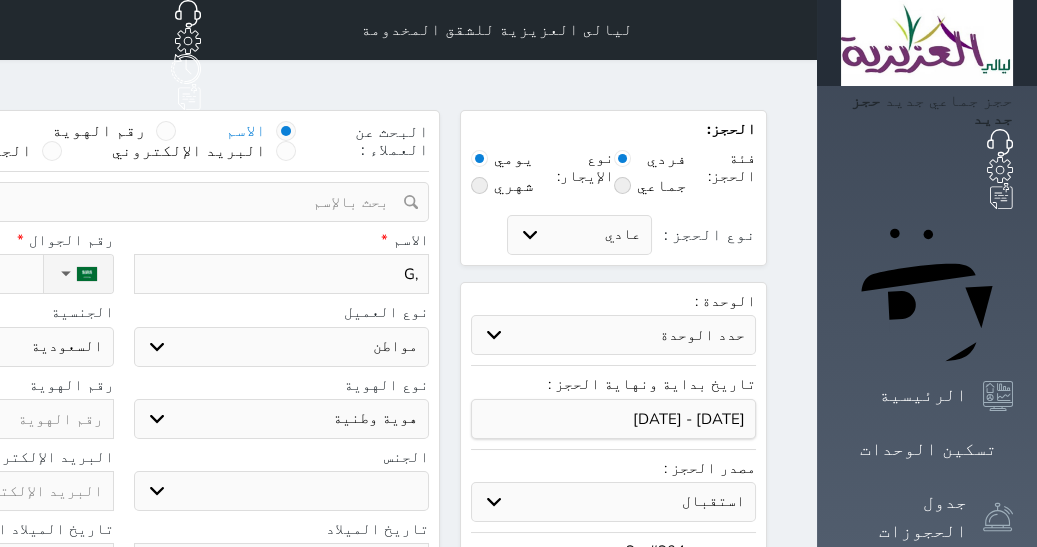 type on "," 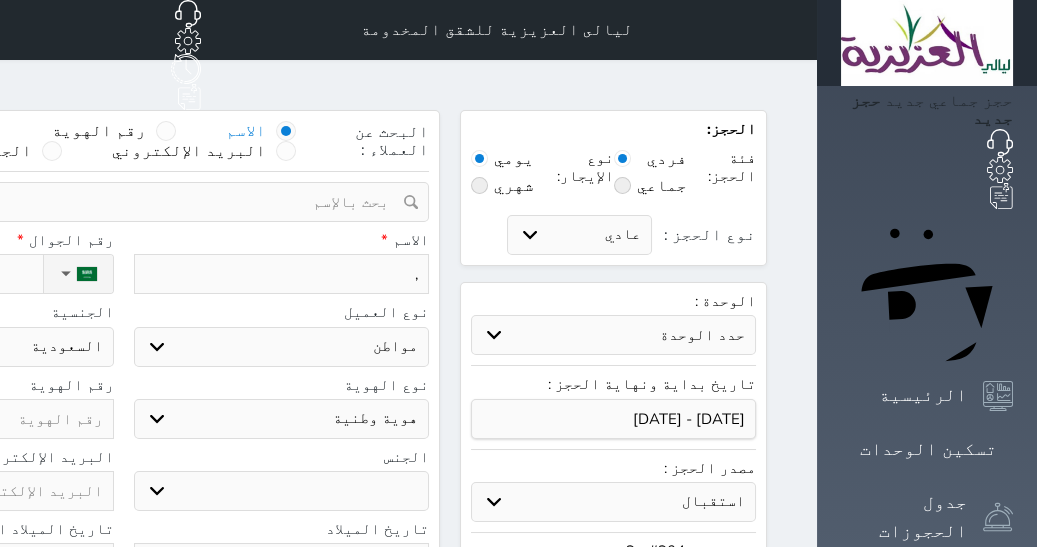 select 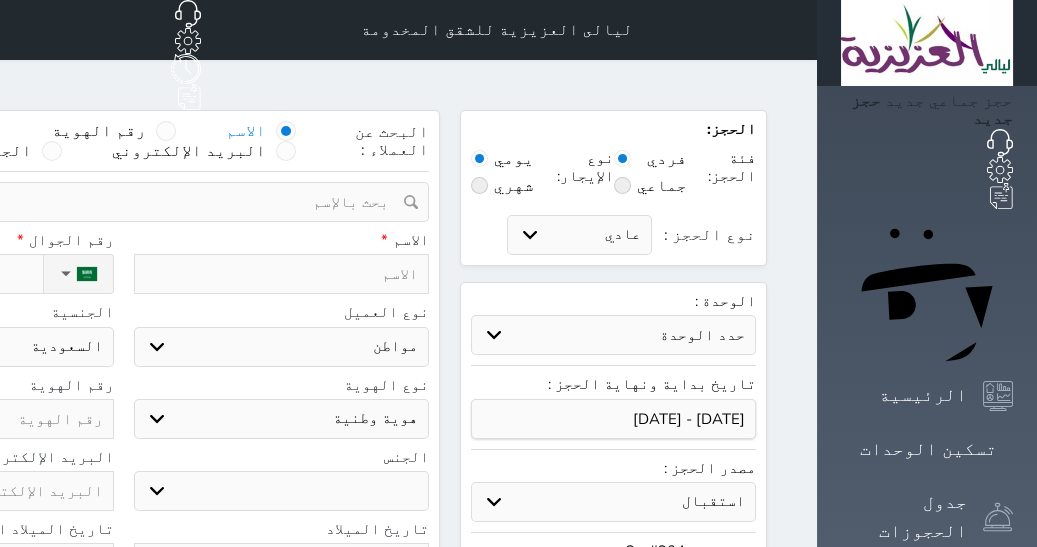 select 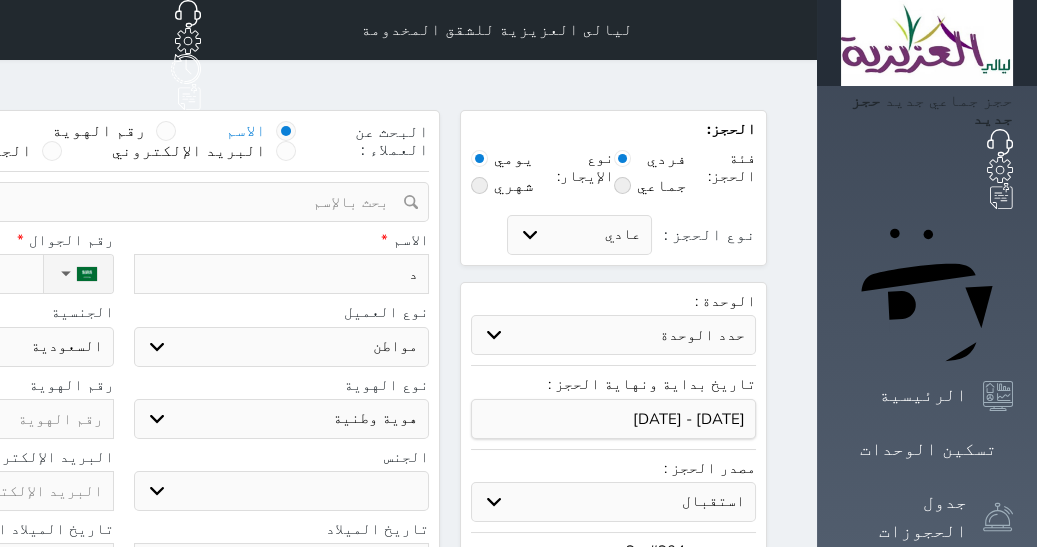 select 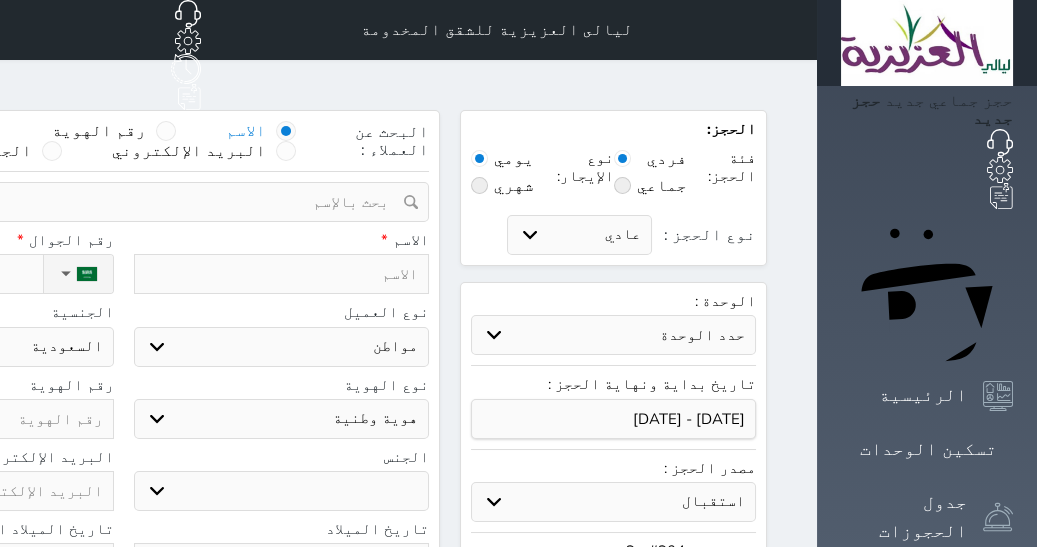 select 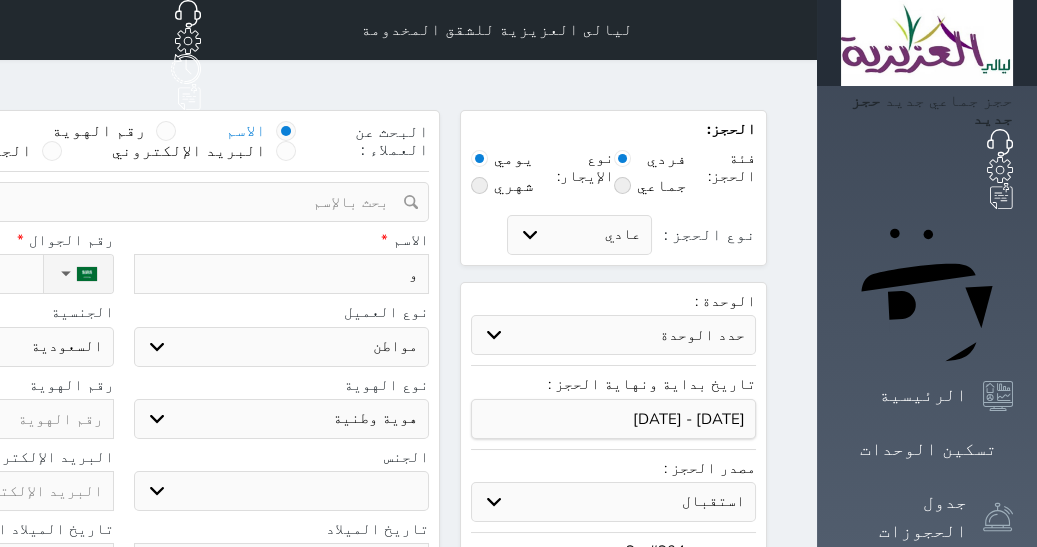 type on "ول" 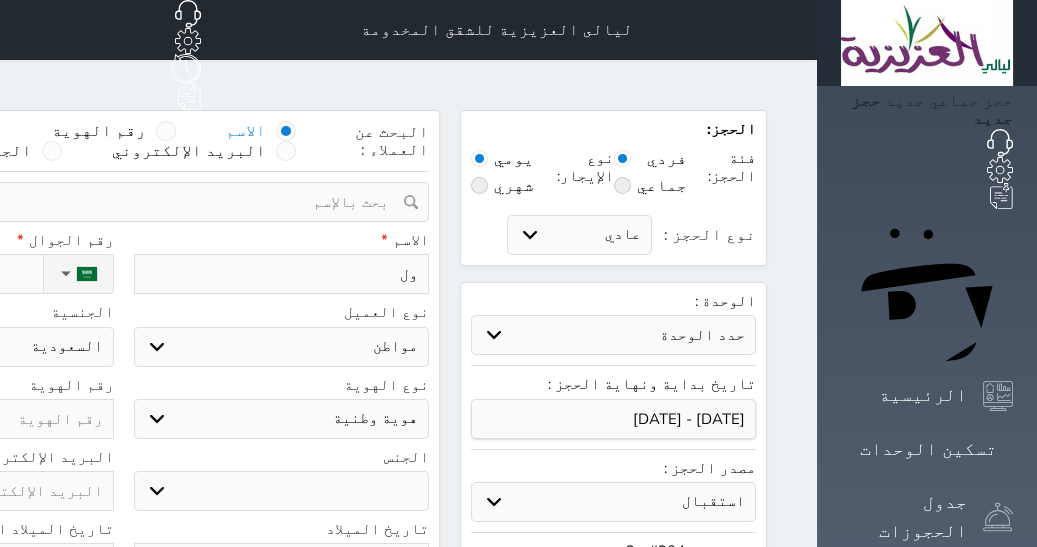 type on "ولي" 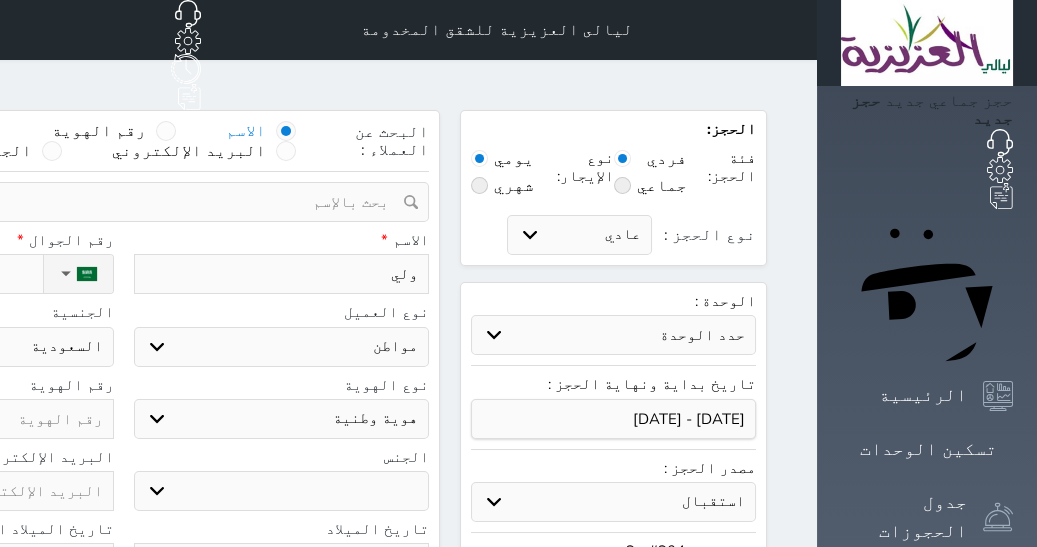type on "وليد" 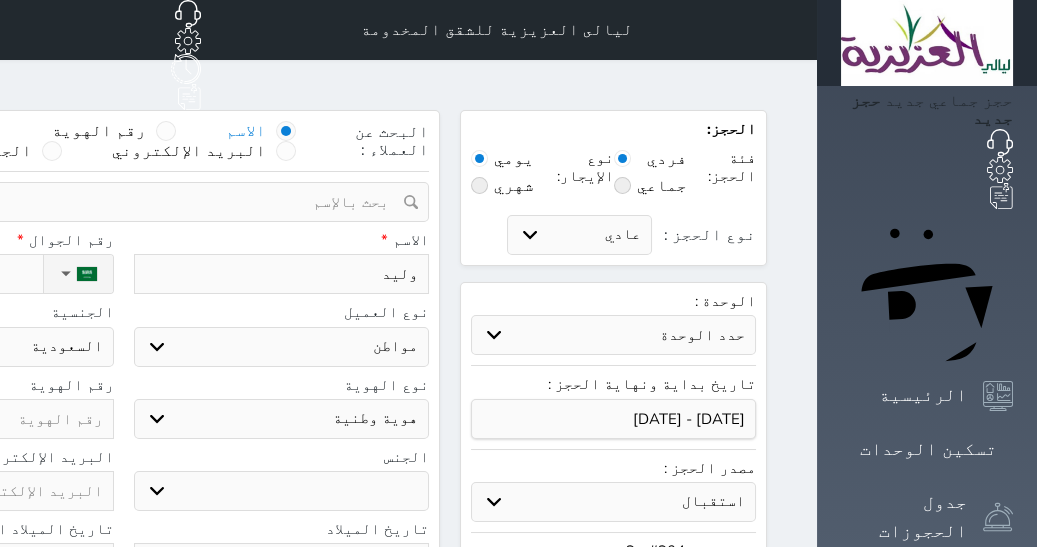 select 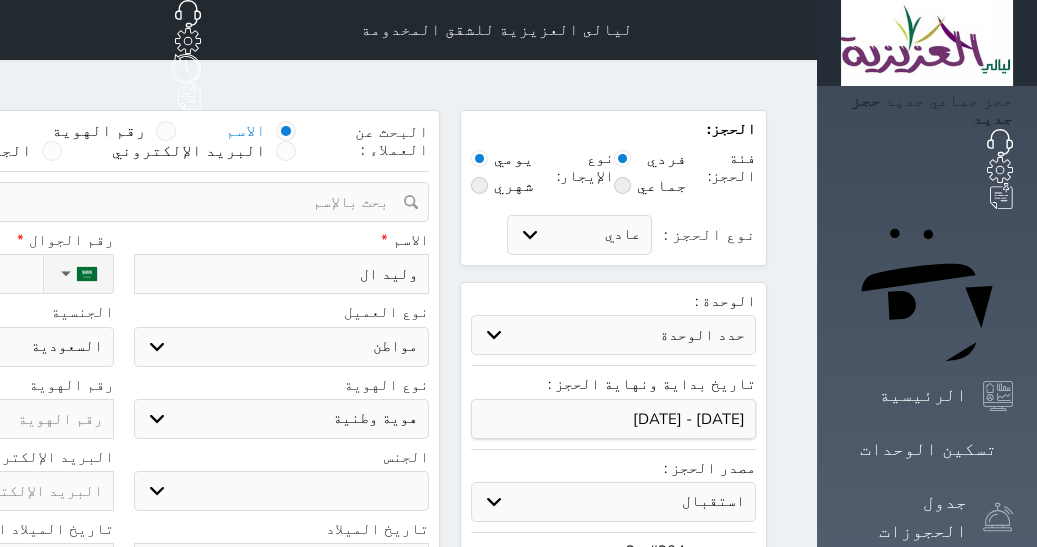 type on "وليد الم" 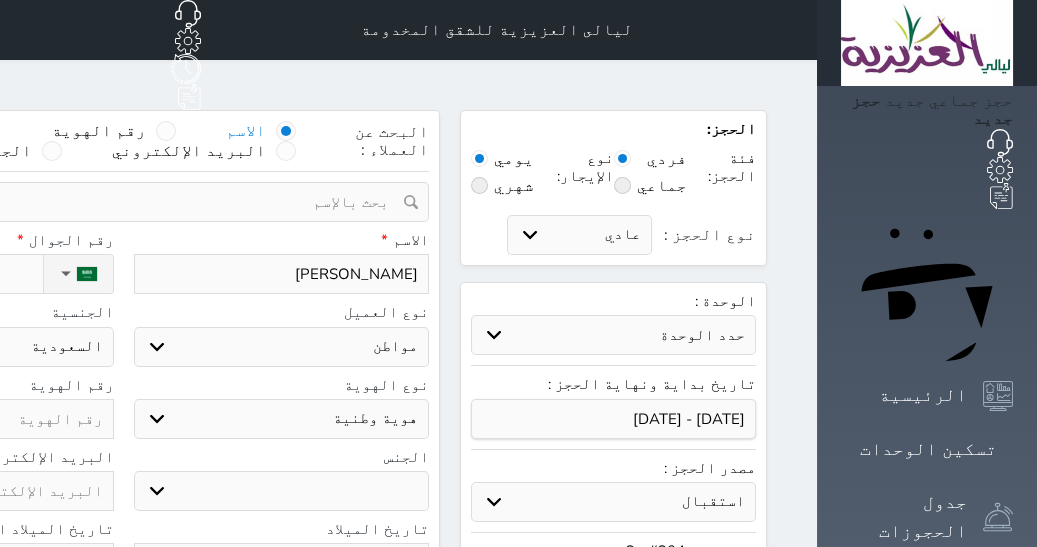 select 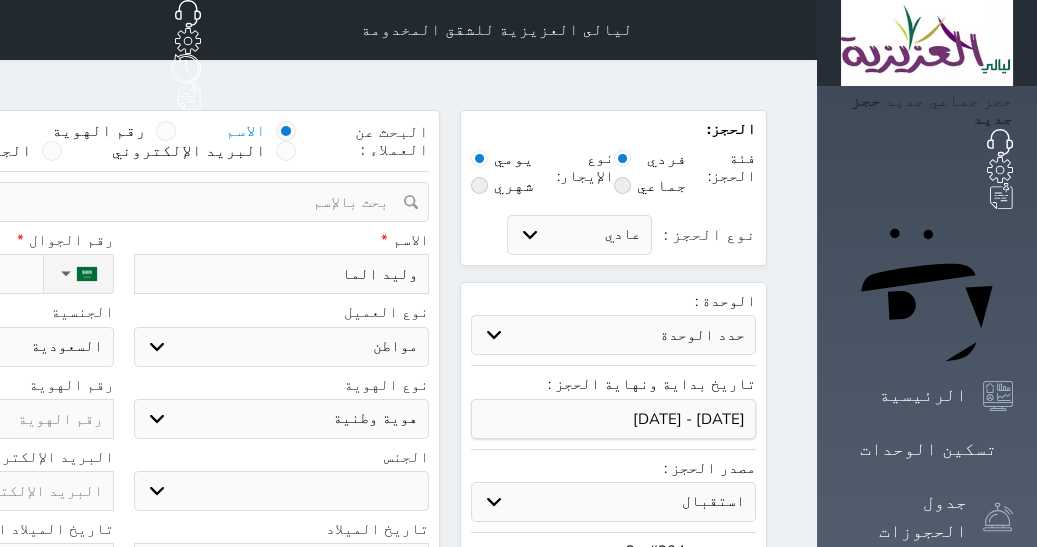 type on "وليد الماج" 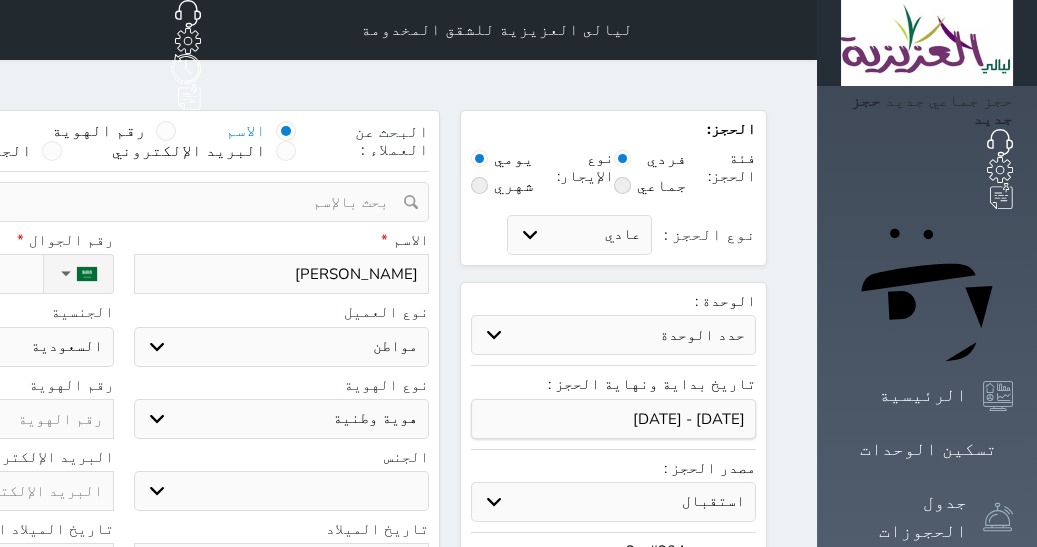 type on "وليد الماجد" 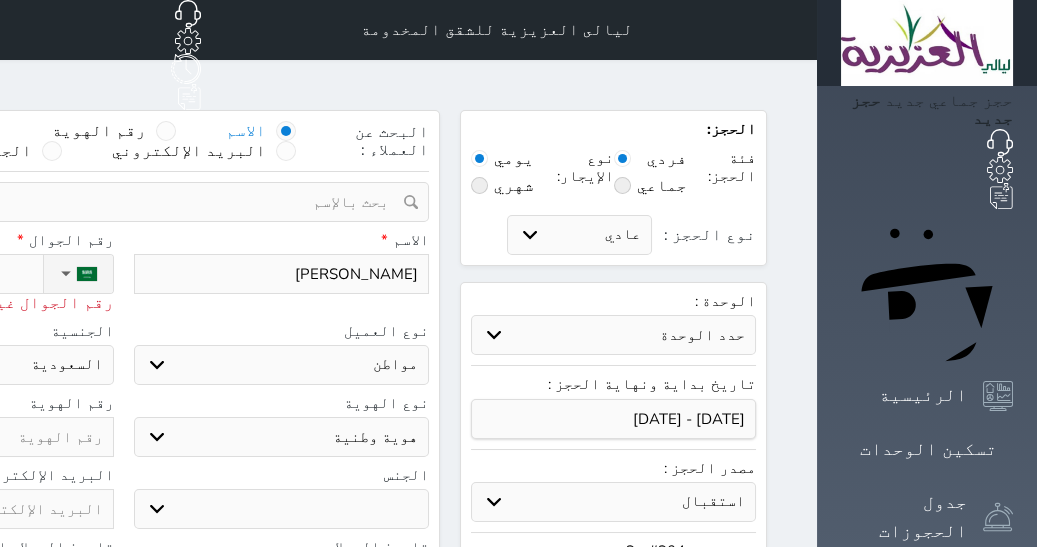 type on "05" 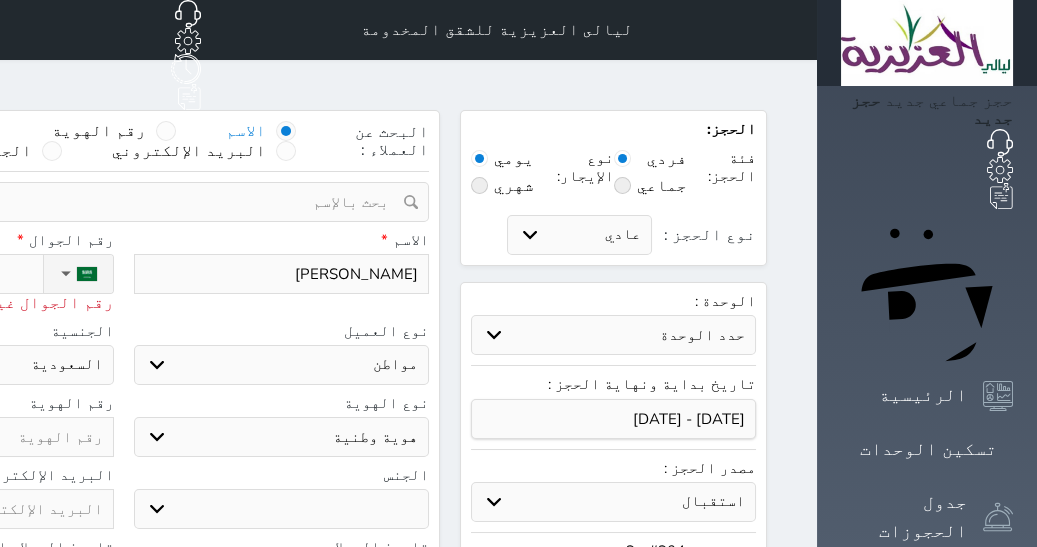 type on "053" 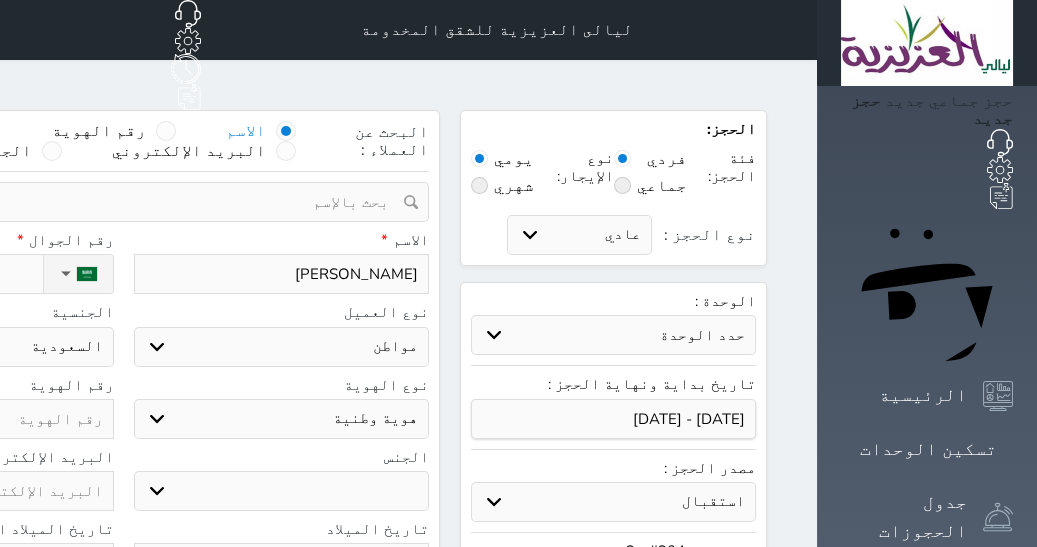 type on "+966 53 736 3889" 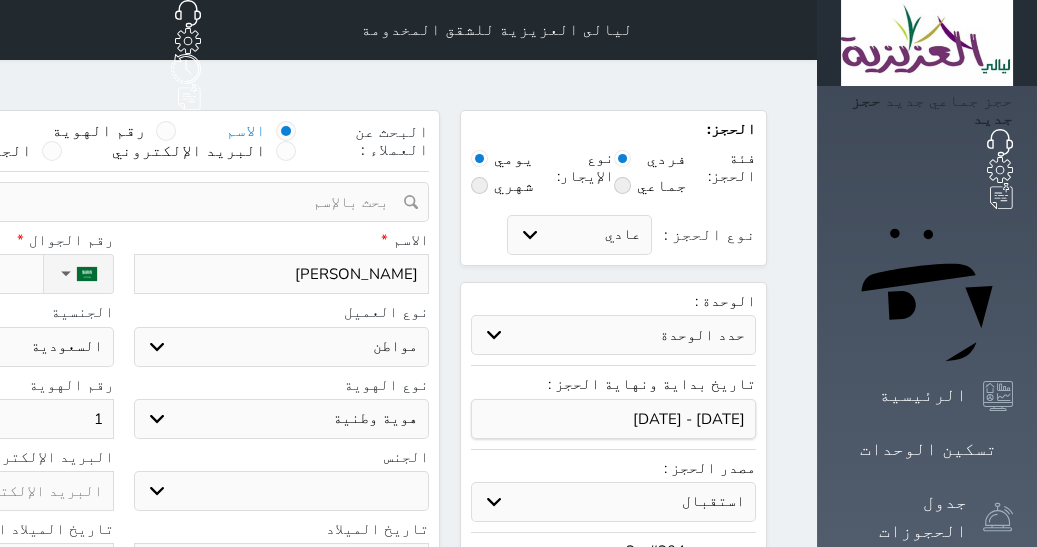 type on "10" 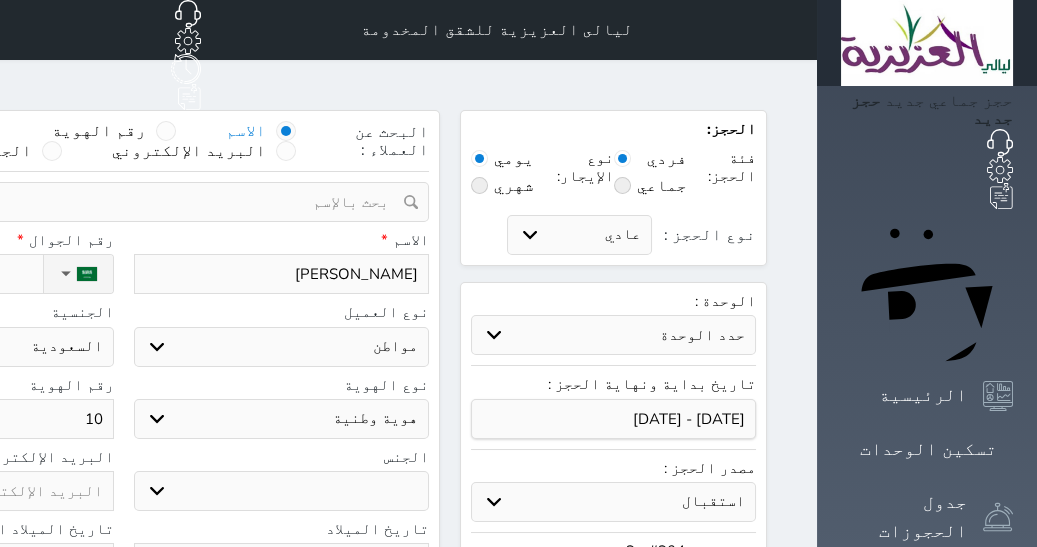 type on "109" 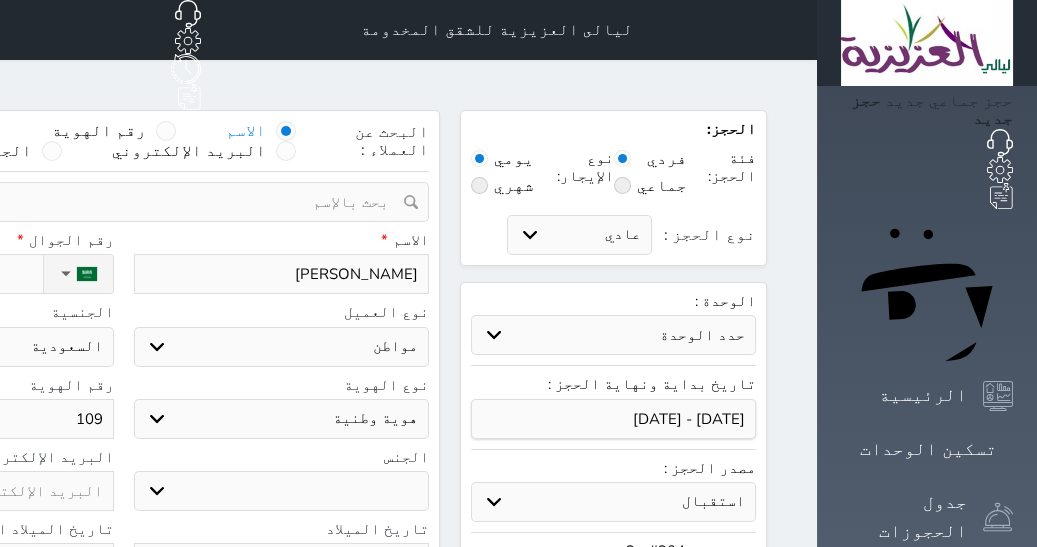 type on "1095" 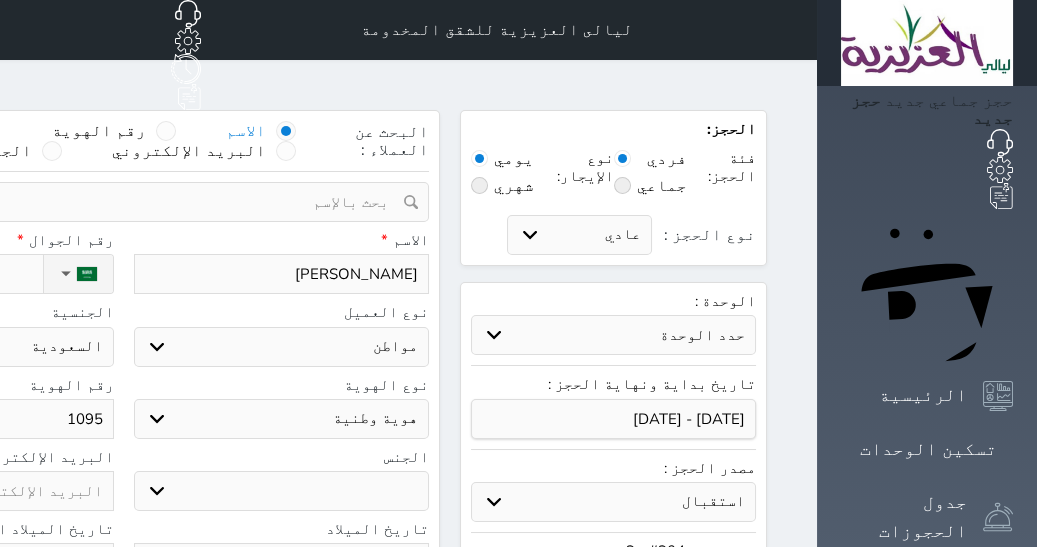 type on "10954" 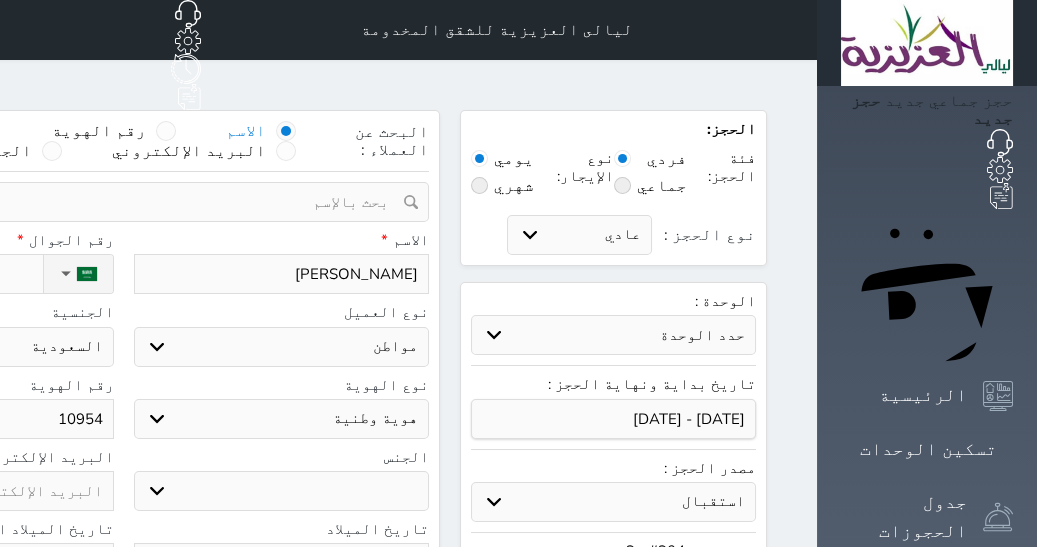 type on "109543" 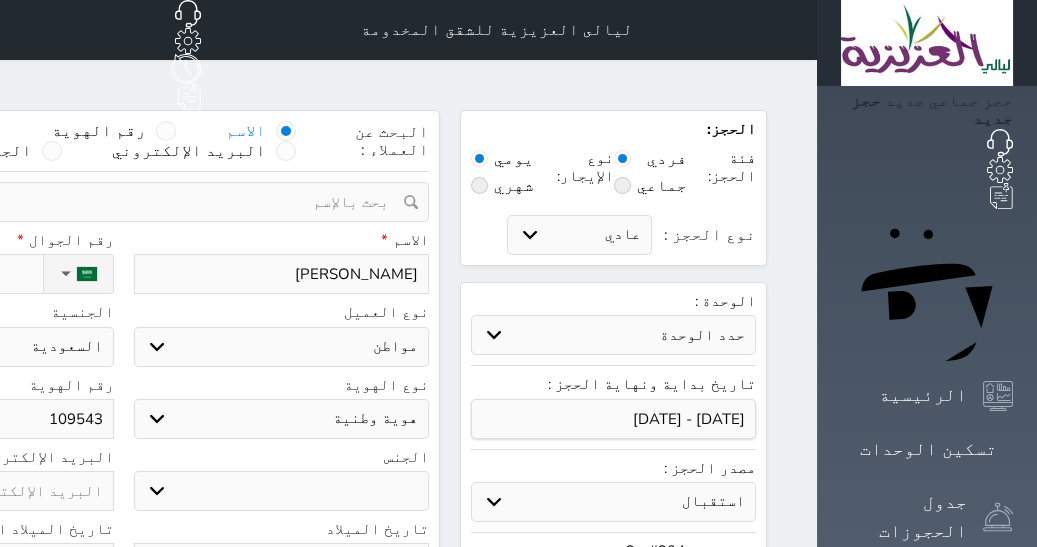 type on "1095437" 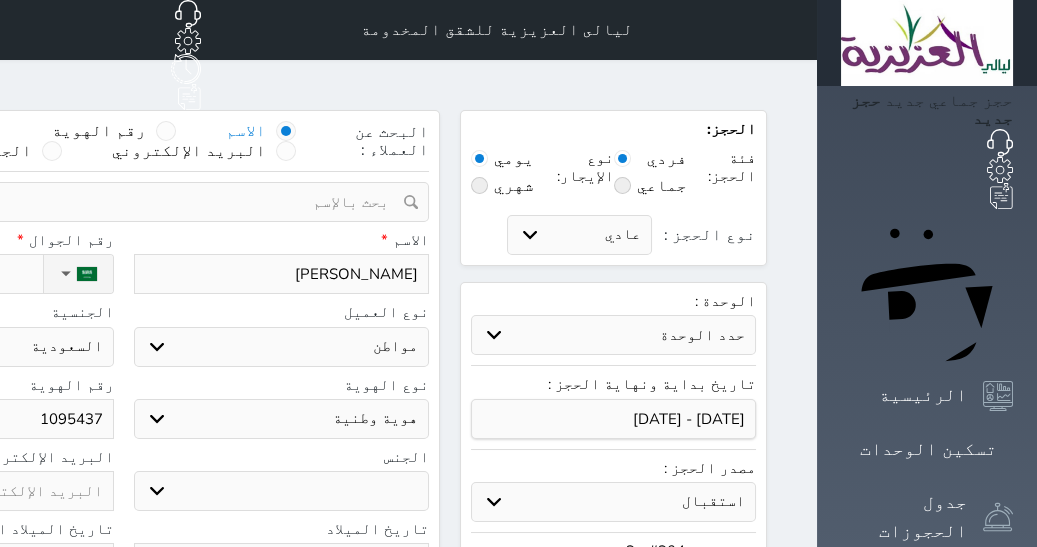 type on "10954374" 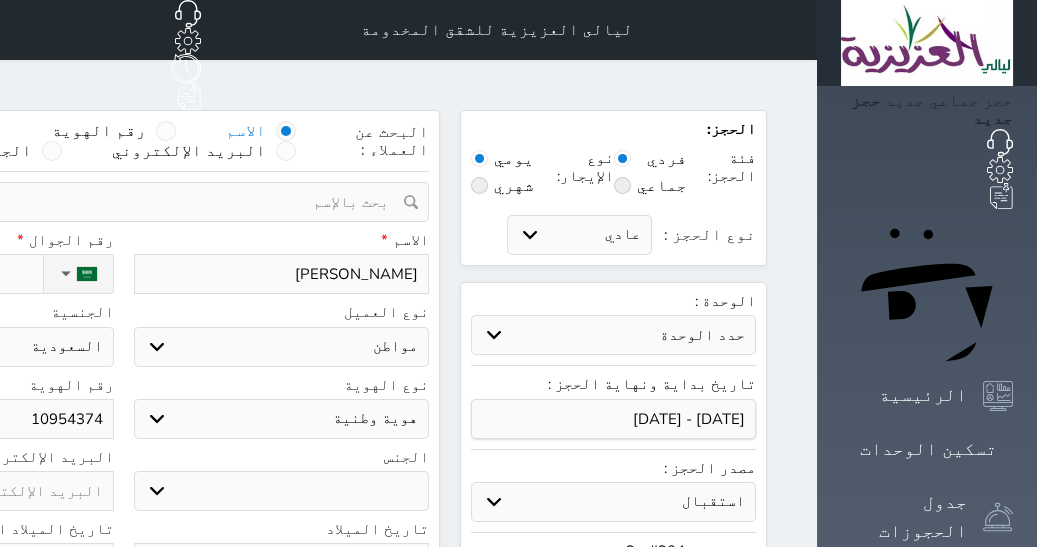 type on "109543747" 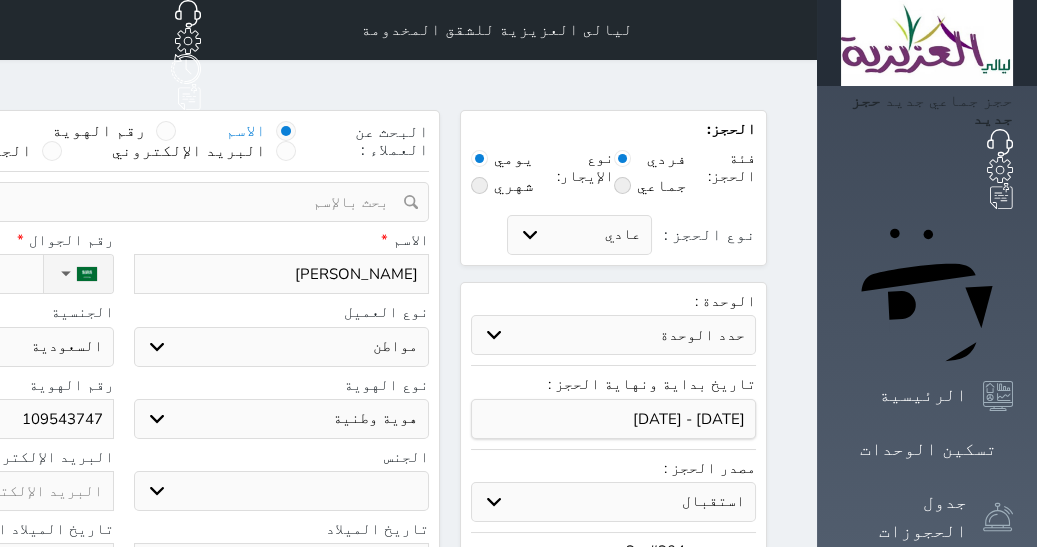 type on "1095437478" 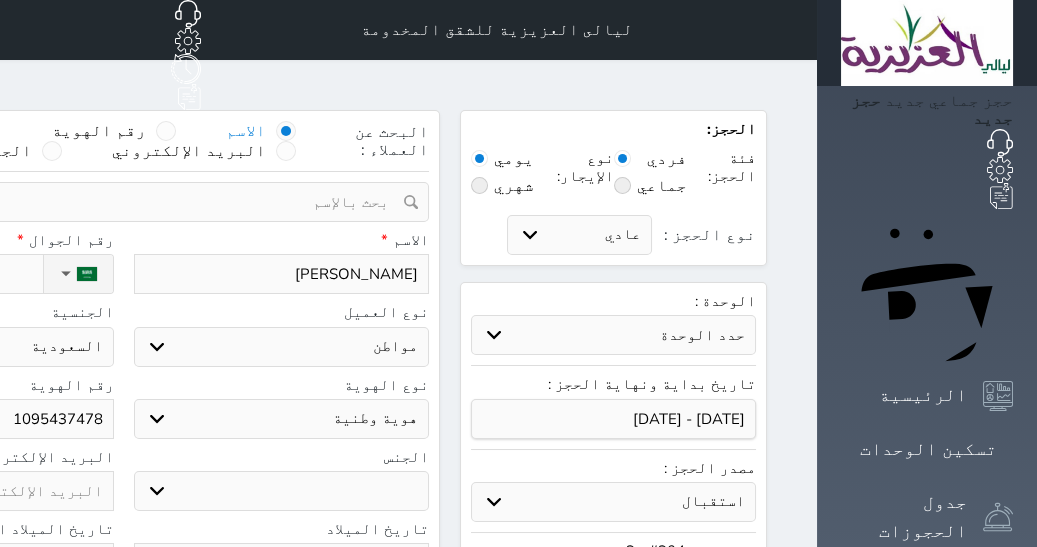 type on "10954374787" 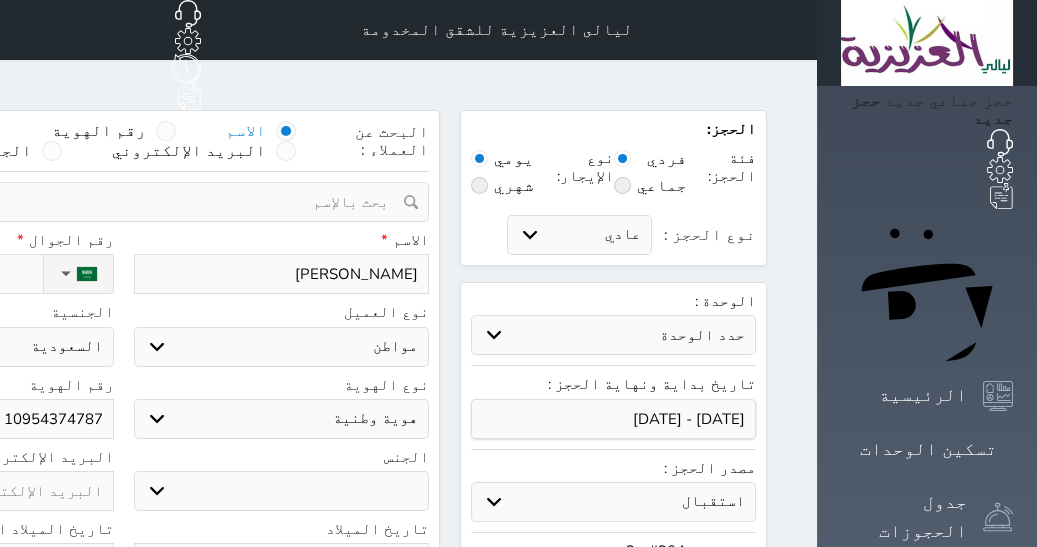type on "10954374787" 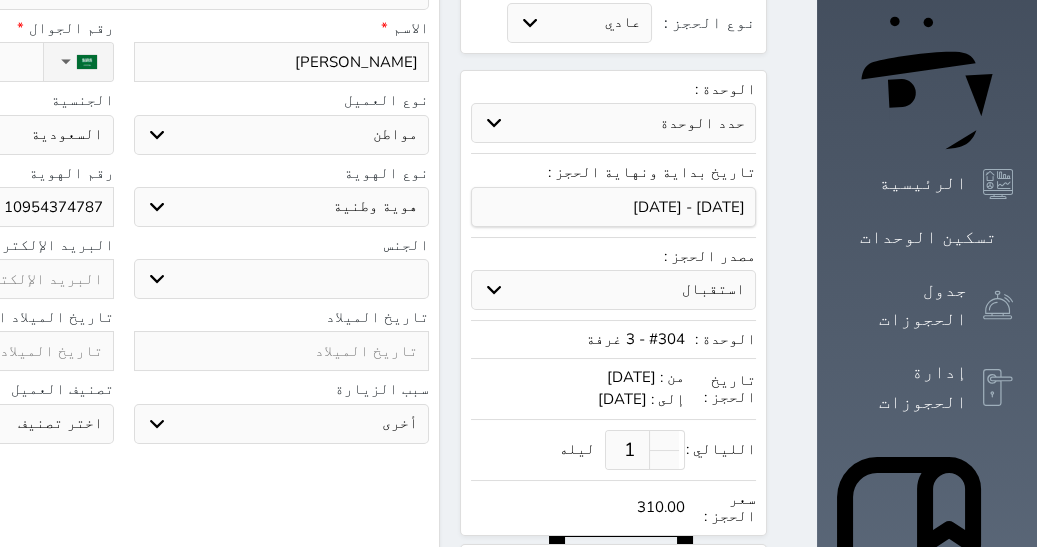 click at bounding box center (282, 351) 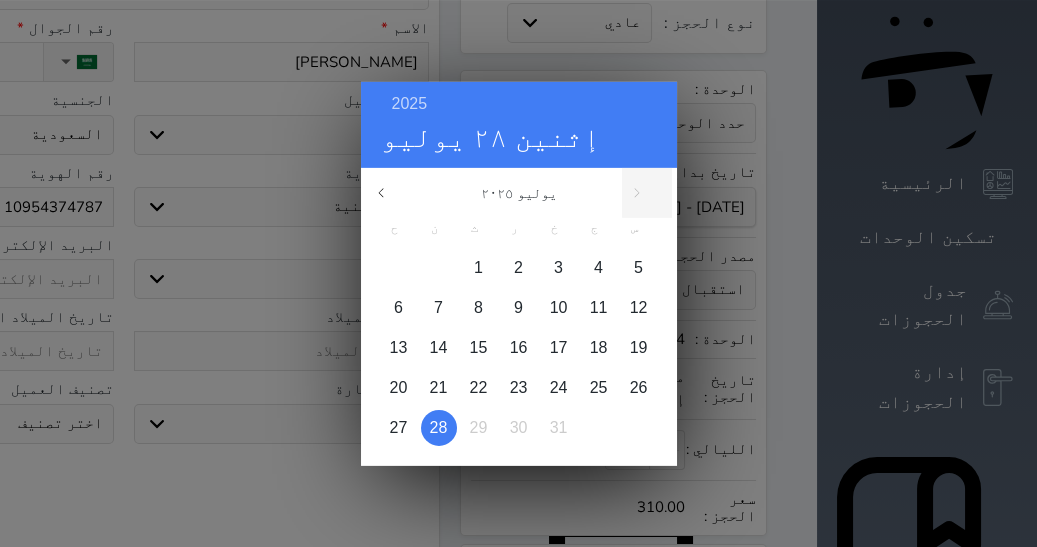 click on "2025   إثنين ٢٨ يوليو         يوليو ٢٠٢٥
ح
ن
ث
ر
خ
ج
س
1   2   3   4   5   6   7   8   9   10   11   12   13   14   15   16   17   18   19   20   21   22   23   24   25   26   27   28   29   30   31
يناير
فبراير
مارس
أبريل
مايو
يونيو
يوليو
أغسطس
سبتمبر" at bounding box center [518, 273] 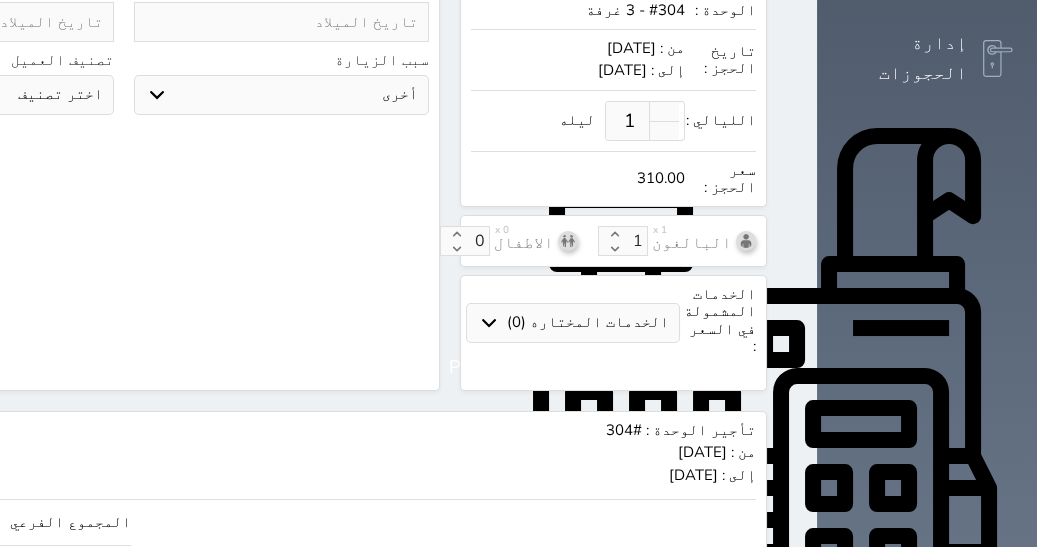 scroll, scrollTop: 694, scrollLeft: 0, axis: vertical 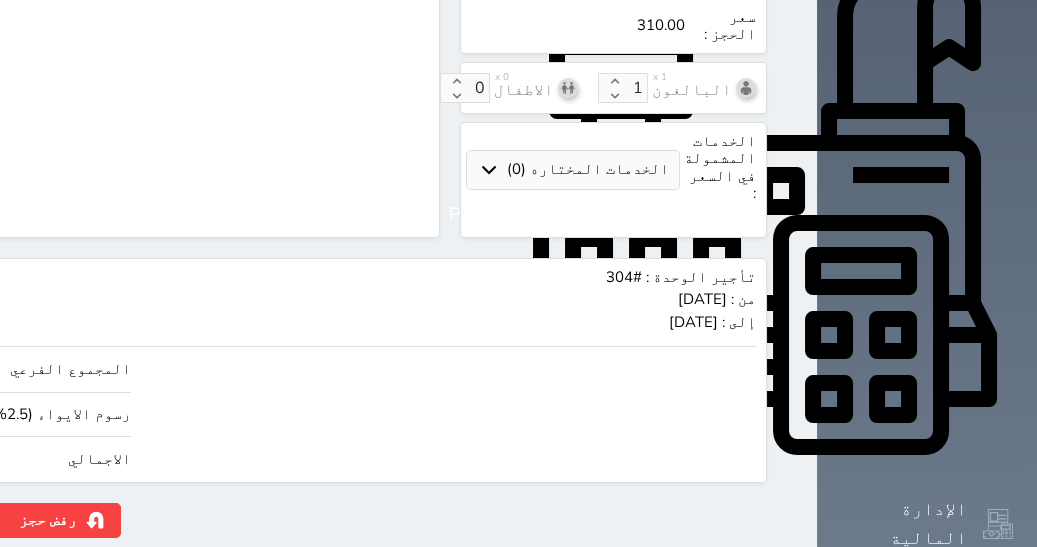 drag, startPoint x: 55, startPoint y: 408, endPoint x: 204, endPoint y: 405, distance: 149.0302 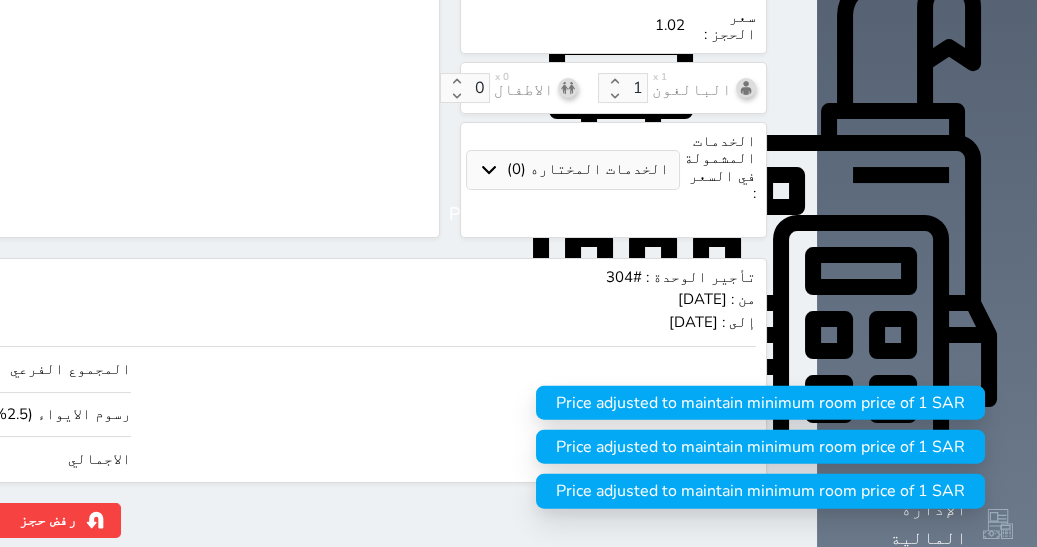 drag, startPoint x: 107, startPoint y: 404, endPoint x: 2, endPoint y: 415, distance: 105.574615 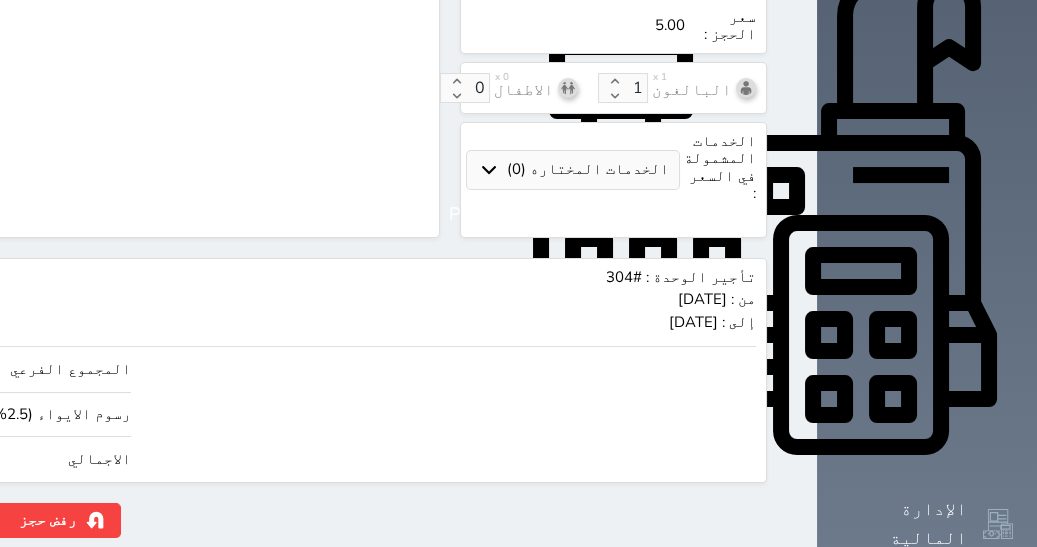 drag, startPoint x: 79, startPoint y: 401, endPoint x: 120, endPoint y: 411, distance: 42.201897 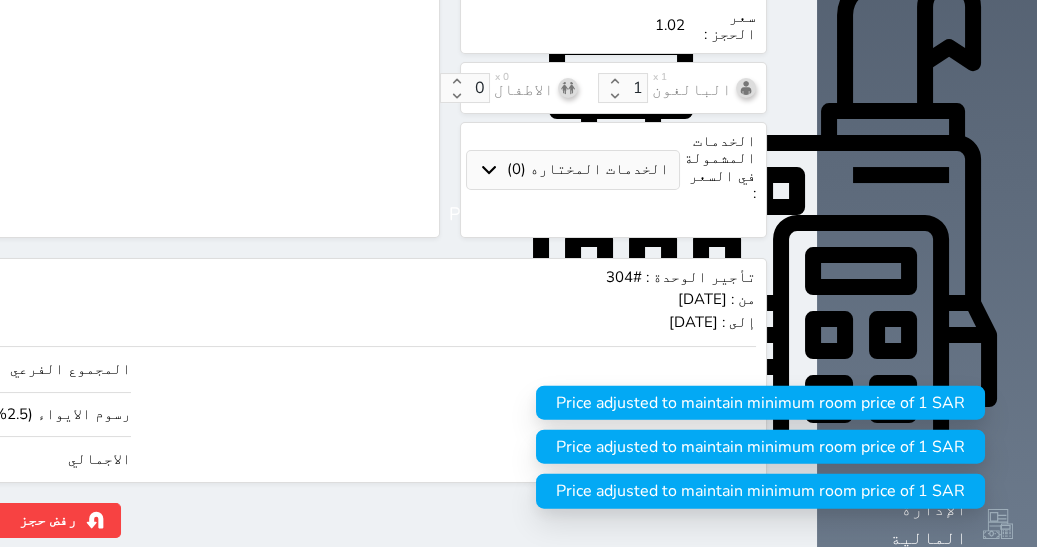 drag, startPoint x: 120, startPoint y: 411, endPoint x: 60, endPoint y: 392, distance: 62.936478 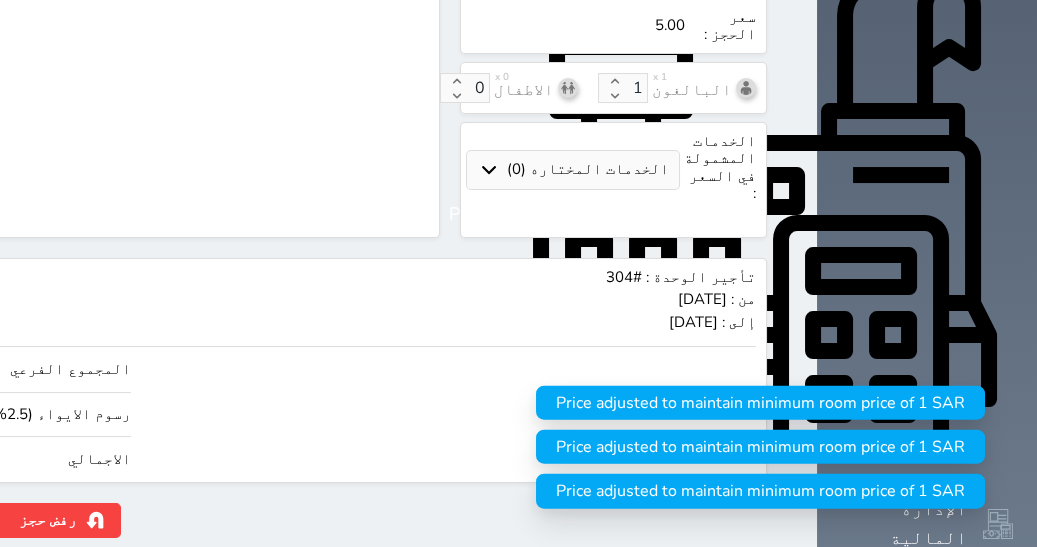 type on "48.78" 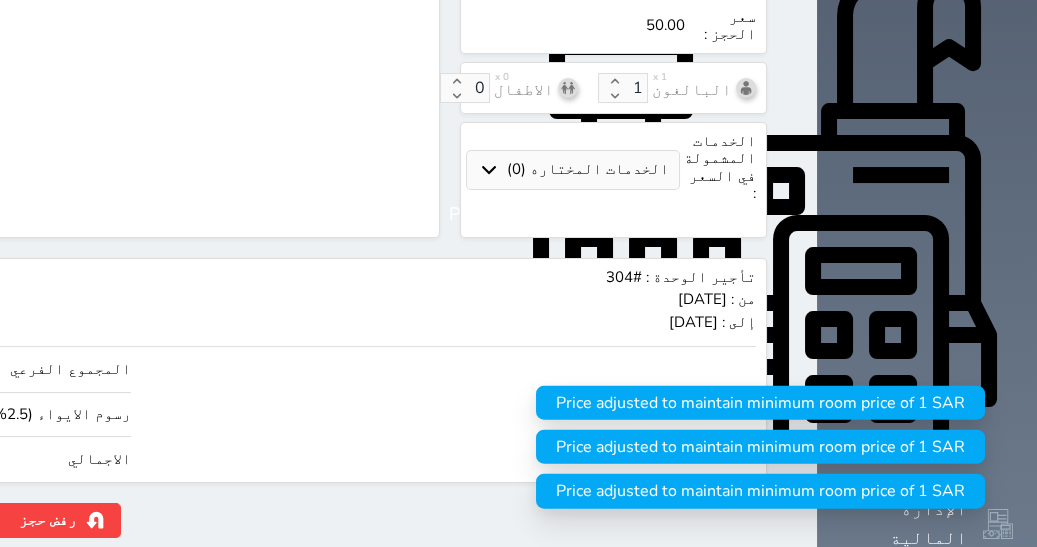 type on "487.80" 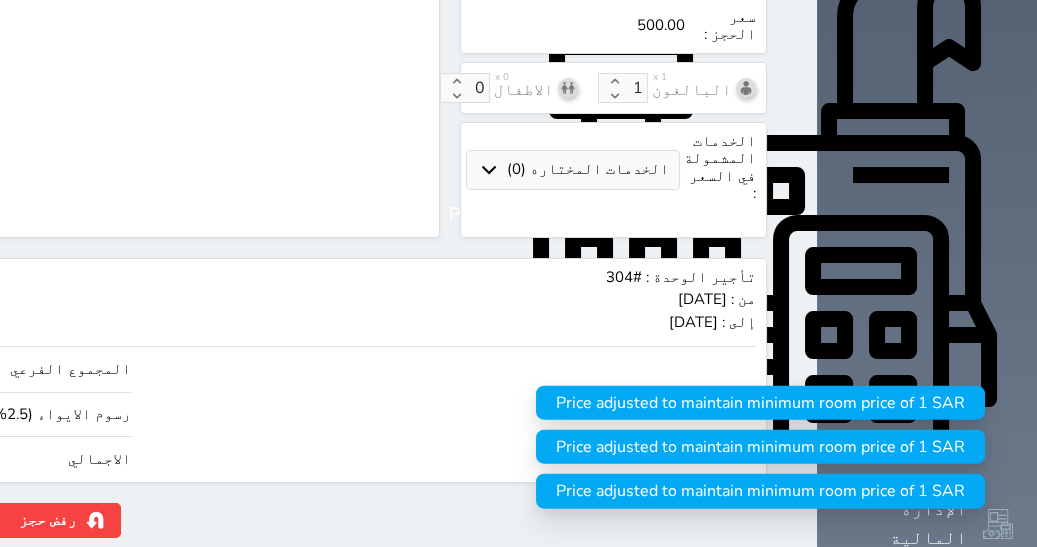 type on "500.00" 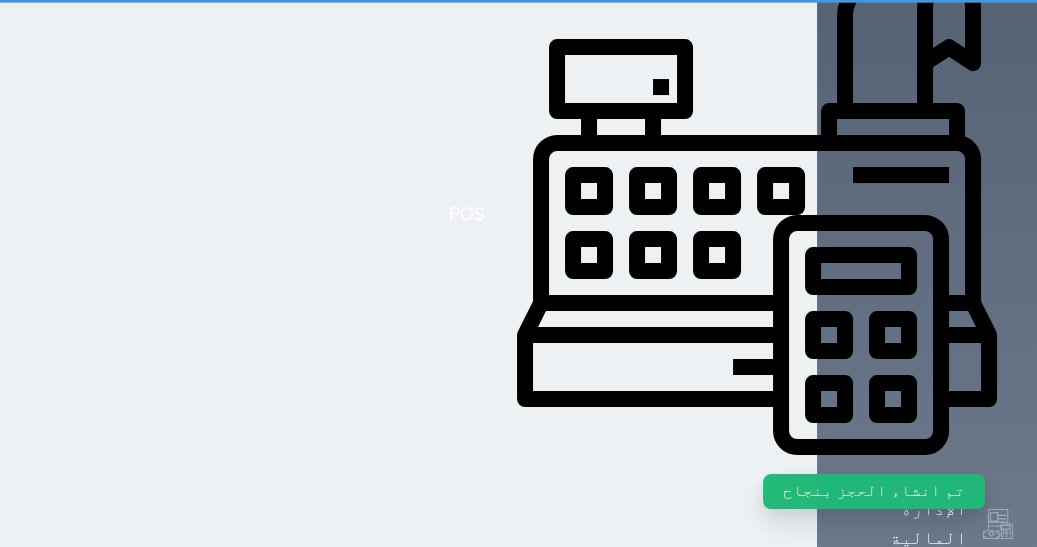 scroll, scrollTop: 0, scrollLeft: 0, axis: both 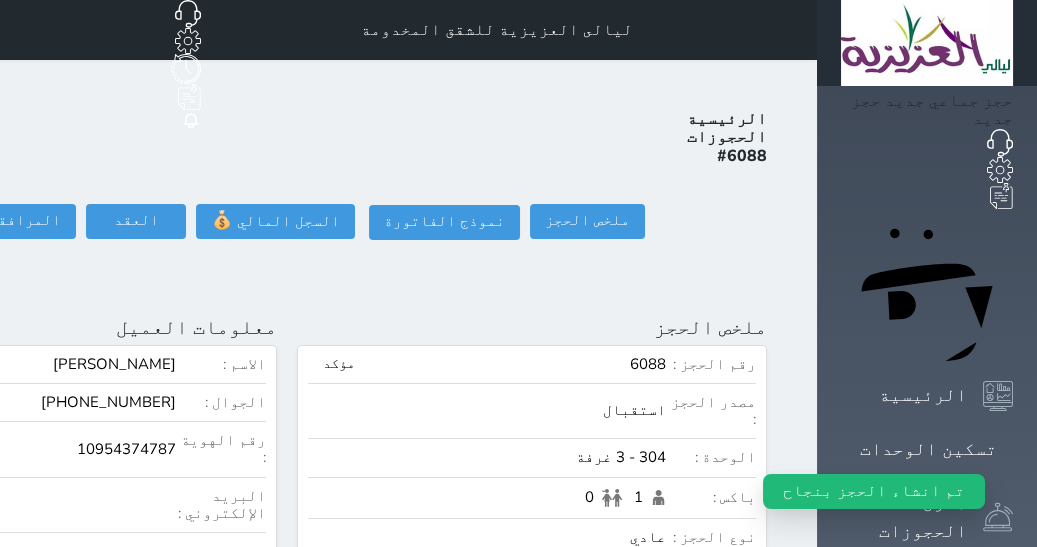 drag, startPoint x: 1035, startPoint y: 149, endPoint x: 1046, endPoint y: 191, distance: 43.416588 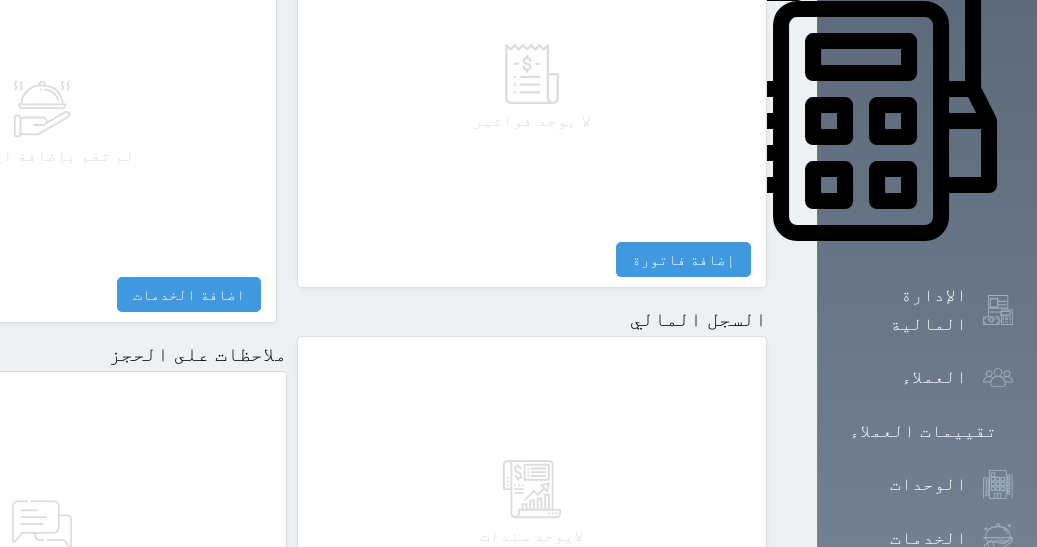 scroll, scrollTop: 1097, scrollLeft: 0, axis: vertical 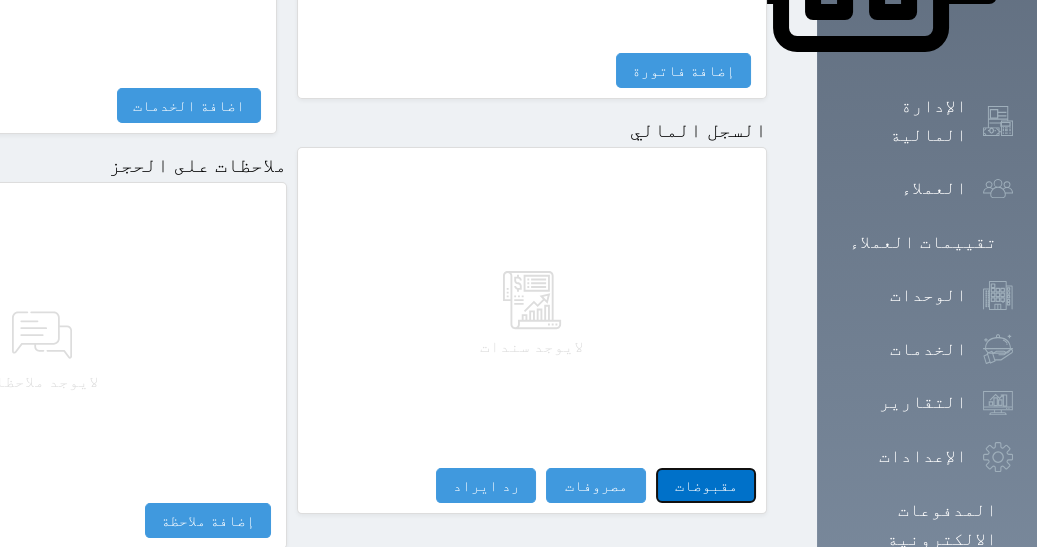click on "مقبوضات" at bounding box center (706, 485) 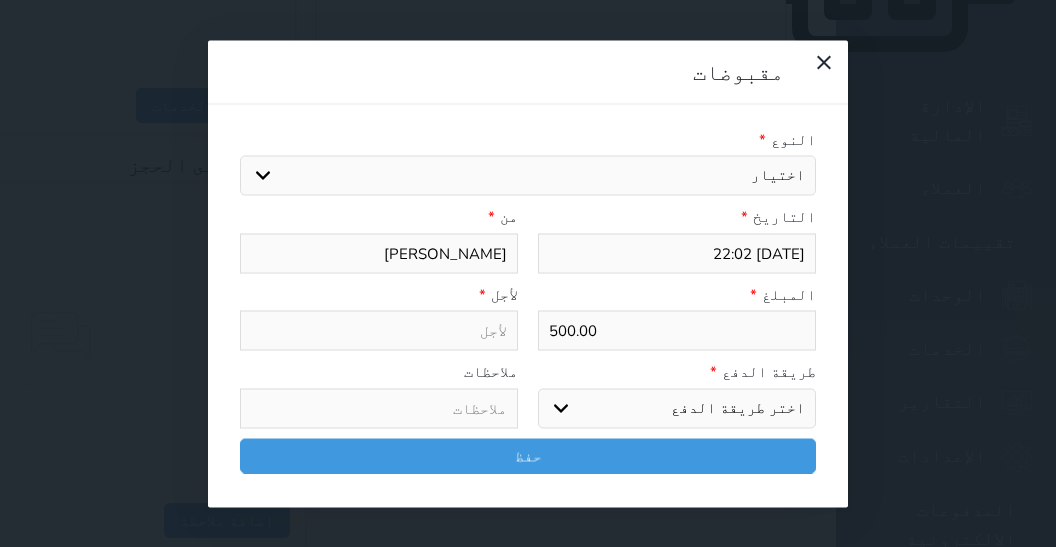 click on "اختيار   مقبوضات عامة قيمة إيجار فواتير تامين عربون لا ينطبق آخر مغسلة واي فاي - الإنترنت مواقف السيارات طعام الأغذية والمشروبات مشروبات المشروبات الباردة المشروبات الساخنة الإفطار غداء عشاء مخبز و كعك حمام سباحة الصالة الرياضية سبا و خدمات الجمال اختيار وإسقاط (خدمات النقل) ميني بار كابل - تلفزيون سرير إضافي تصفيف الشعر التسوق خدمات الجولات السياحية المنظمة خدمات الدليل السياحي" at bounding box center (528, 176) 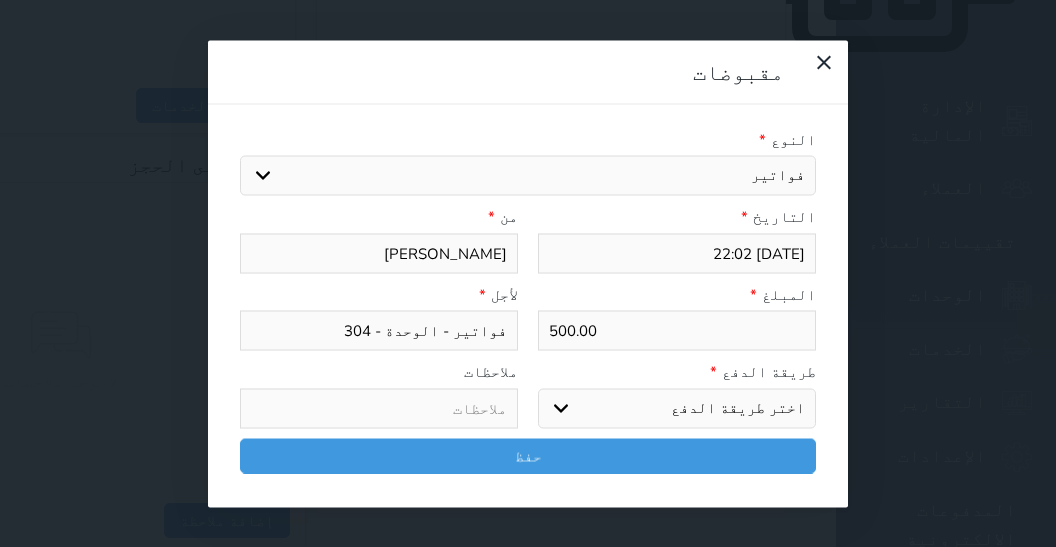 click on "اختر طريقة الدفع   دفع نقدى   تحويل بنكى   مدى   بطاقة ائتمان   آجل" at bounding box center (677, 408) 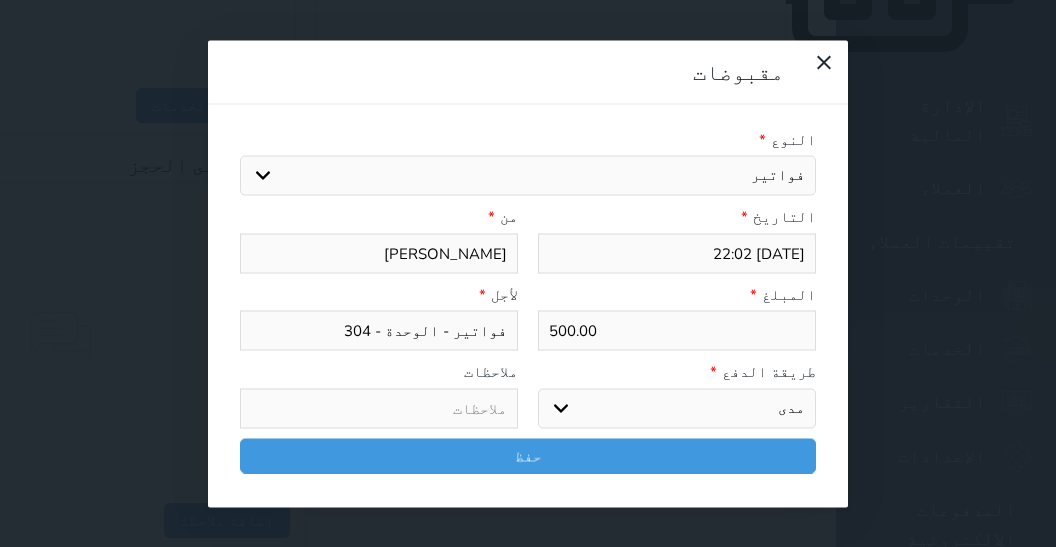 click on "مدى" at bounding box center (0, 0) 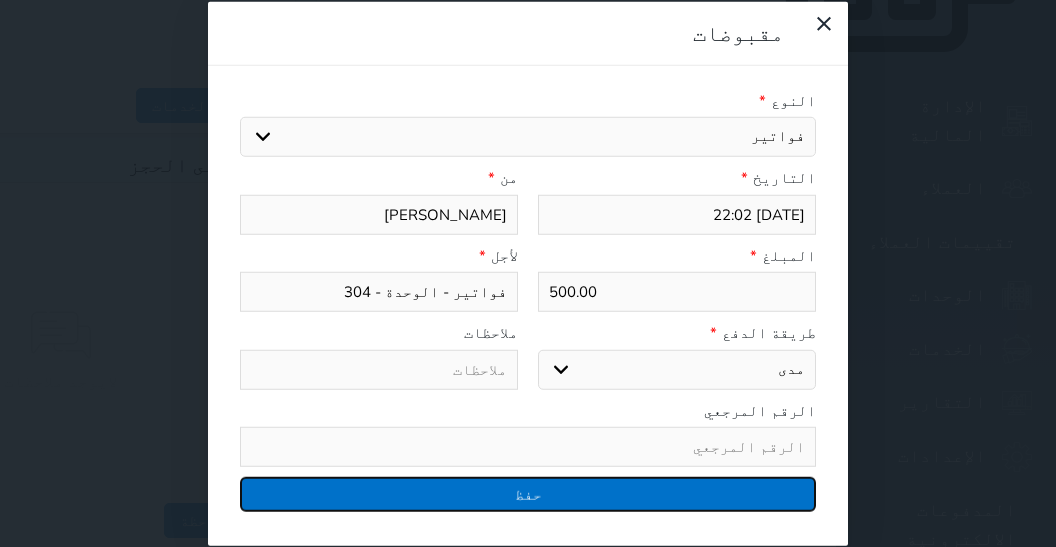 click on "حفظ" at bounding box center [528, 494] 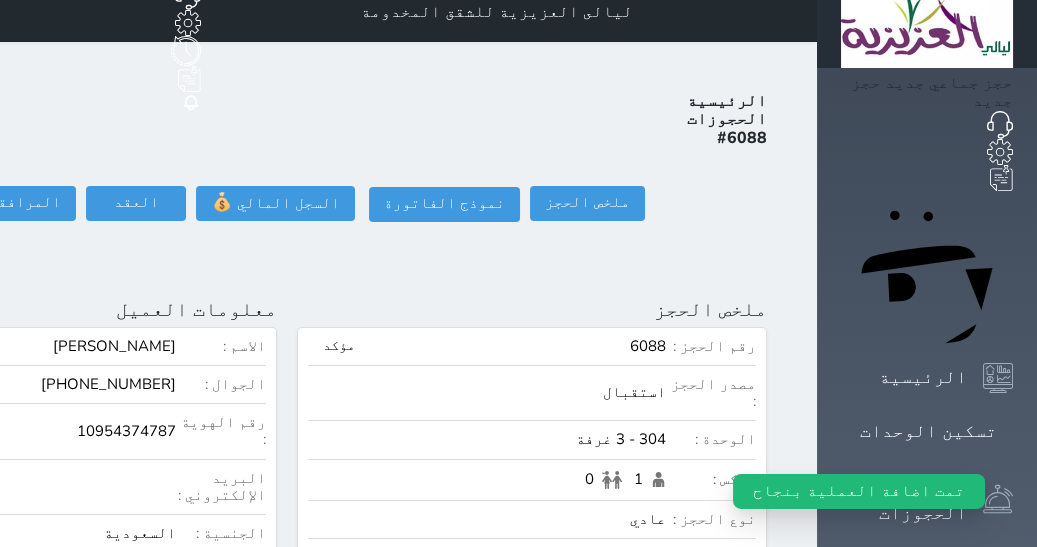 scroll, scrollTop: 0, scrollLeft: 0, axis: both 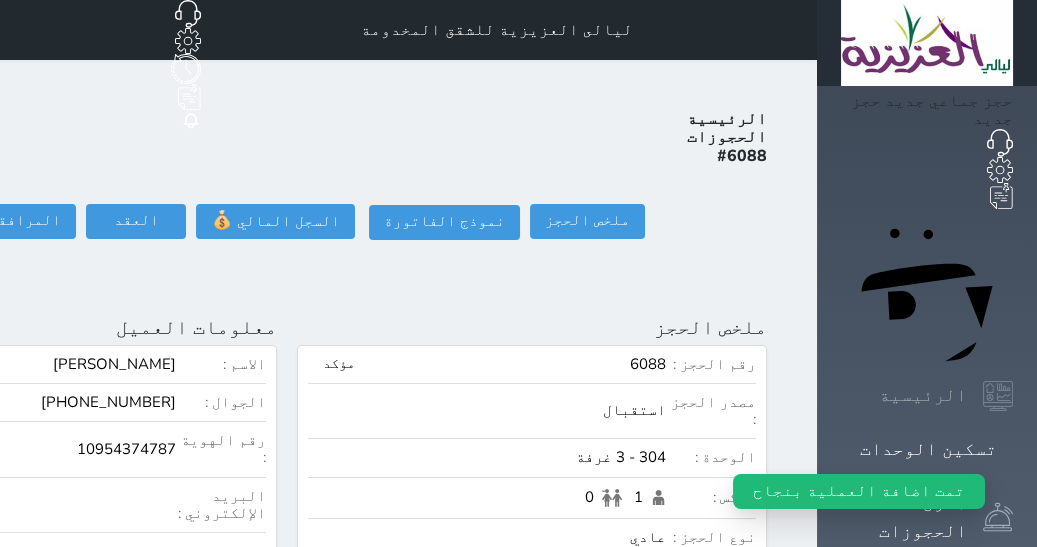 click on "الرئيسية" at bounding box center (927, 396) 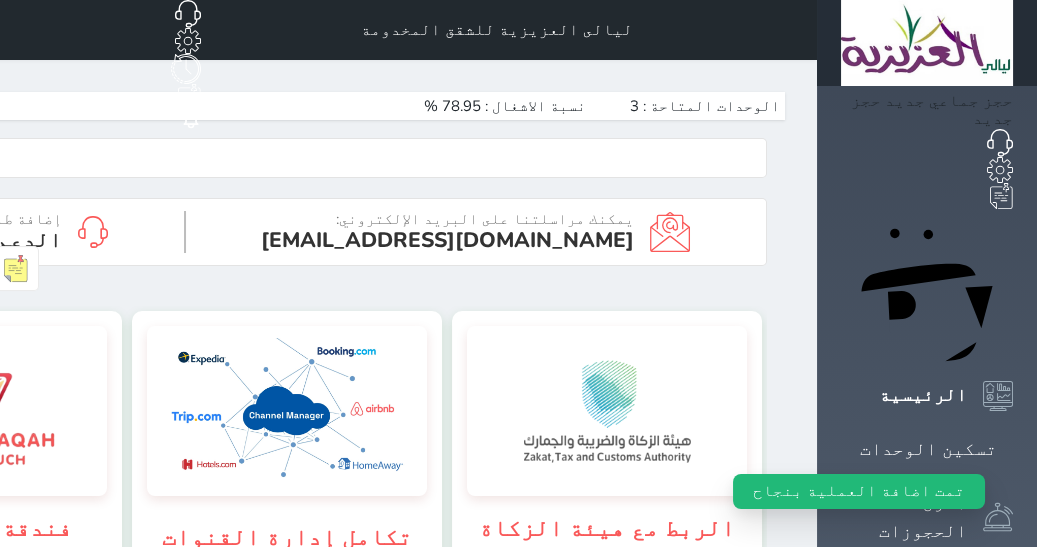 scroll, scrollTop: 997889, scrollLeft: 999066, axis: both 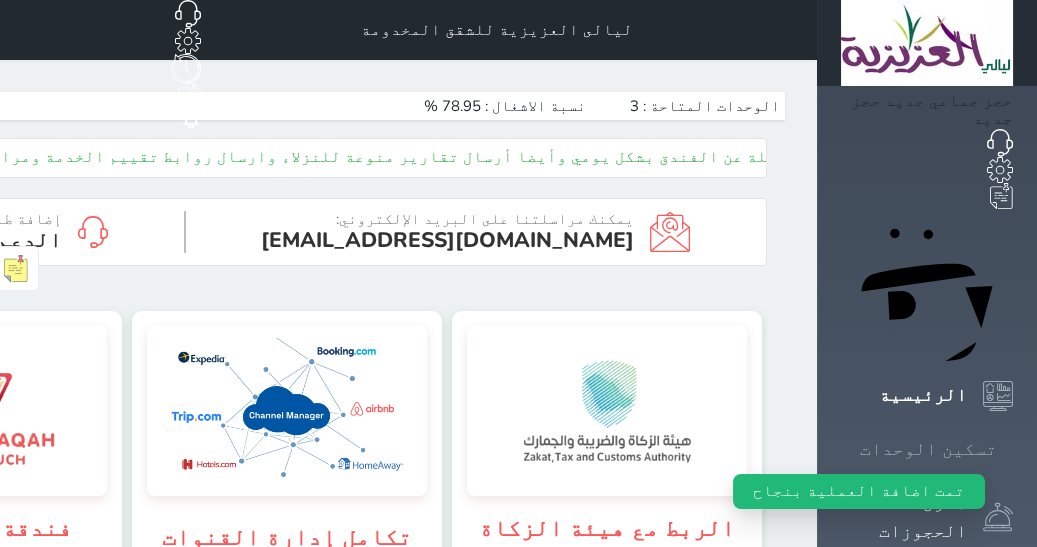 click 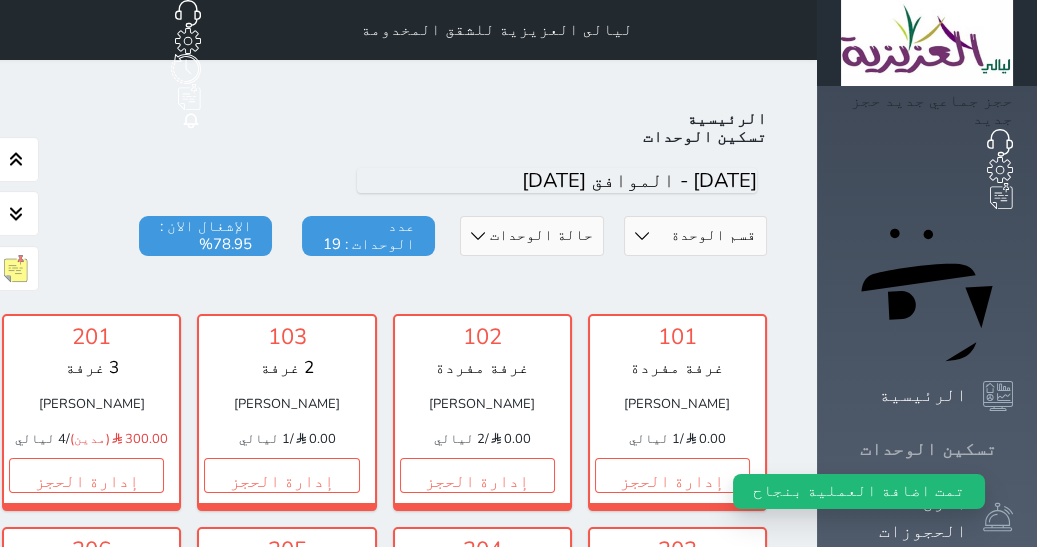 scroll, scrollTop: 77, scrollLeft: 0, axis: vertical 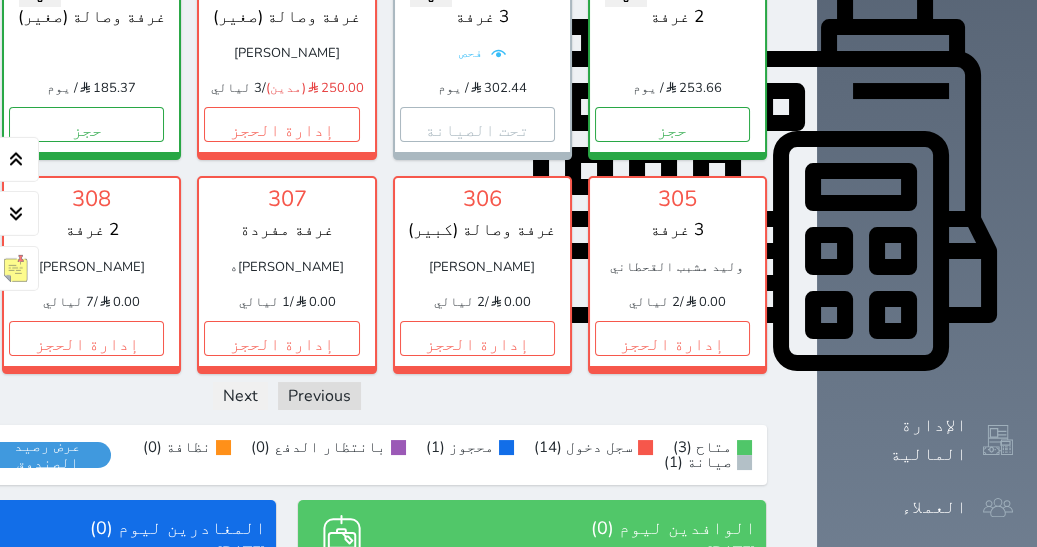 click on "إدارة الحجز" at bounding box center (-109, 124) 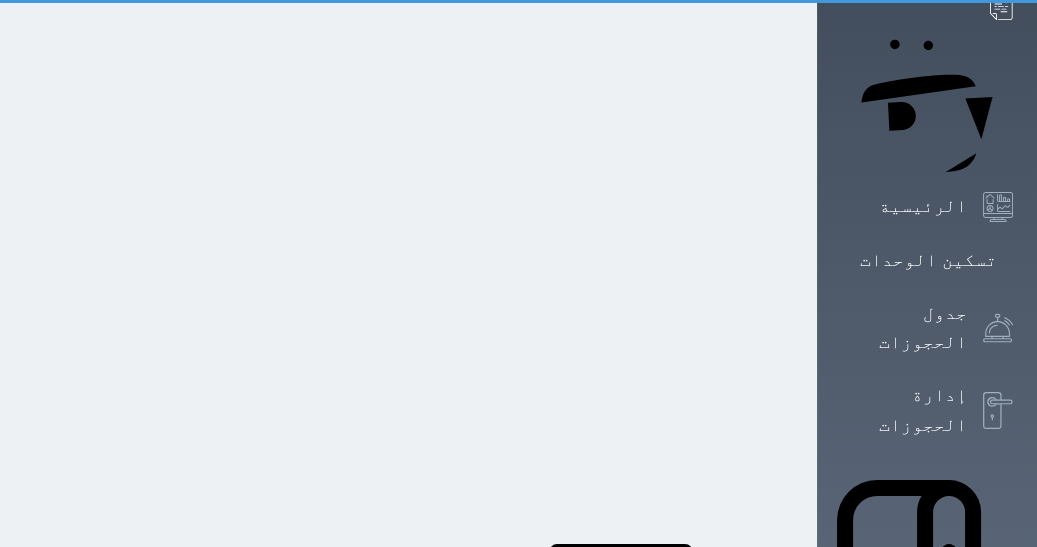scroll, scrollTop: 0, scrollLeft: 0, axis: both 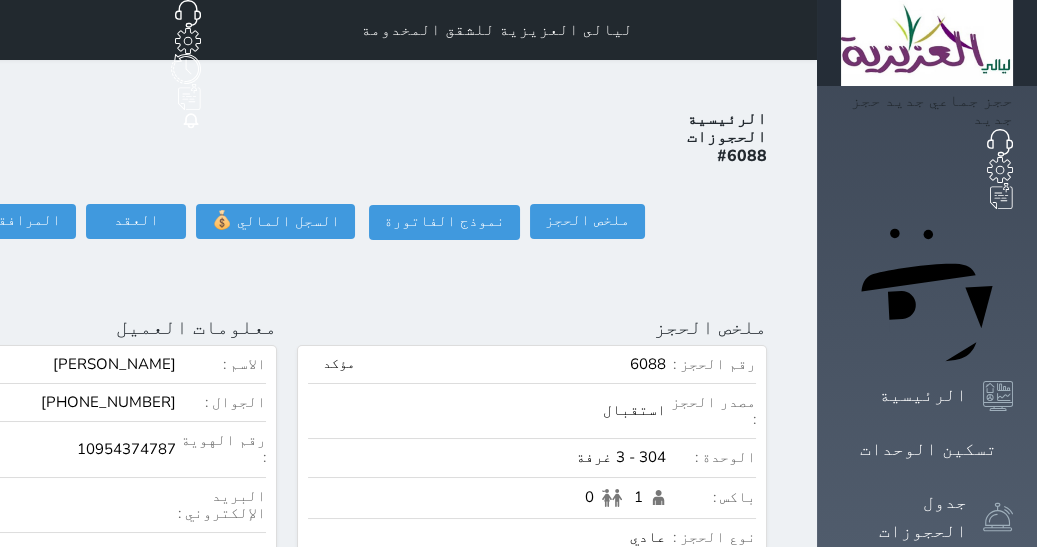click on "تسجيل دخول" at bounding box center [-126, 221] 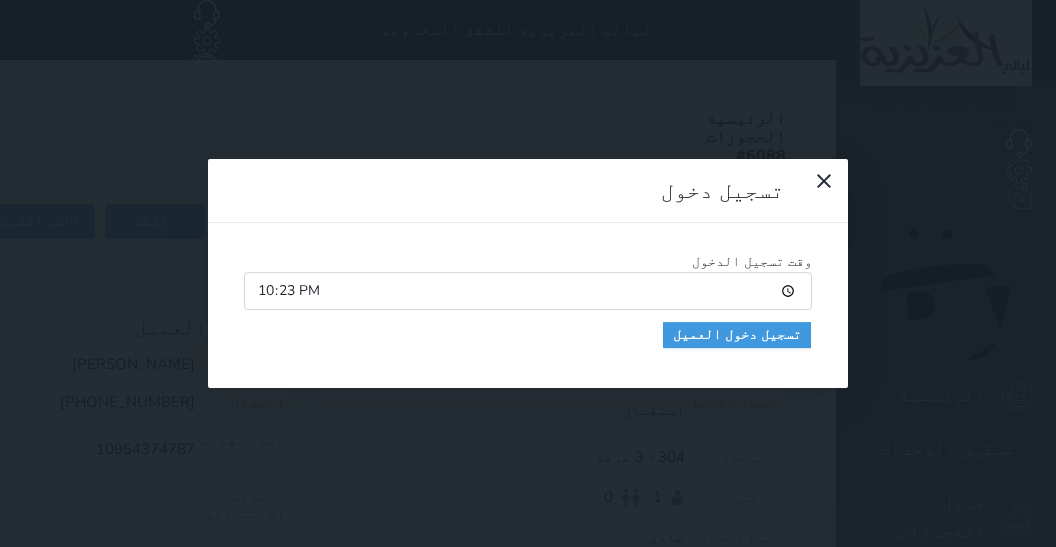 click on "22:23" at bounding box center [528, 291] 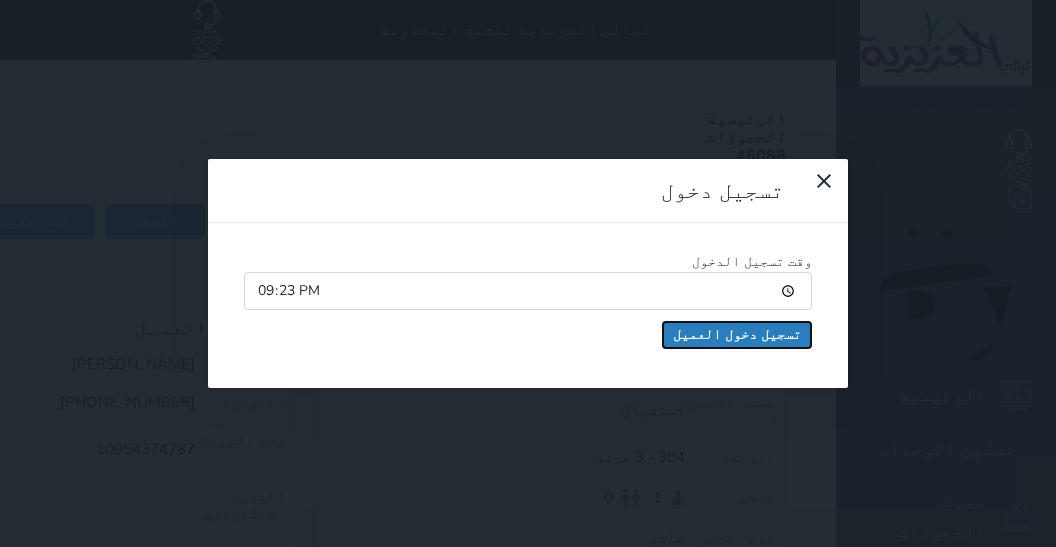 click on "تسجيل دخول العميل" at bounding box center [737, 335] 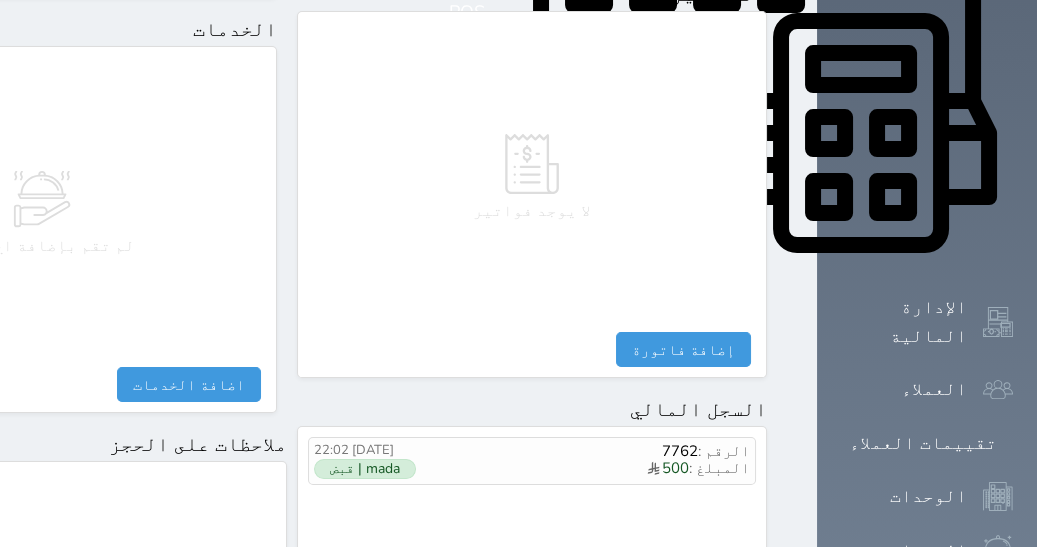 scroll, scrollTop: 907, scrollLeft: 0, axis: vertical 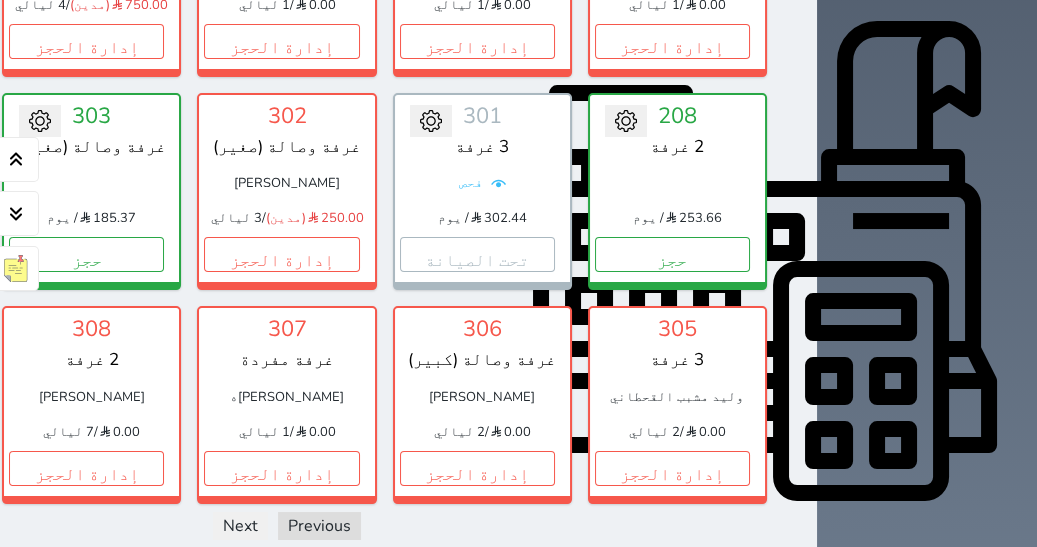 click on "إدارة الحجز" at bounding box center [-109, 254] 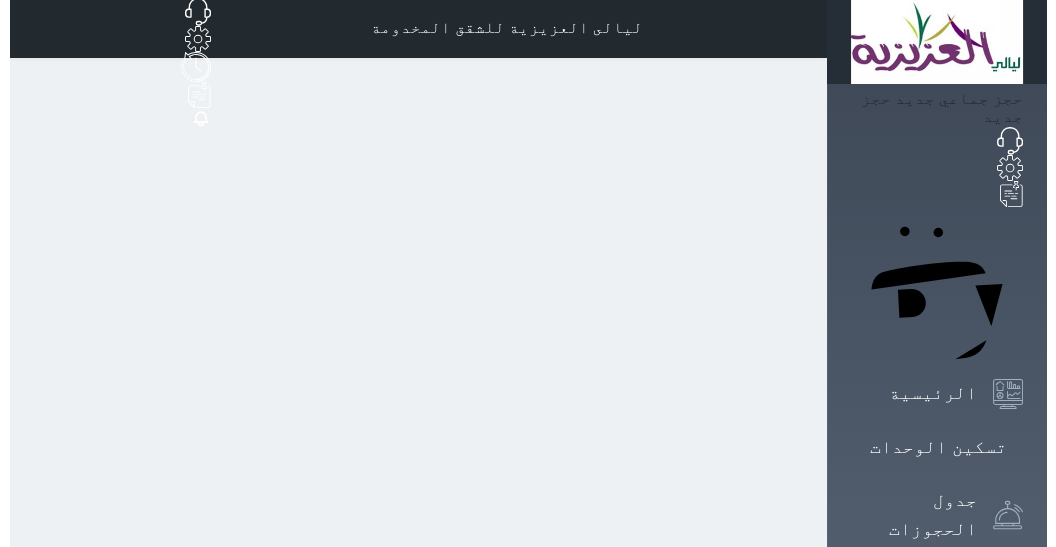 scroll, scrollTop: 0, scrollLeft: 0, axis: both 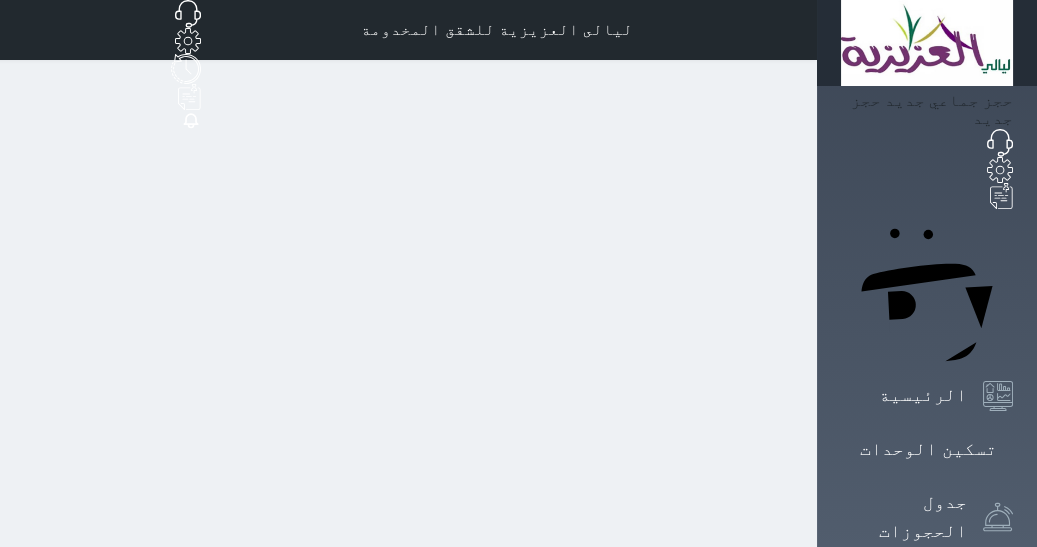 select on "1" 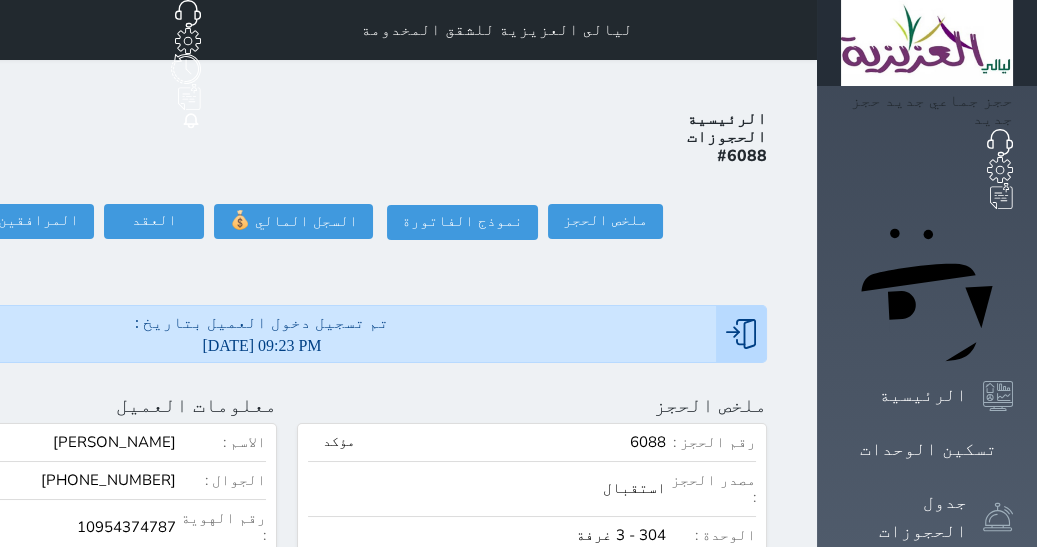 click at bounding box center [-176, 405] 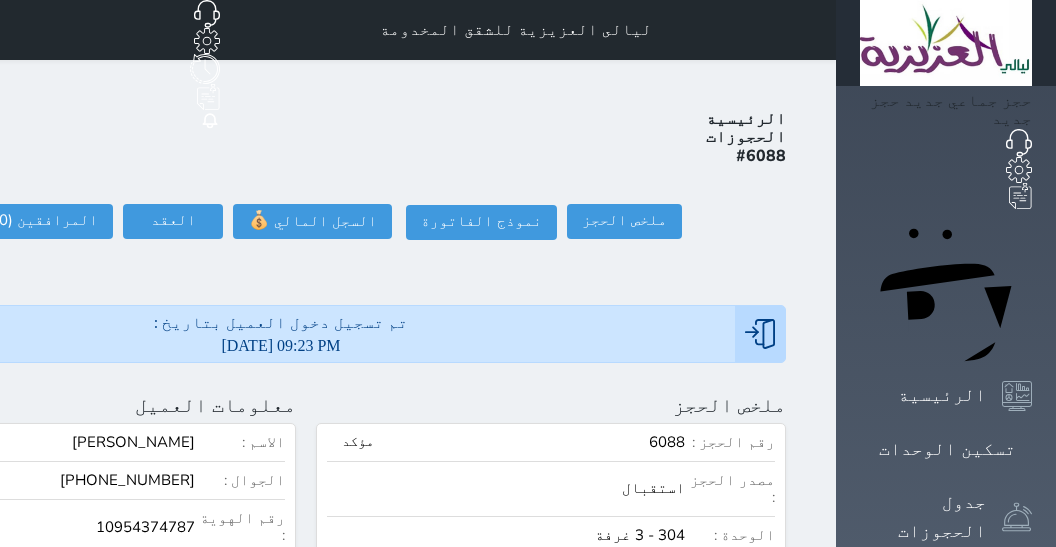 select on "113" 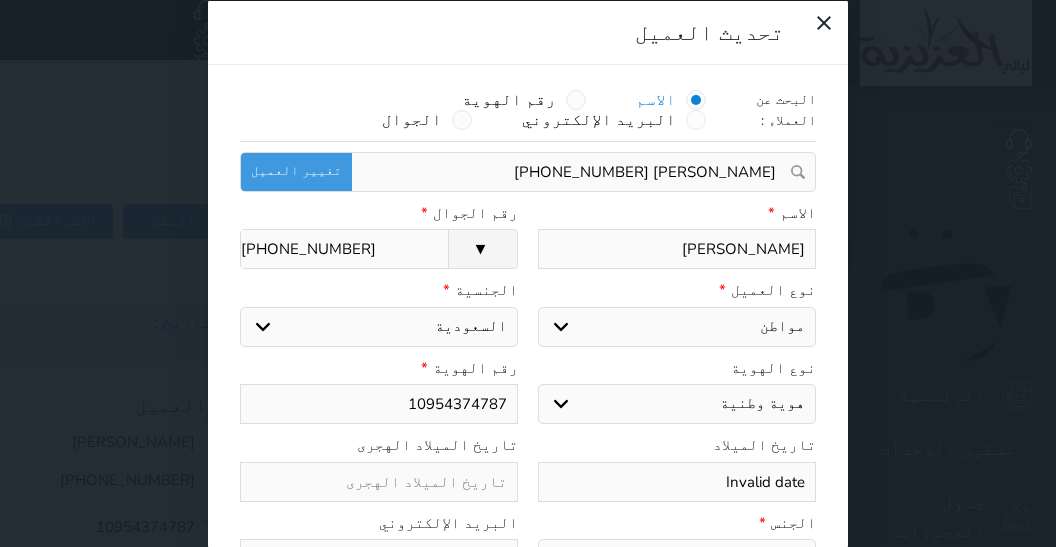 click on "وليد الماجدي" at bounding box center (677, 249) 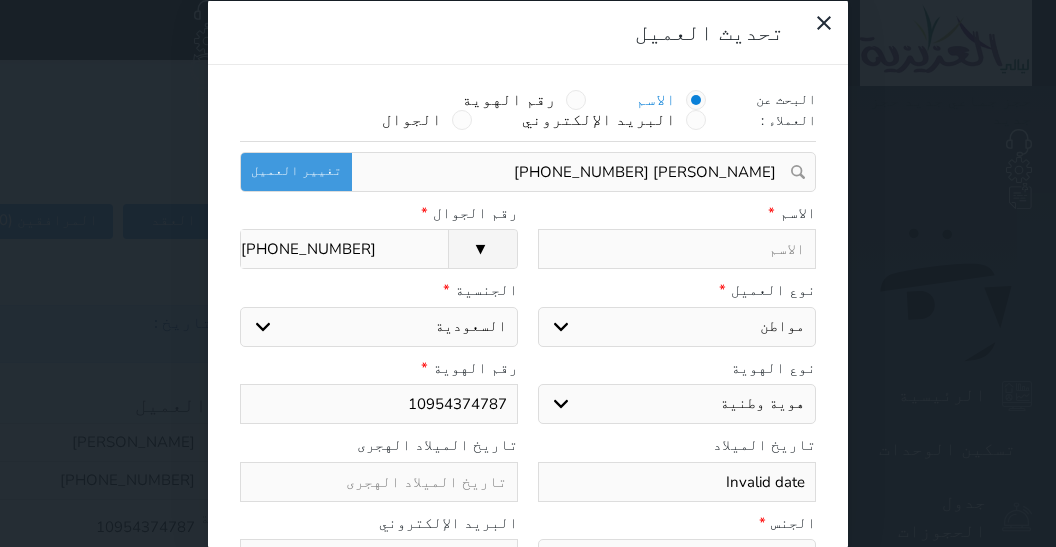 click at bounding box center [677, 249] 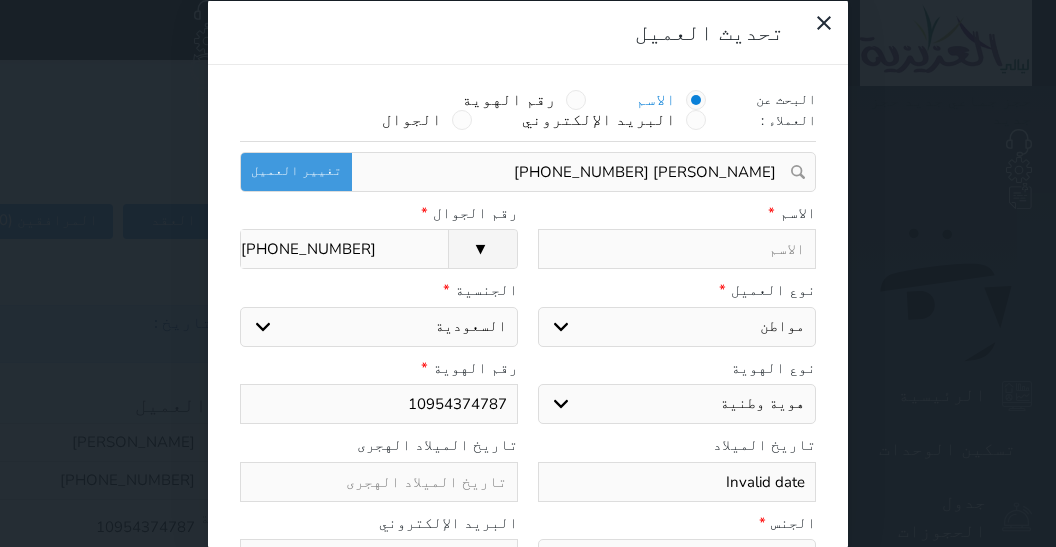 paste on "[PERSON_NAME]" 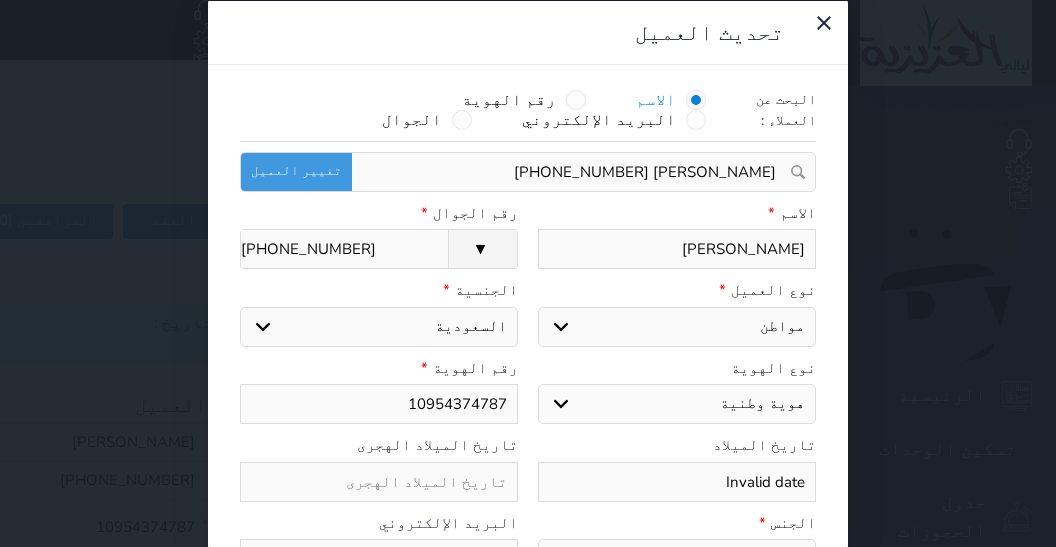 type on "[PERSON_NAME]" 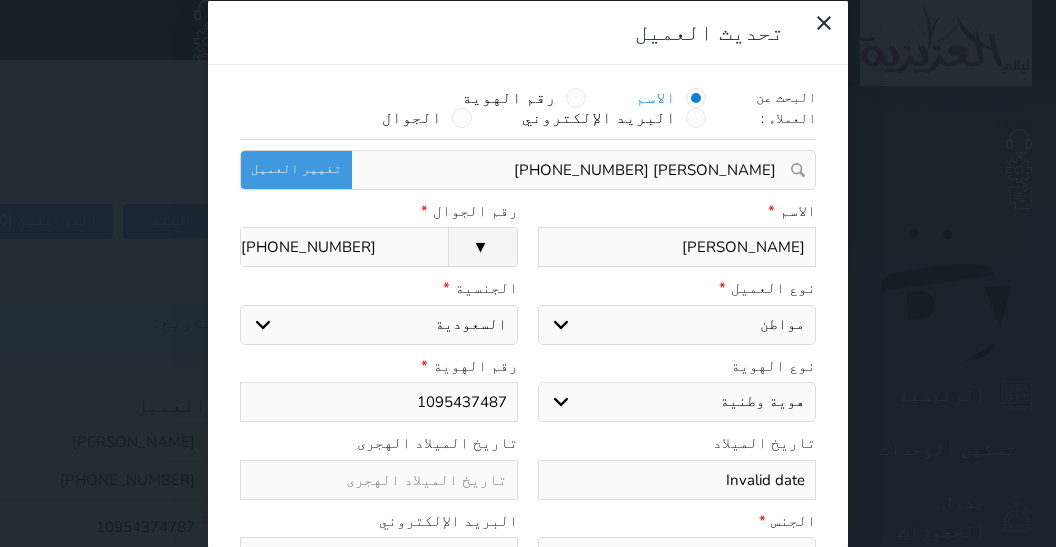 scroll, scrollTop: 0, scrollLeft: 0, axis: both 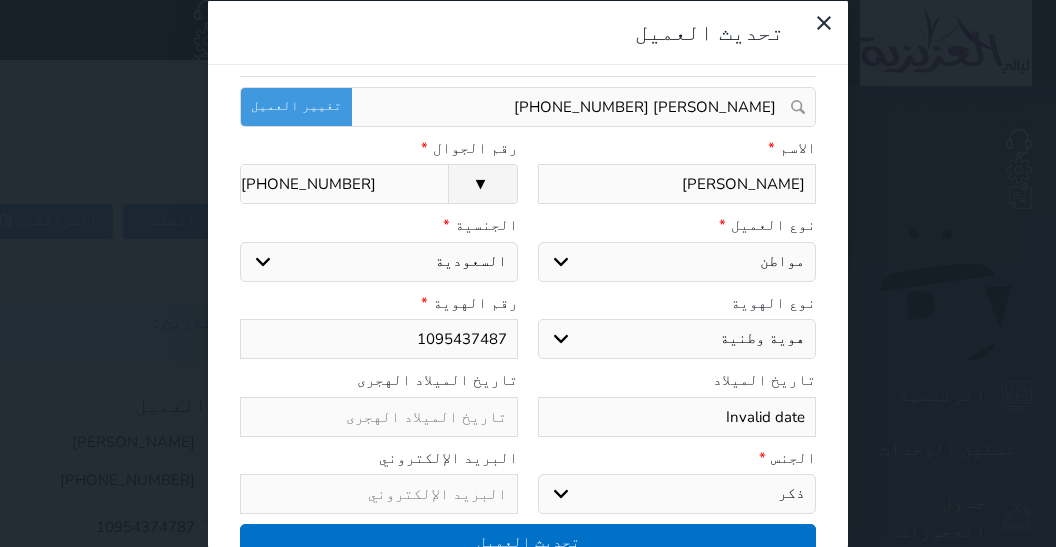 type on "1095437487" 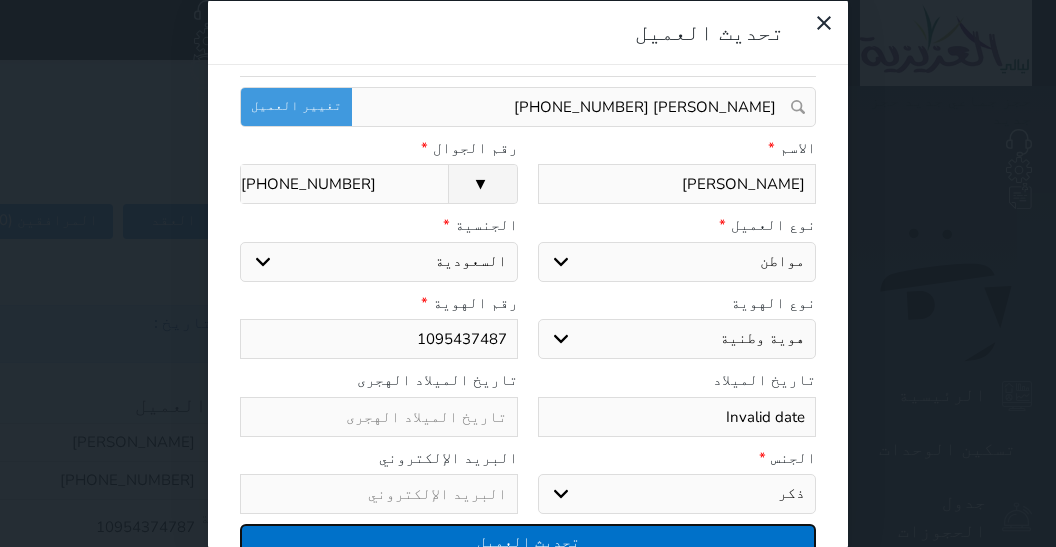 click on "تحديث العميل" at bounding box center (528, 541) 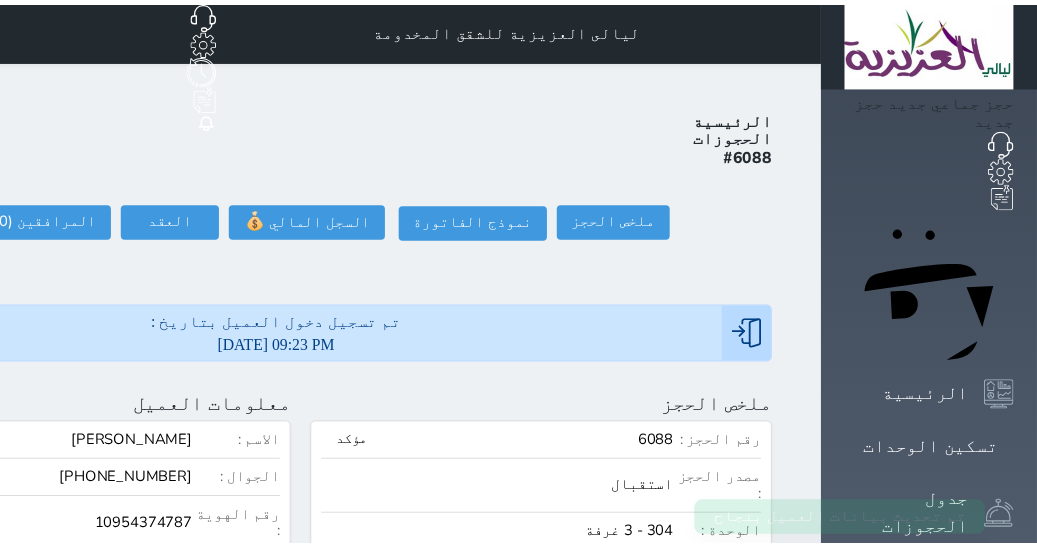 scroll, scrollTop: 65, scrollLeft: 0, axis: vertical 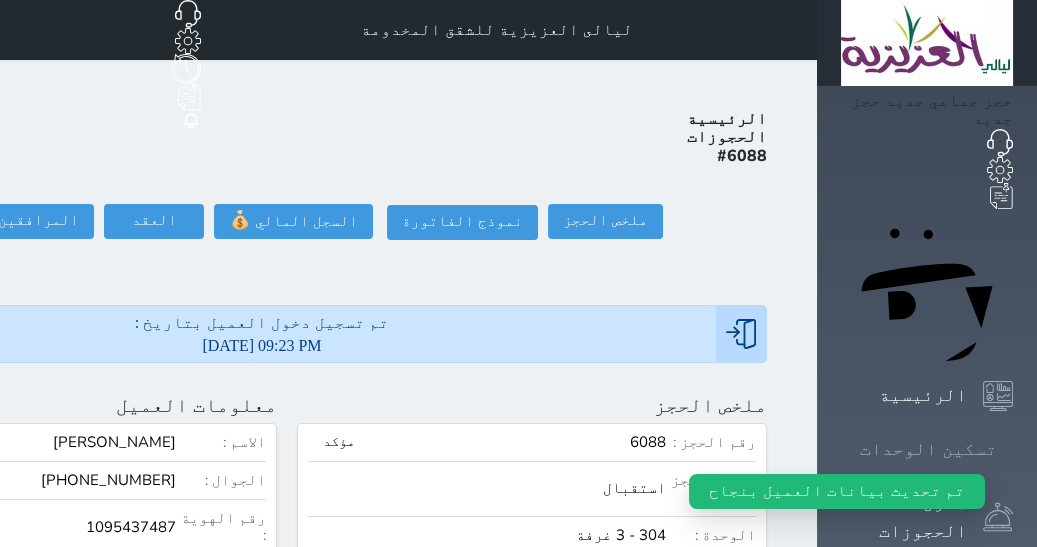 click 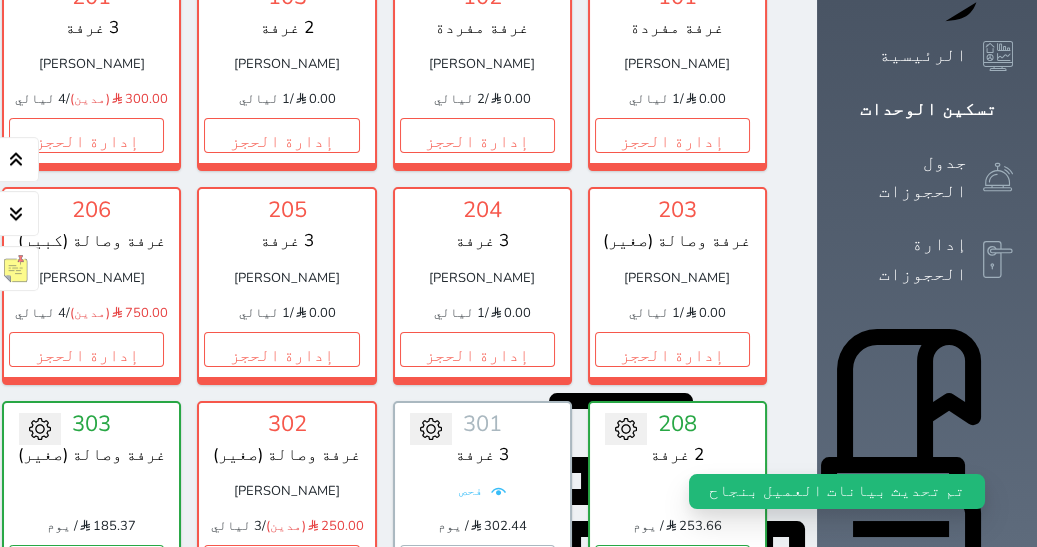 scroll, scrollTop: 0, scrollLeft: 0, axis: both 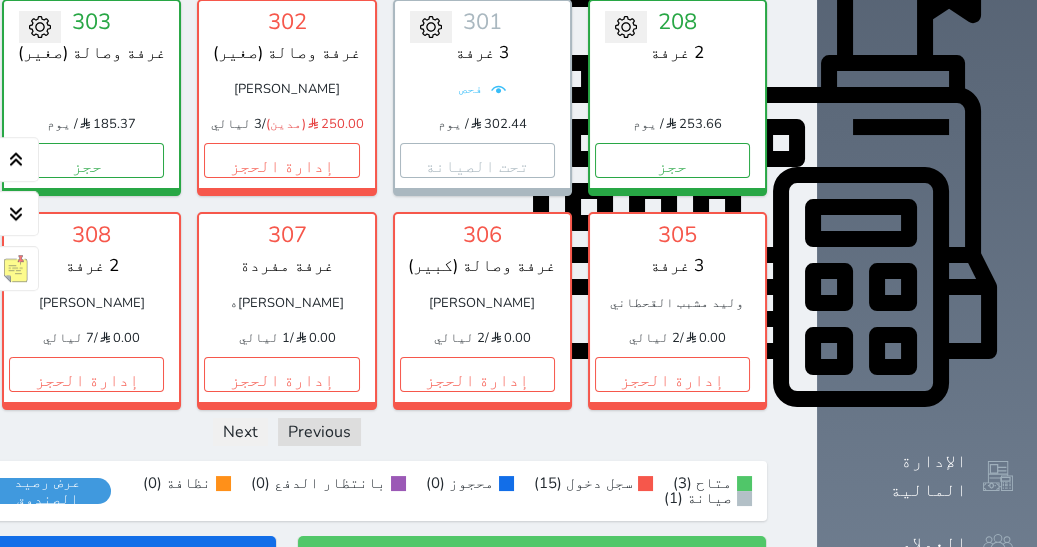 click on "إدارة الحجز" at bounding box center (-109, 160) 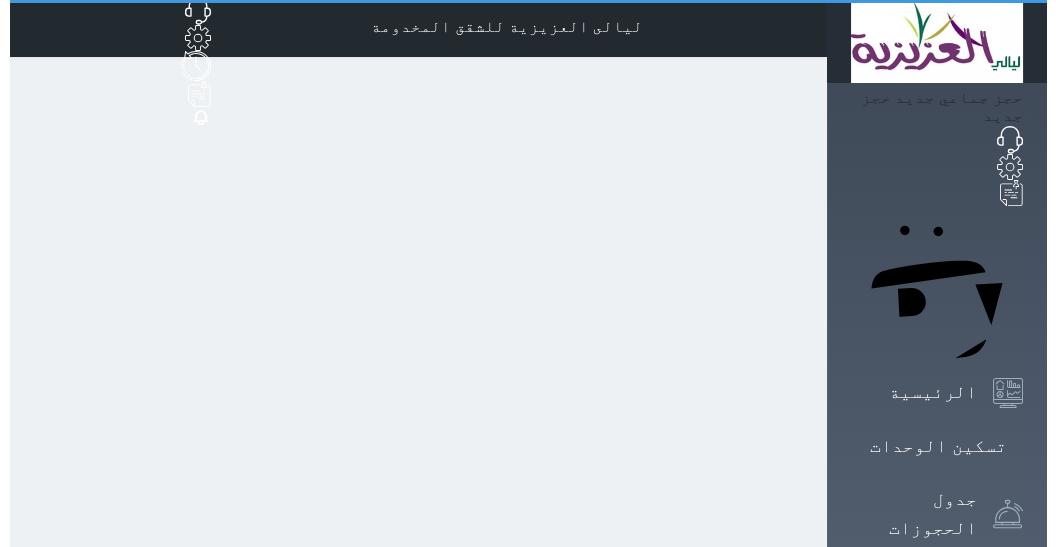scroll, scrollTop: 0, scrollLeft: 0, axis: both 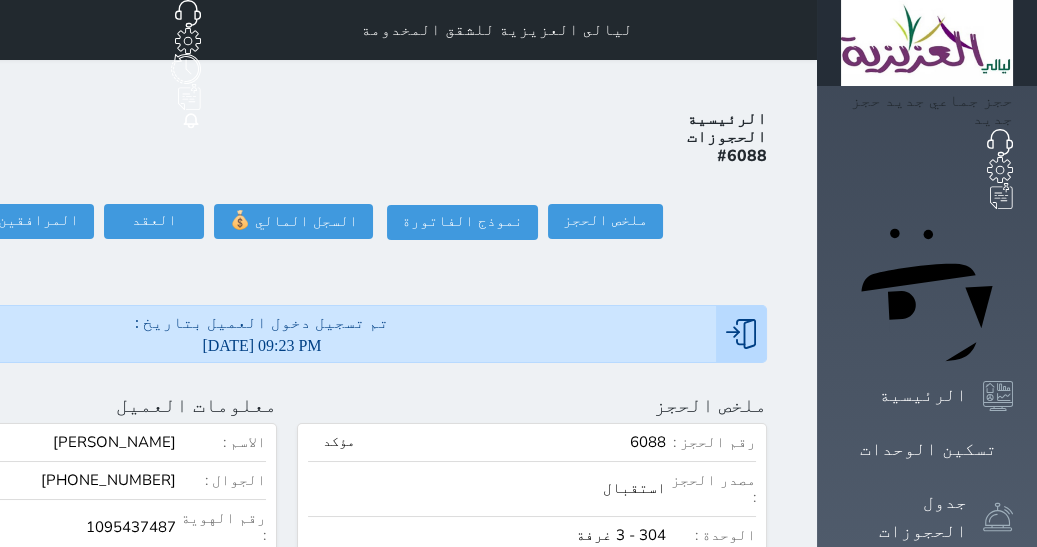 click on "العقد         العقد #6088                                   العقود الموقعه #6088
العقود الموقعه (0)
#   تاريخ التوقيع   الاجرائات" at bounding box center [149, 222] 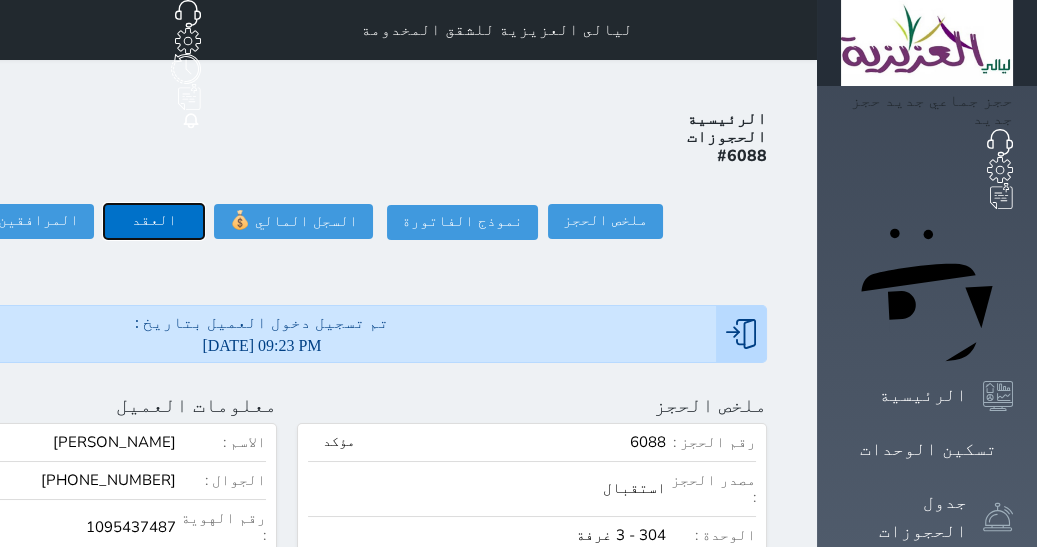 click on "العقد" at bounding box center [154, 221] 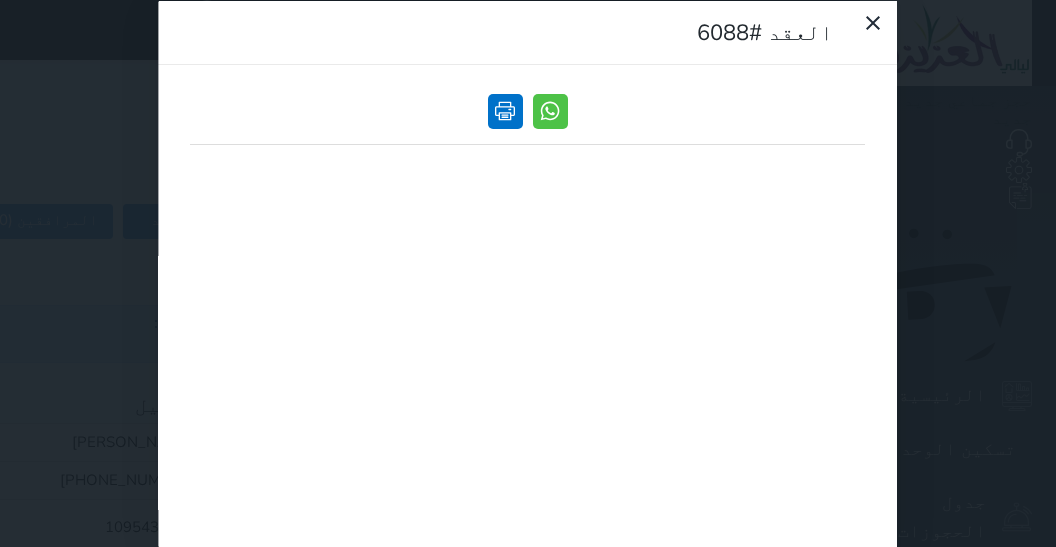 click at bounding box center [505, 110] 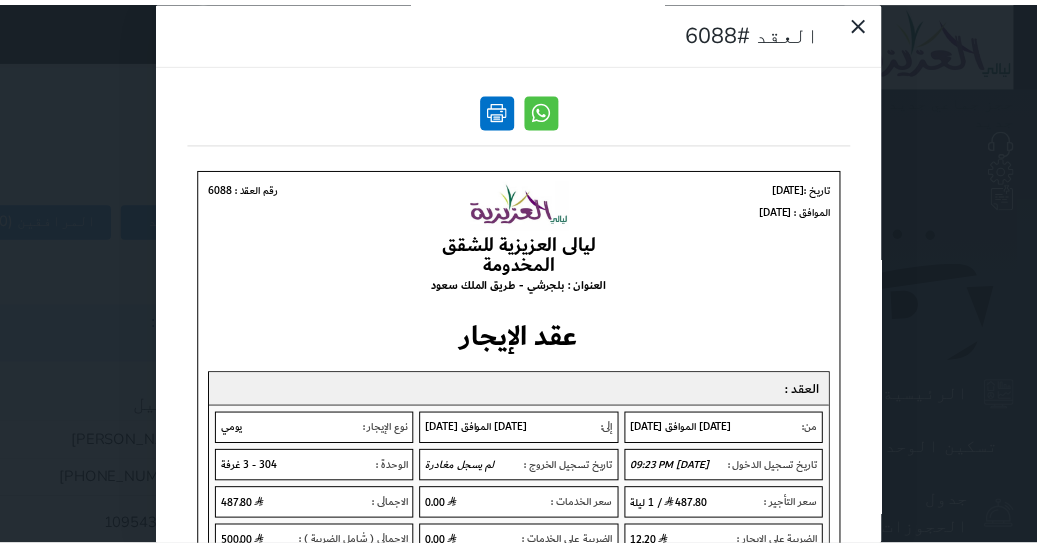 scroll, scrollTop: 0, scrollLeft: 0, axis: both 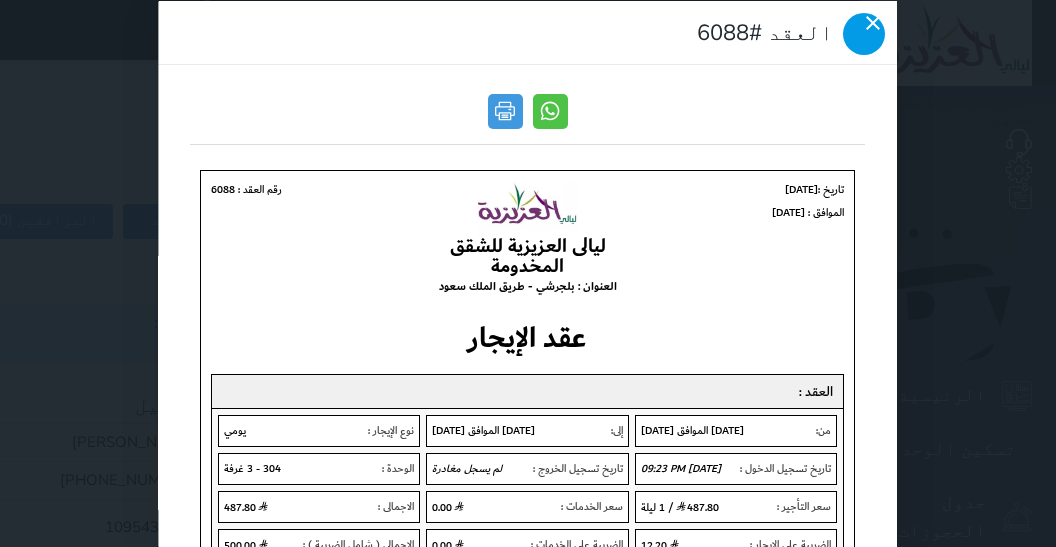 click 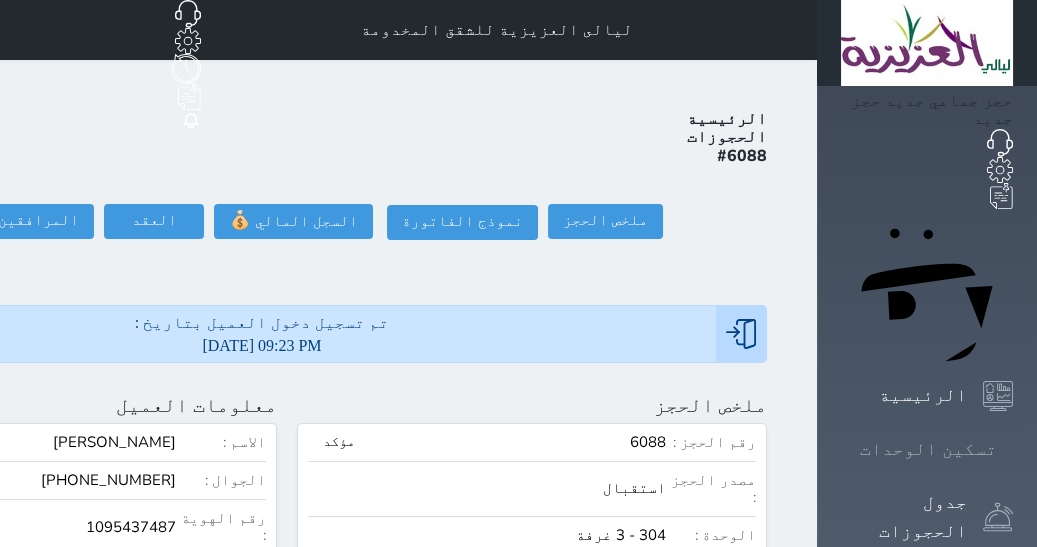 click at bounding box center (1013, 449) 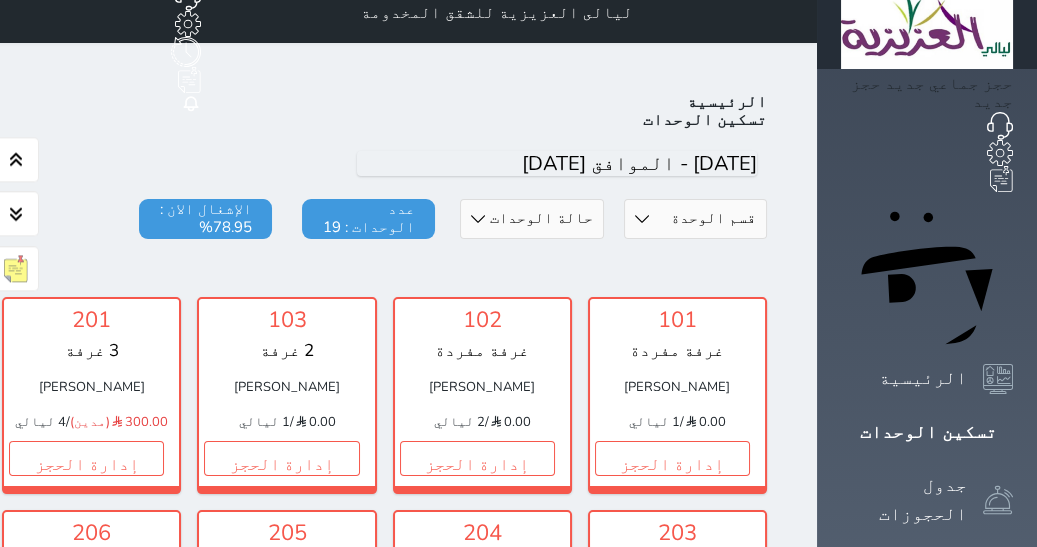 scroll, scrollTop: 0, scrollLeft: 0, axis: both 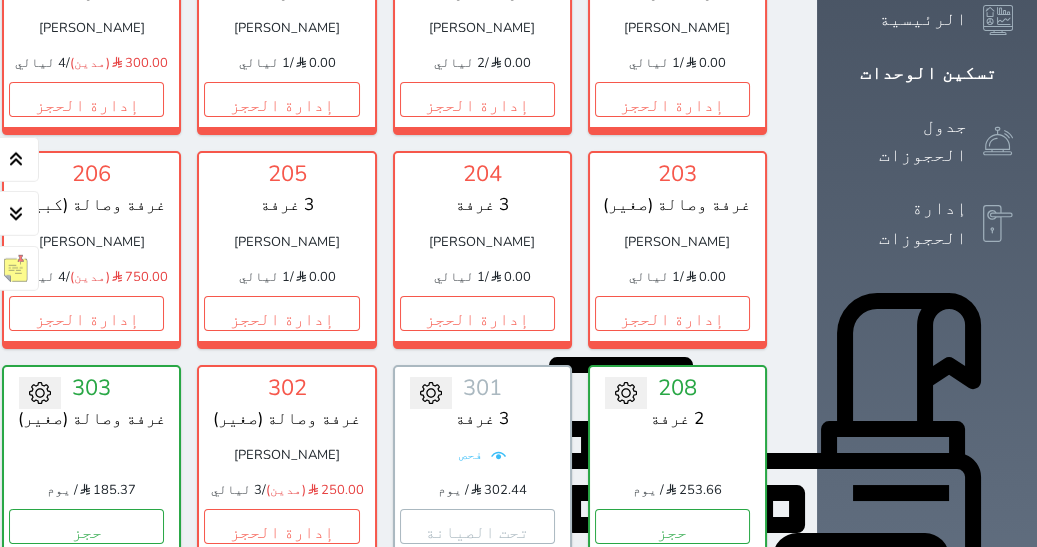 click on "حجز" at bounding box center [-109, 99] 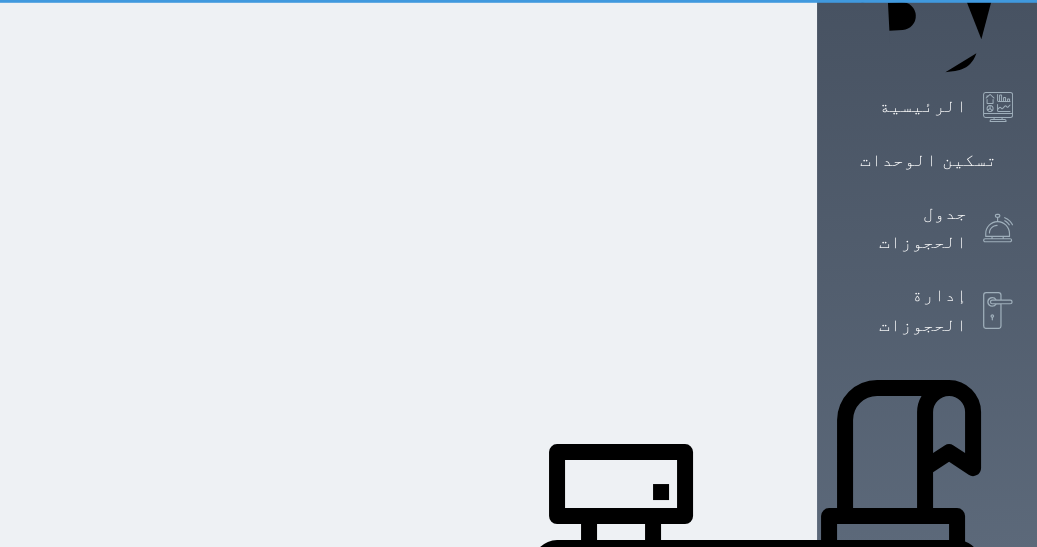 select on "1" 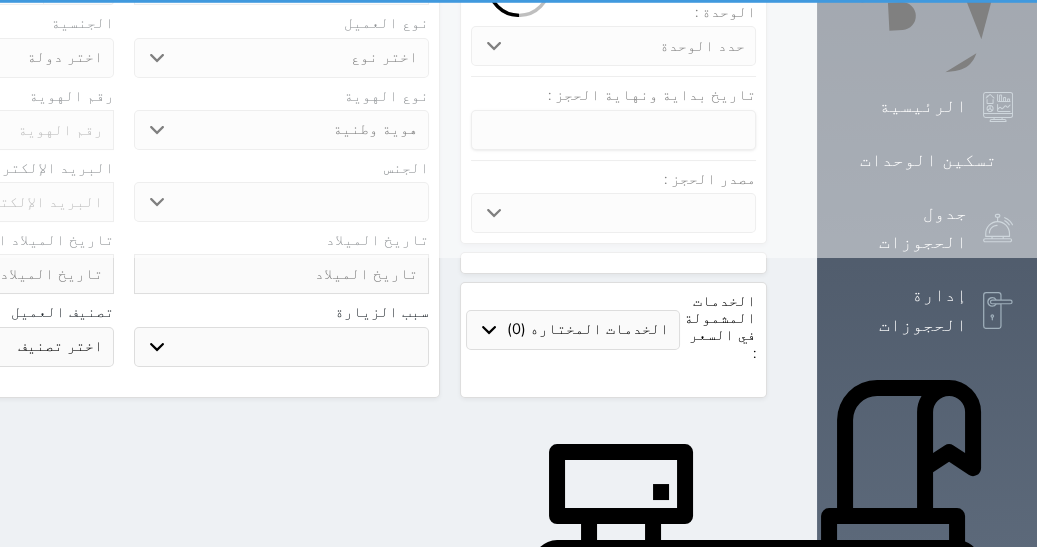 scroll, scrollTop: 0, scrollLeft: 0, axis: both 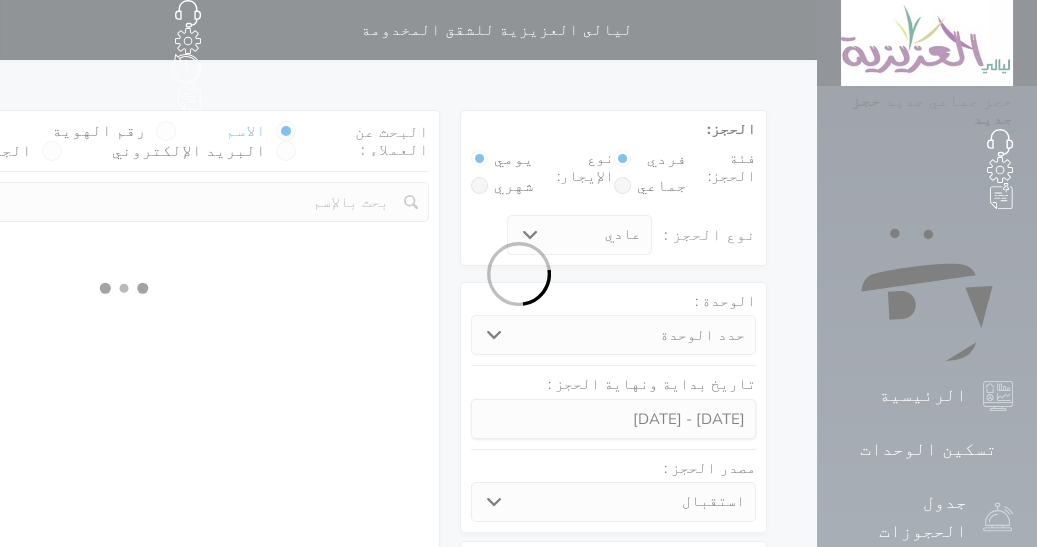select 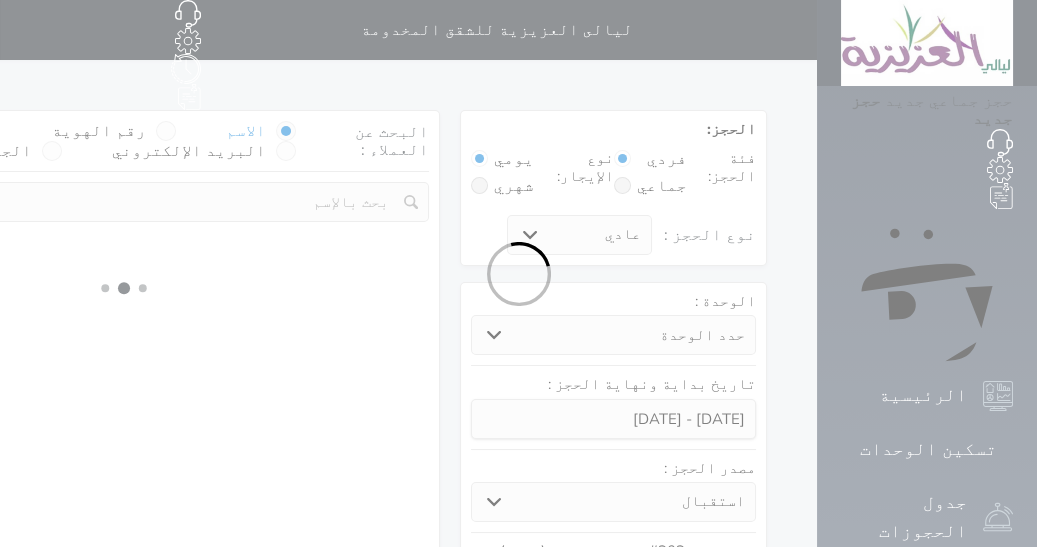 select on "1" 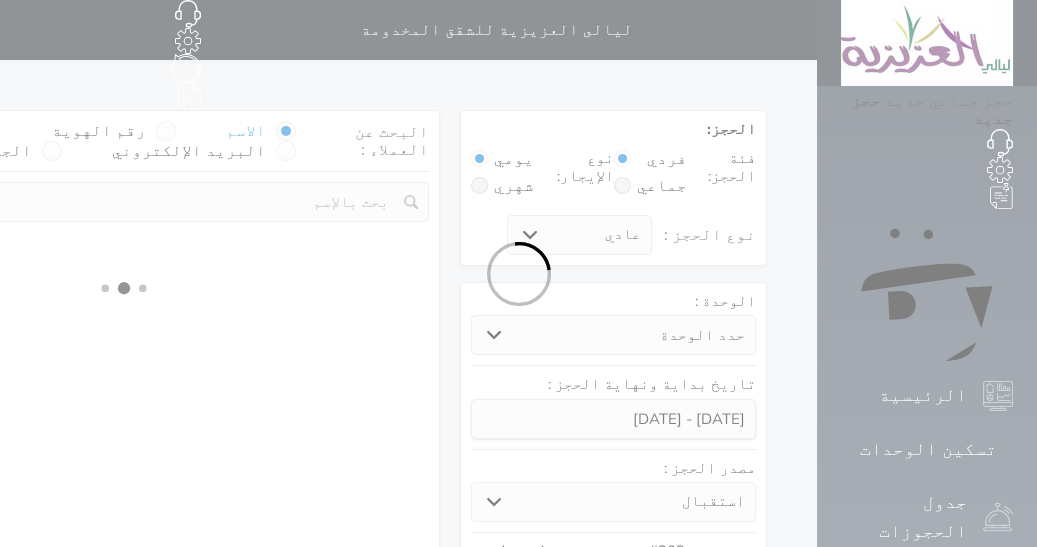 select on "113" 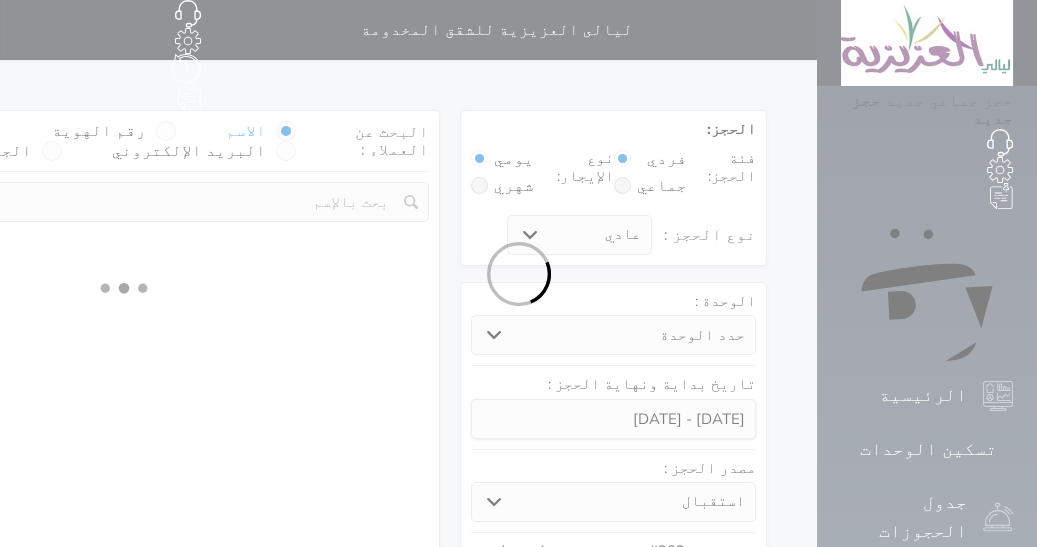 select on "1" 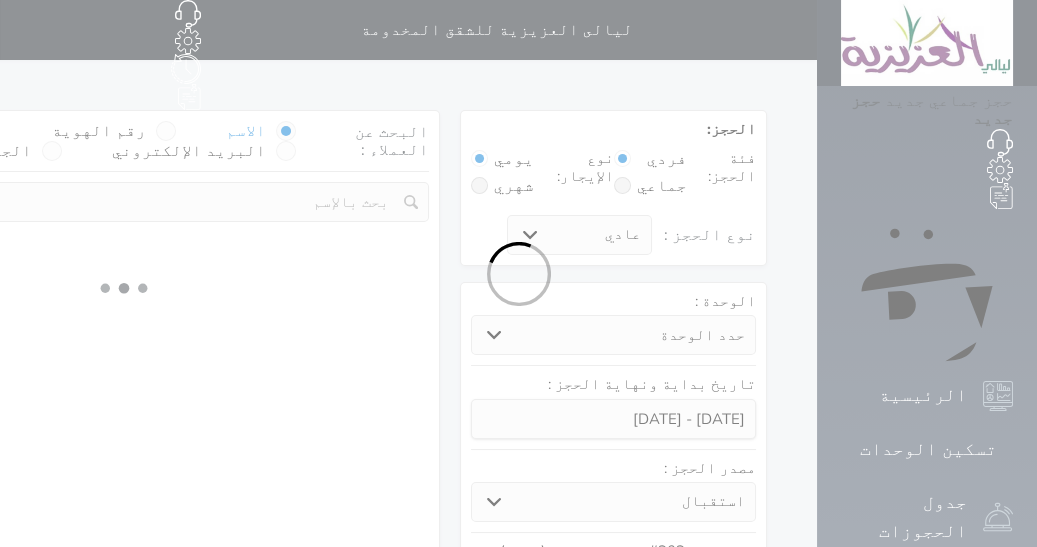 select 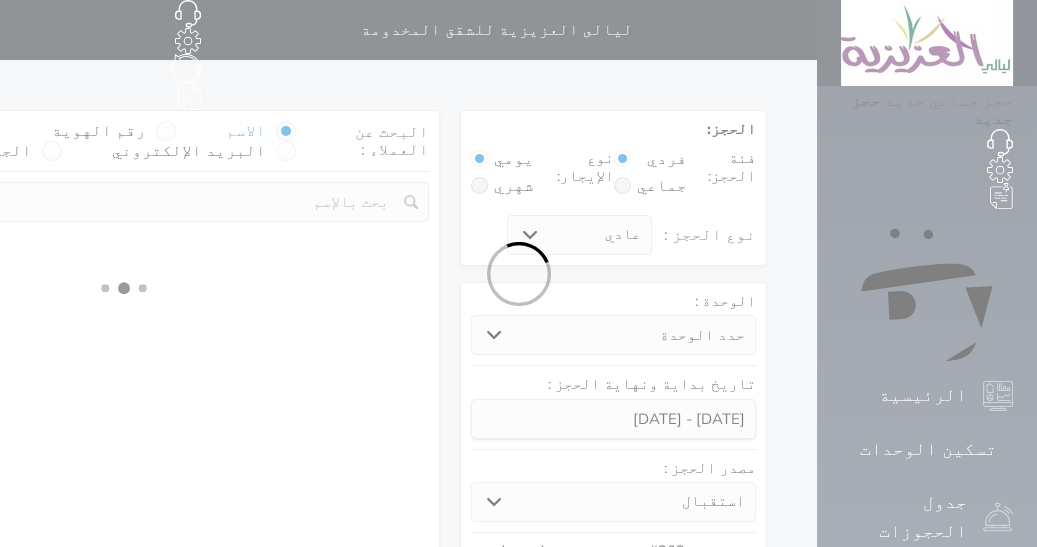 select on "7" 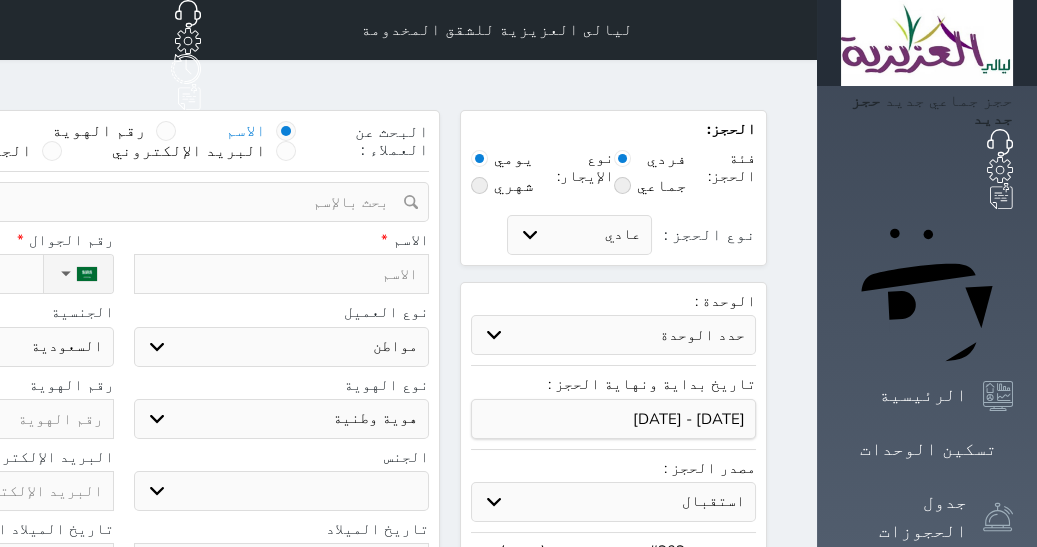 select 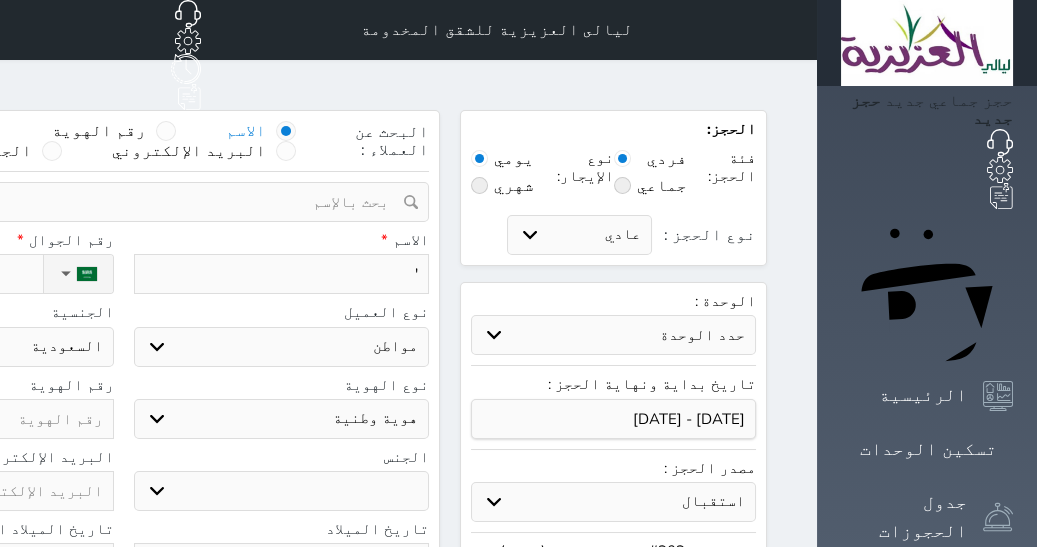 type on "'H" 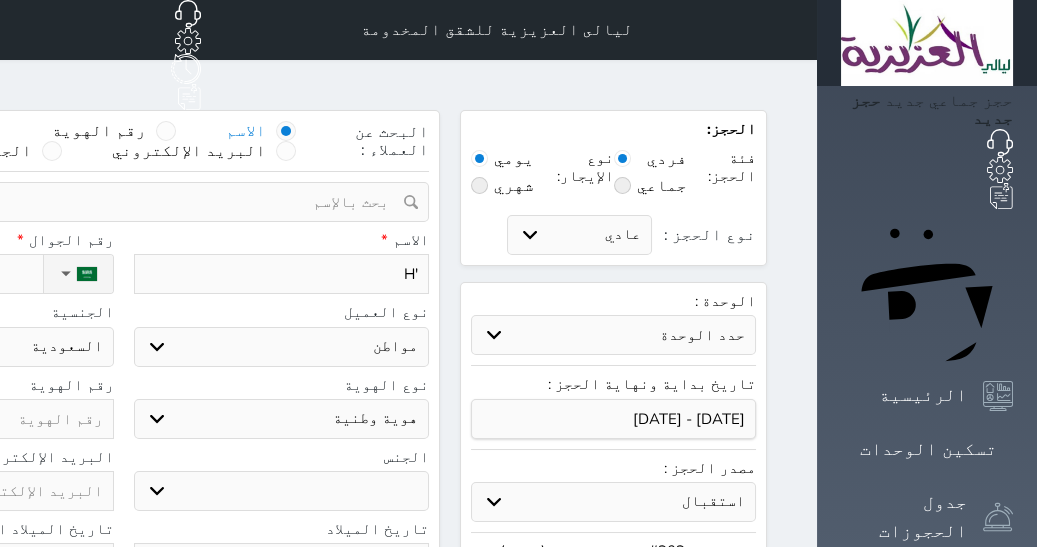type on "'" 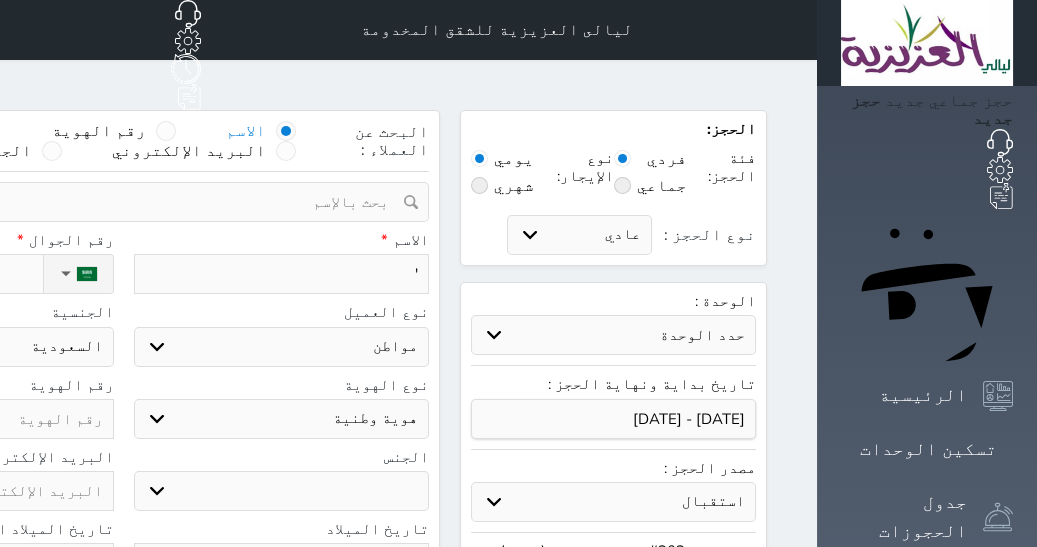 type 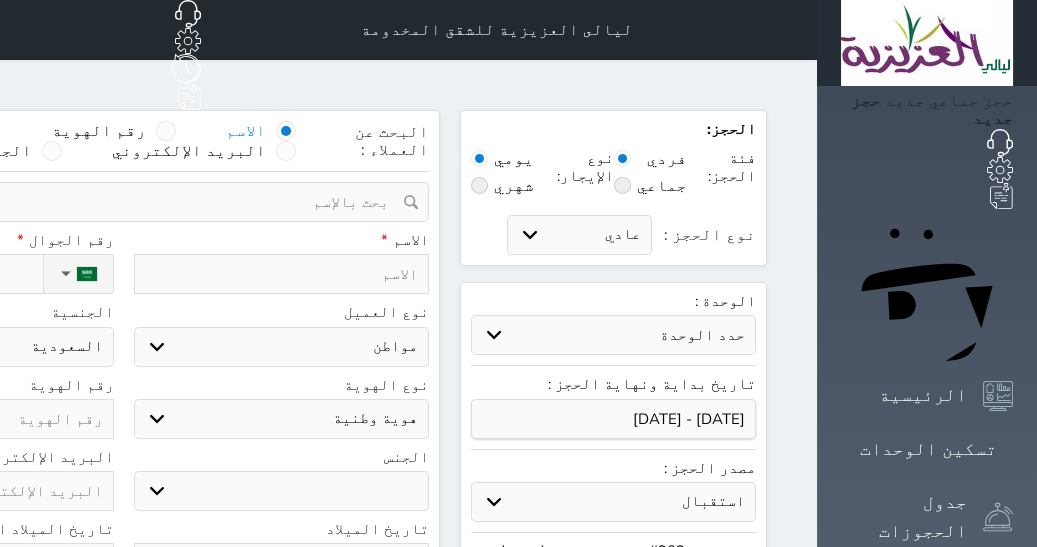 type on "ط" 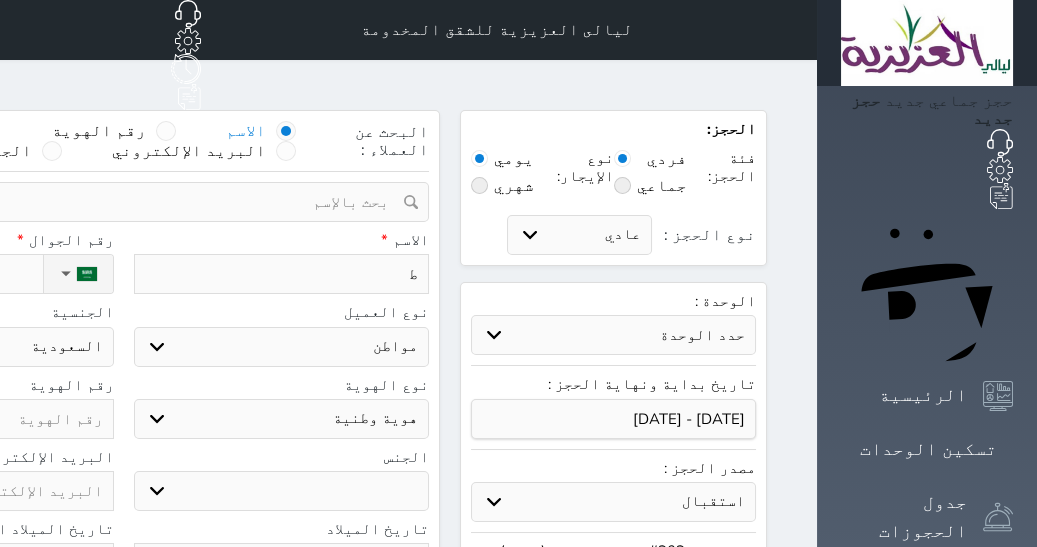 type on "طا" 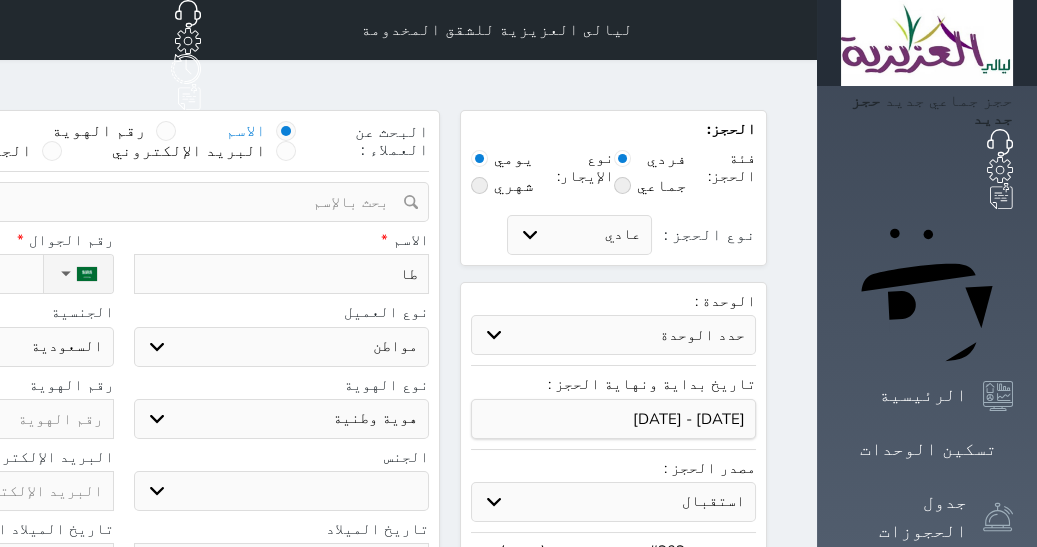 select 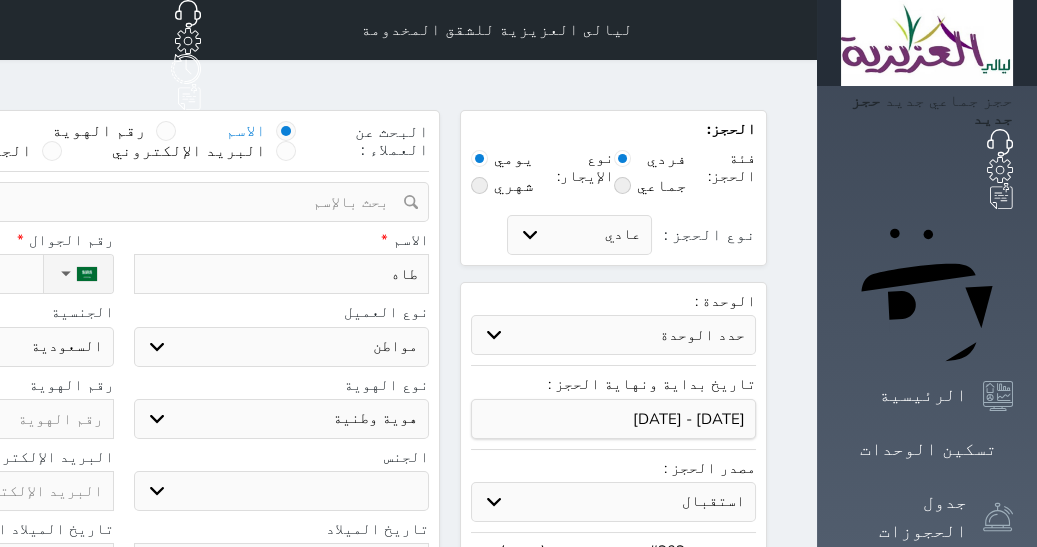 select 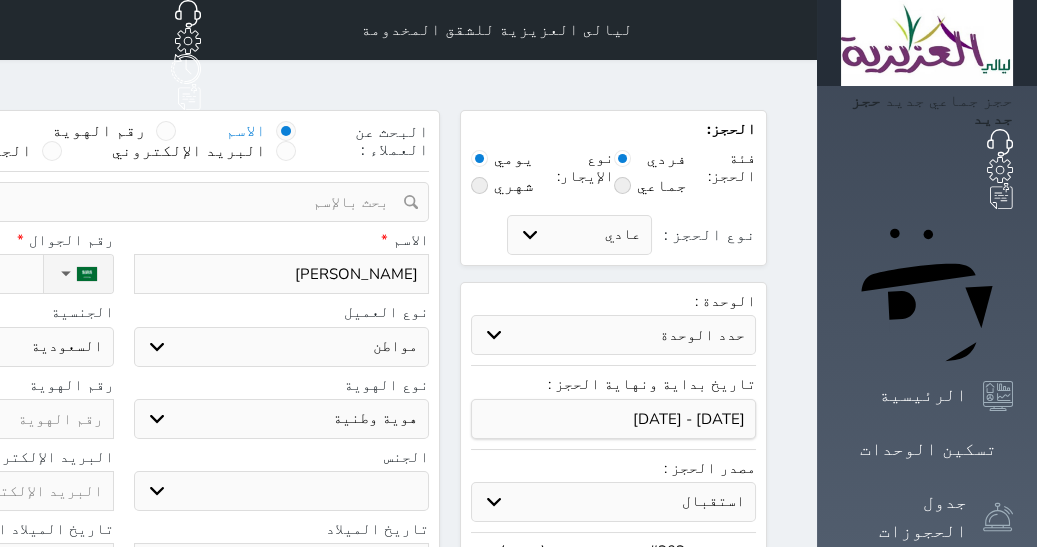 type on "طاهر" 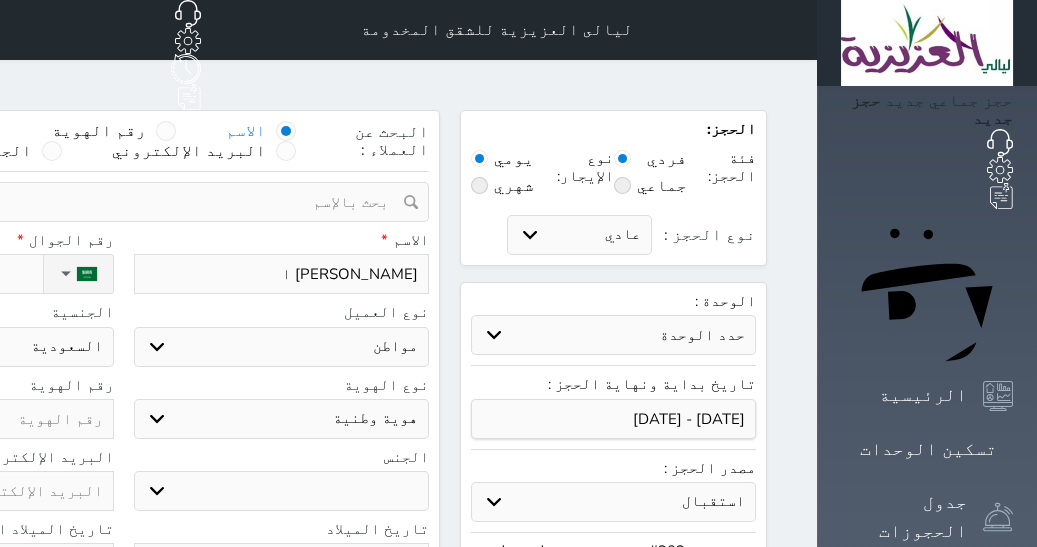 type on "طاهر بن عواز ال" 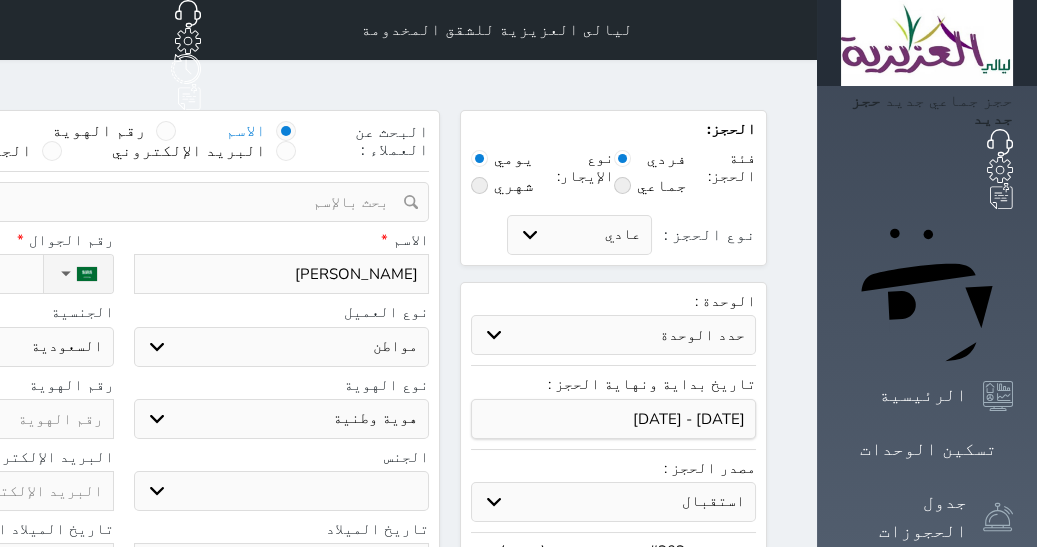 type on "طاهر بن عواز الع" 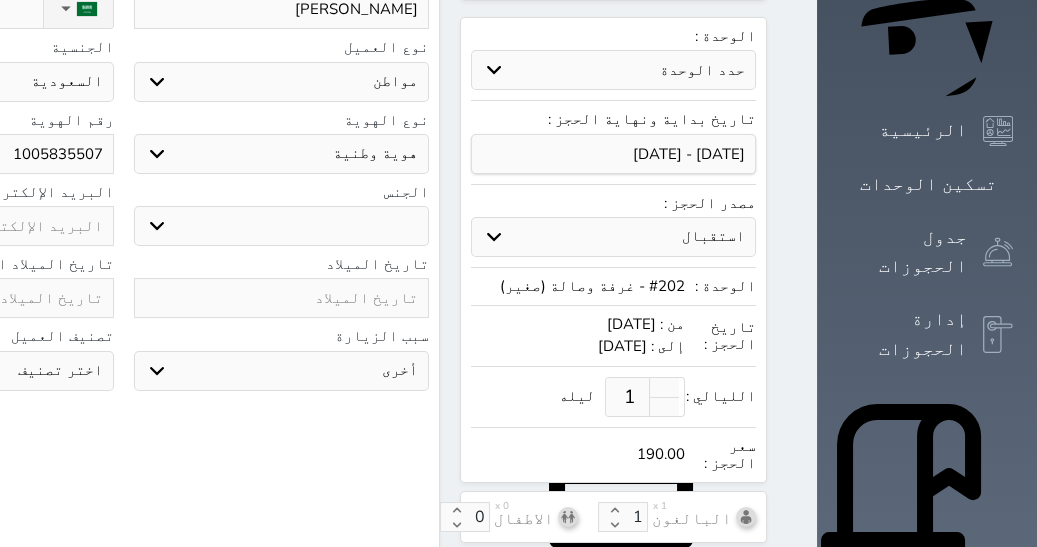 scroll, scrollTop: 277, scrollLeft: 0, axis: vertical 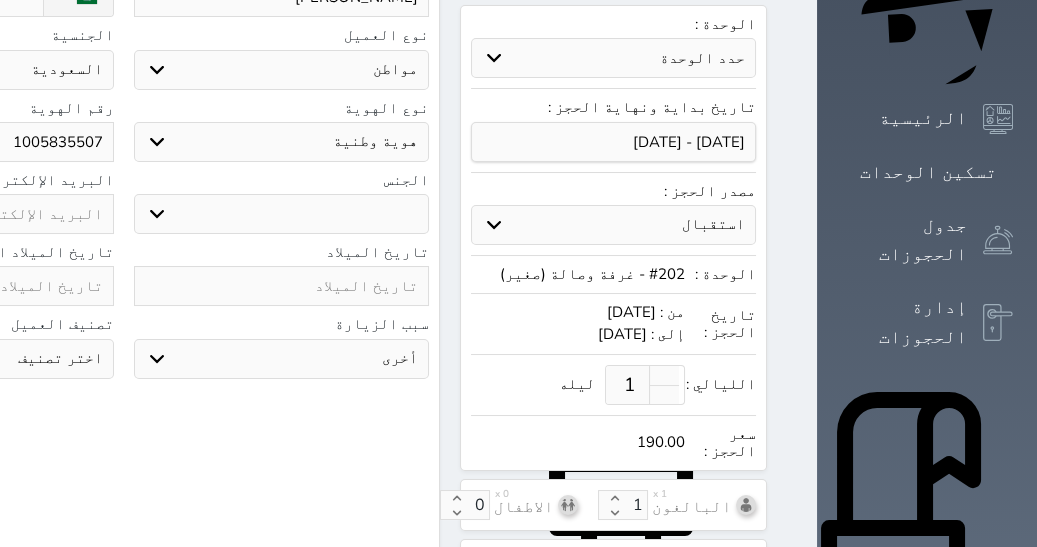 type on "1005835507" 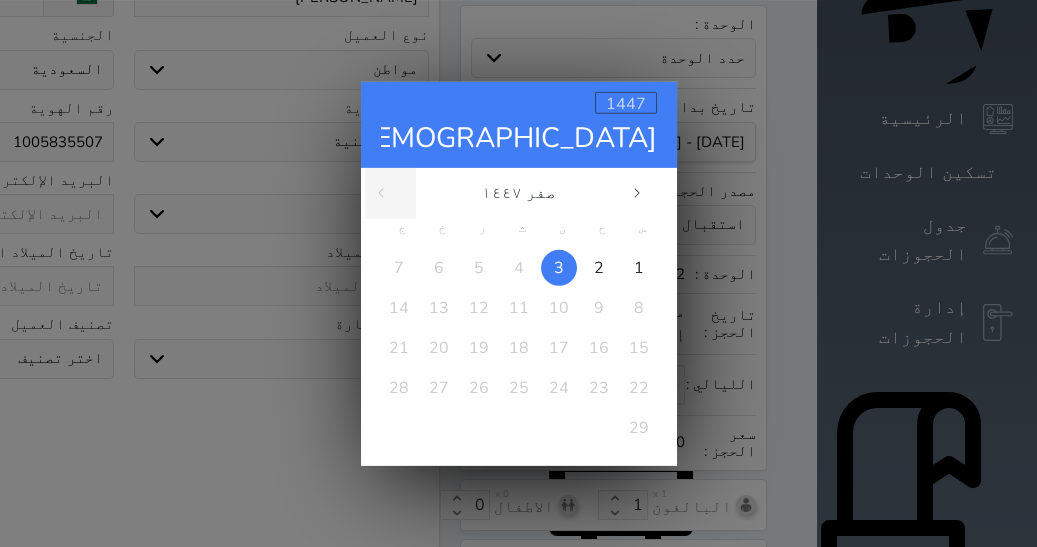 click on "1447" at bounding box center [626, 103] 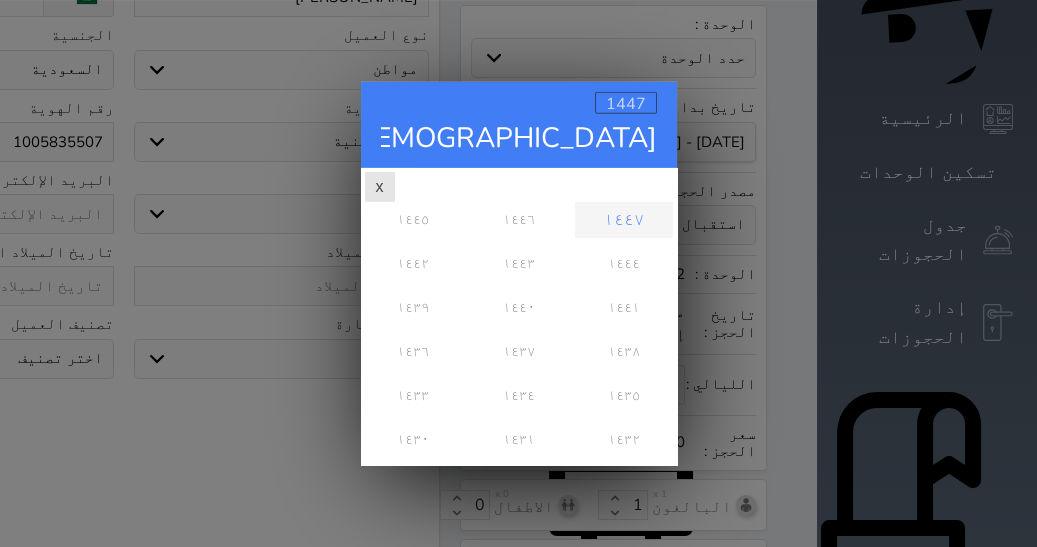 scroll, scrollTop: 0, scrollLeft: 0, axis: both 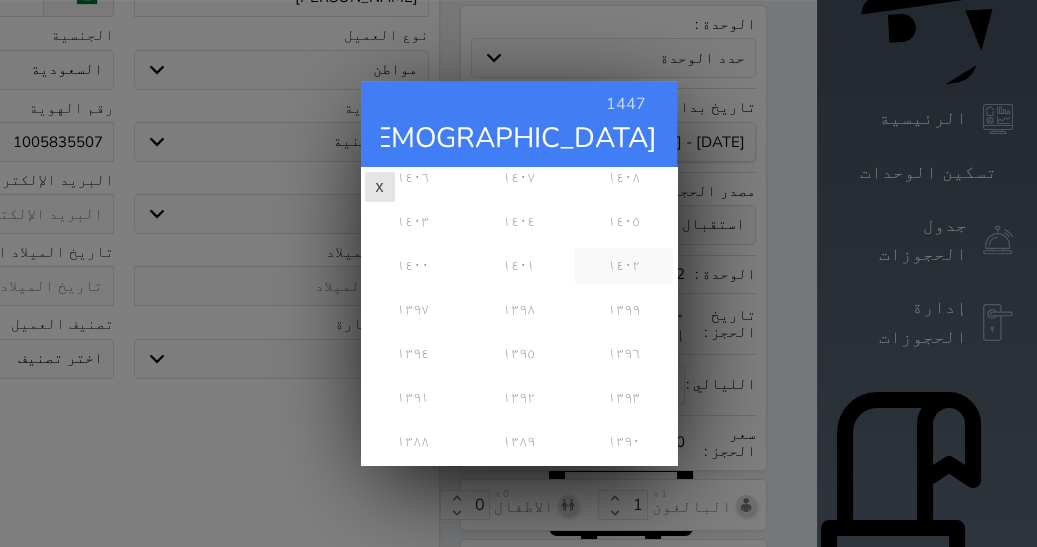 click on "١٤٠٢" at bounding box center [623, 265] 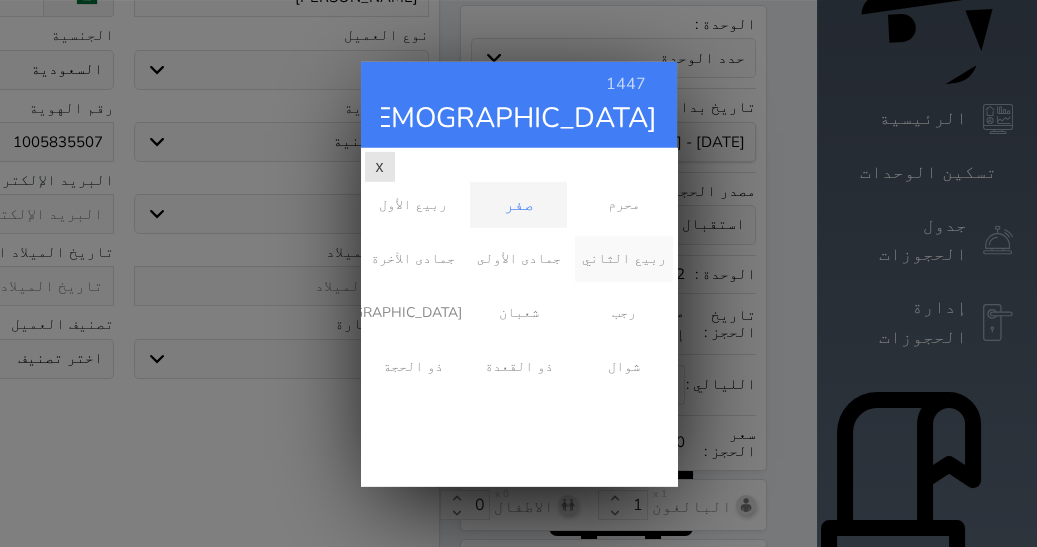 scroll, scrollTop: 0, scrollLeft: 0, axis: both 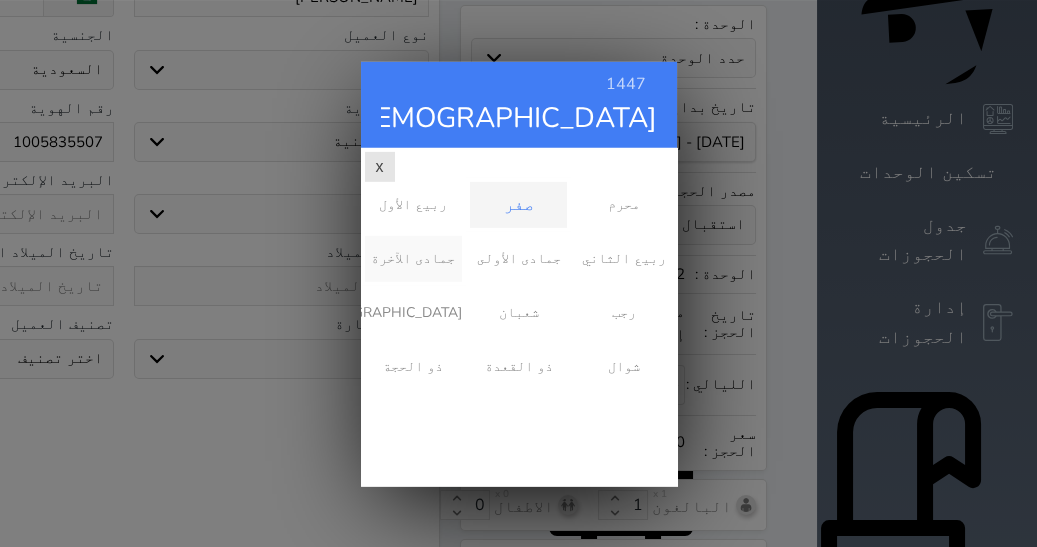 click on "جمادى الآخرة" at bounding box center [413, 258] 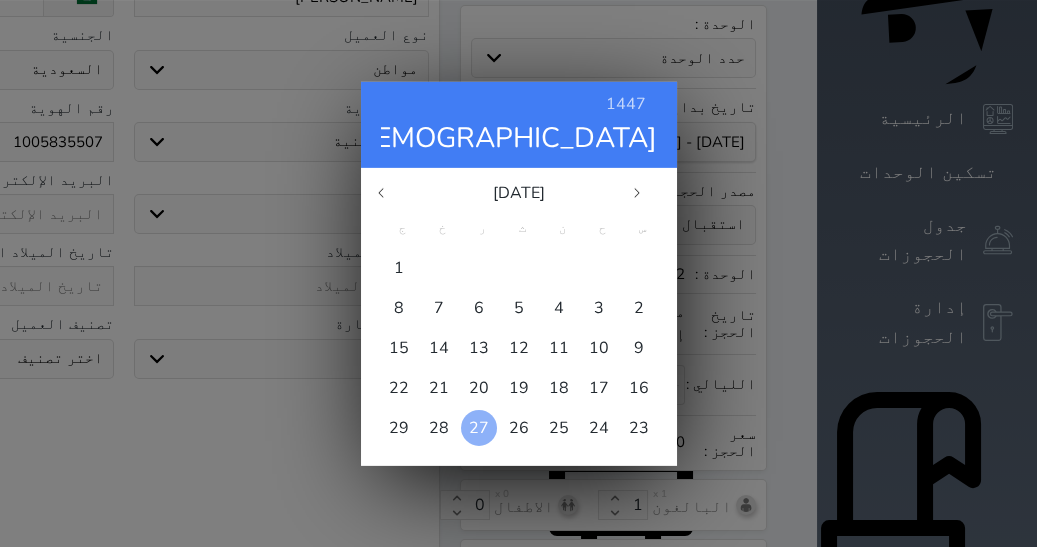 click on "27" at bounding box center [479, 427] 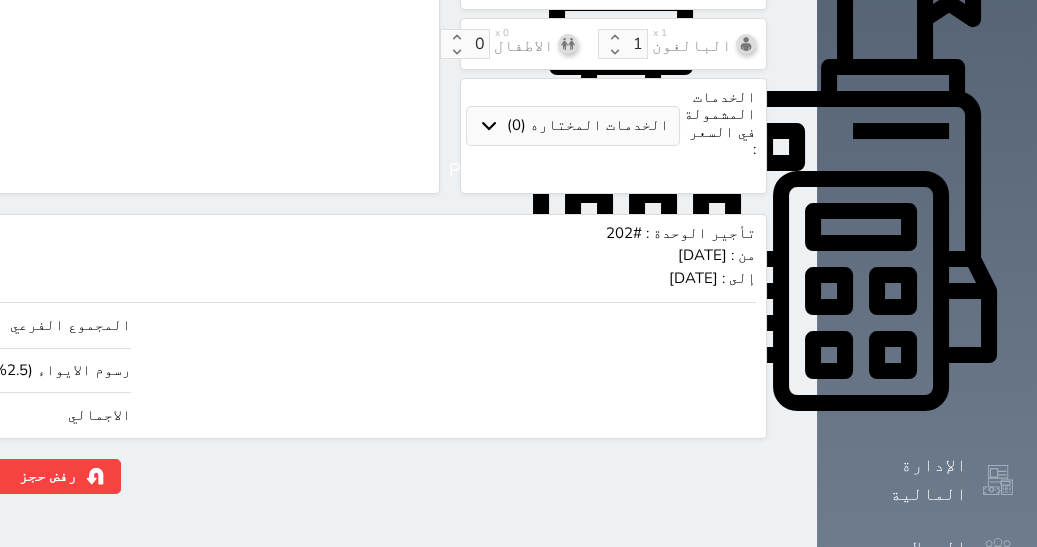 scroll, scrollTop: 822, scrollLeft: 0, axis: vertical 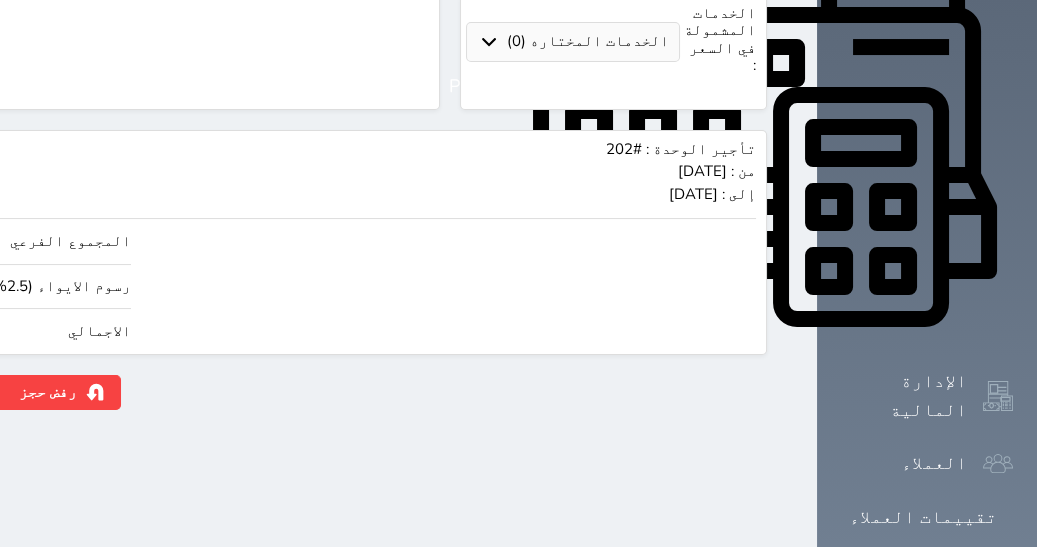 click on "190.00" at bounding box center (-117, 331) 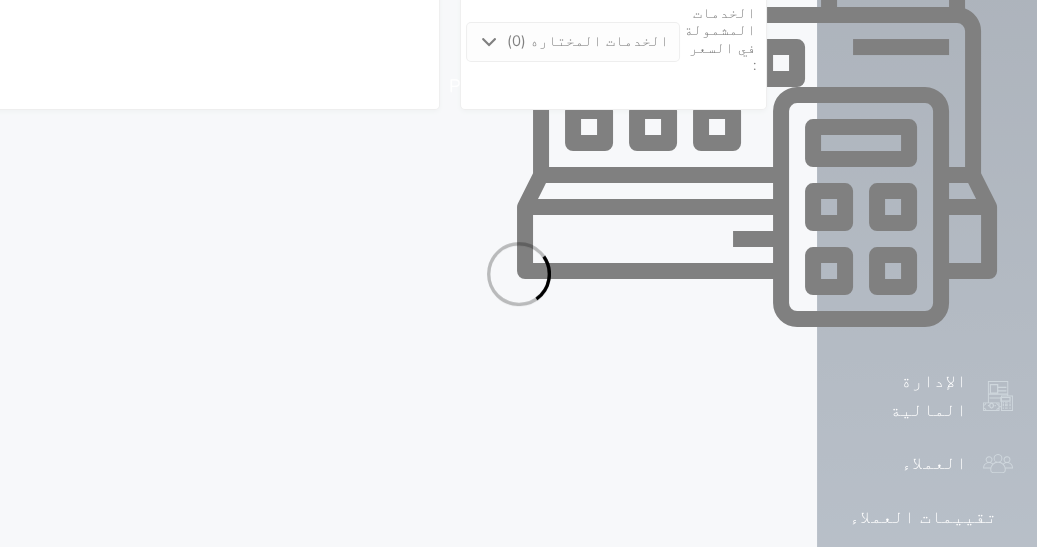 select on "1" 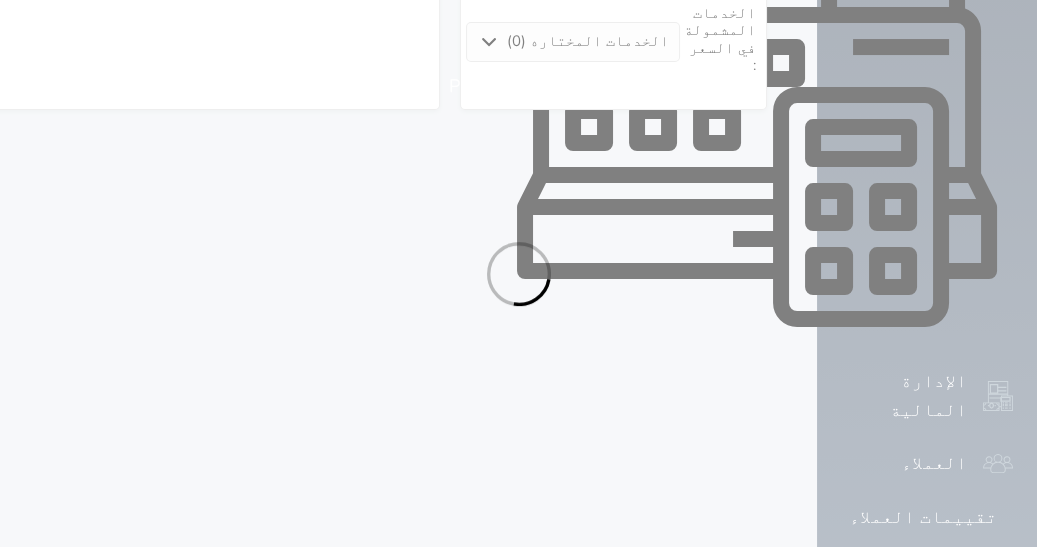 select on "113" 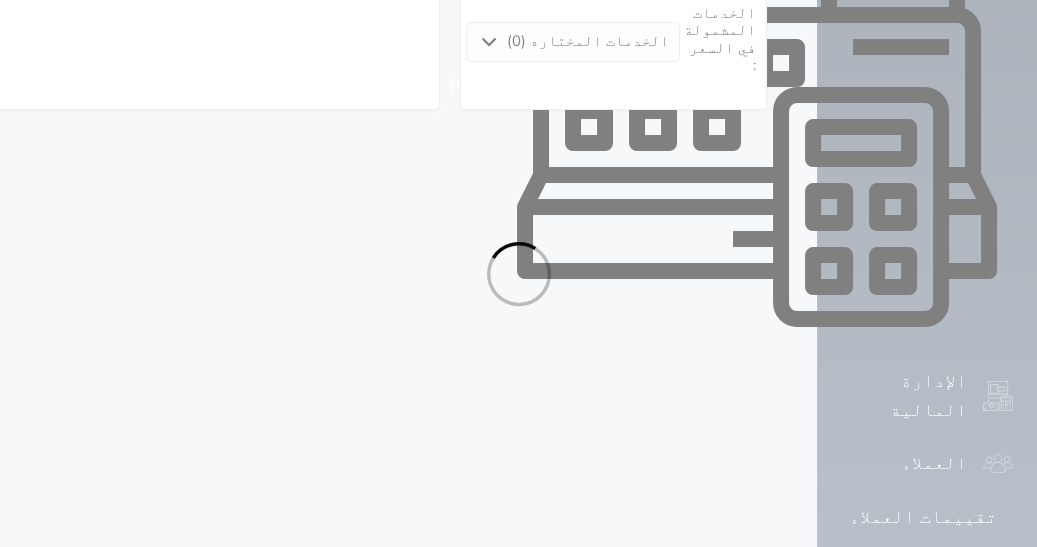 select on "1" 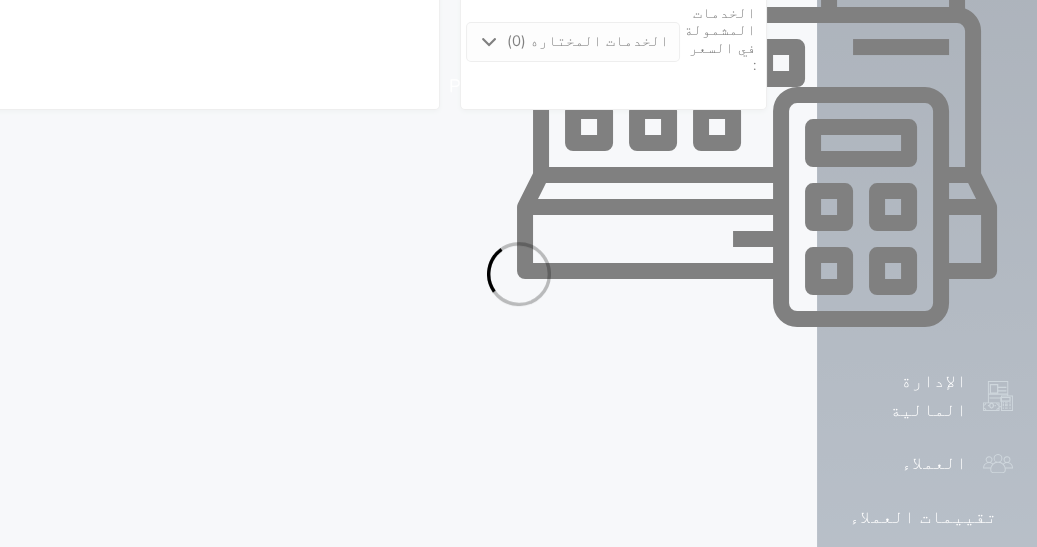 select on "7" 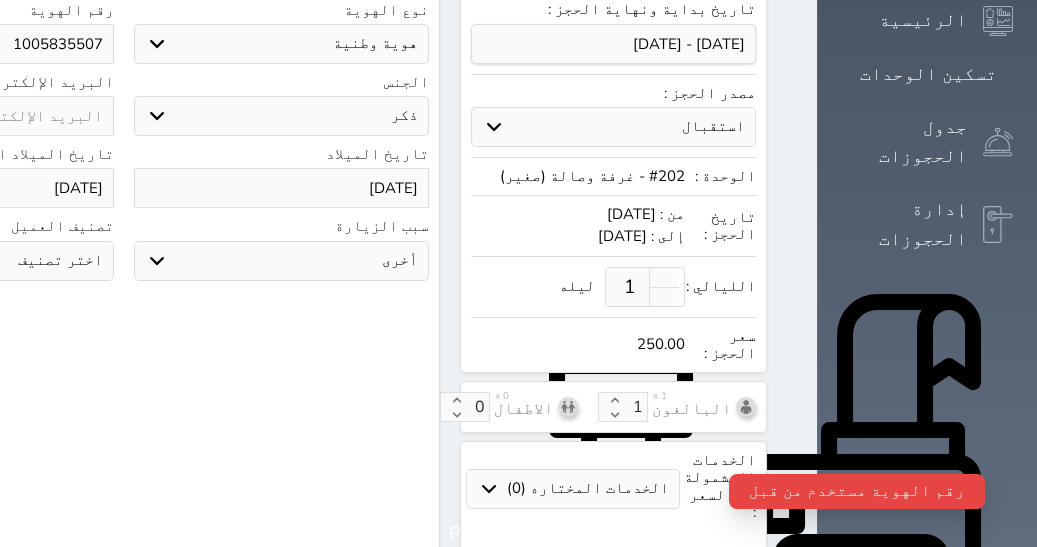 scroll, scrollTop: 0, scrollLeft: 0, axis: both 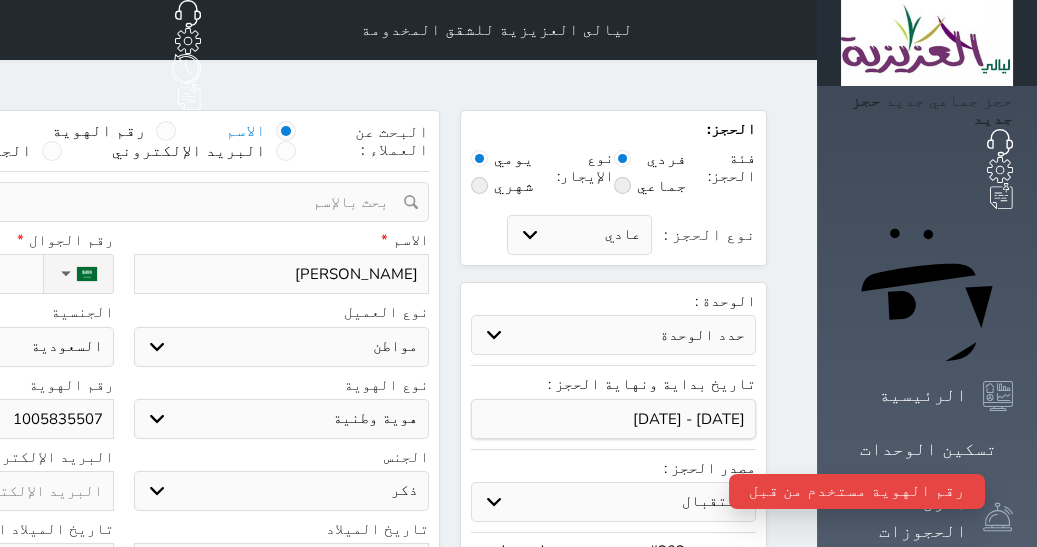 click on "1005835507" at bounding box center (-34, 419) 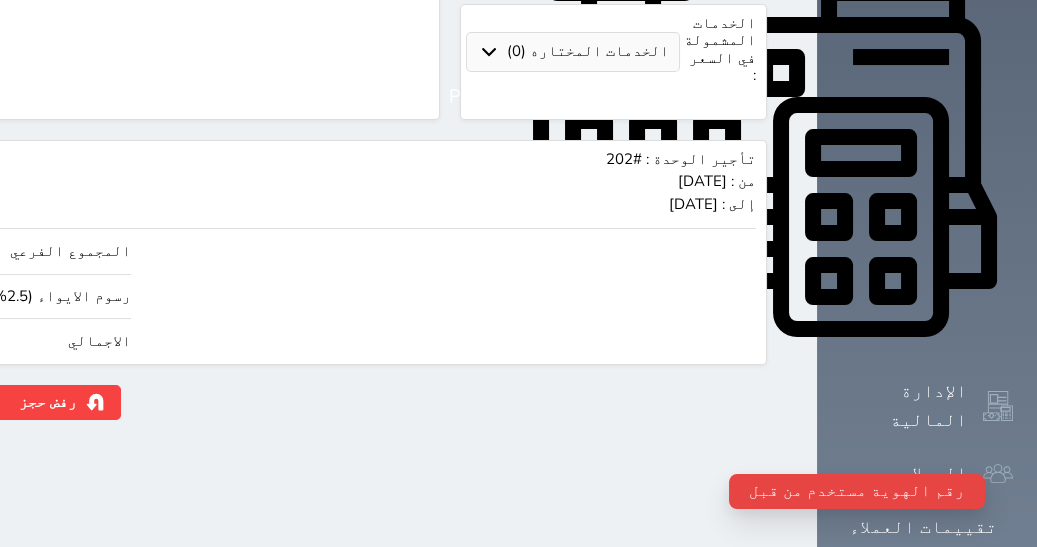 scroll, scrollTop: 833, scrollLeft: 0, axis: vertical 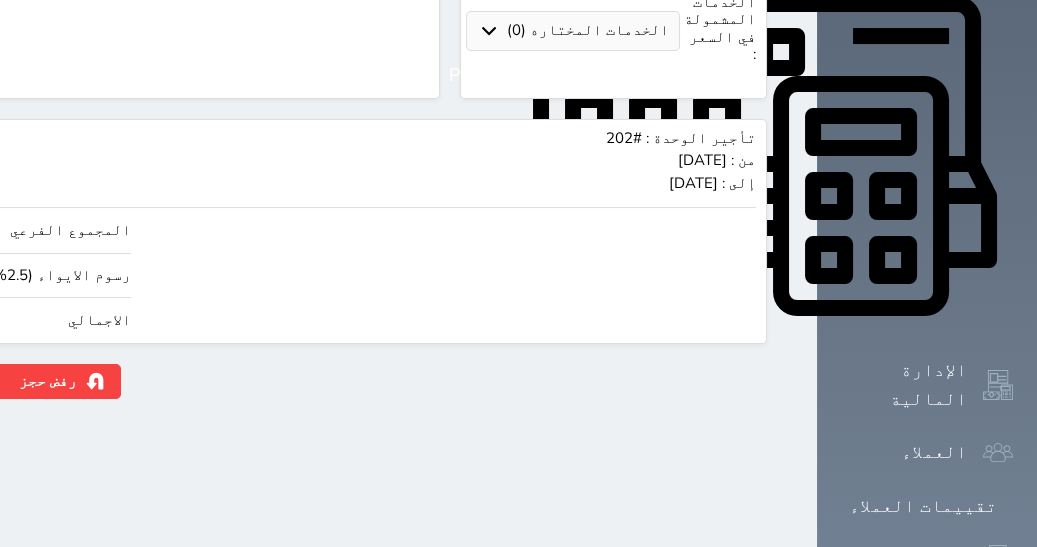 type on "10058355070" 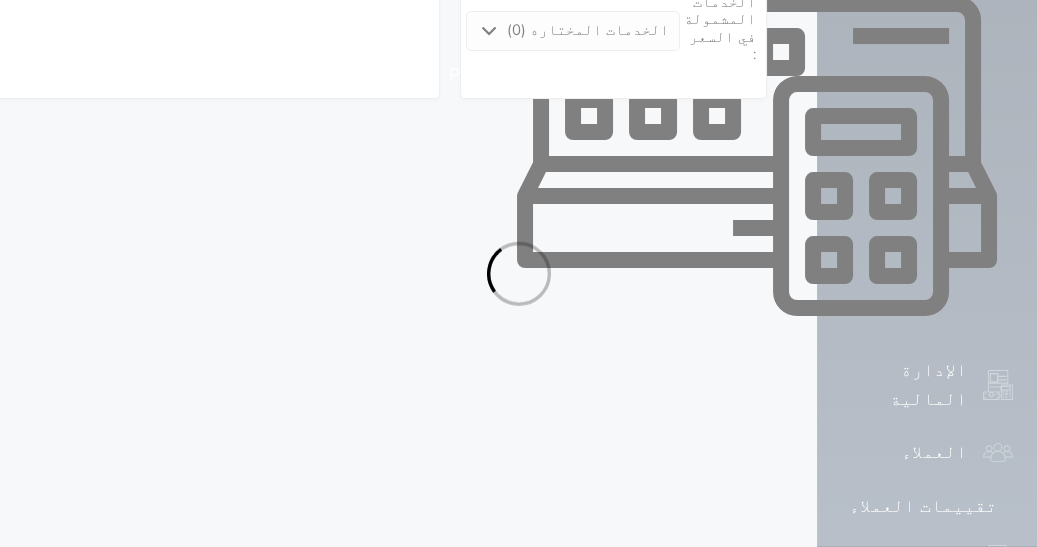 select on "1" 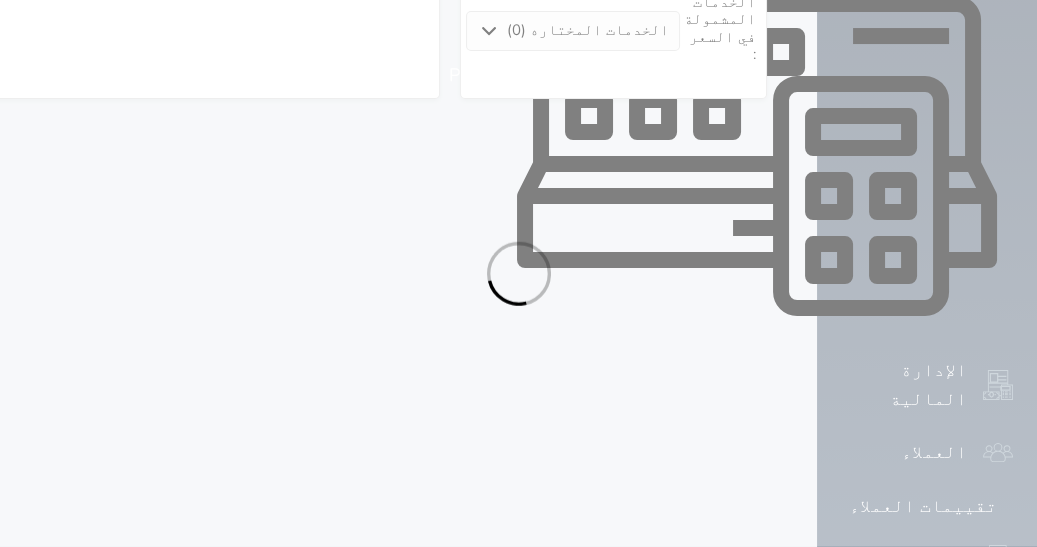 select on "113" 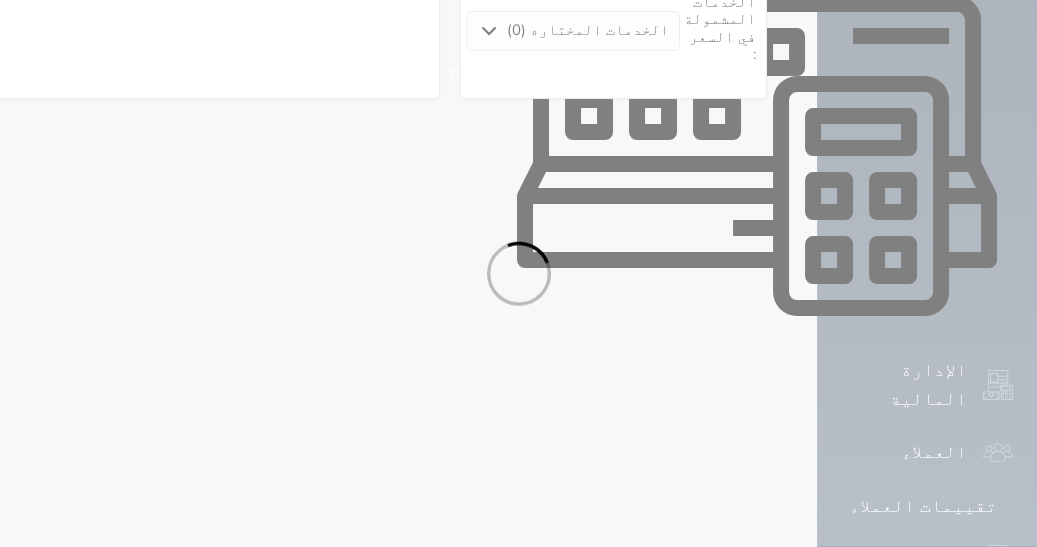select on "1" 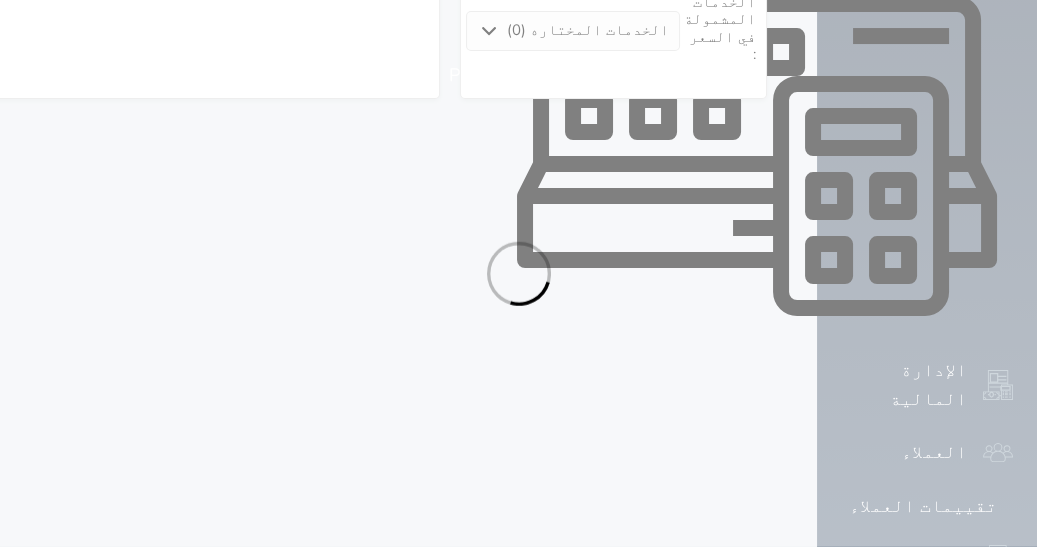 select on "7" 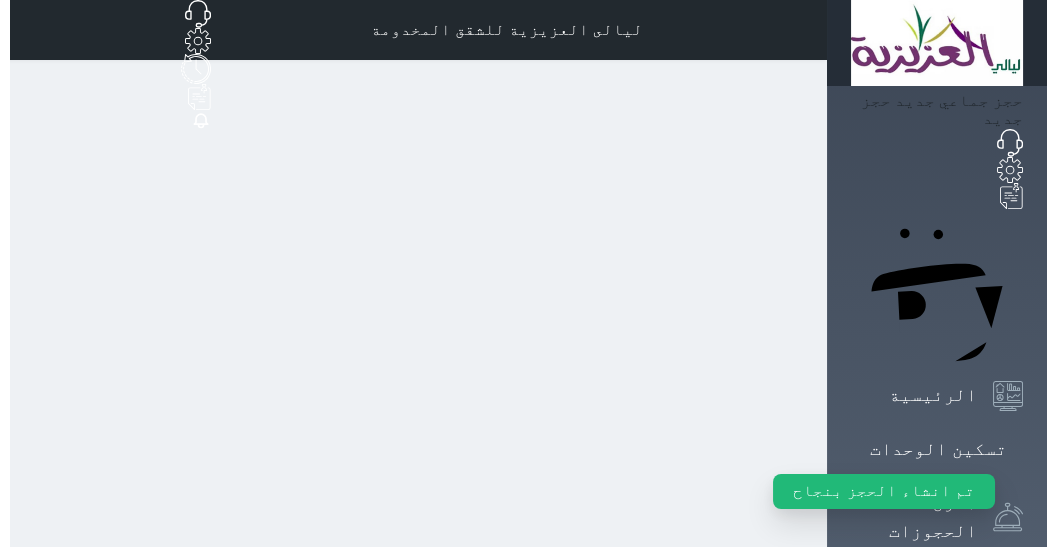 scroll, scrollTop: 0, scrollLeft: 0, axis: both 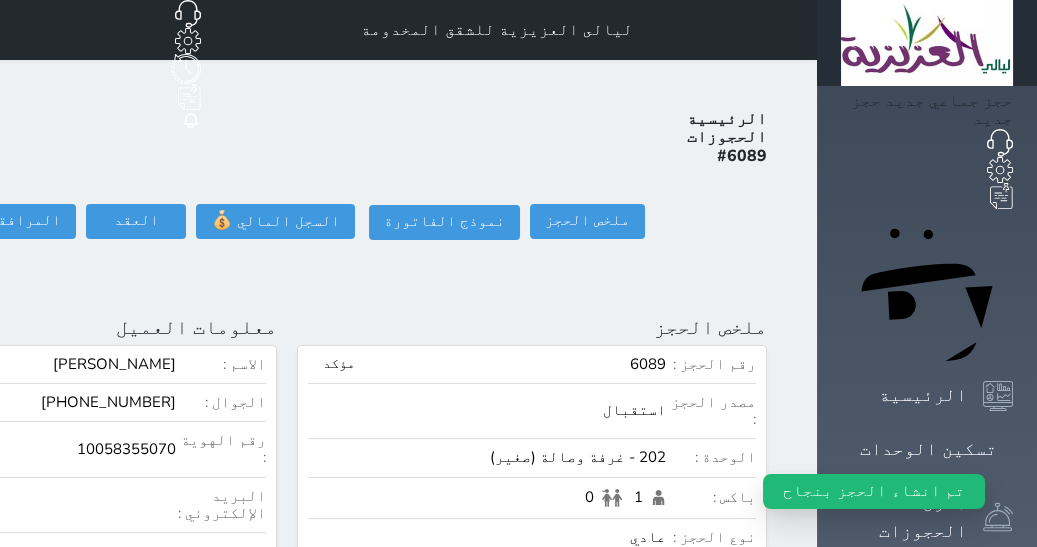 click on "تسجيل دخول" at bounding box center (-126, 221) 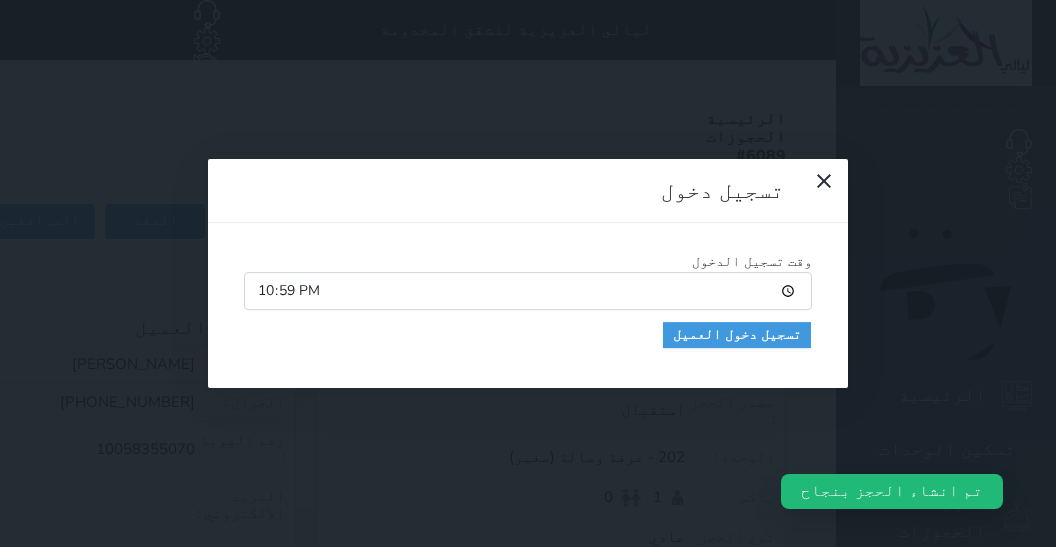 click on "22:59" at bounding box center [528, 291] 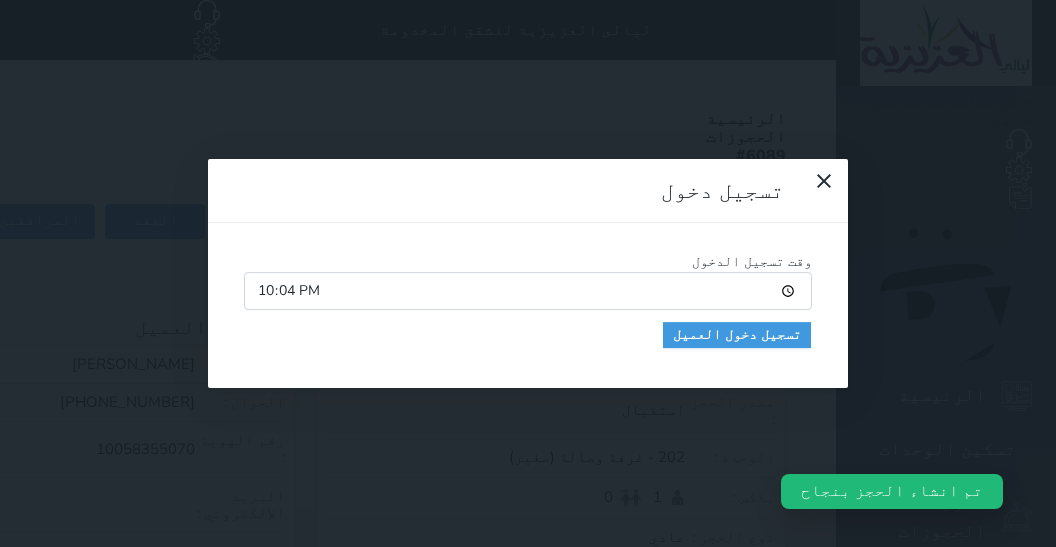 type on "22:40" 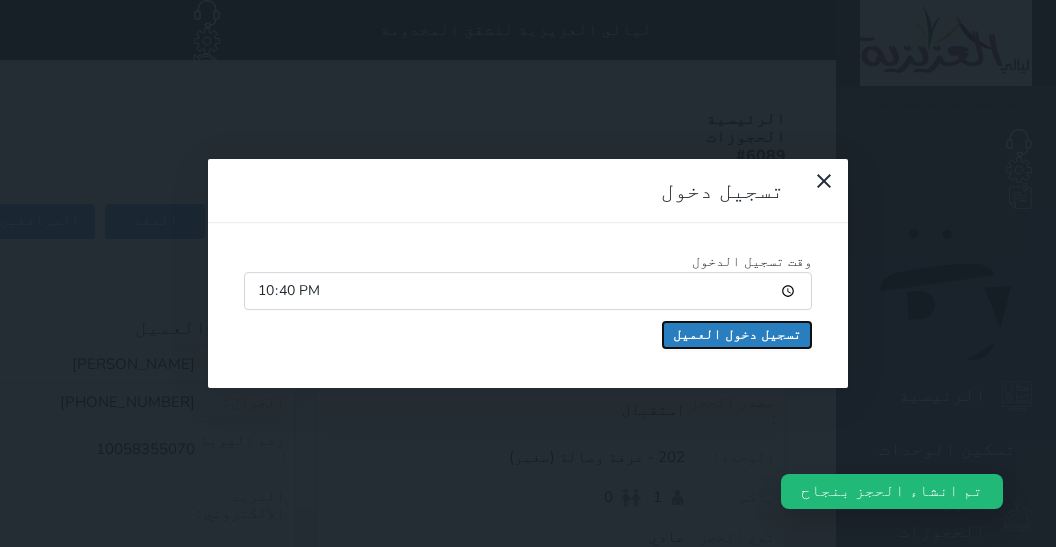 click on "تسجيل دخول العميل" at bounding box center [737, 335] 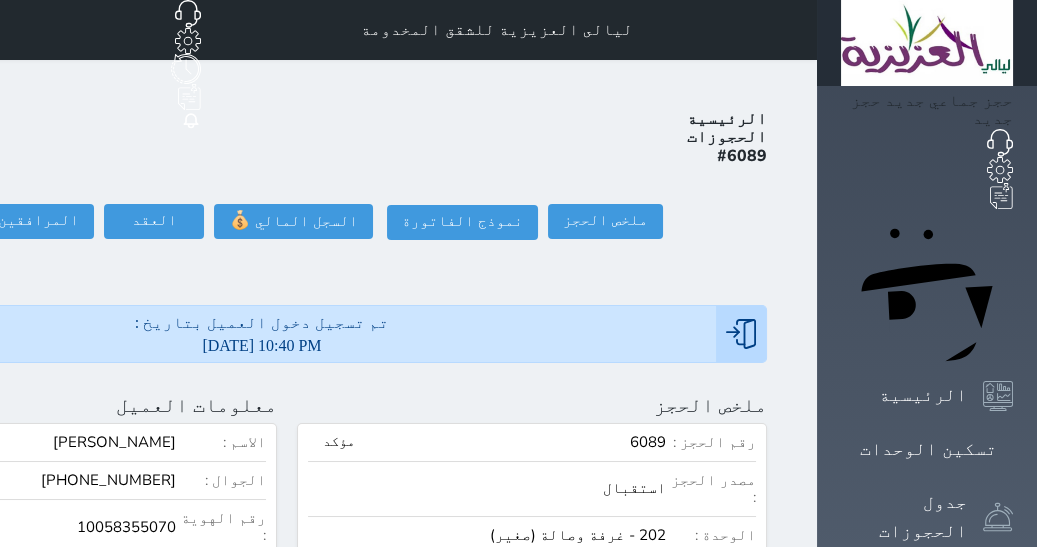 click at bounding box center [-176, 405] 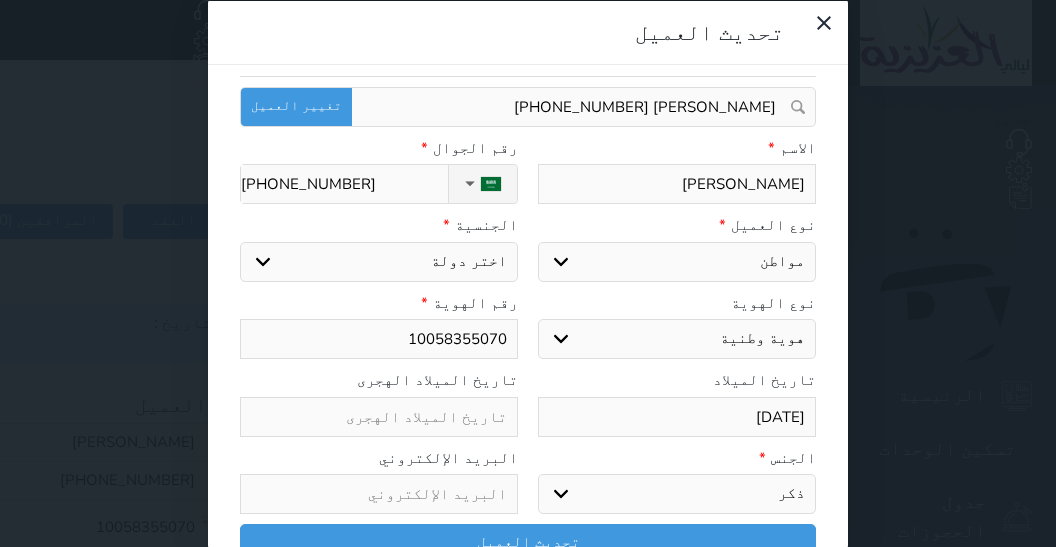 select on "113" 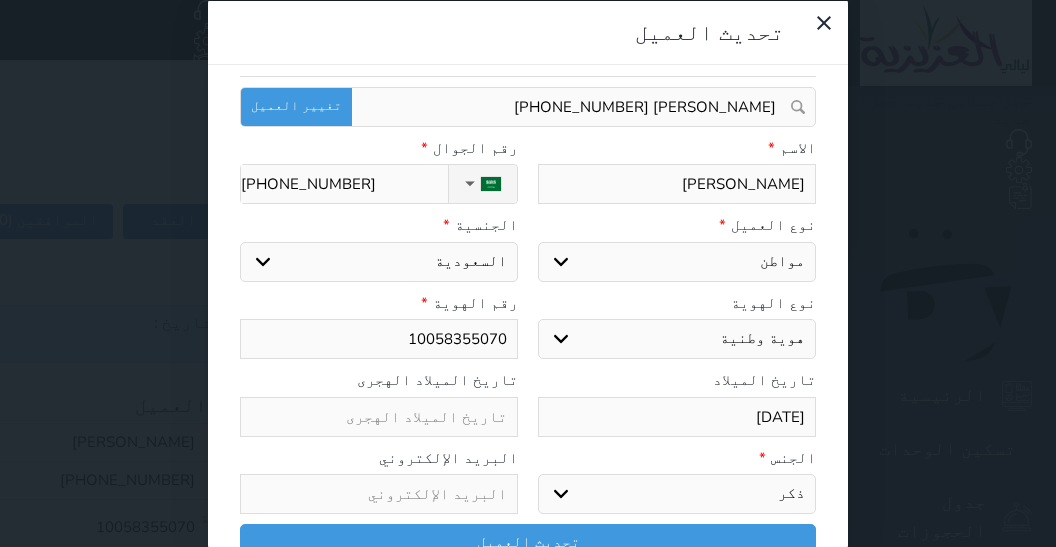click on "10058355070" at bounding box center (379, 339) 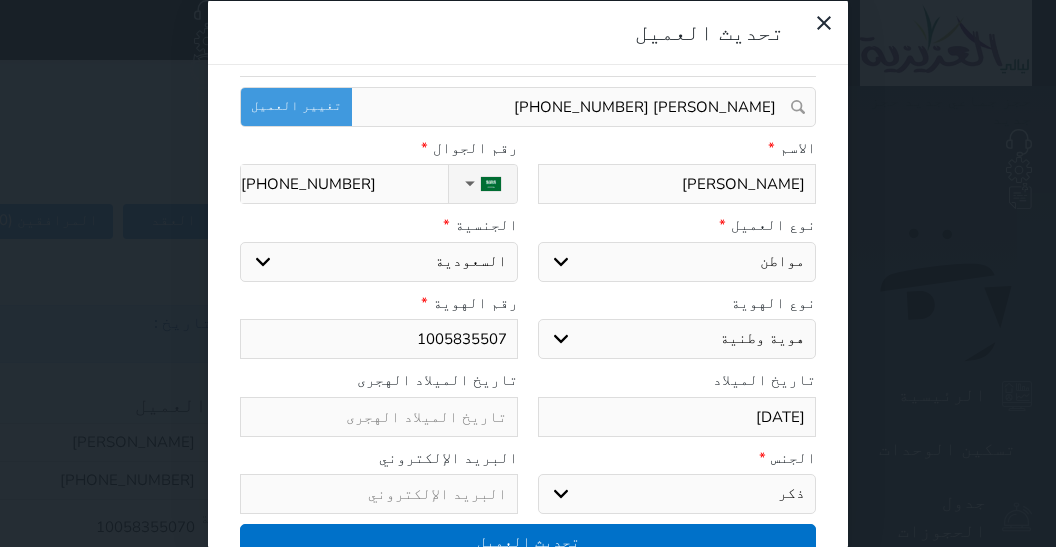 type on "1005835507" 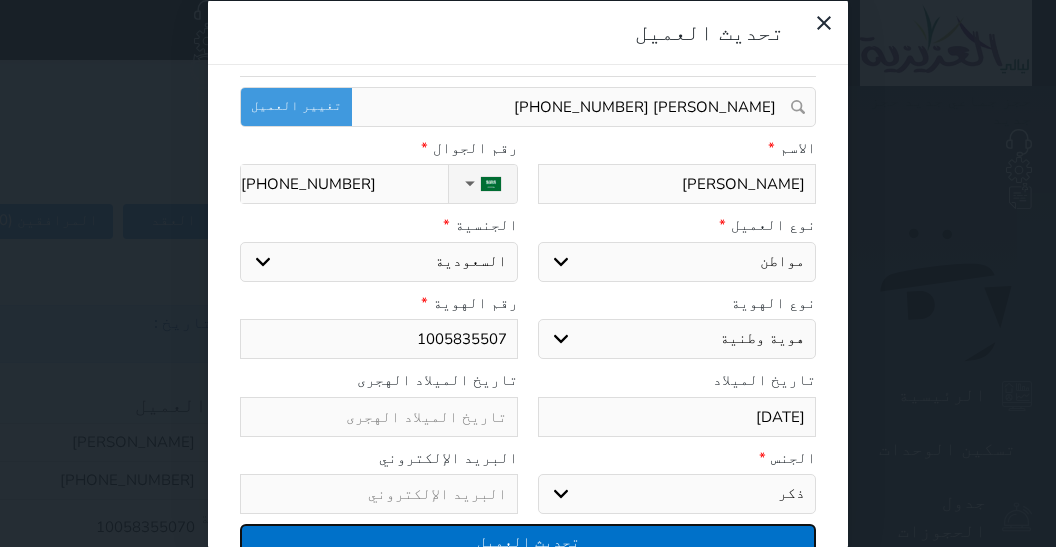 click on "تحديث العميل" at bounding box center (528, 541) 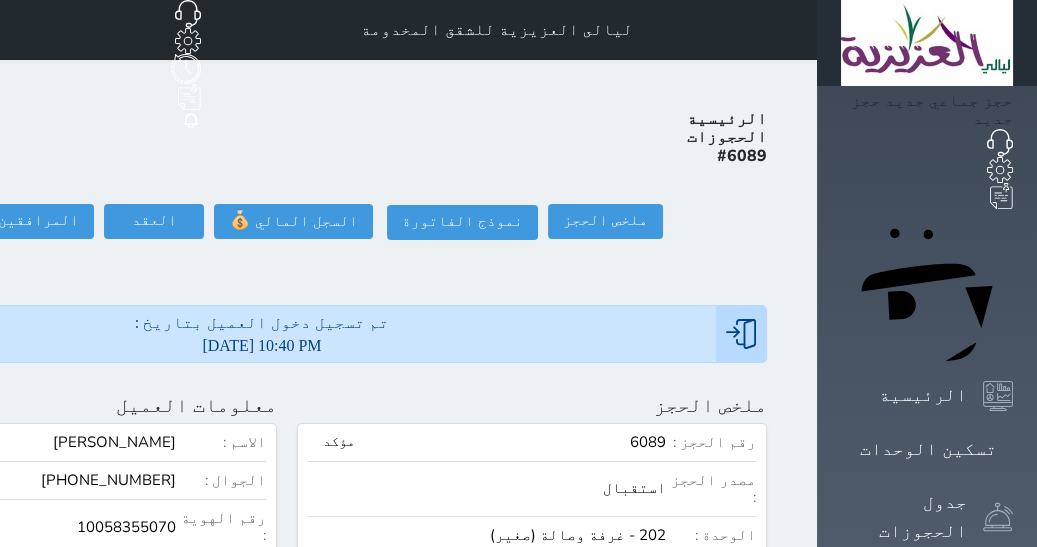scroll, scrollTop: 65, scrollLeft: 0, axis: vertical 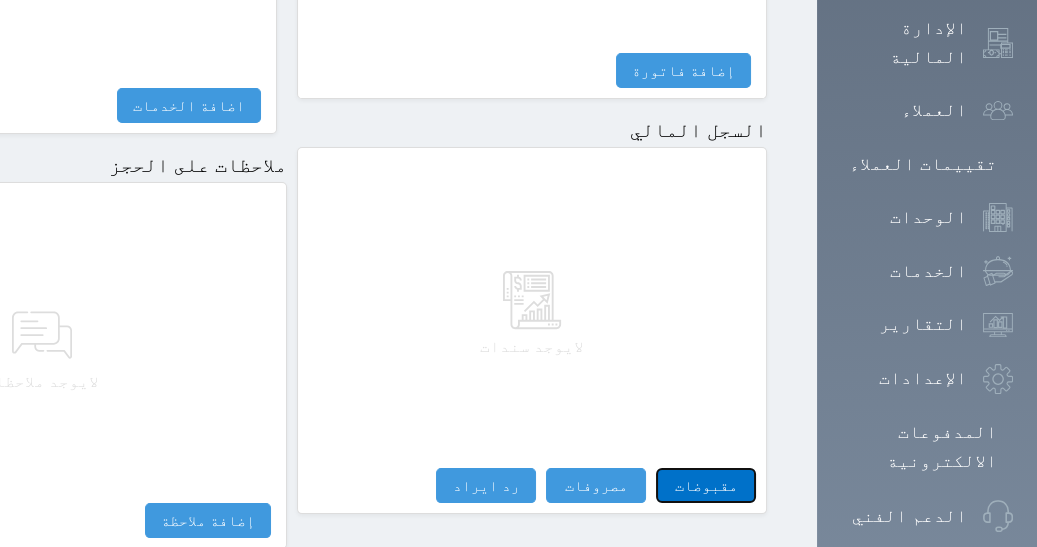 click on "مقبوضات" at bounding box center (706, 485) 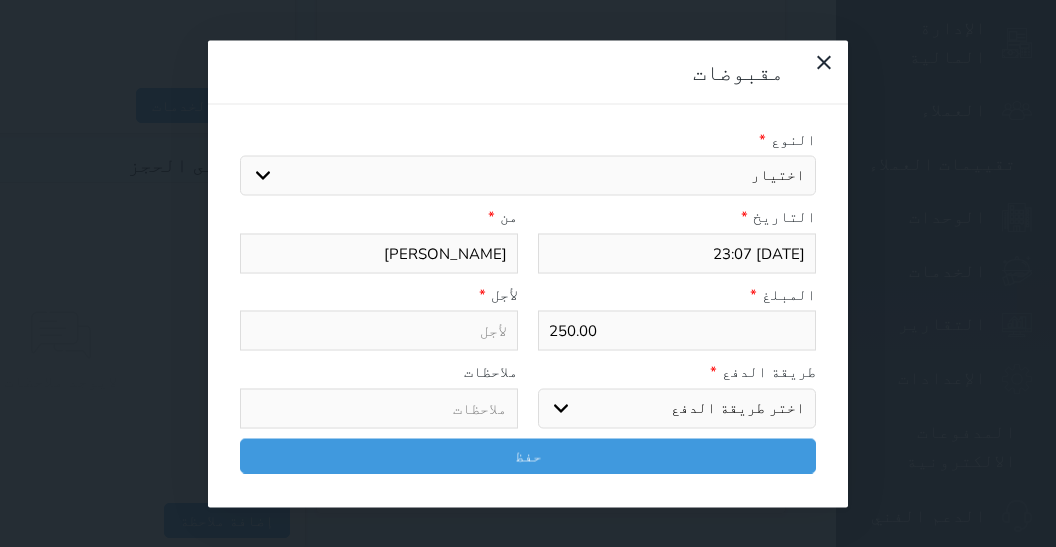 select 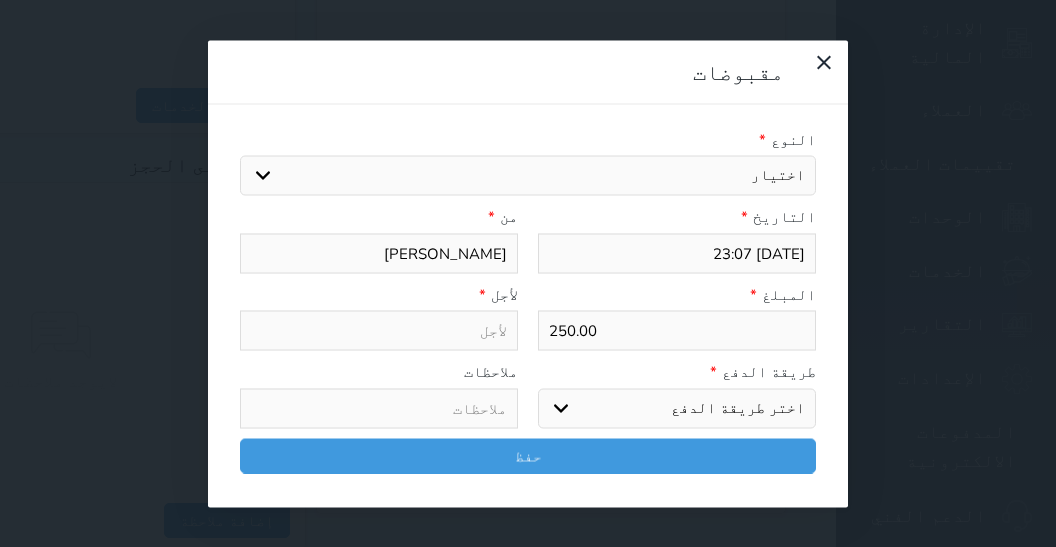 select 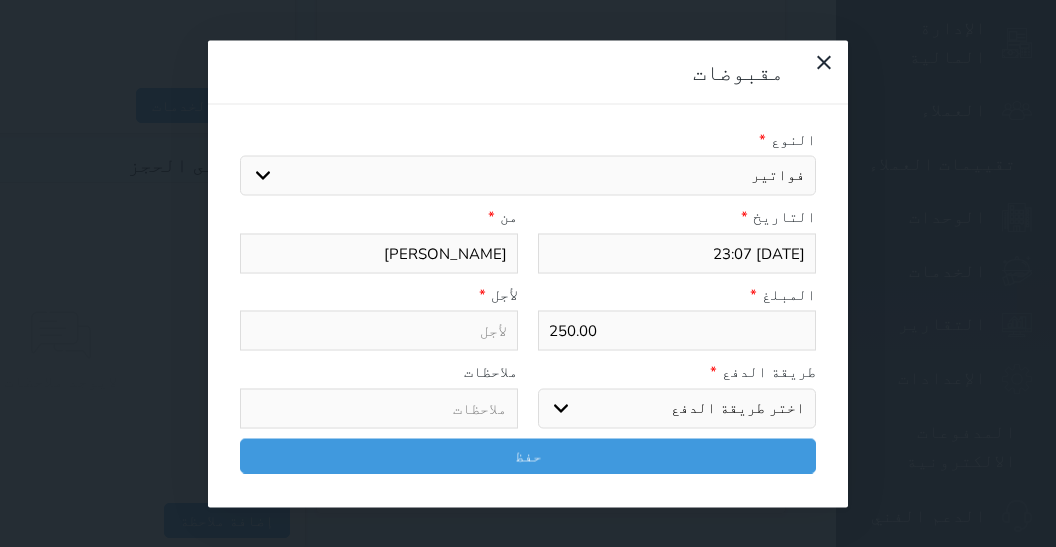 click on "فواتير" at bounding box center (0, 0) 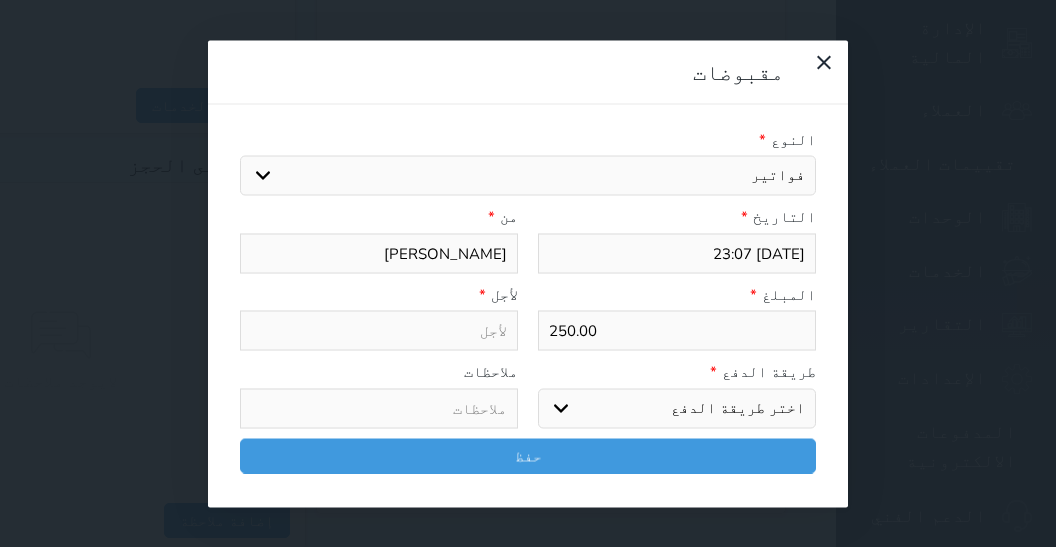select 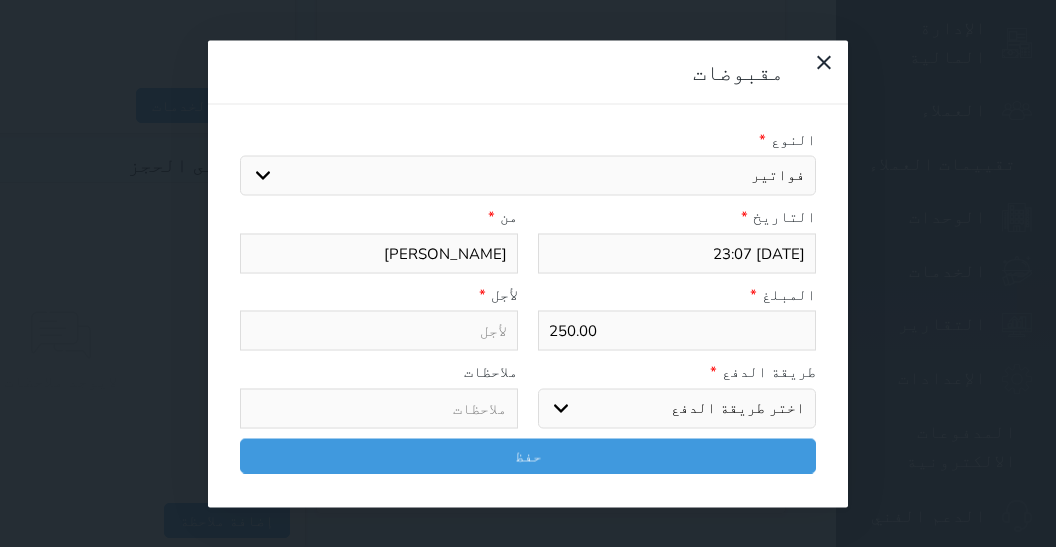 type on "فواتير - الوحدة - 202" 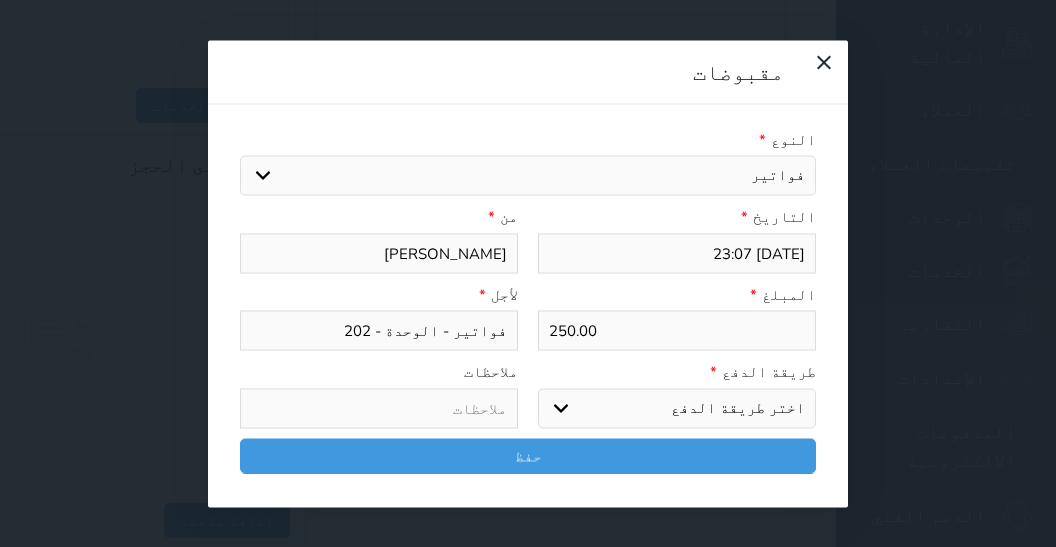 click on "اختر طريقة الدفع   دفع نقدى   تحويل بنكى   مدى   بطاقة ائتمان   آجل" at bounding box center (677, 408) 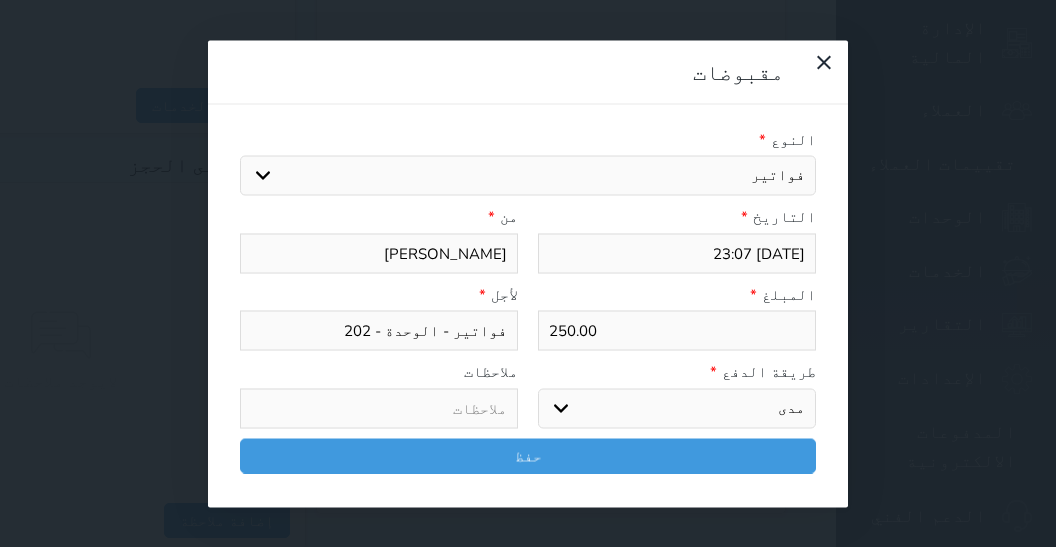 click on "مدى" at bounding box center [0, 0] 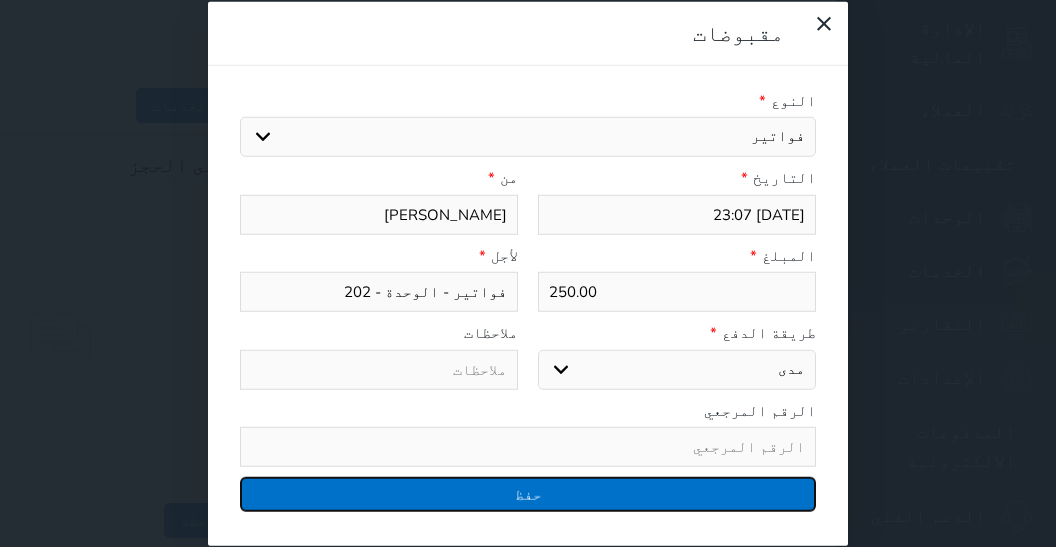 click on "حفظ" at bounding box center (528, 494) 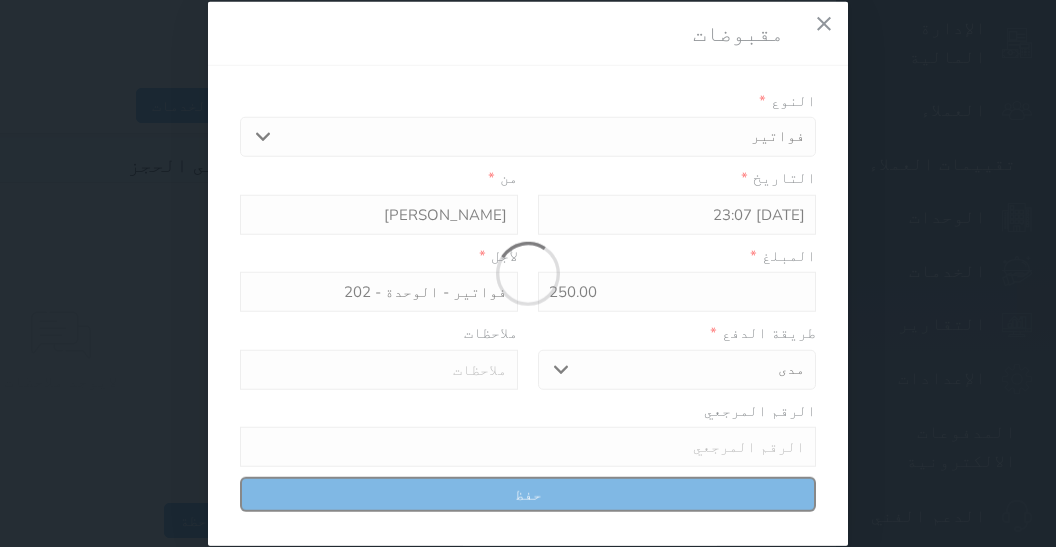select 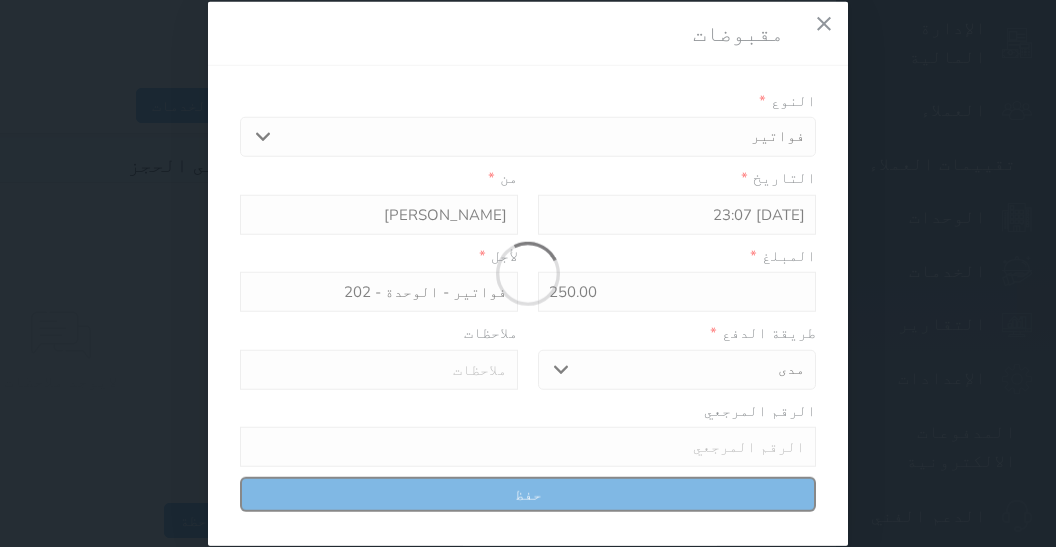 type 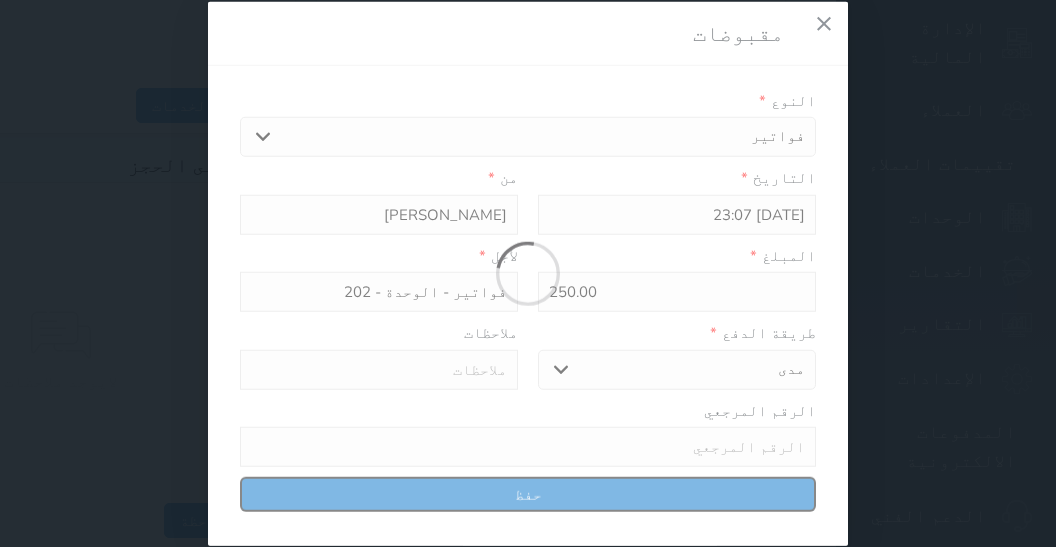 type on "0" 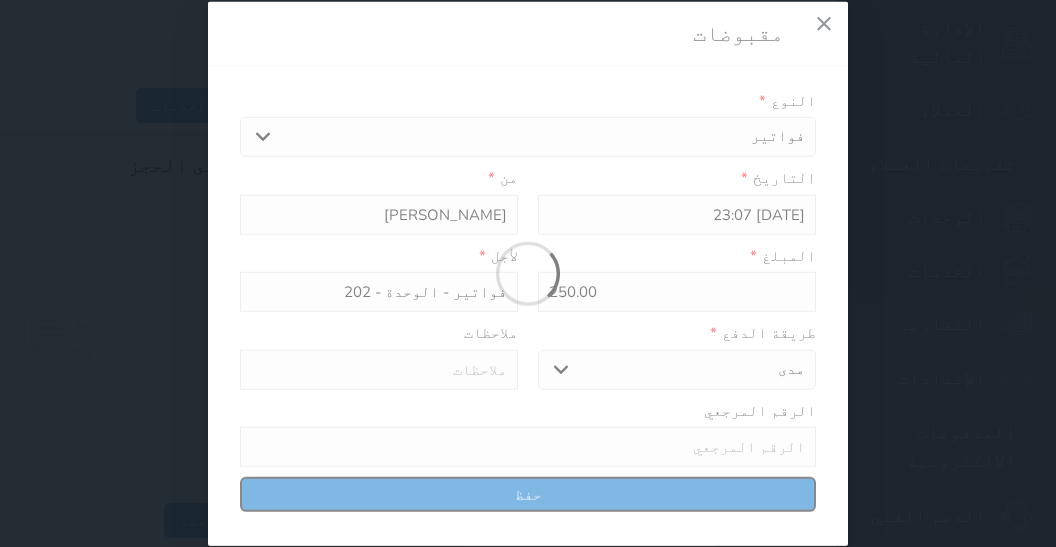 select 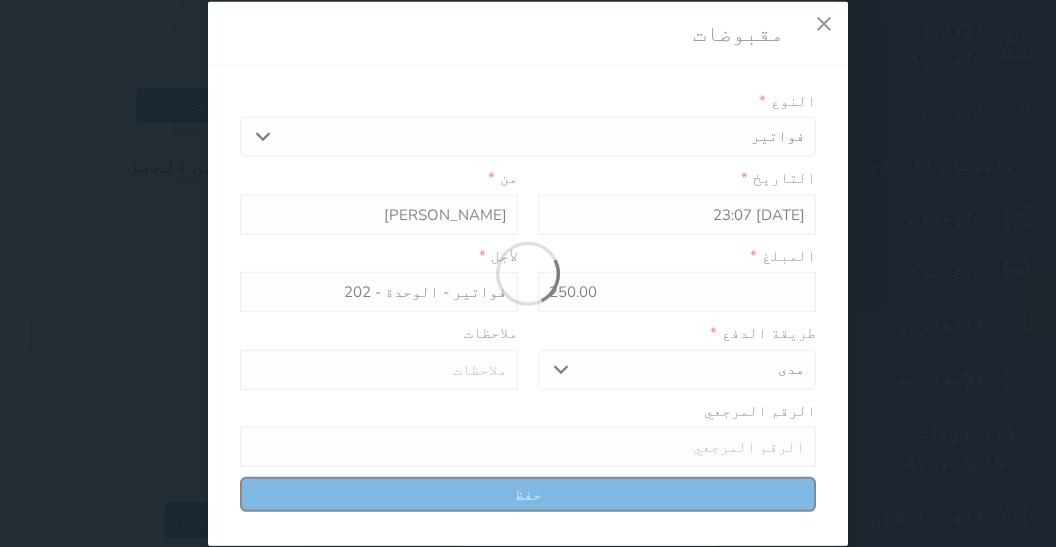 type on "0" 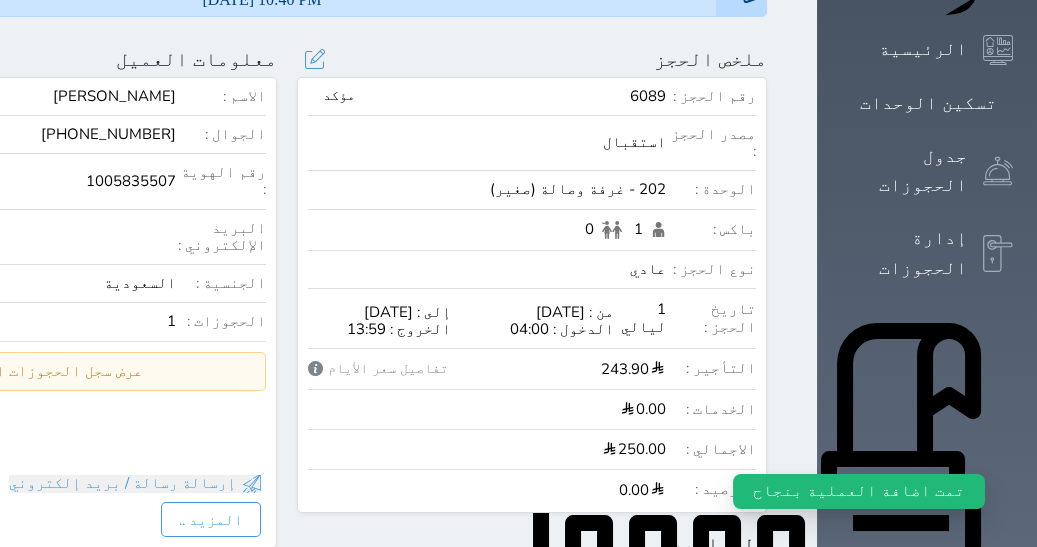 scroll, scrollTop: 0, scrollLeft: 0, axis: both 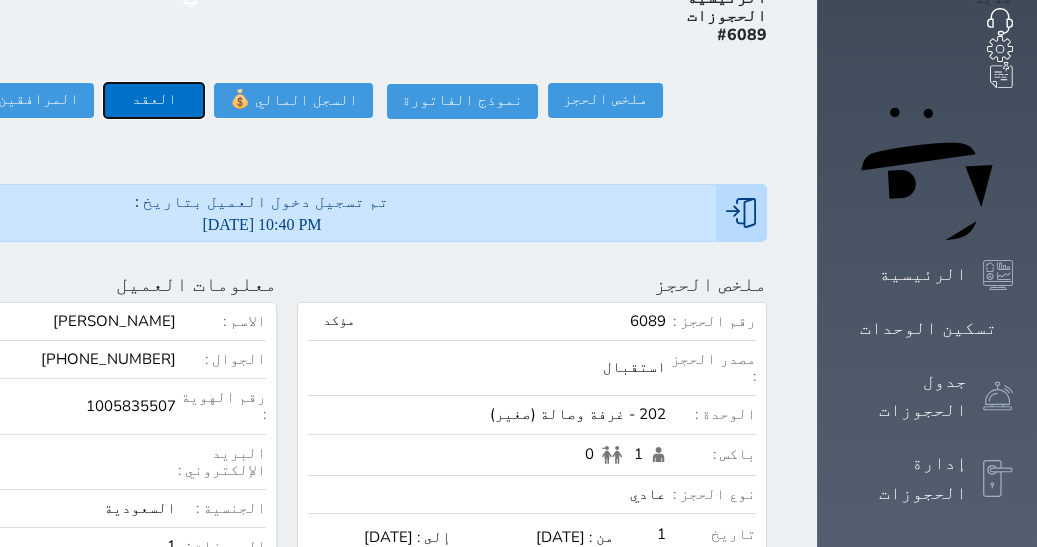 click on "العقد" at bounding box center [154, 100] 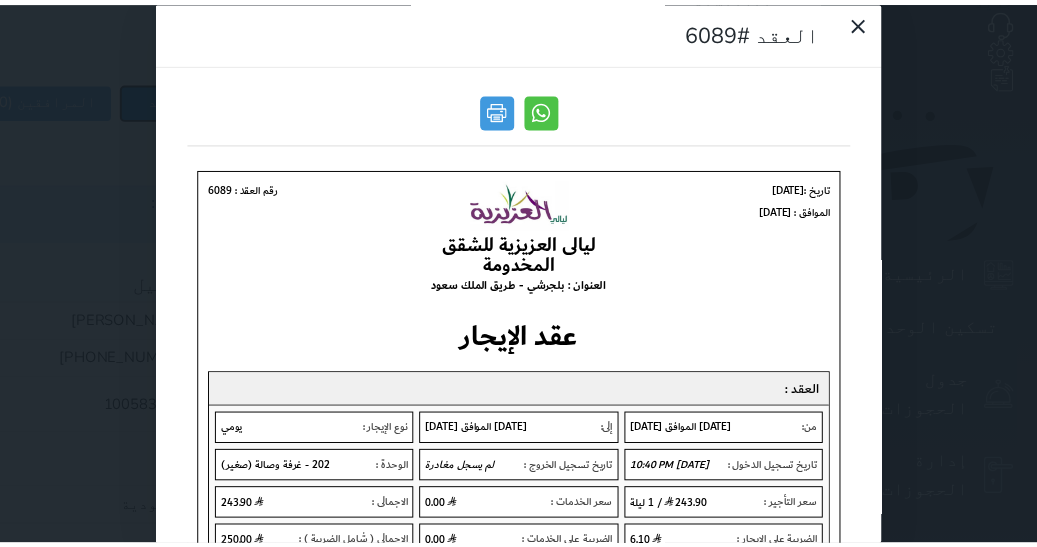 scroll, scrollTop: 0, scrollLeft: 0, axis: both 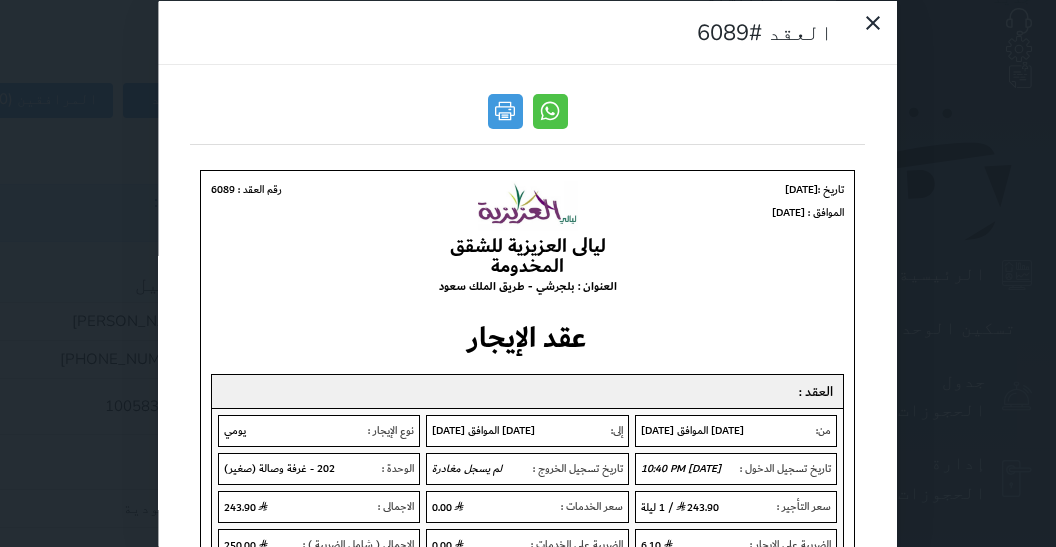 click at bounding box center (527, 116) 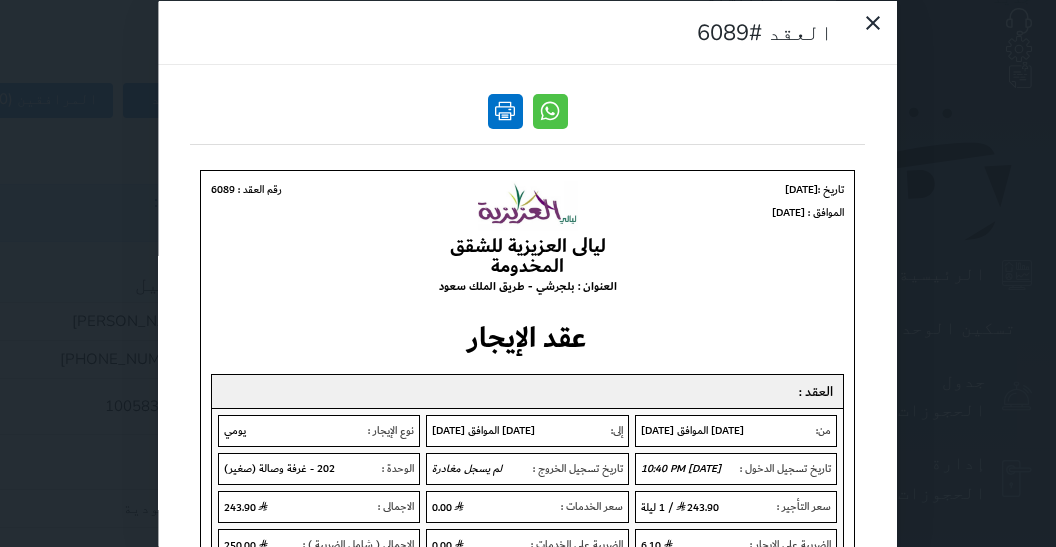 click at bounding box center [505, 110] 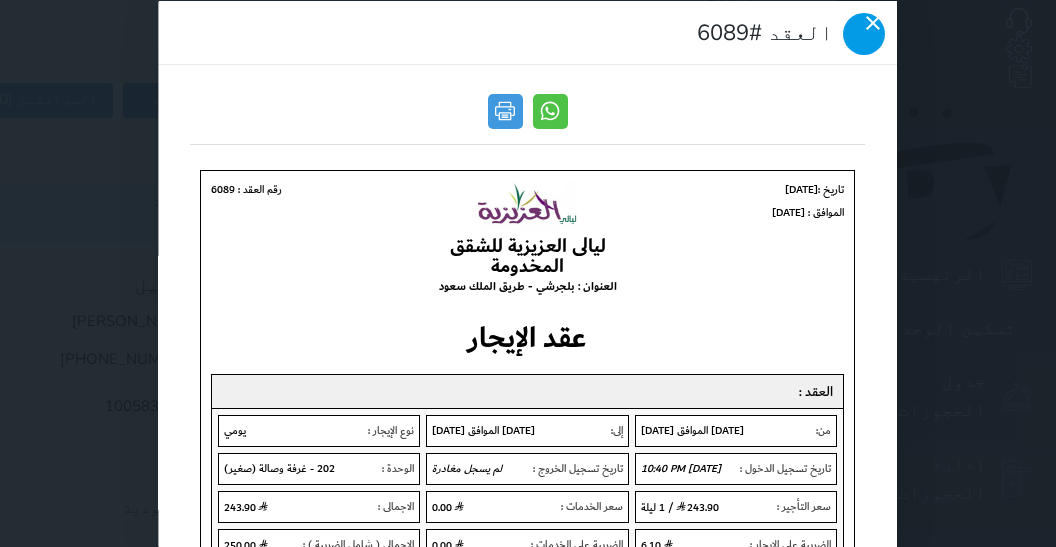 click 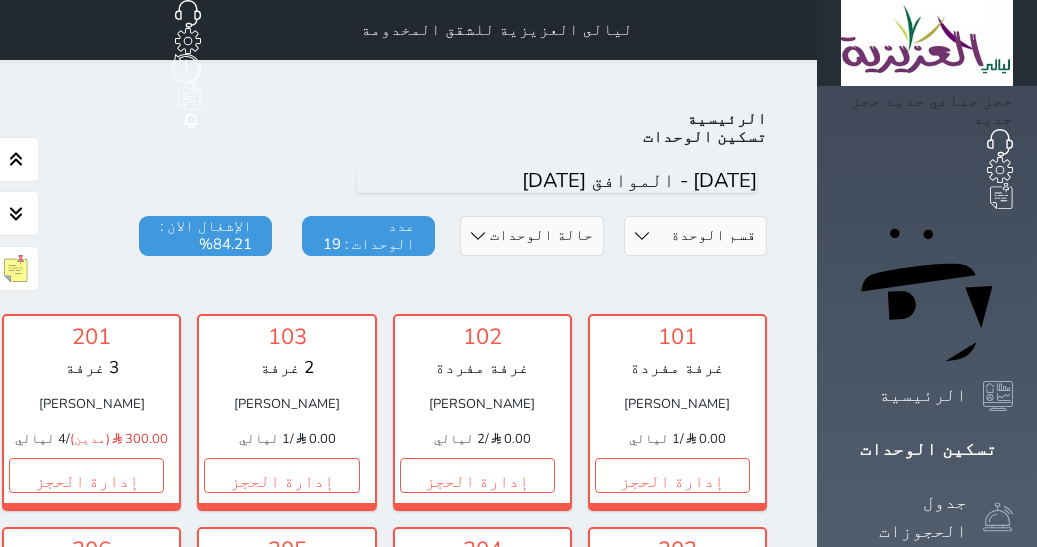 scroll, scrollTop: 0, scrollLeft: 0, axis: both 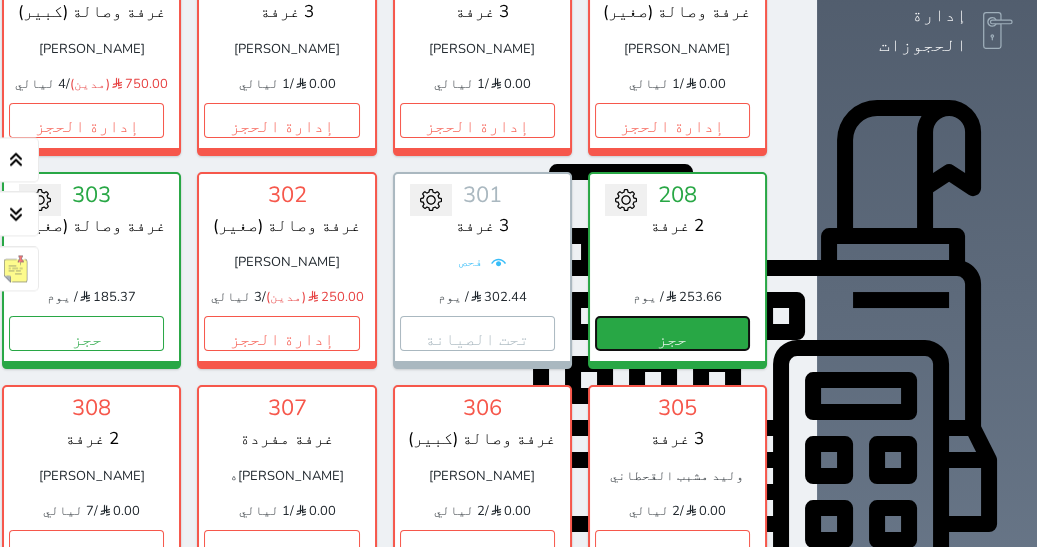 click on "حجز" at bounding box center (672, 333) 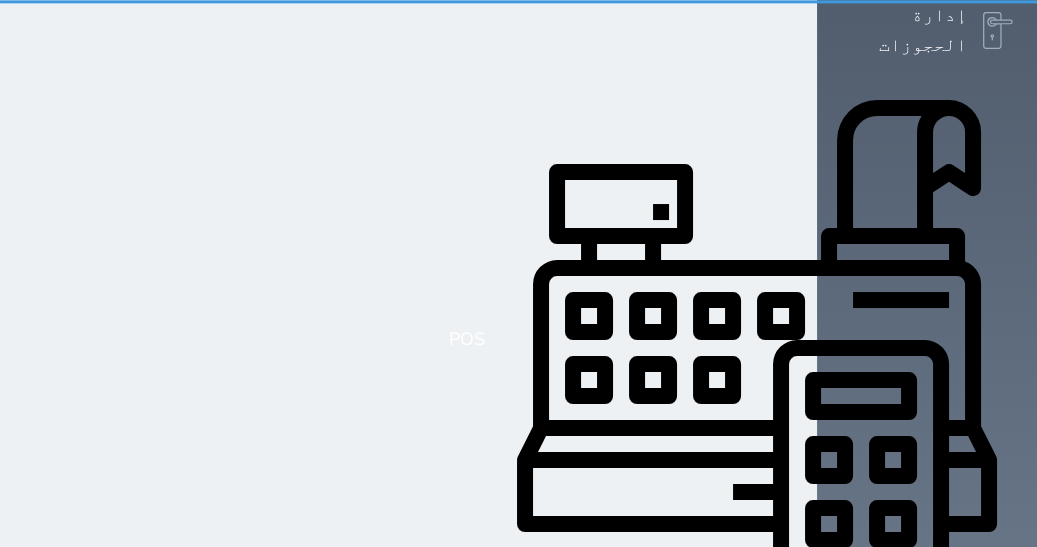 scroll, scrollTop: 0, scrollLeft: 0, axis: both 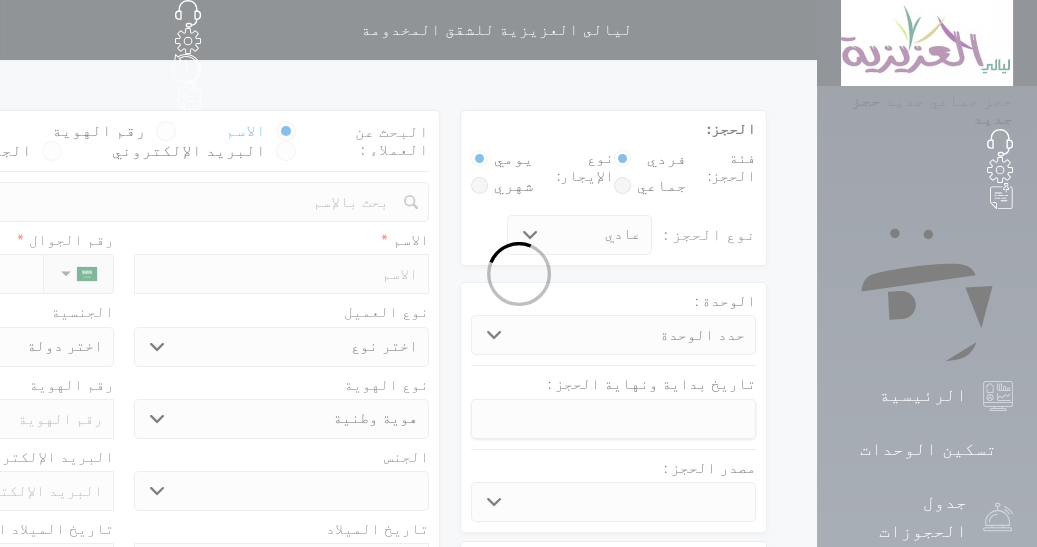 select 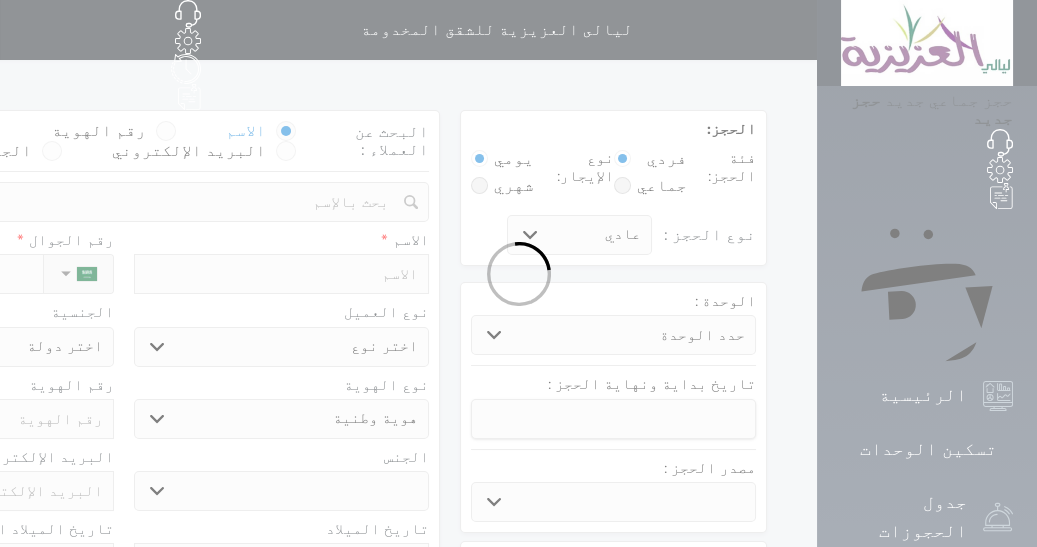 select on "2005" 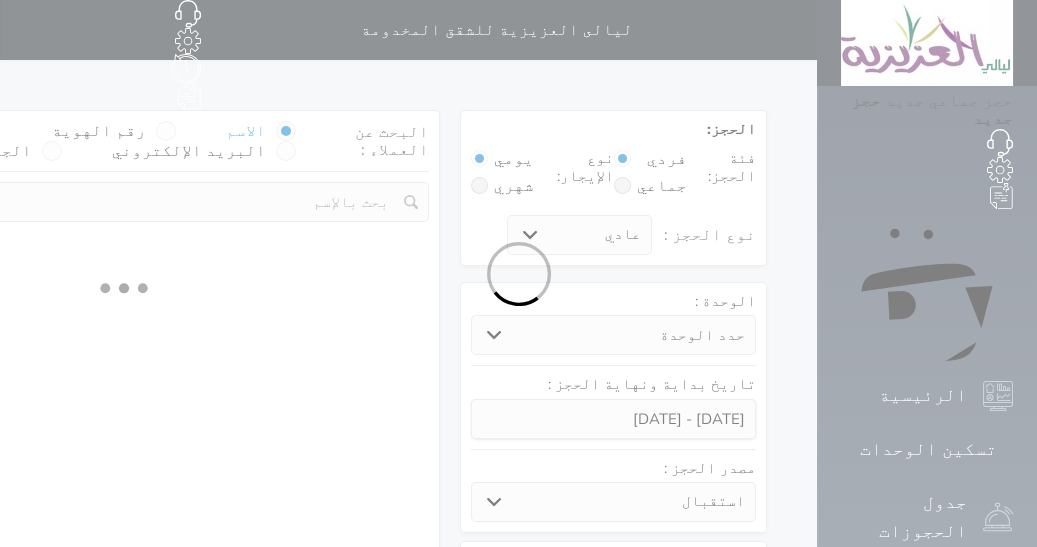 select 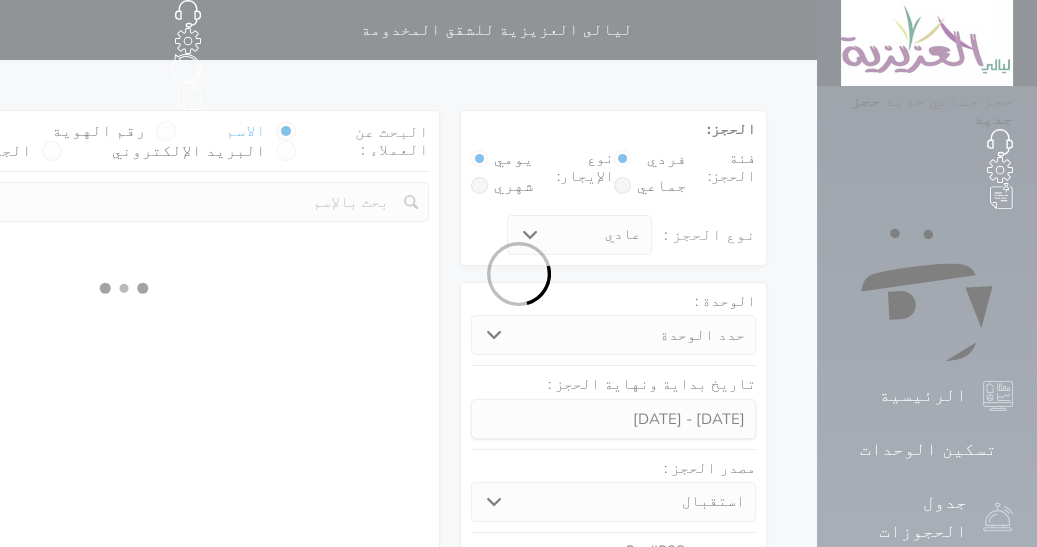 select on "1" 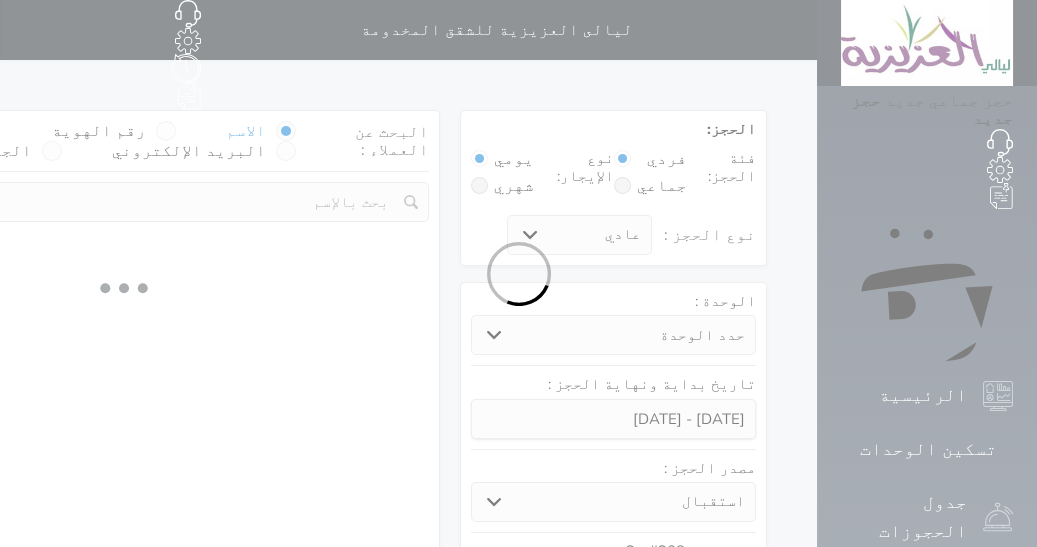 select on "113" 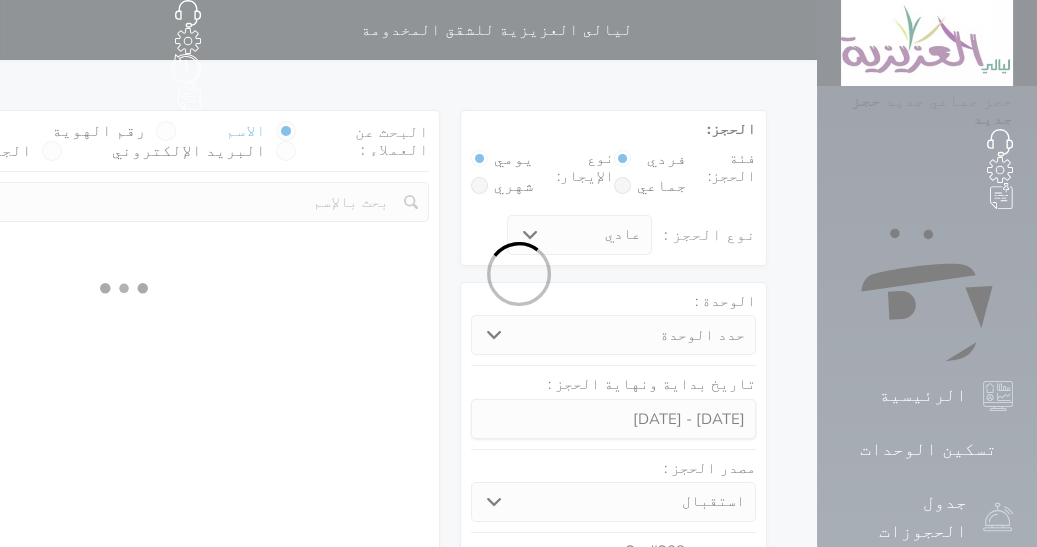 select on "1" 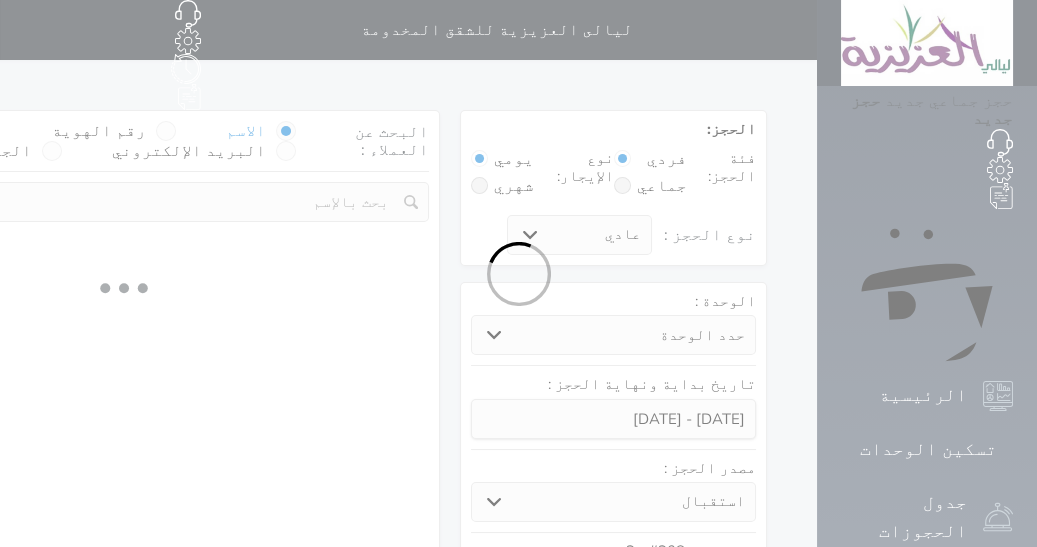 select 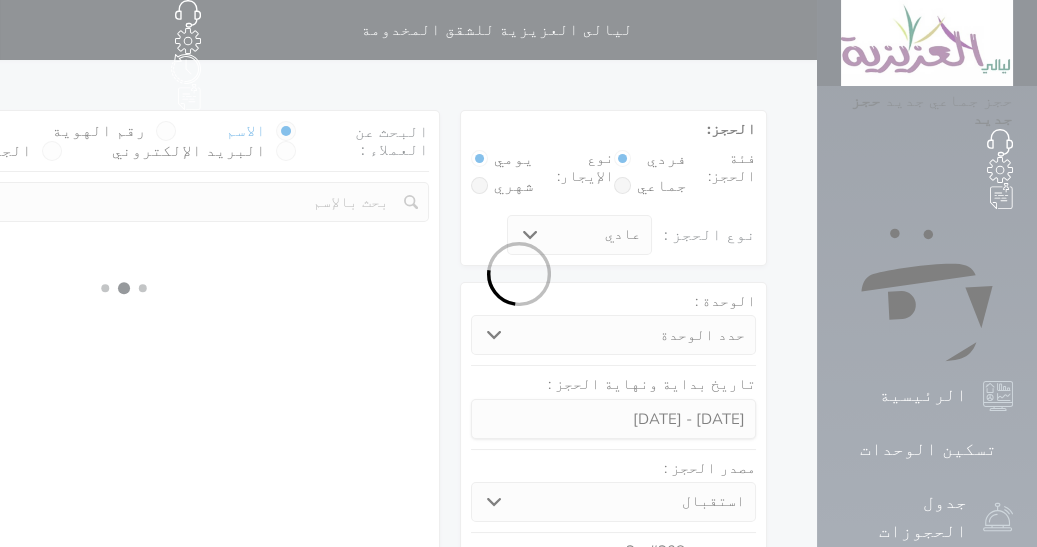 select on "7" 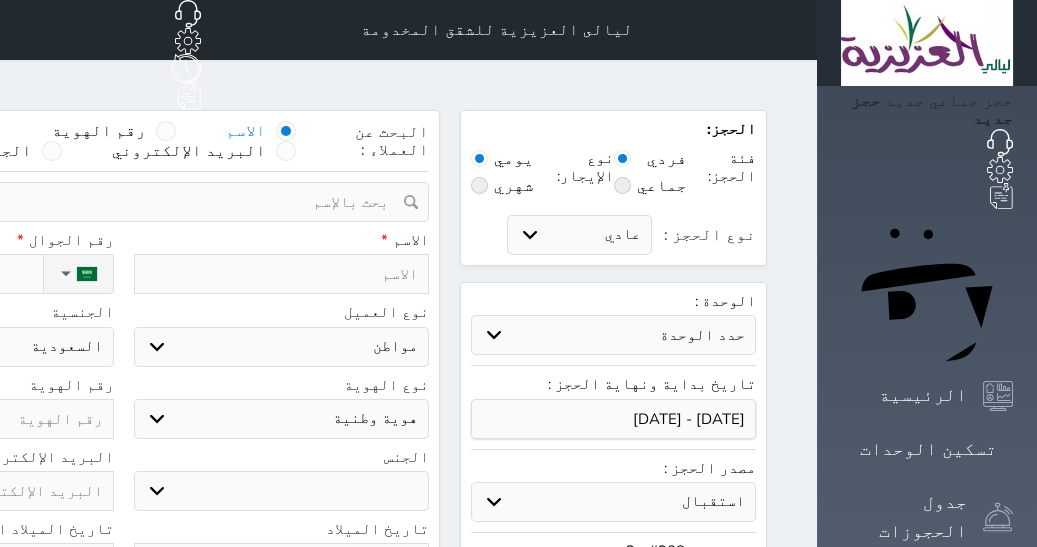 select 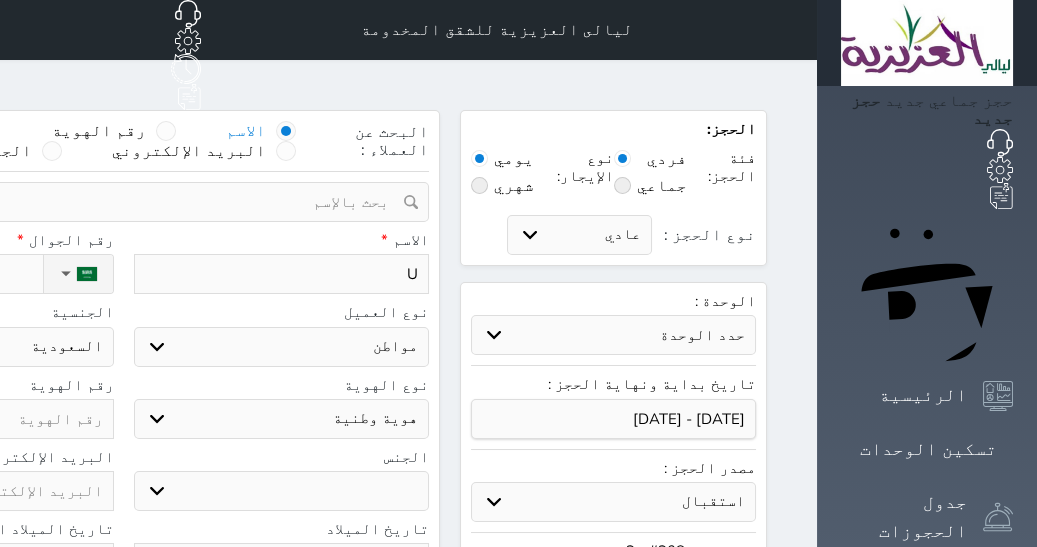 type 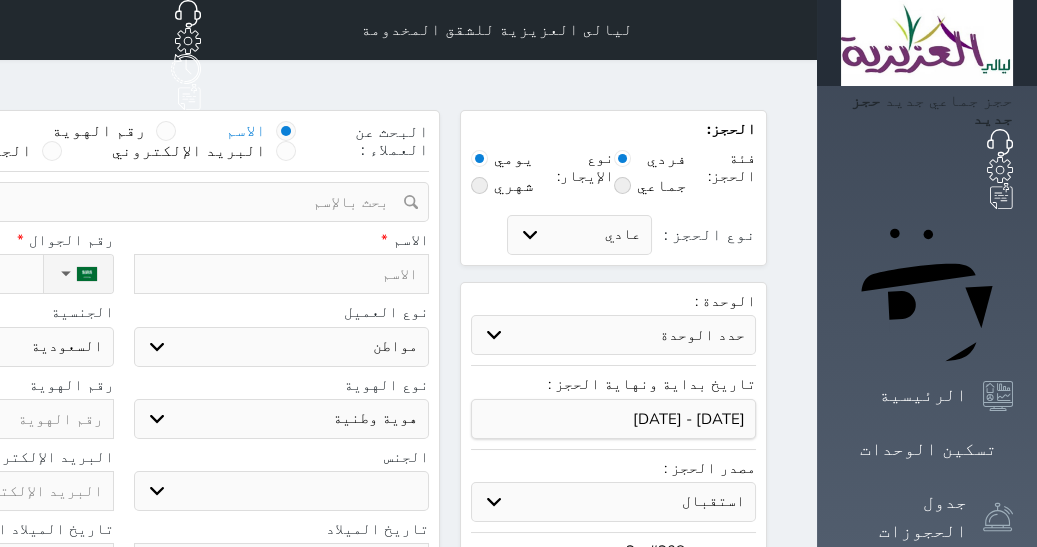 type on "ع" 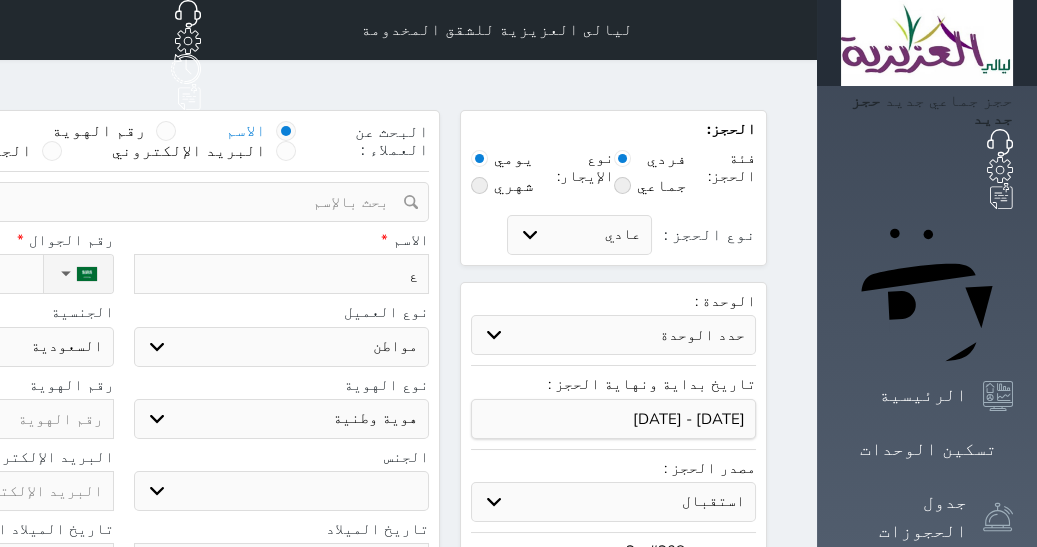 type on "عب" 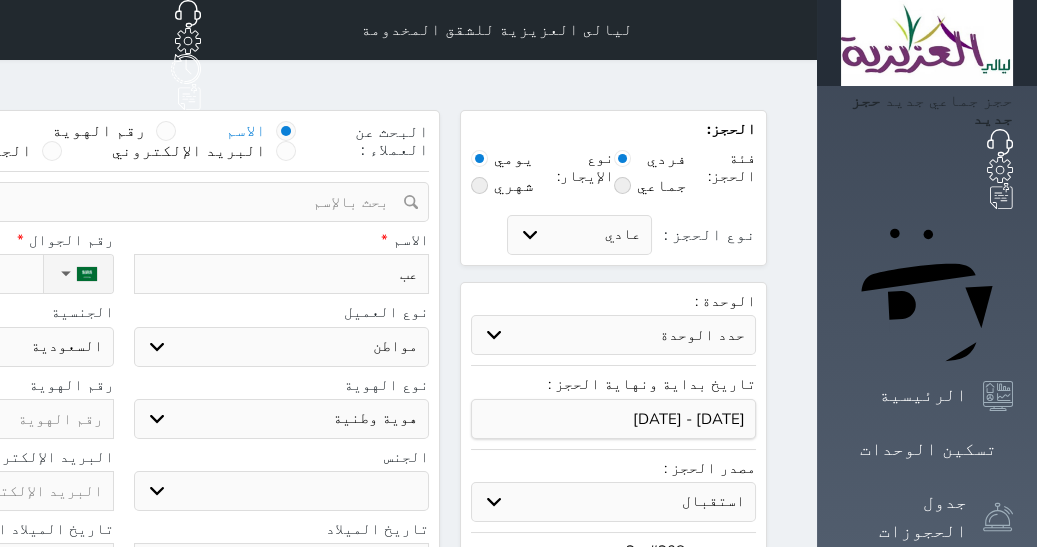 type on "عبد" 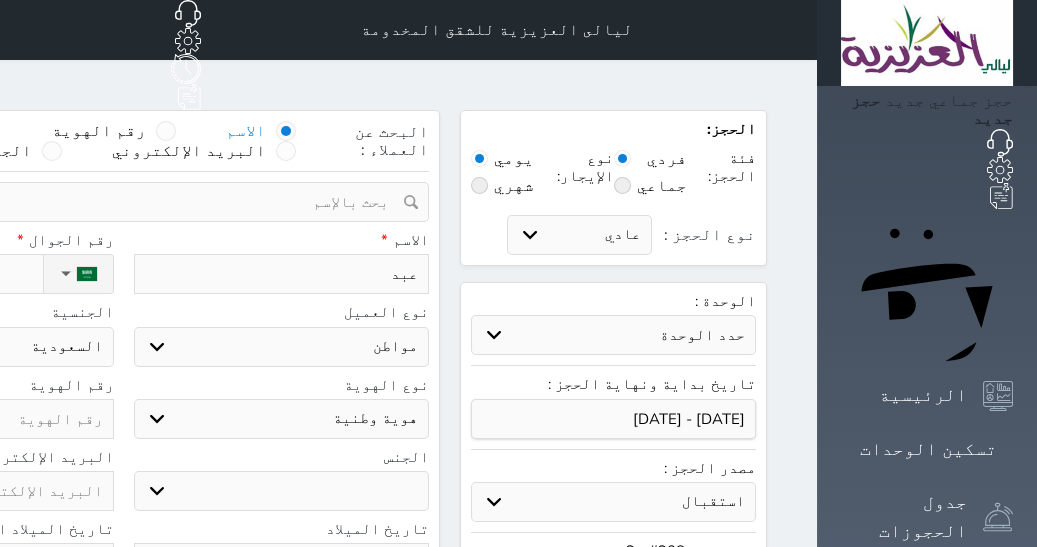 type on "[PERSON_NAME]" 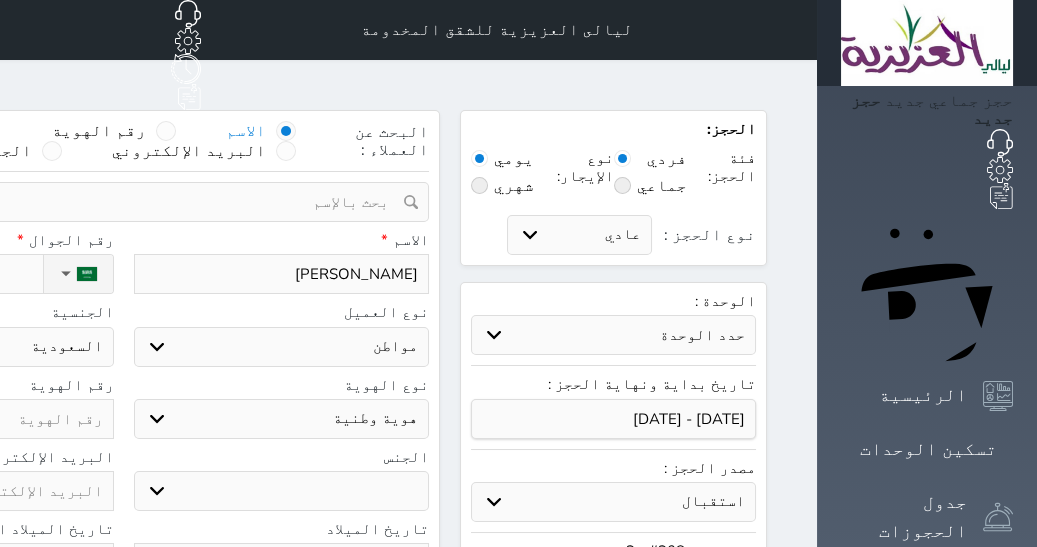 type on "عبدال" 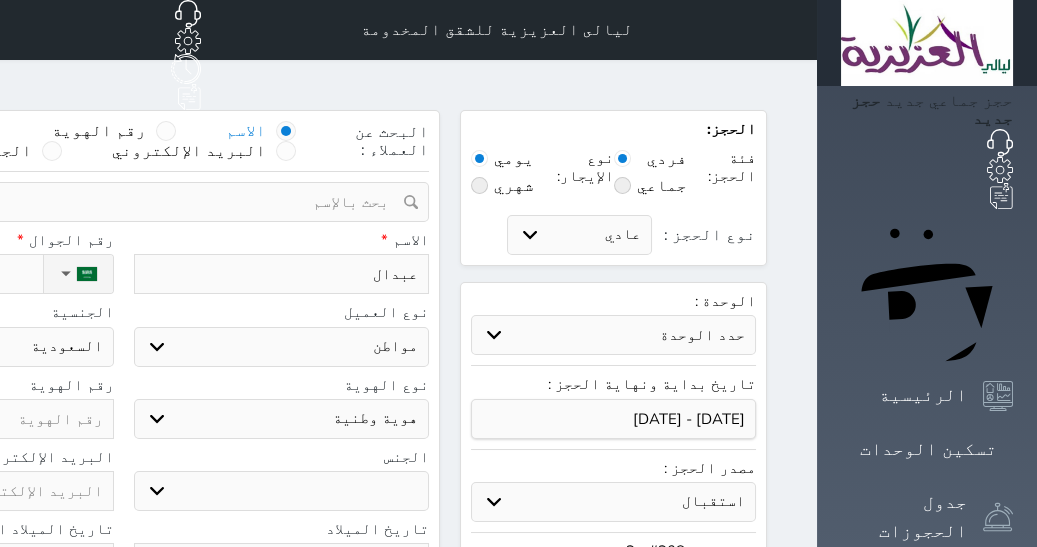 type on "[PERSON_NAME]" 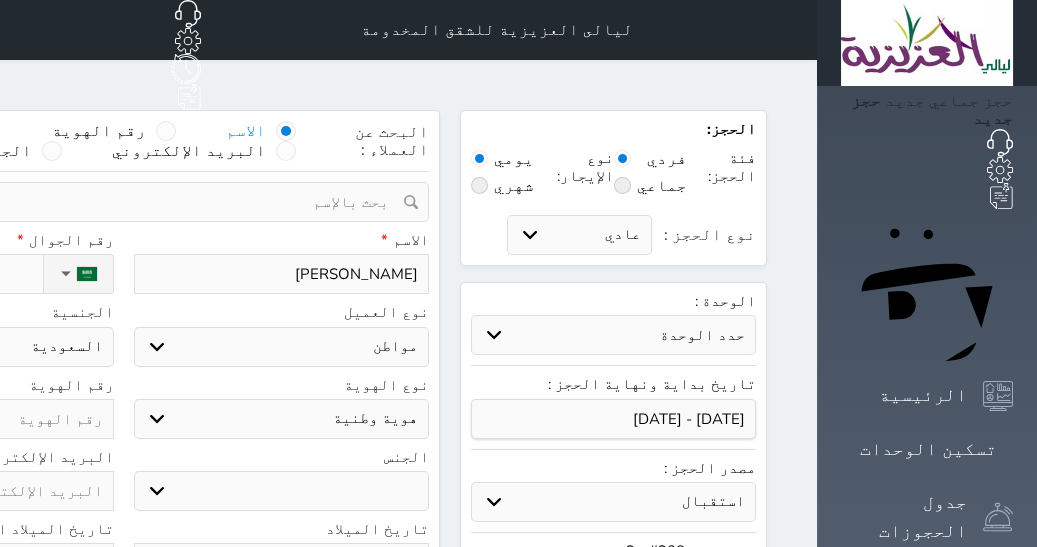 type on "[PERSON_NAME]" 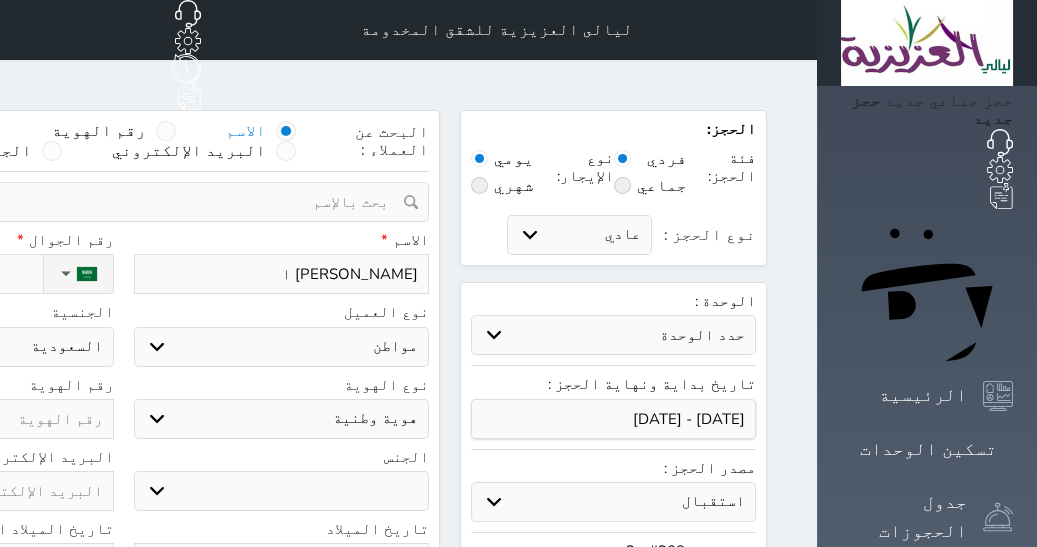 select 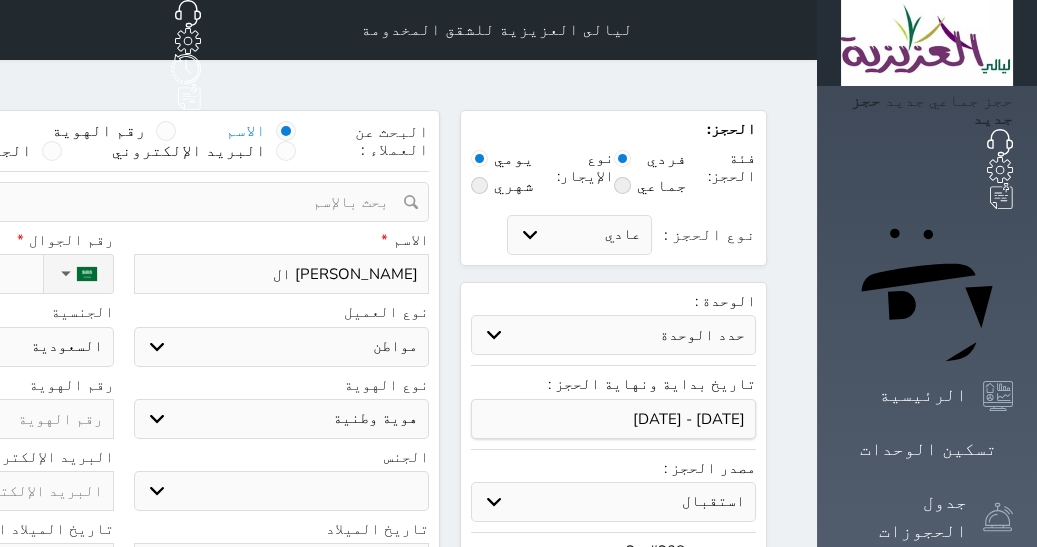 select 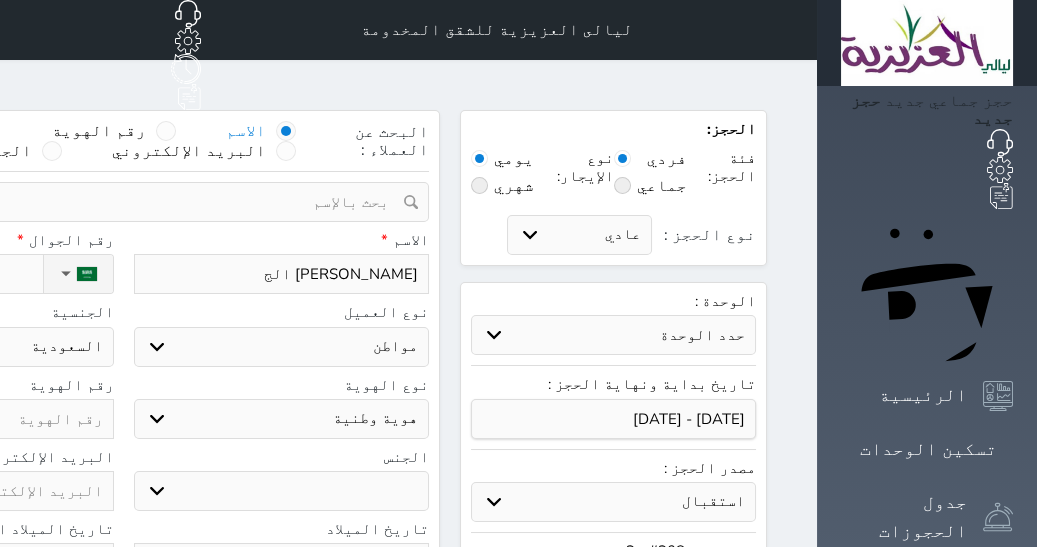 type on "[PERSON_NAME] الجه" 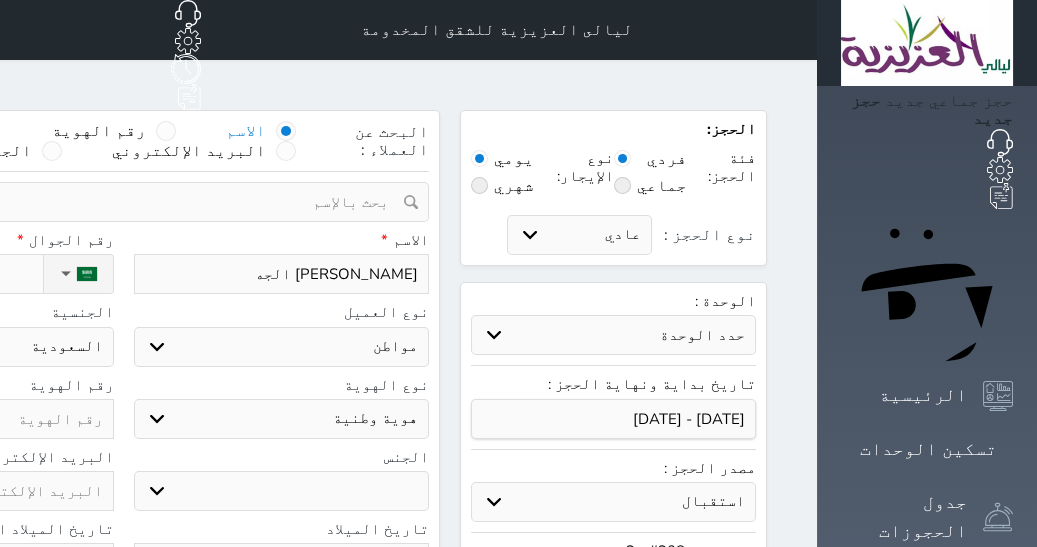 type on "[PERSON_NAME]" 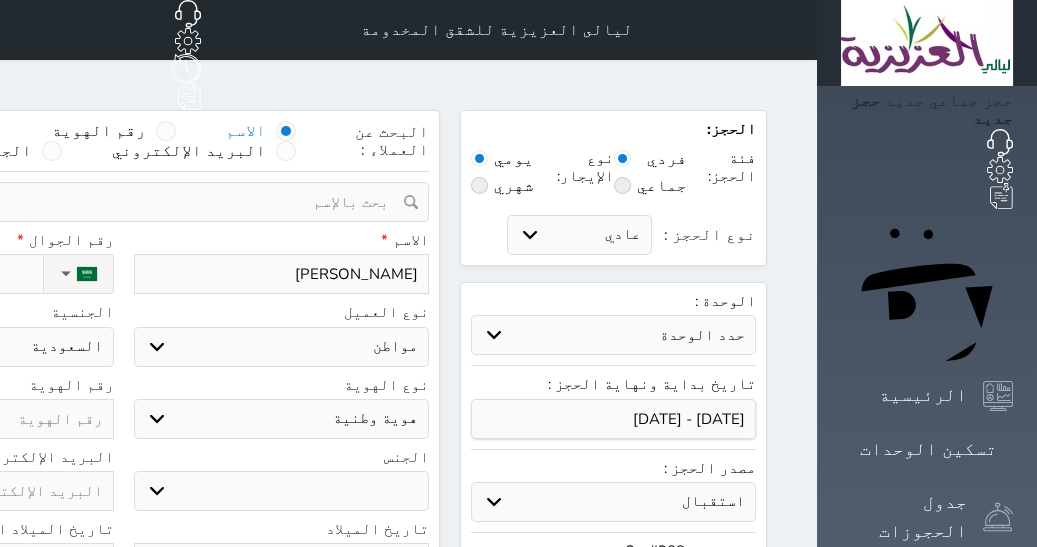 type on "[PERSON_NAME]" 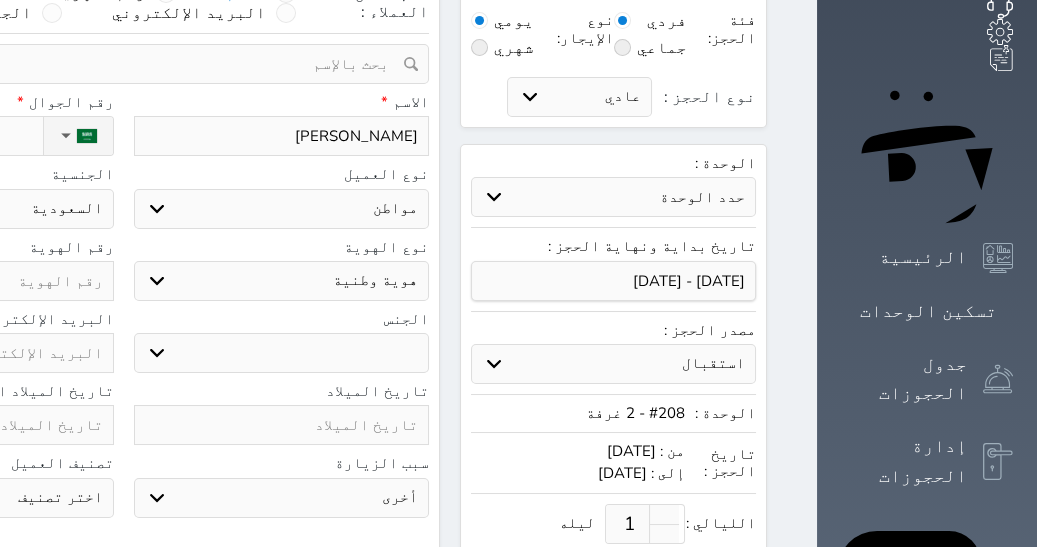 scroll, scrollTop: 154, scrollLeft: 0, axis: vertical 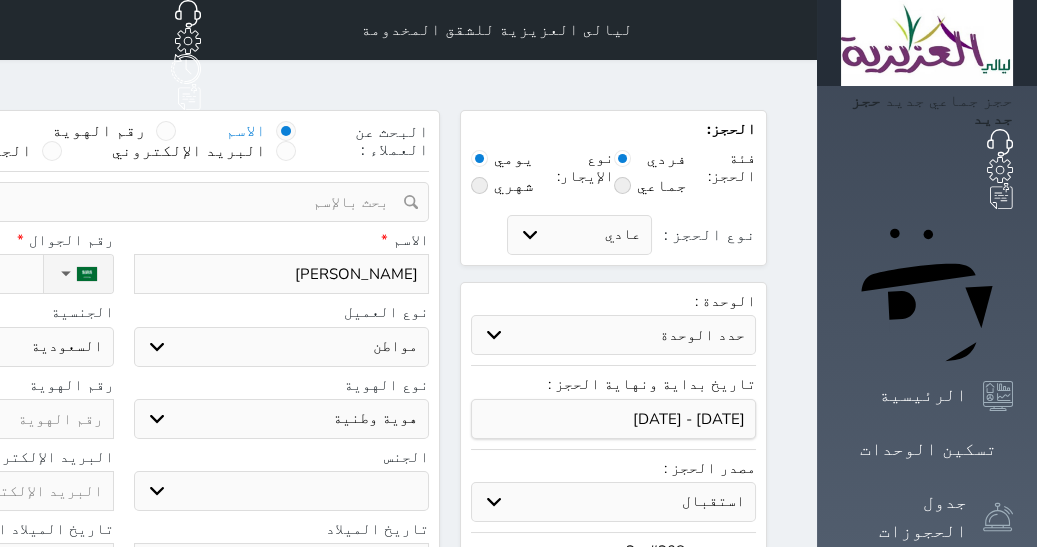 click on "نوع الحجز :" at bounding box center (-70, 274) 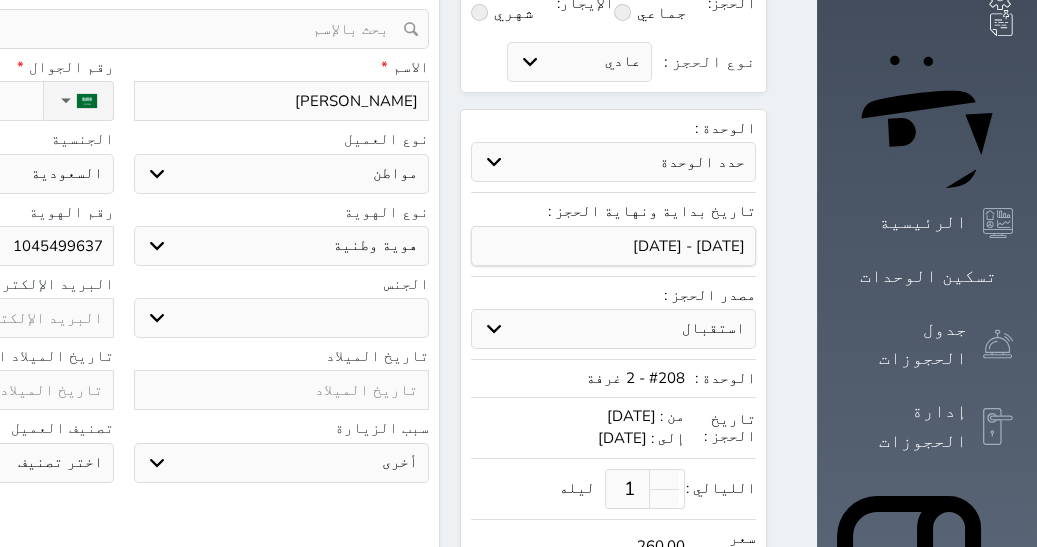 scroll, scrollTop: 176, scrollLeft: 0, axis: vertical 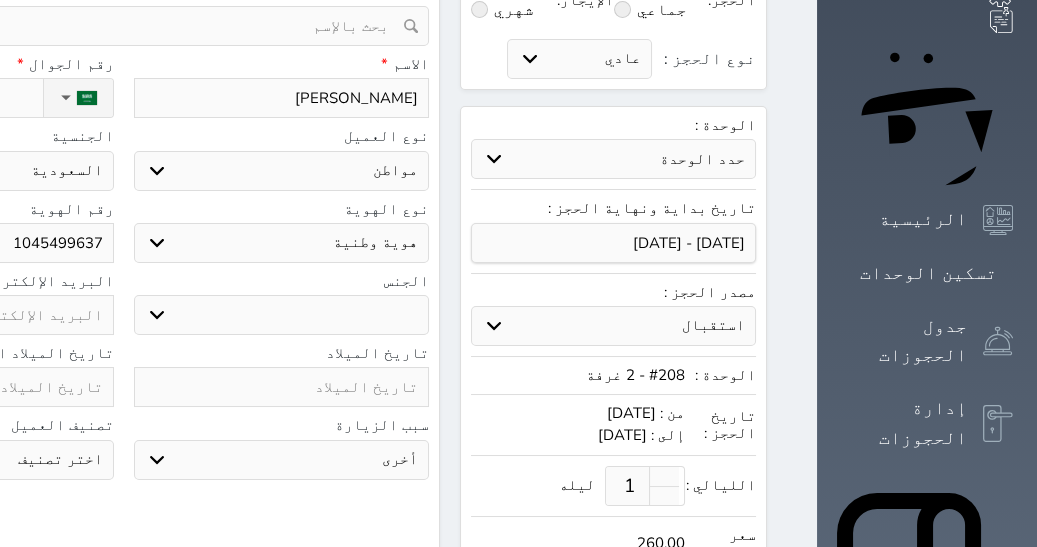 type on "1045499637" 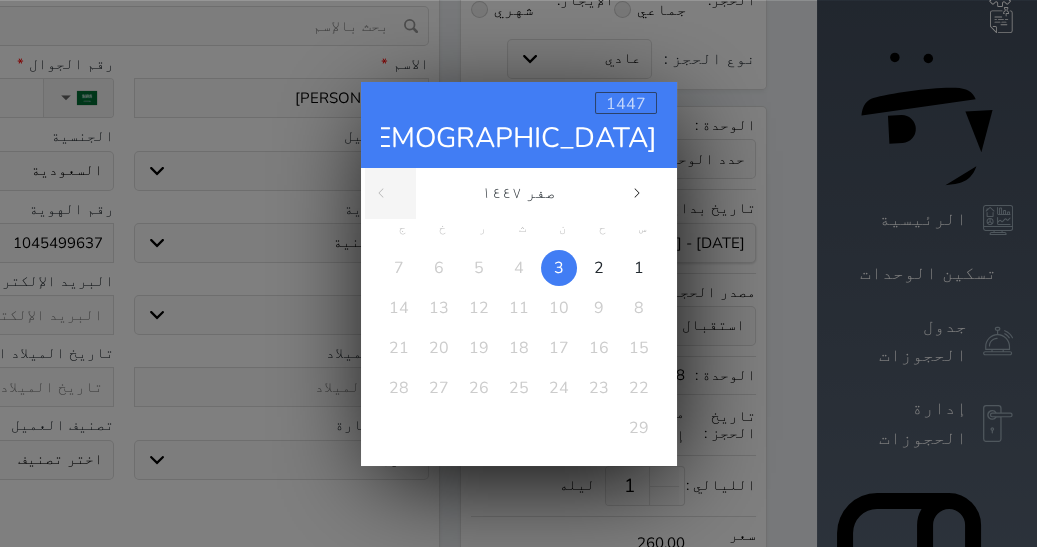 click on "1447" at bounding box center (626, 103) 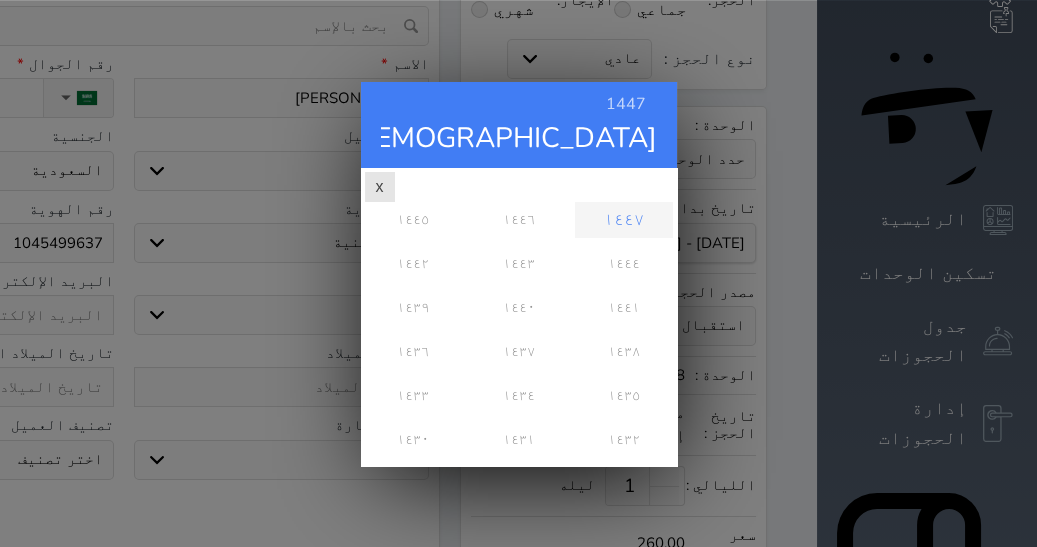 scroll, scrollTop: 0, scrollLeft: 0, axis: both 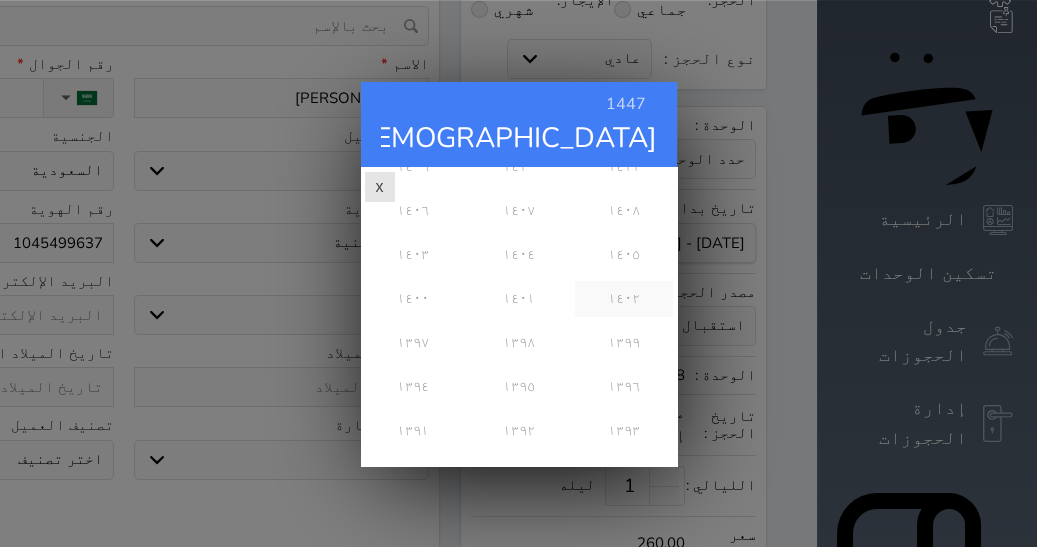 click on "١٤٠٢" at bounding box center [623, 298] 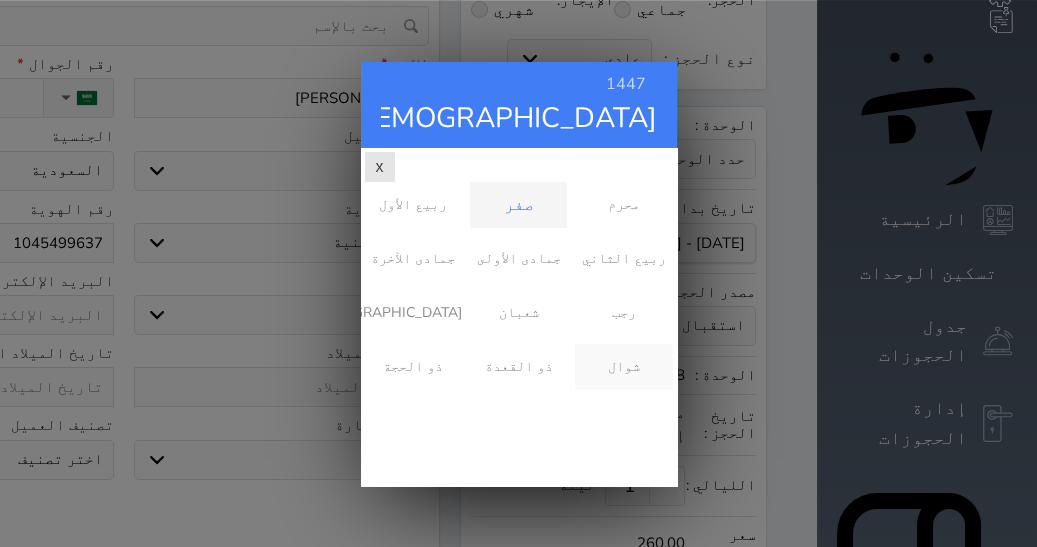 click on "شوال" at bounding box center [623, 366] 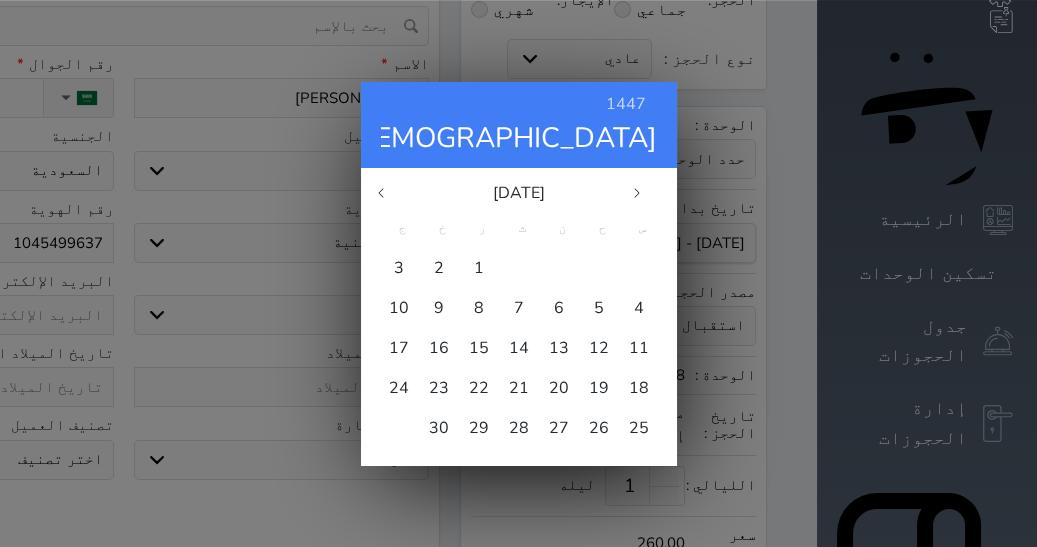 click on "شوال" at bounding box center (623, 386) 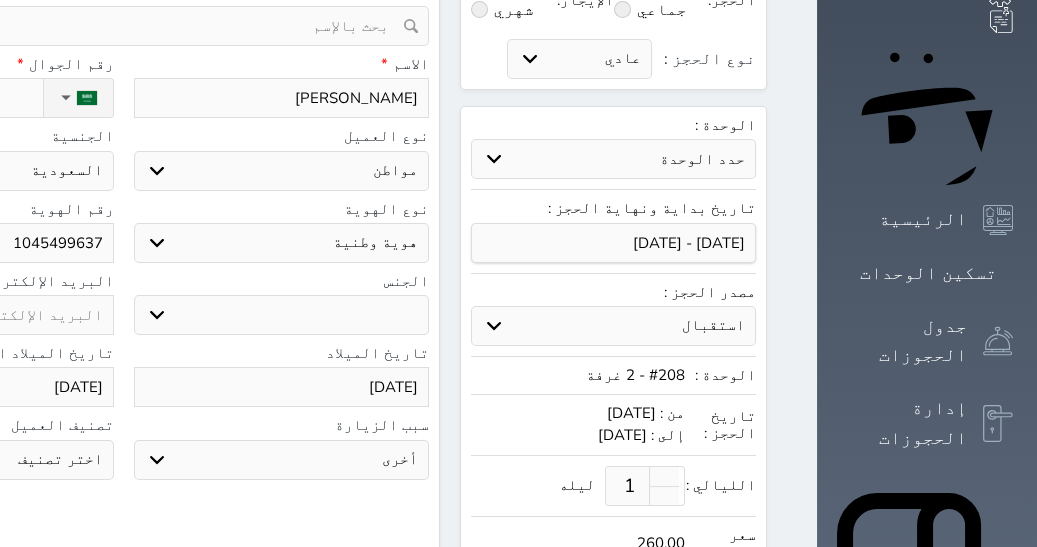 click on "[DATE]" at bounding box center (-34, 387) 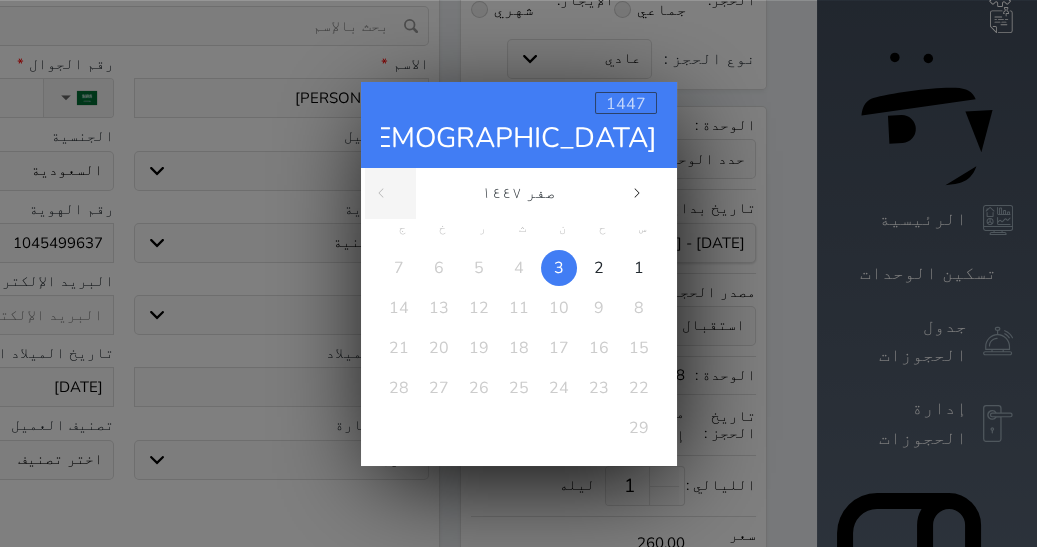 click on "1447" at bounding box center (626, 103) 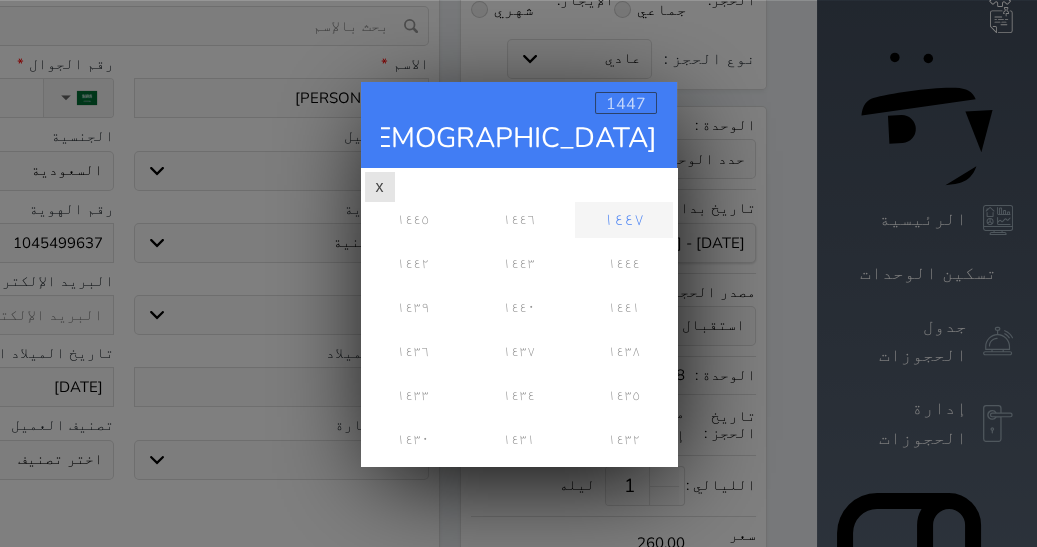 scroll, scrollTop: 0, scrollLeft: 0, axis: both 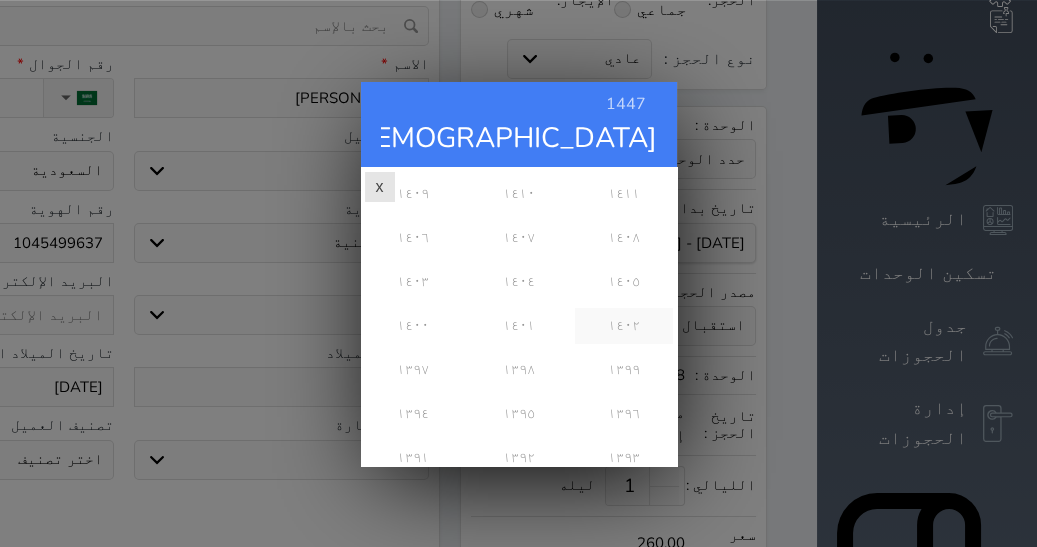click on "١٤٠٢" at bounding box center (623, 325) 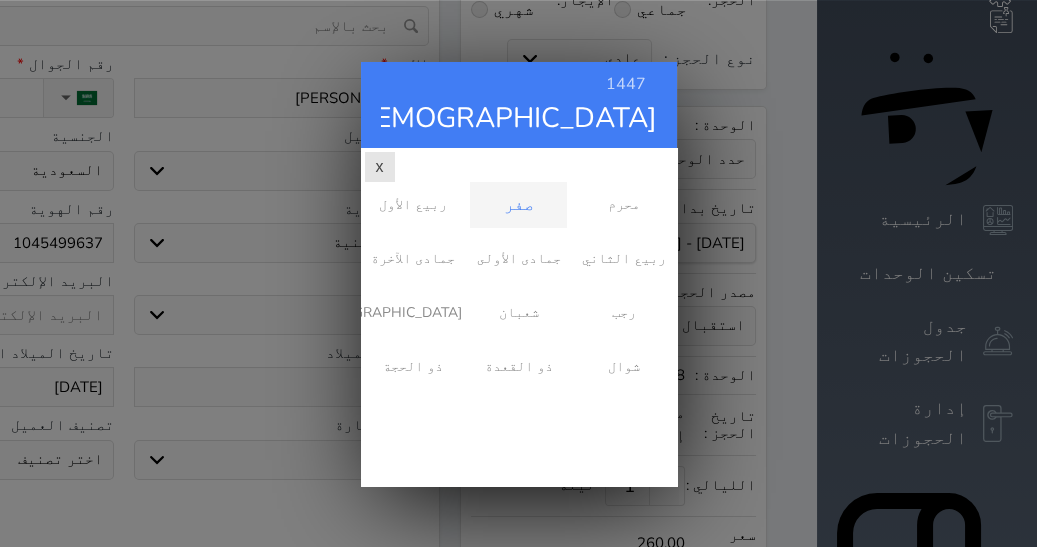 scroll, scrollTop: 0, scrollLeft: 0, axis: both 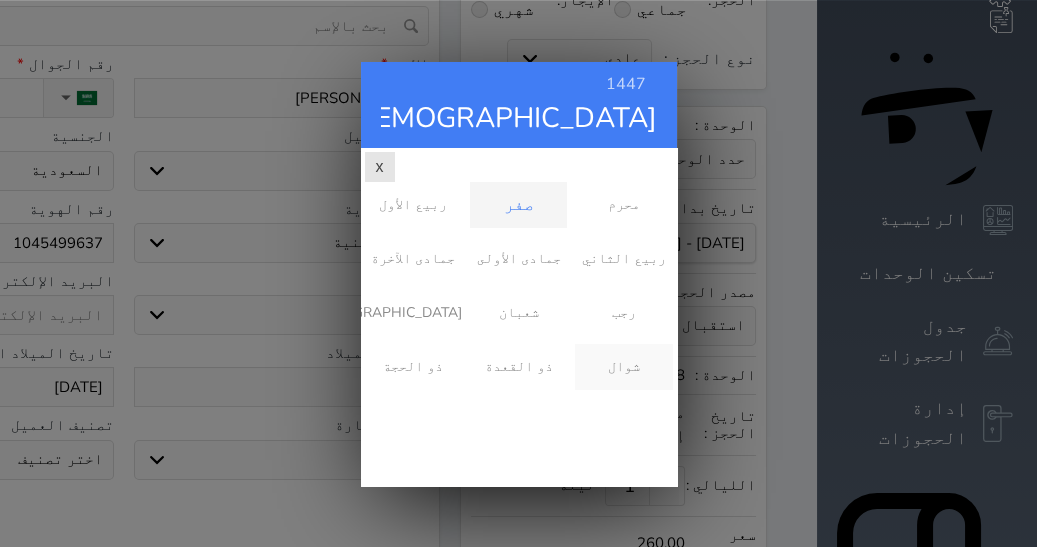 click on "شوال" at bounding box center (623, 366) 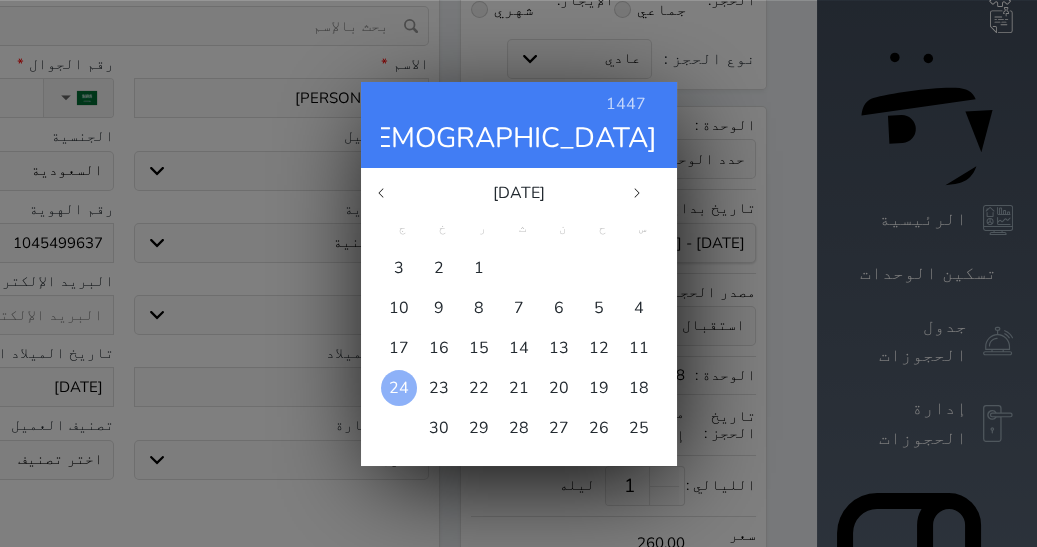 click on "24" at bounding box center [399, 387] 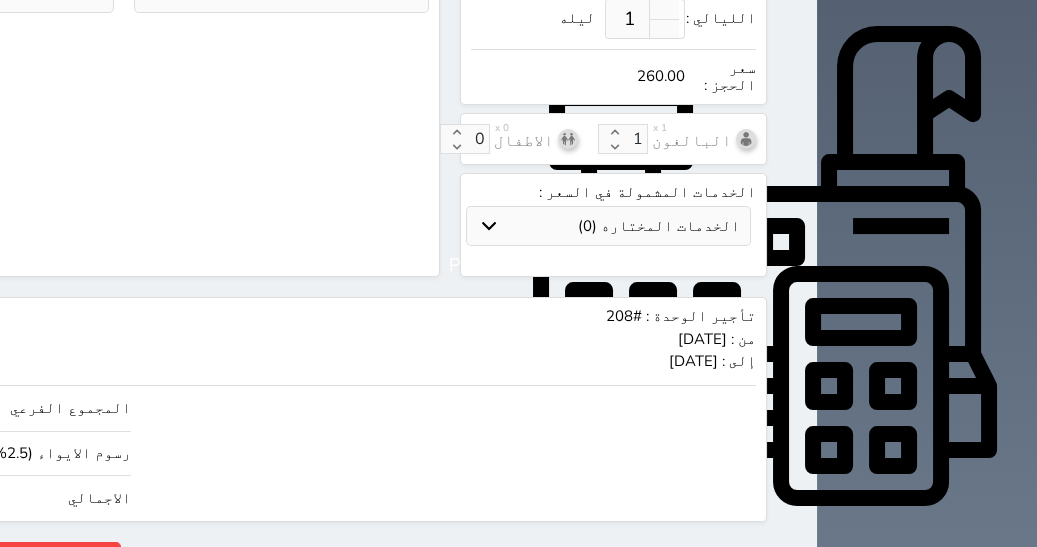 scroll, scrollTop: 835, scrollLeft: 0, axis: vertical 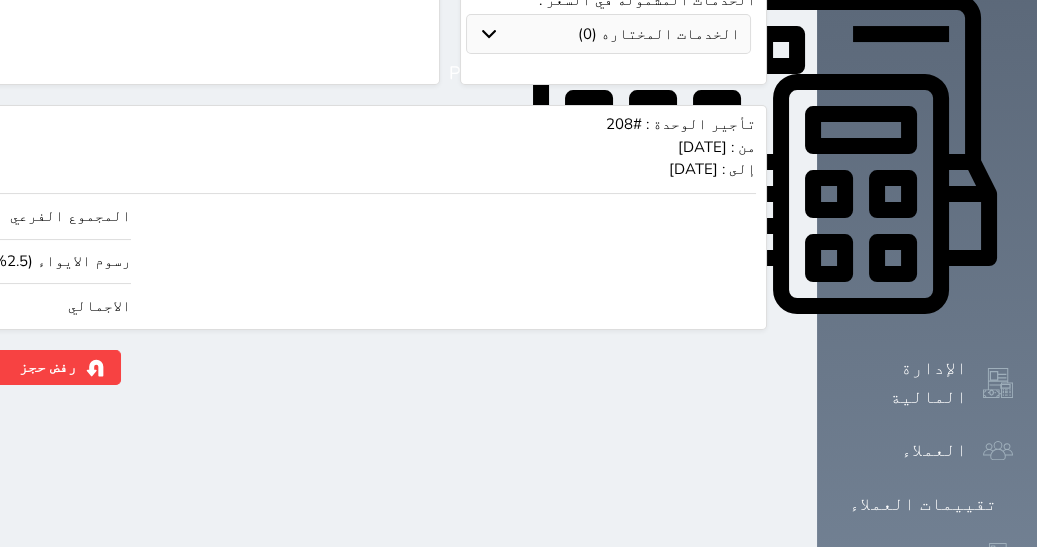 click on "260.00" at bounding box center [-117, 306] 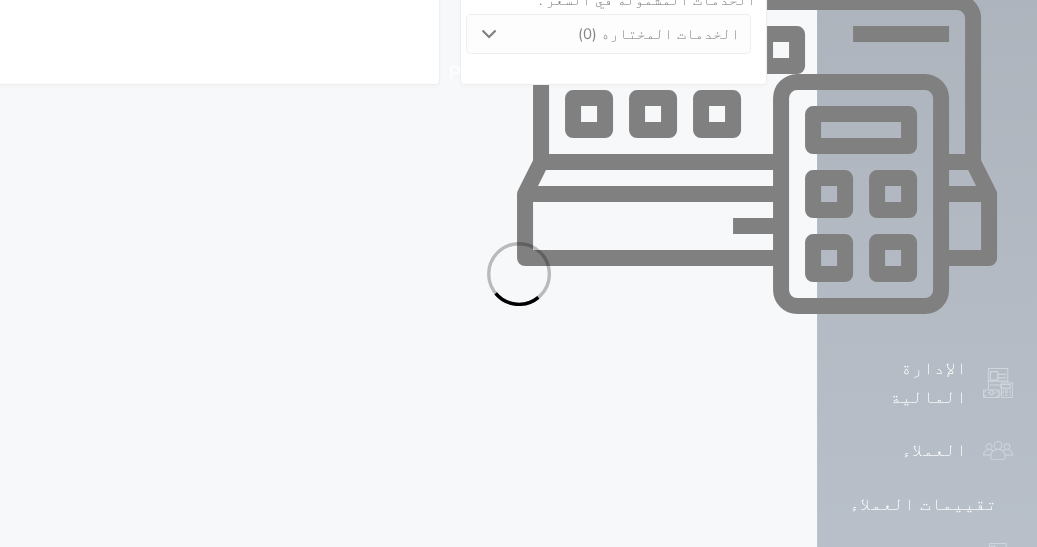 select on "1" 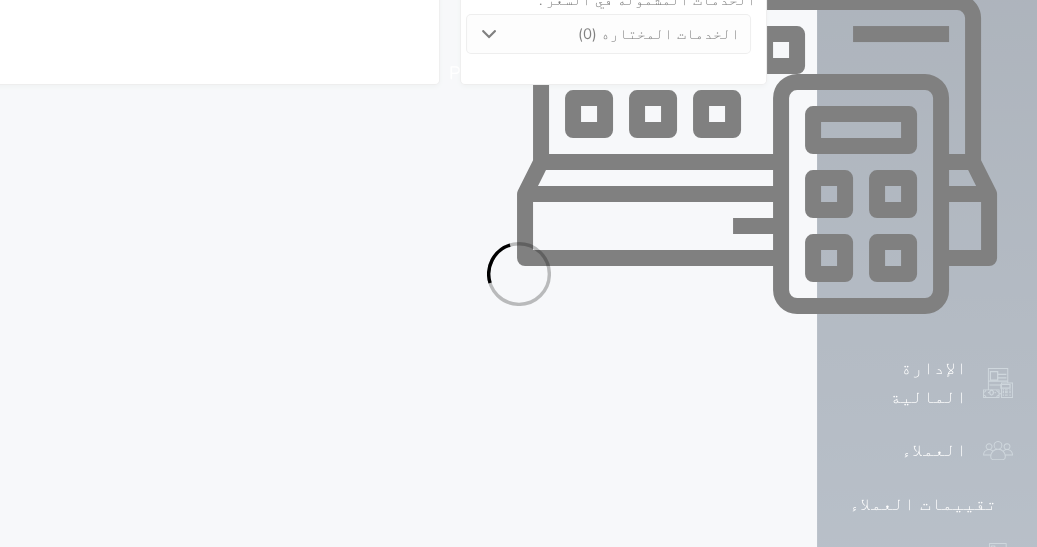 select on "113" 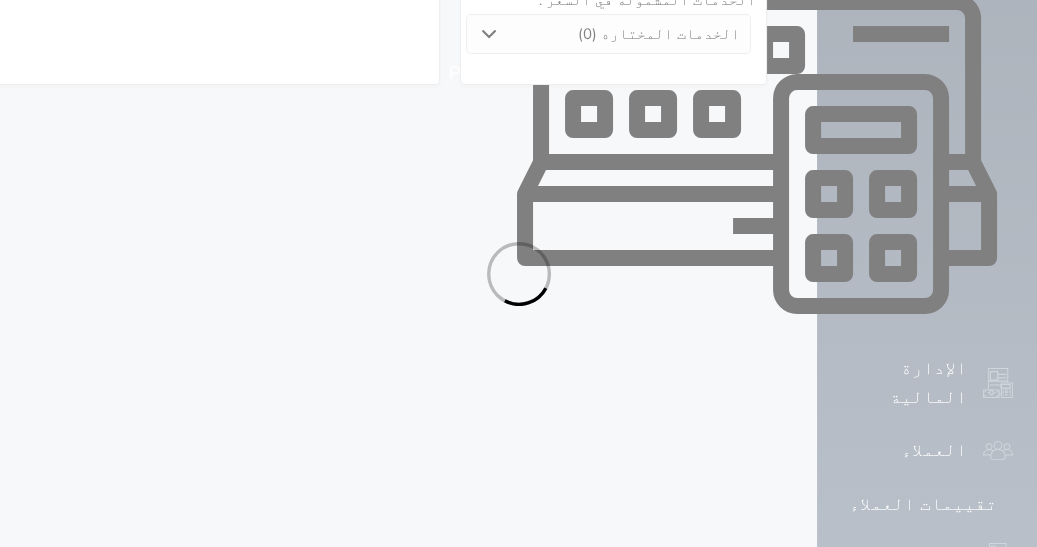select on "1" 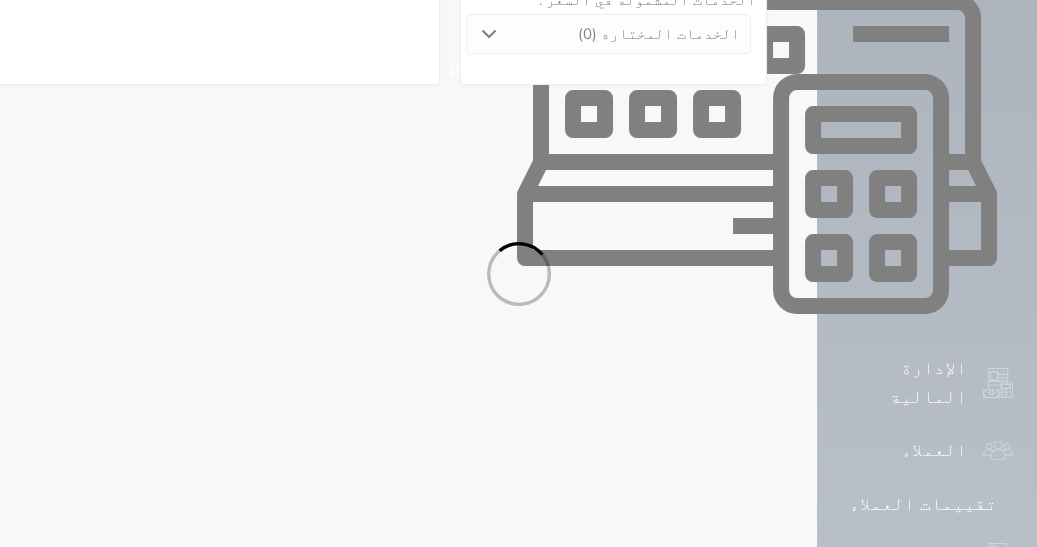 select on "7" 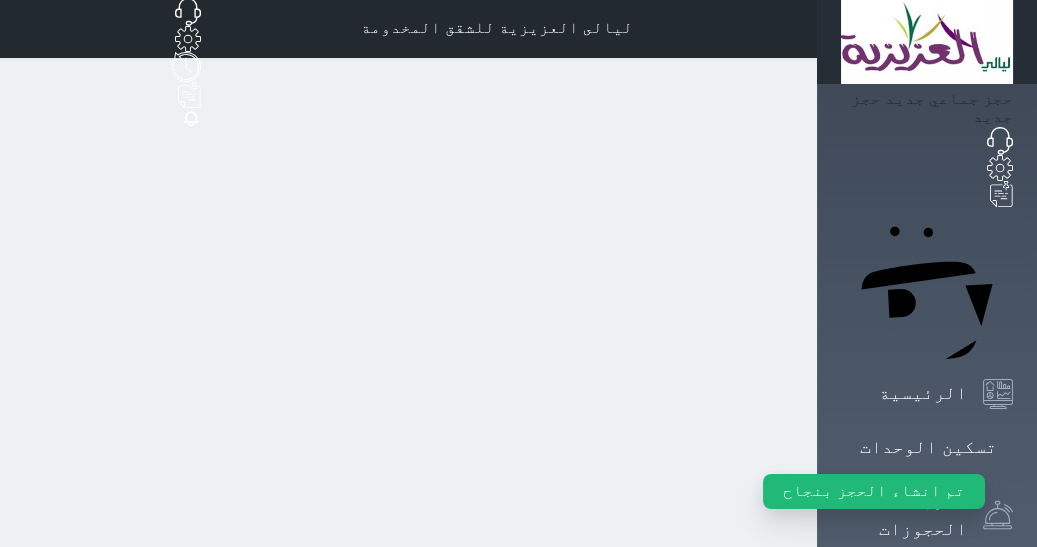 scroll, scrollTop: 0, scrollLeft: 0, axis: both 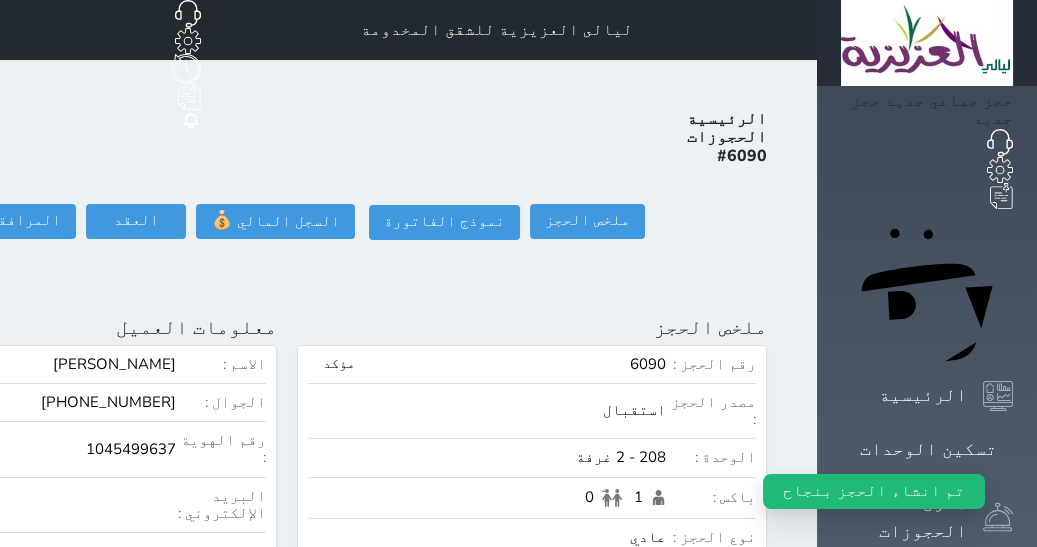 click on "تسجيل دخول" at bounding box center (-126, 221) 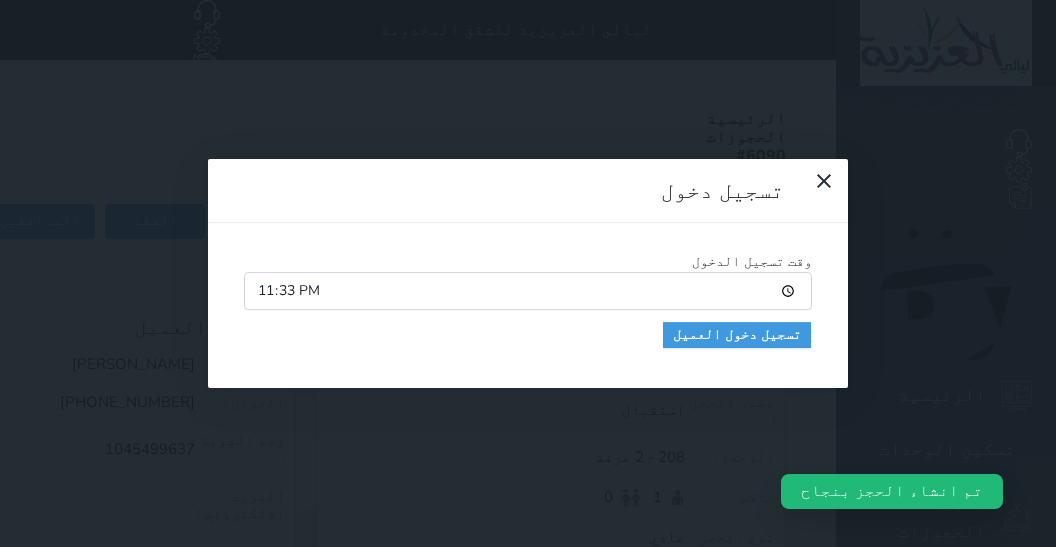 click on "23:33" at bounding box center [528, 291] 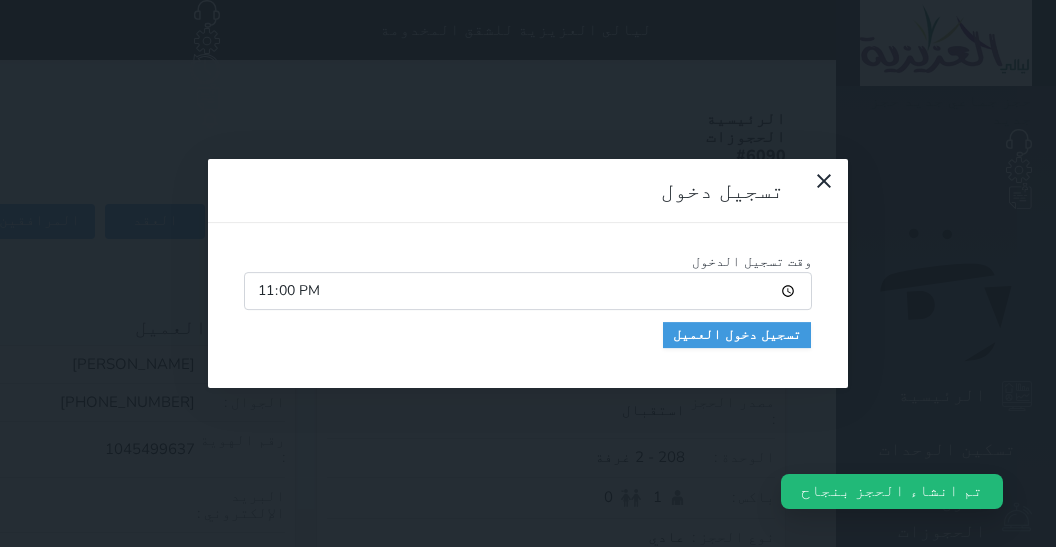 click on "23:00" at bounding box center [528, 291] 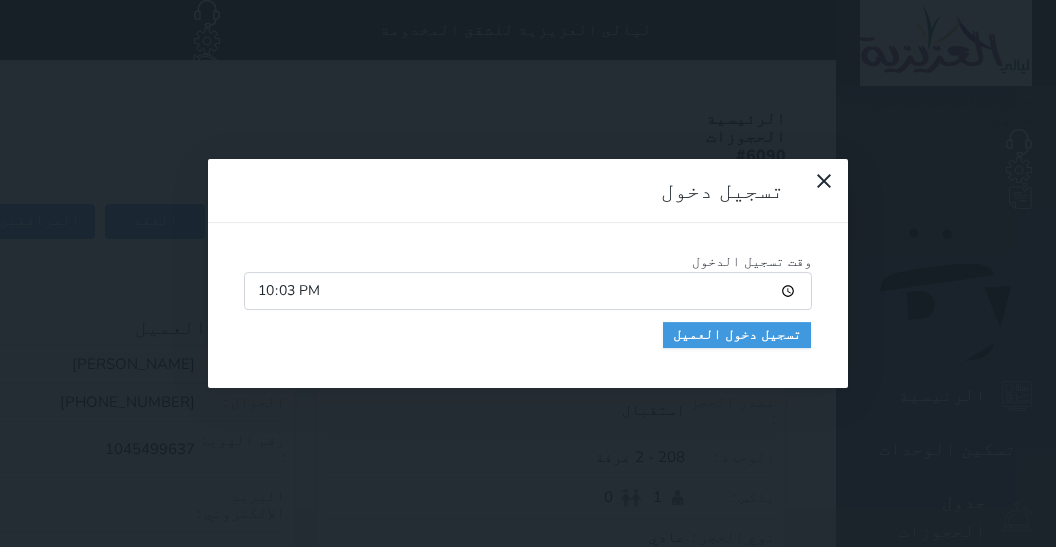 type on "22:30" 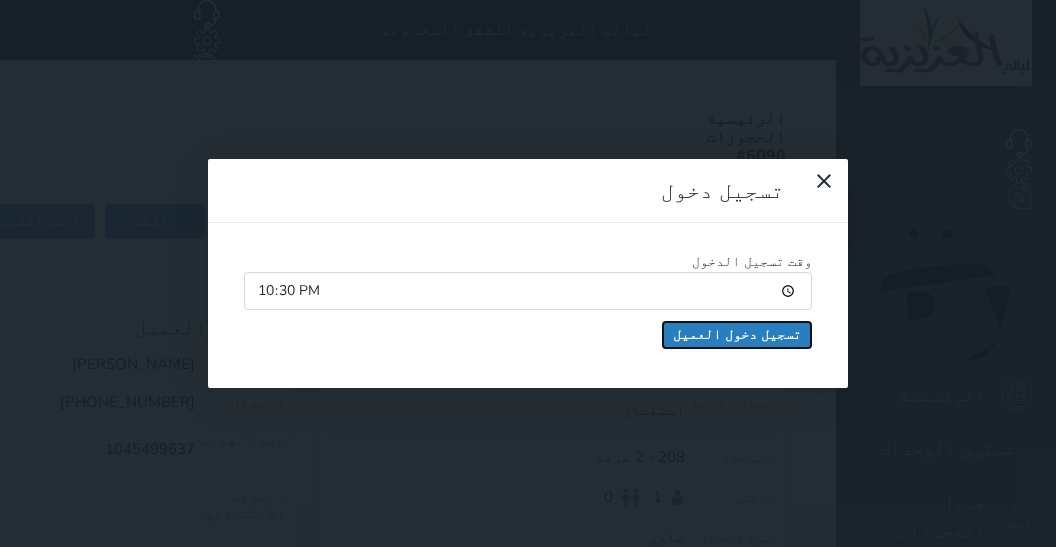 click on "تسجيل دخول العميل" at bounding box center (737, 335) 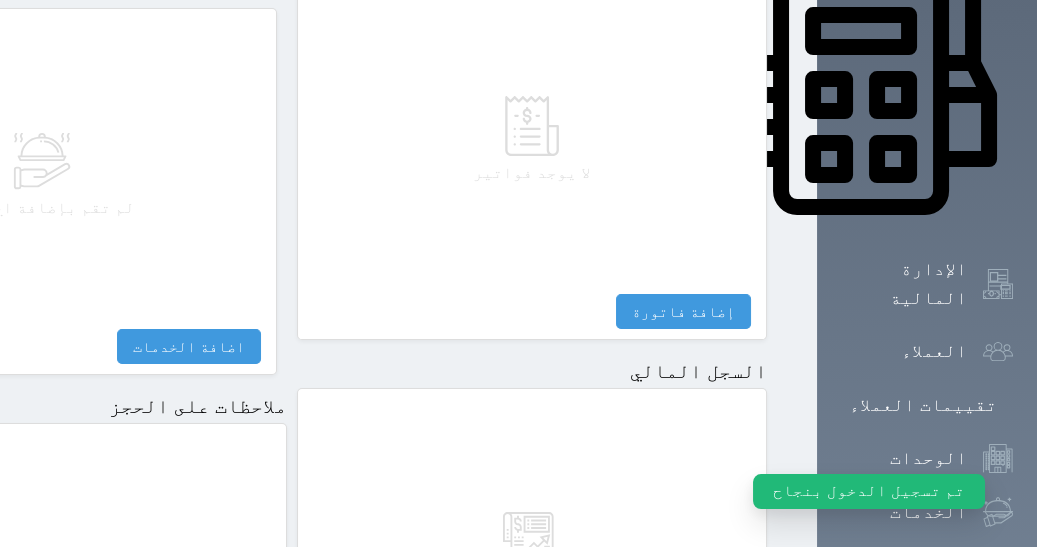 scroll, scrollTop: 1175, scrollLeft: 0, axis: vertical 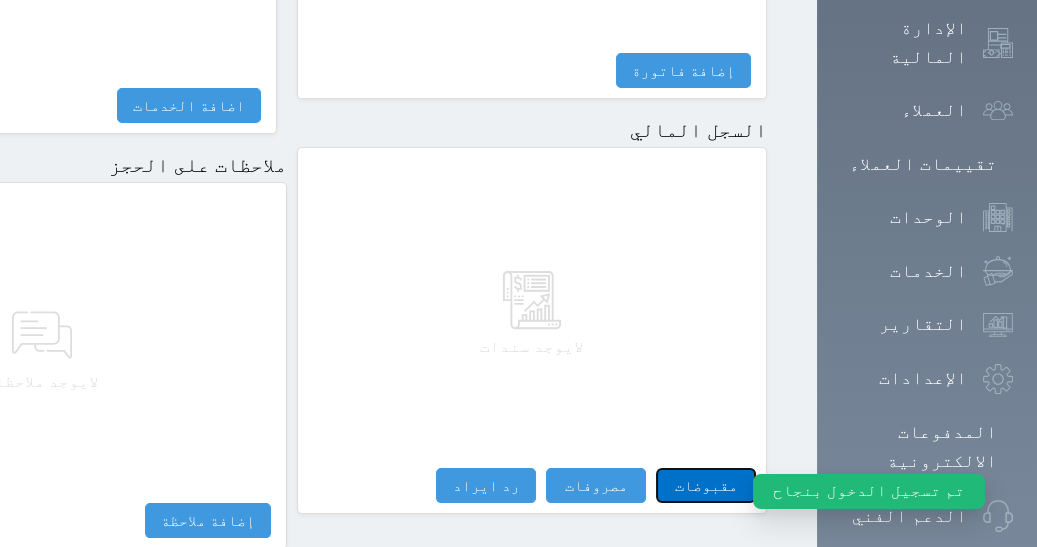 click on "مقبوضات" at bounding box center (706, 485) 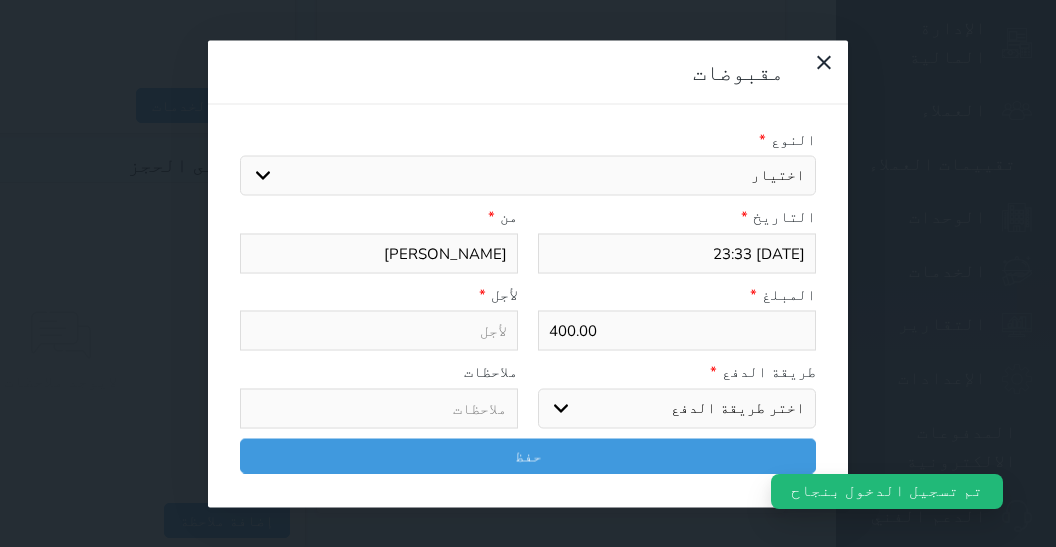 select 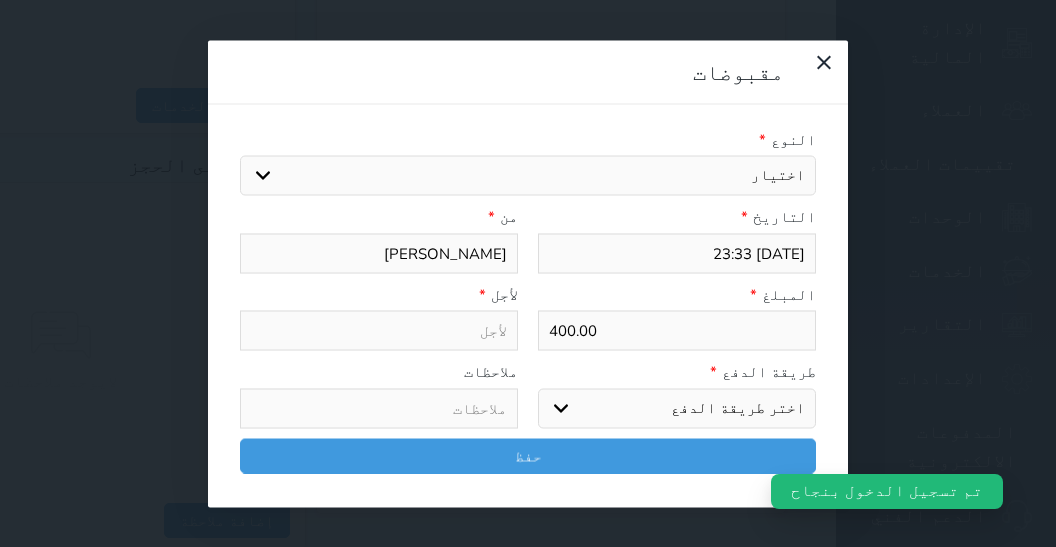 click on "اختيار   مقبوضات عامة قيمة إيجار فواتير تامين عربون لا ينطبق آخر مغسلة واي فاي - الإنترنت مواقف السيارات طعام الأغذية والمشروبات مشروبات المشروبات الباردة المشروبات الساخنة الإفطار غداء عشاء مخبز و كعك حمام سباحة الصالة الرياضية سبا و خدمات الجمال اختيار وإسقاط (خدمات النقل) ميني بار كابل - تلفزيون سرير إضافي تصفيف الشعر التسوق خدمات الجولات السياحية المنظمة خدمات الدليل السياحي" at bounding box center (528, 176) 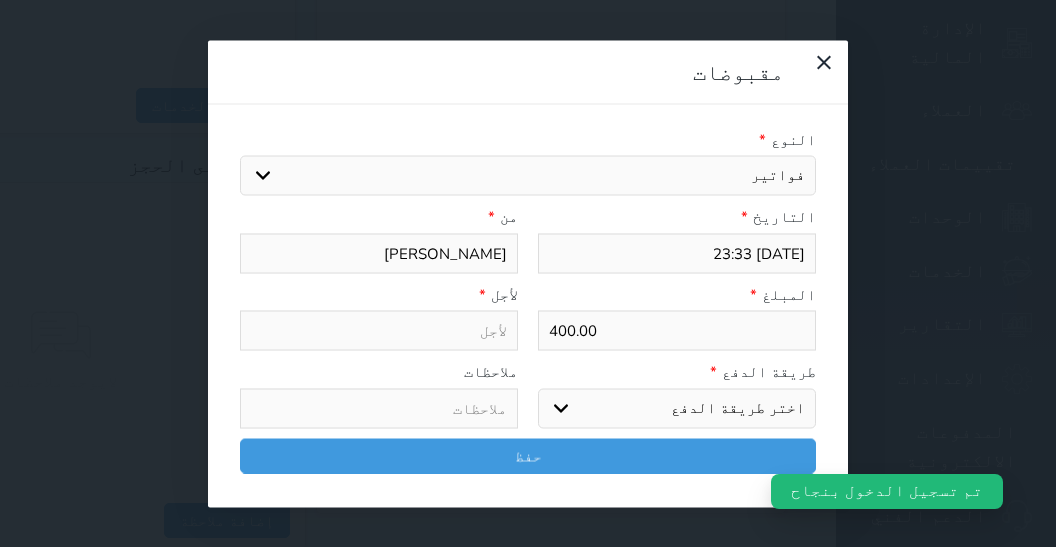 click on "فواتير" at bounding box center (0, 0) 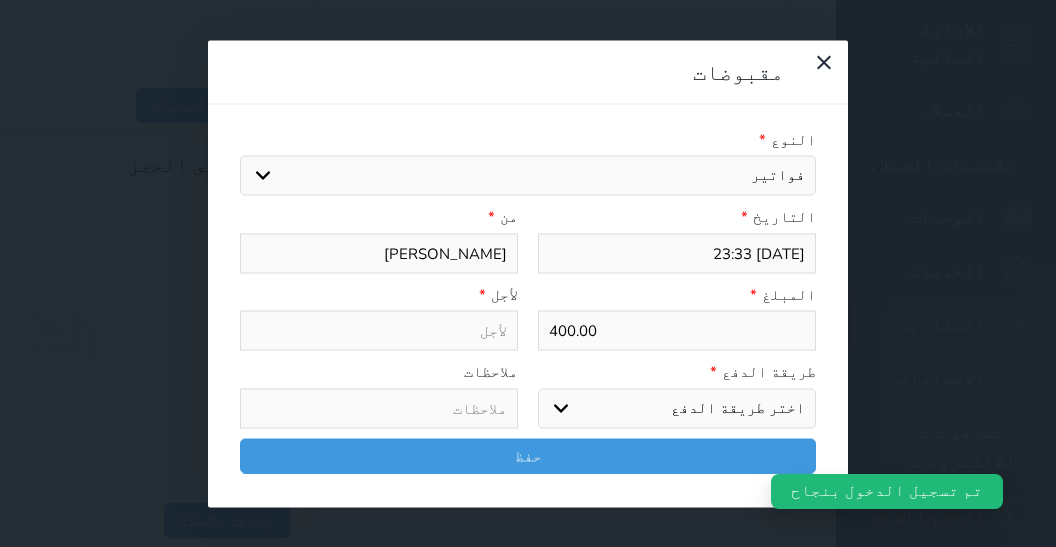 click on "اختر طريقة الدفع   دفع نقدى   تحويل بنكى   مدى   بطاقة ائتمان   آجل" at bounding box center [677, 408] 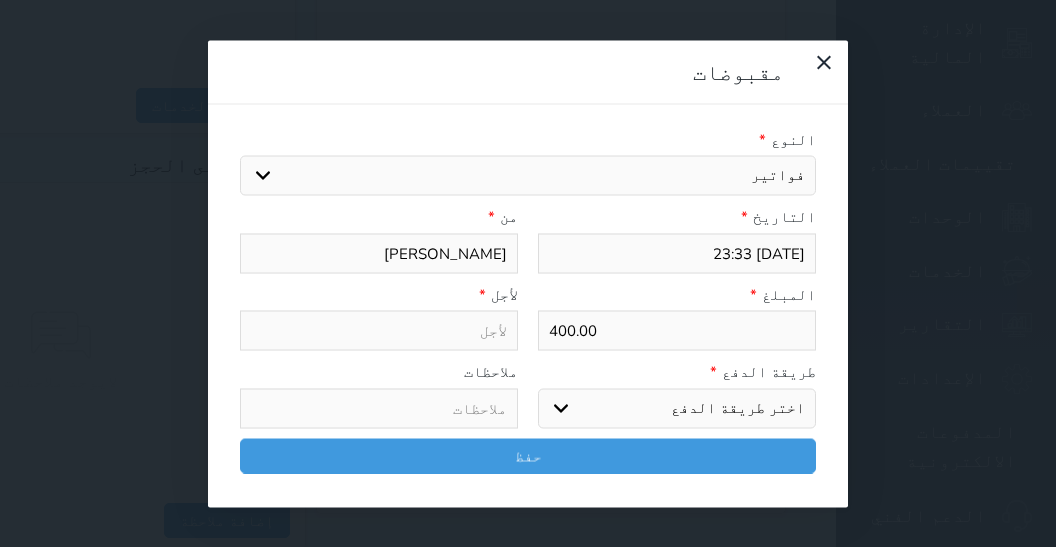 select on "mada" 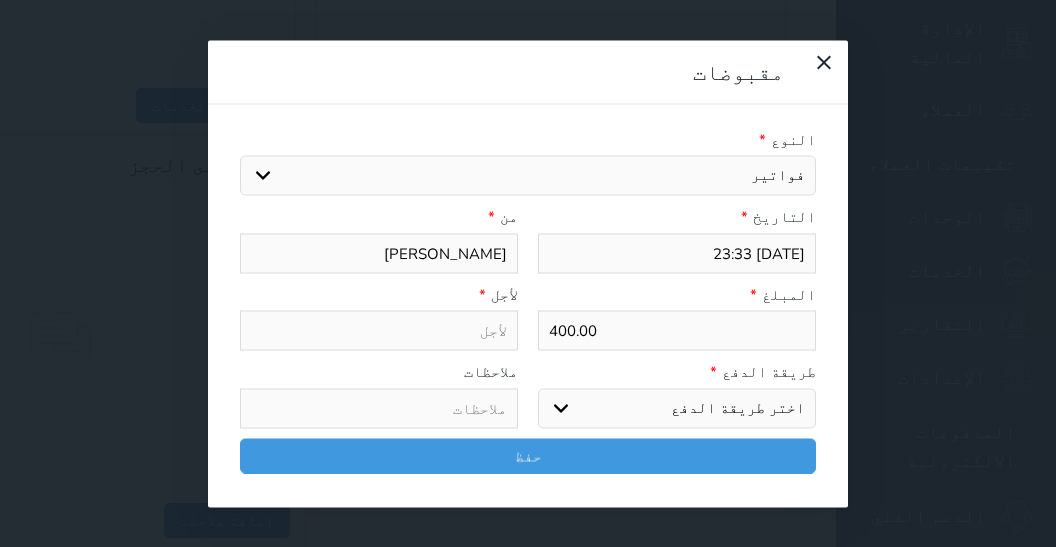click on "مدى" at bounding box center [0, 0] 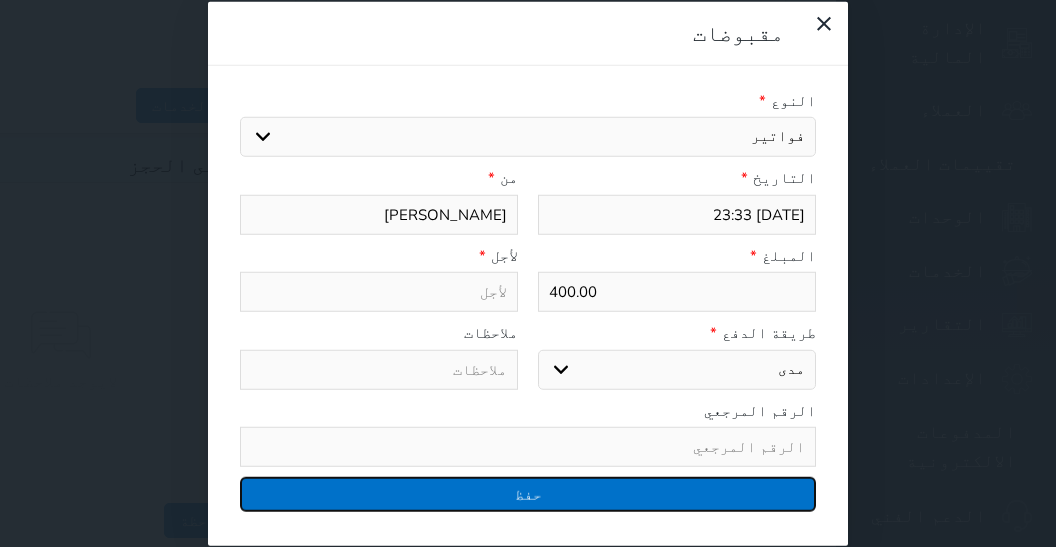 click on "حفظ" at bounding box center [528, 494] 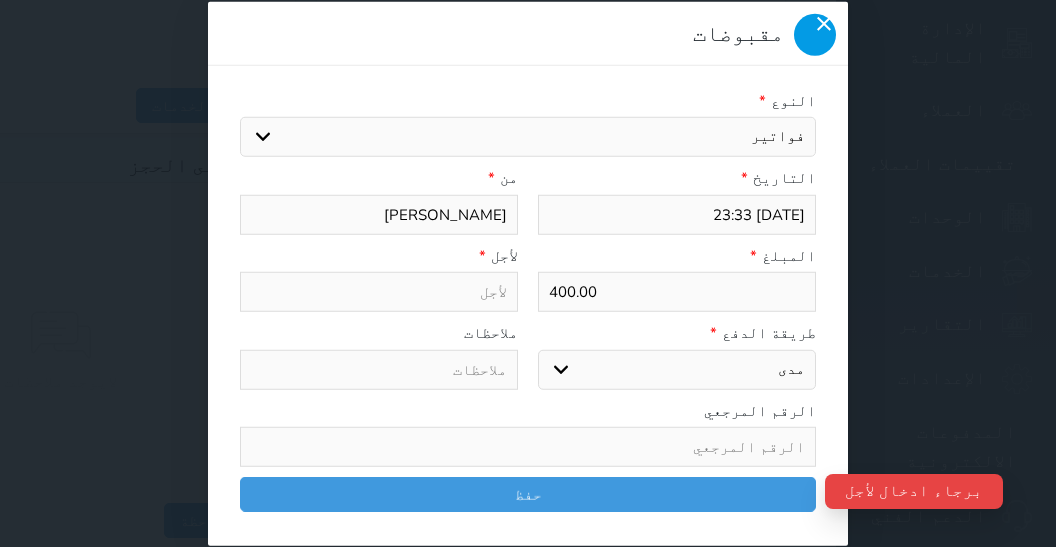 click 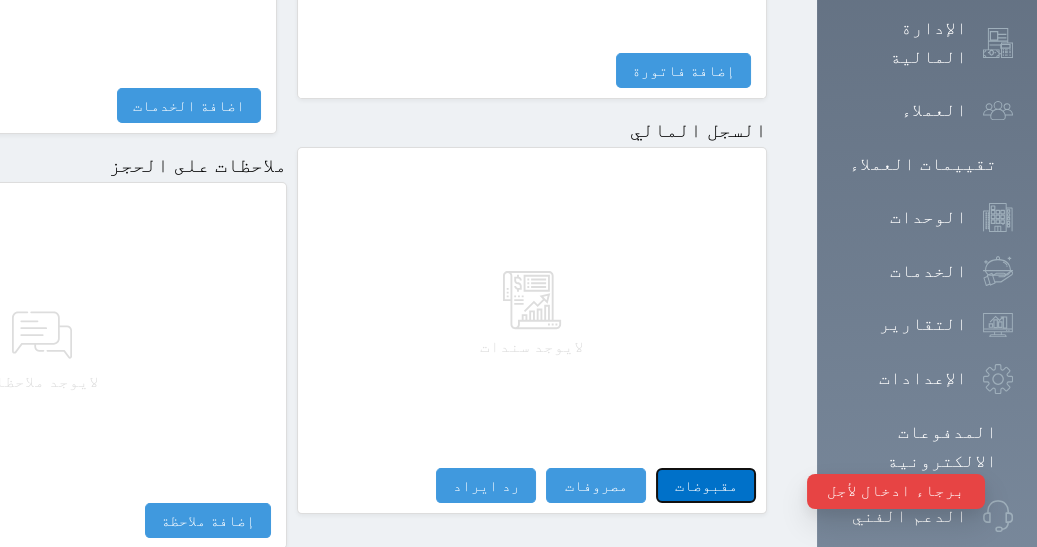 click on "مقبوضات" at bounding box center (706, 485) 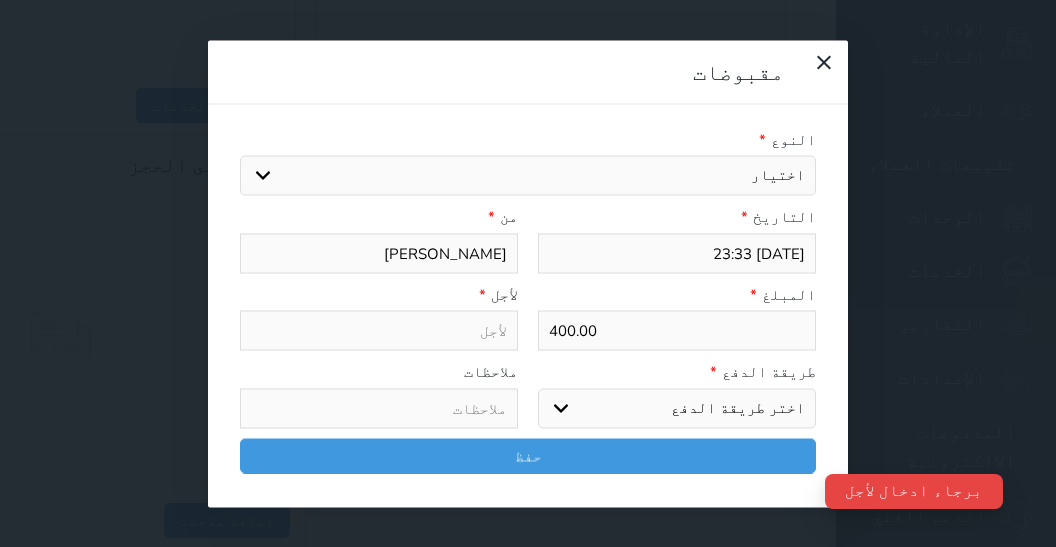 select 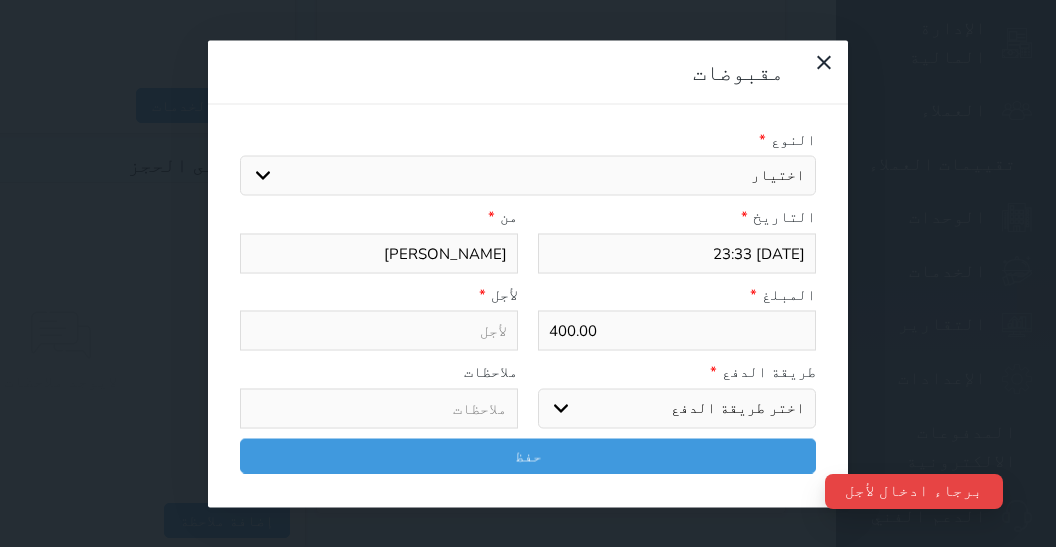select 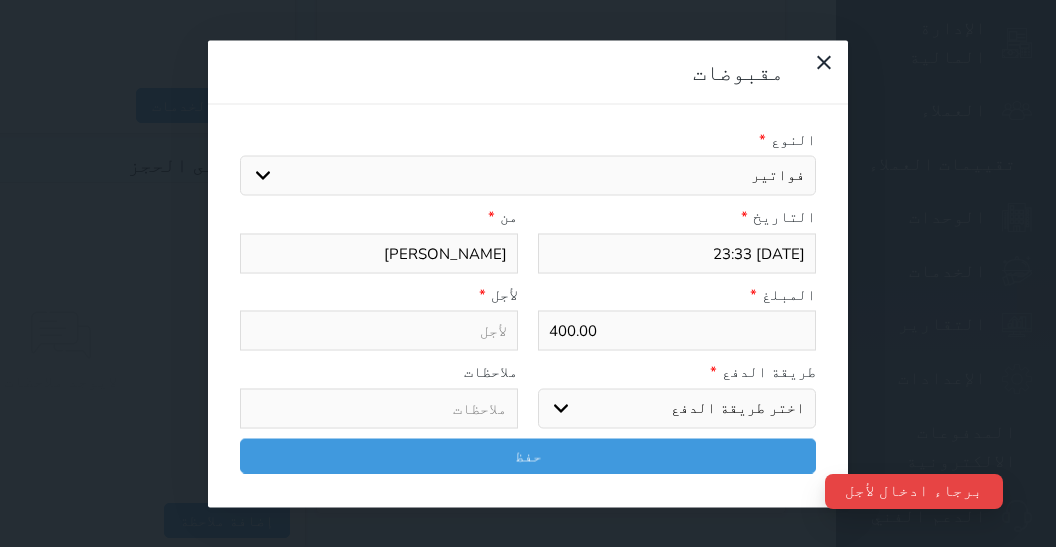 select 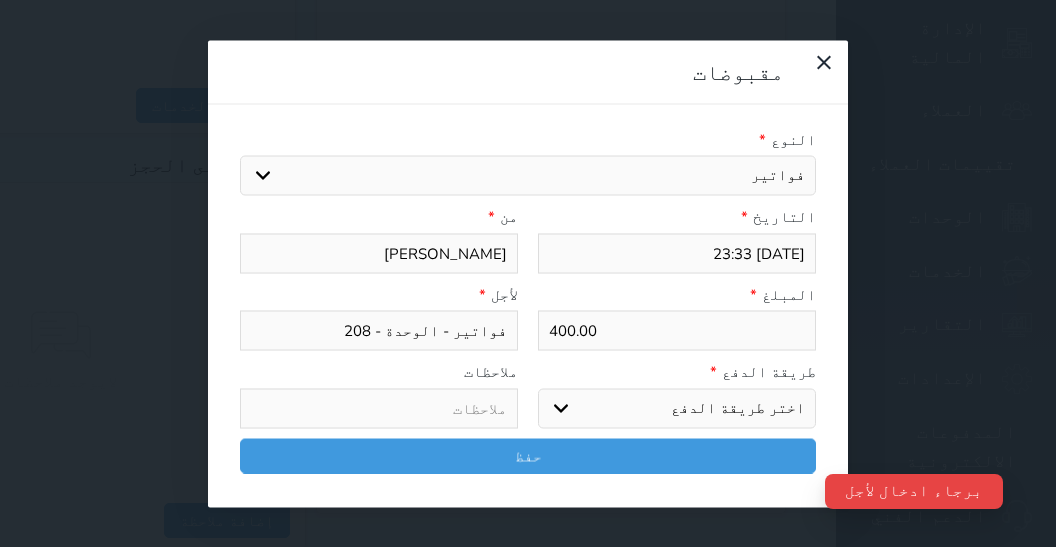 click on "اختر طريقة الدفع   دفع نقدى   تحويل بنكى   مدى   بطاقة ائتمان   آجل" at bounding box center [677, 408] 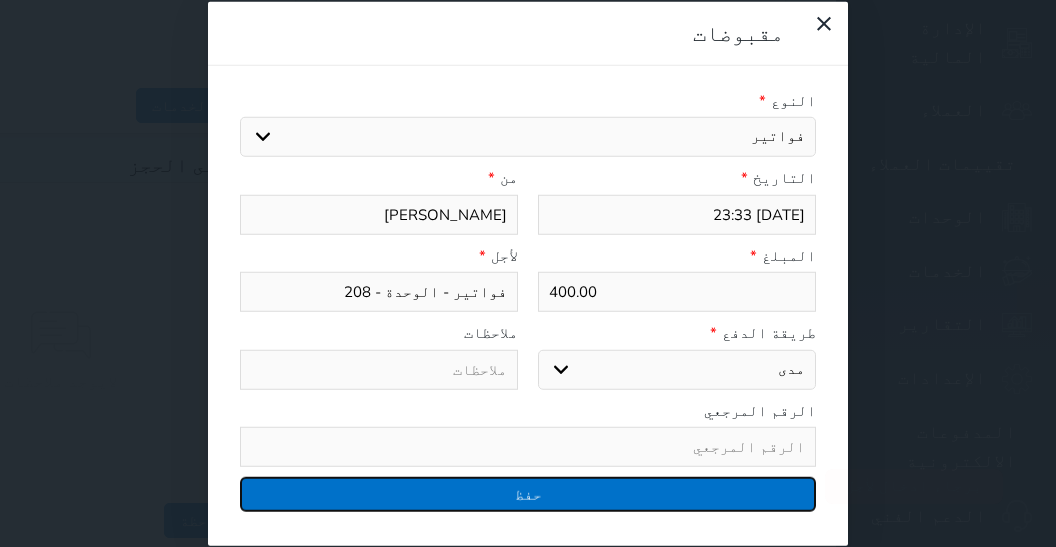 click on "حفظ" at bounding box center [528, 494] 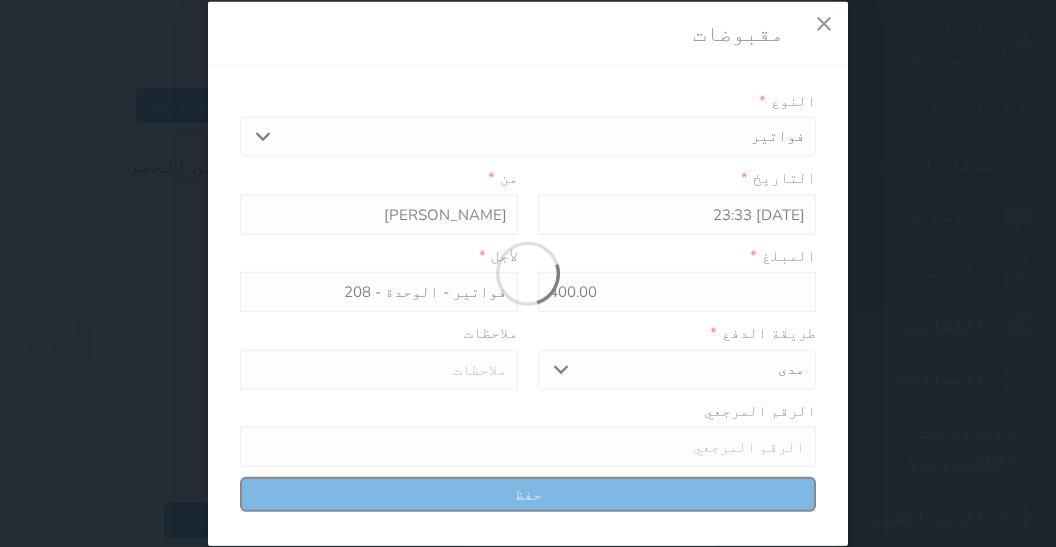 select 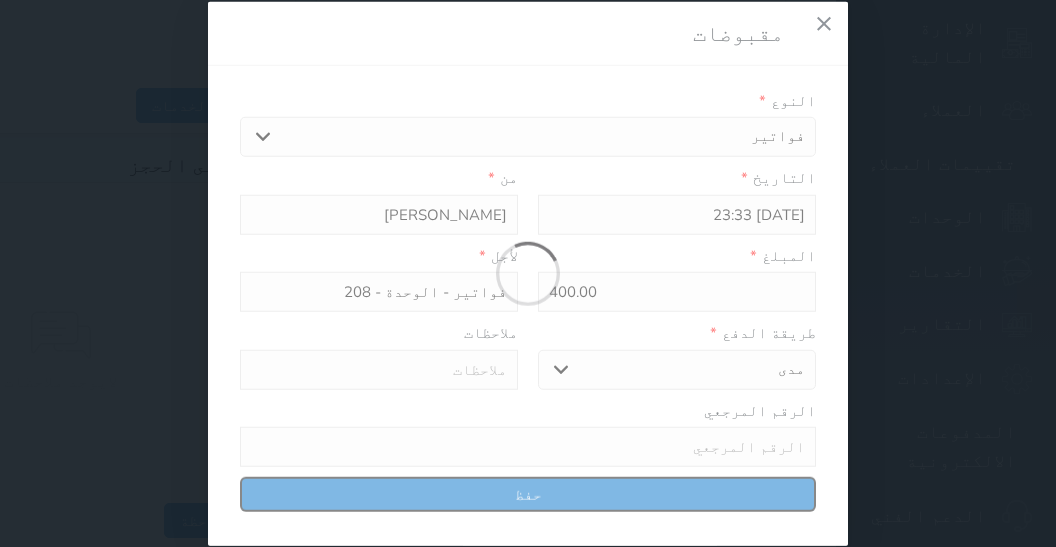 type 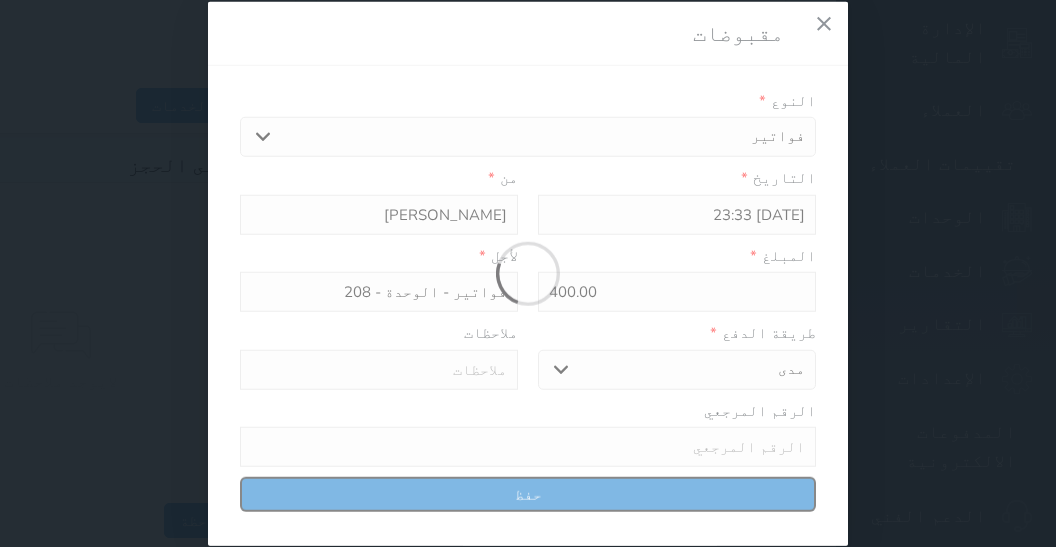 type on "0" 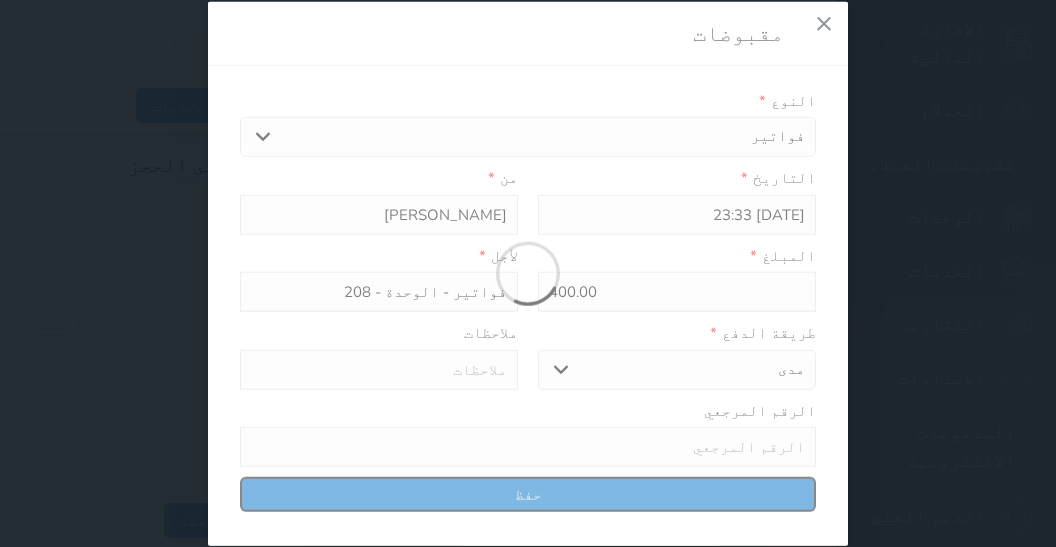 select 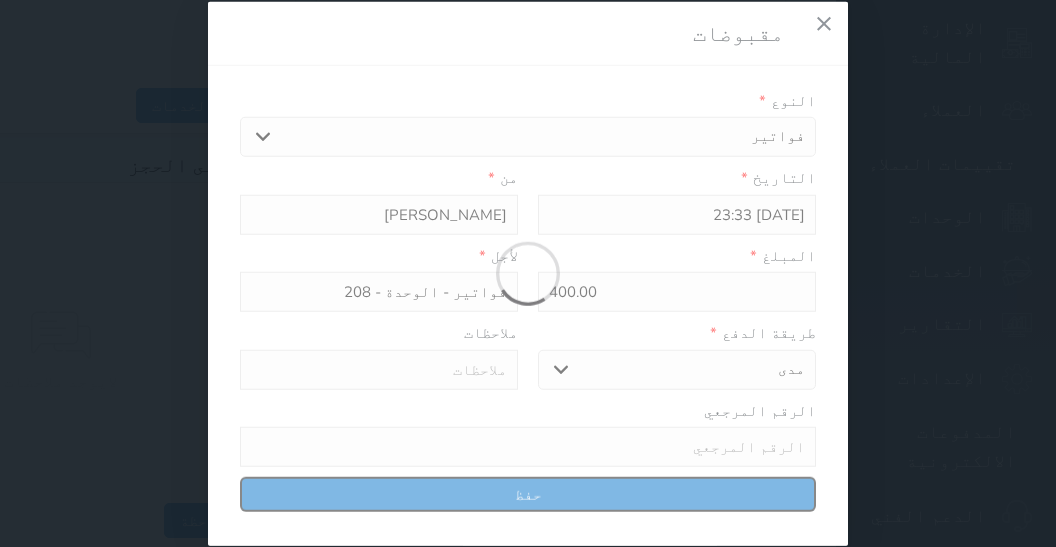 type on "0" 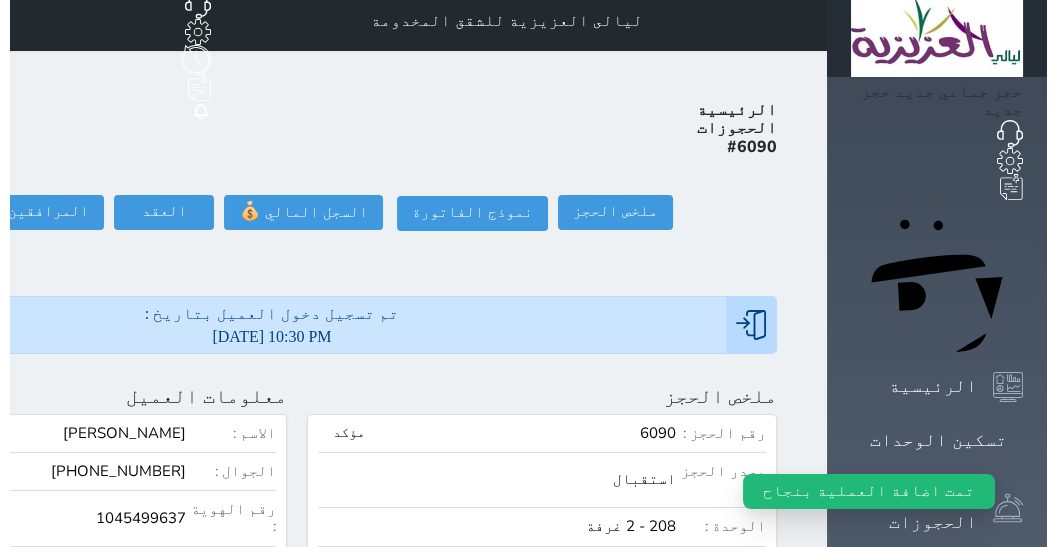 scroll, scrollTop: 0, scrollLeft: 0, axis: both 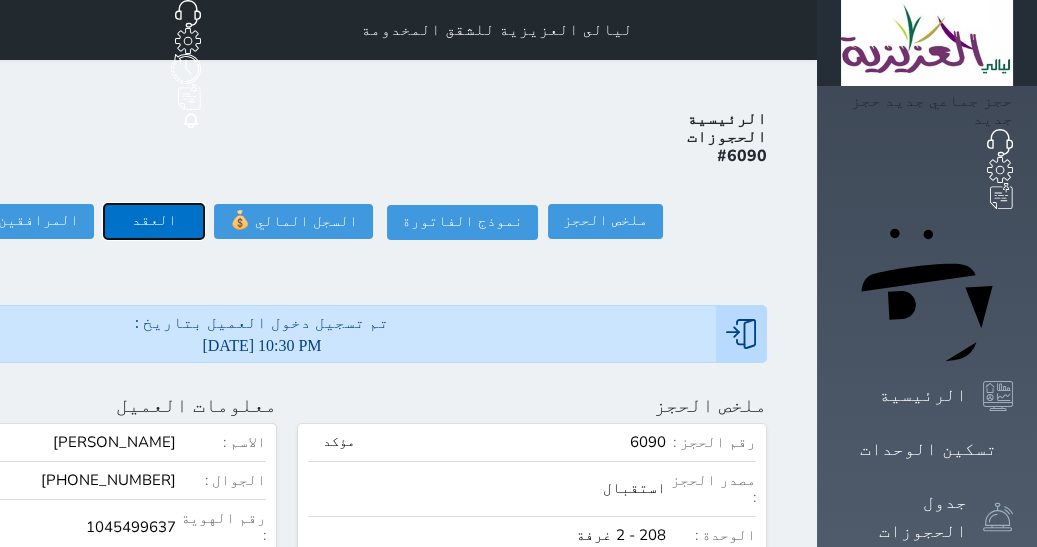click on "العقد" at bounding box center [154, 221] 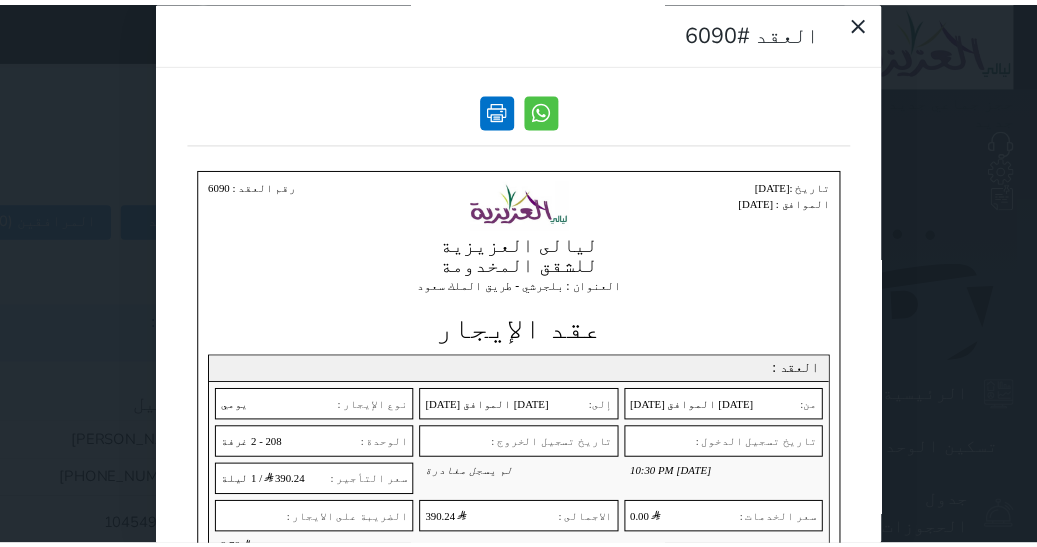 scroll, scrollTop: 0, scrollLeft: 0, axis: both 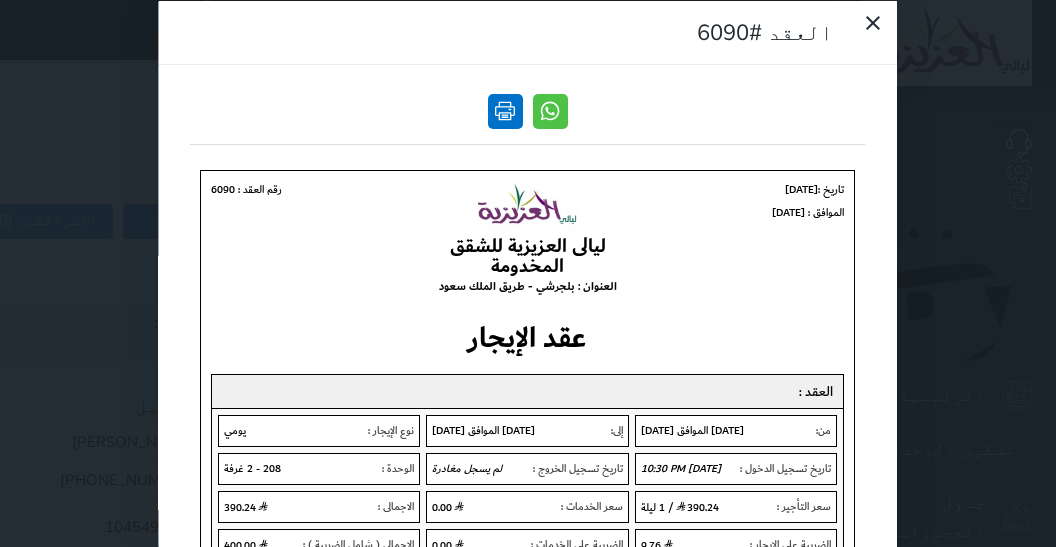 click at bounding box center (505, 110) 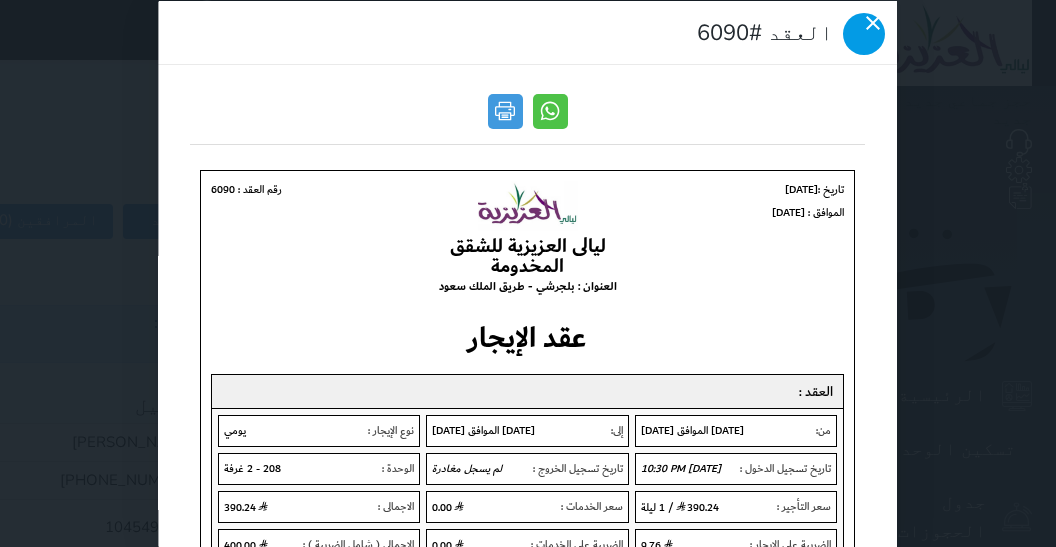 click 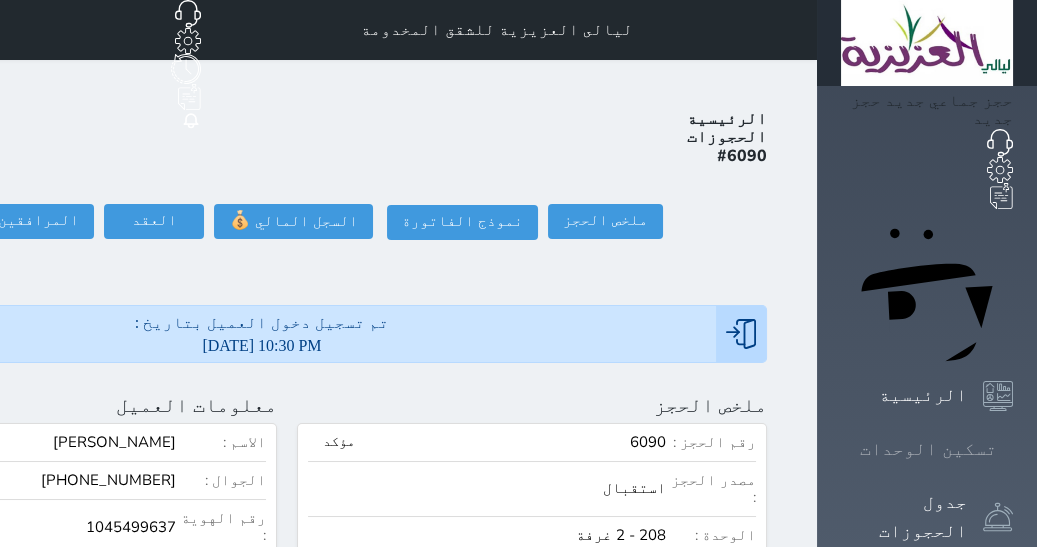 click on "تسكين الوحدات" at bounding box center [928, 449] 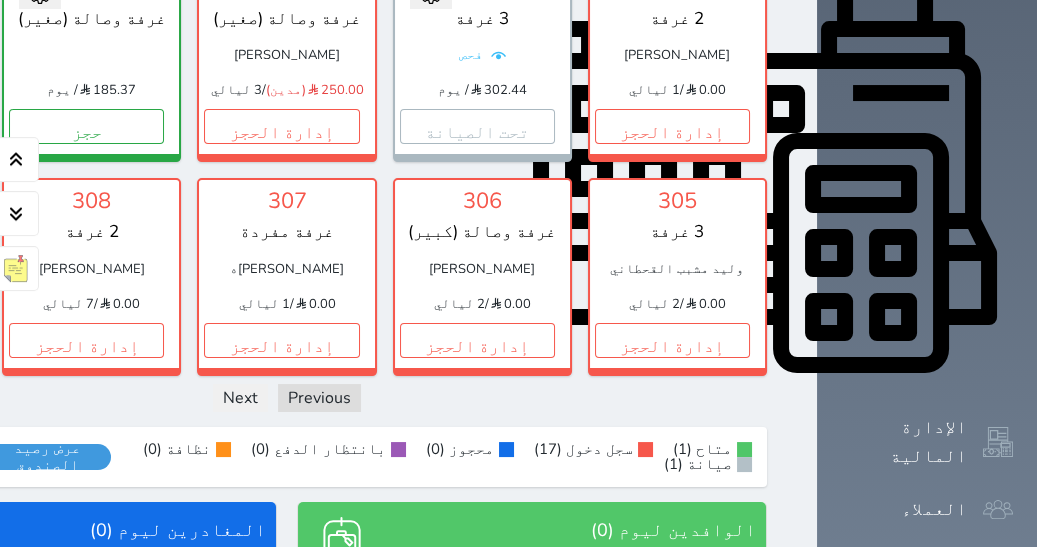 scroll, scrollTop: 808, scrollLeft: 0, axis: vertical 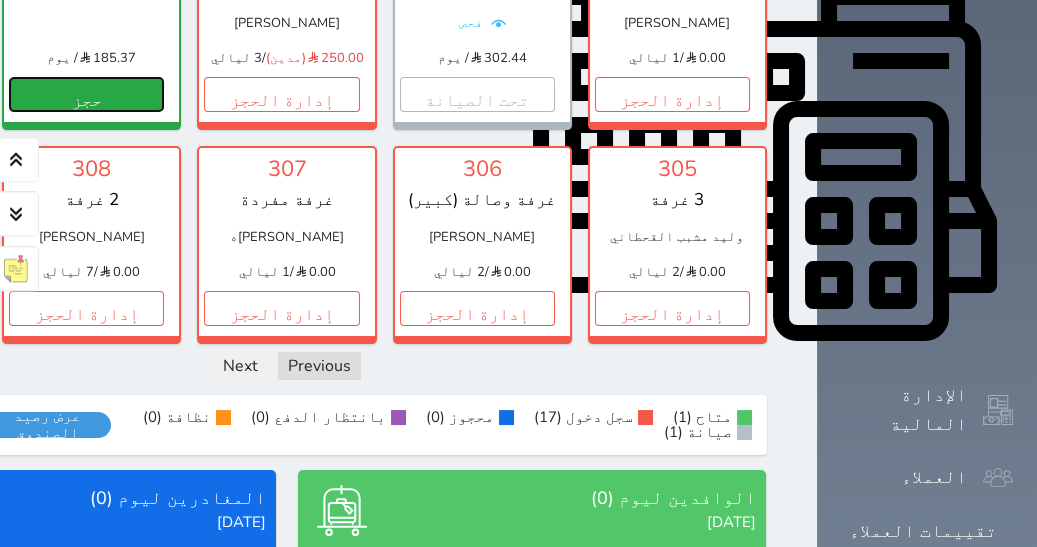 click on "حجز" at bounding box center (86, 94) 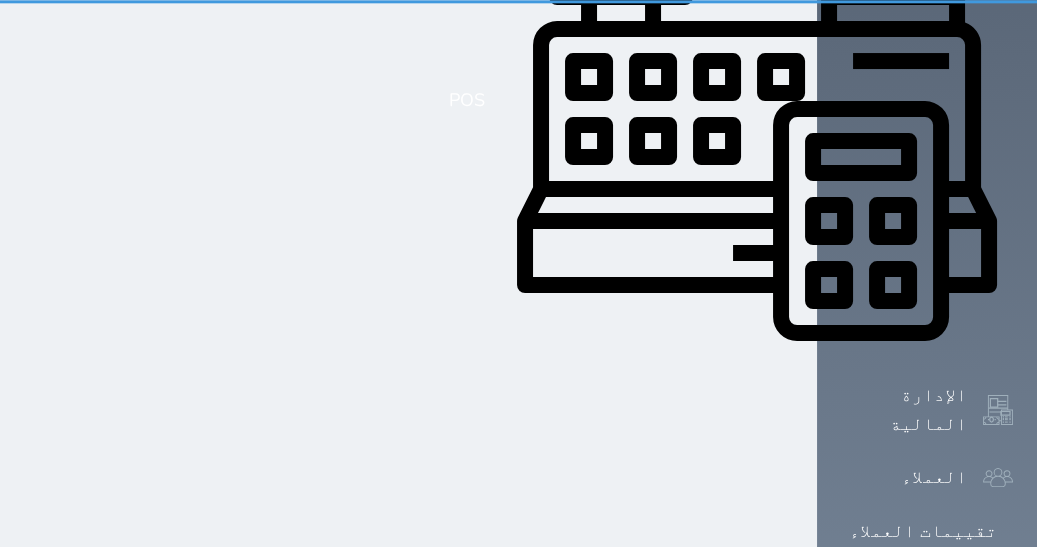 select on "1" 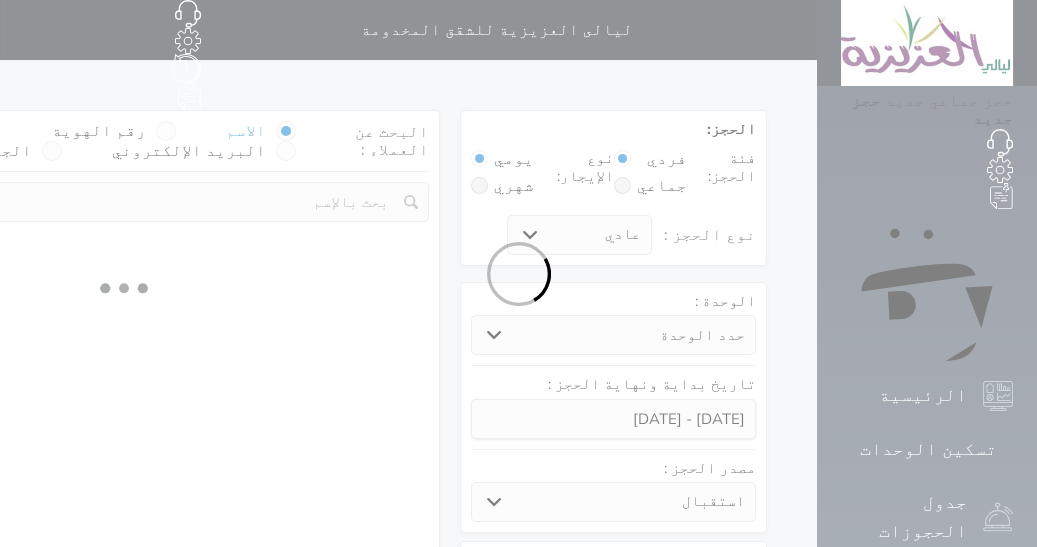 select 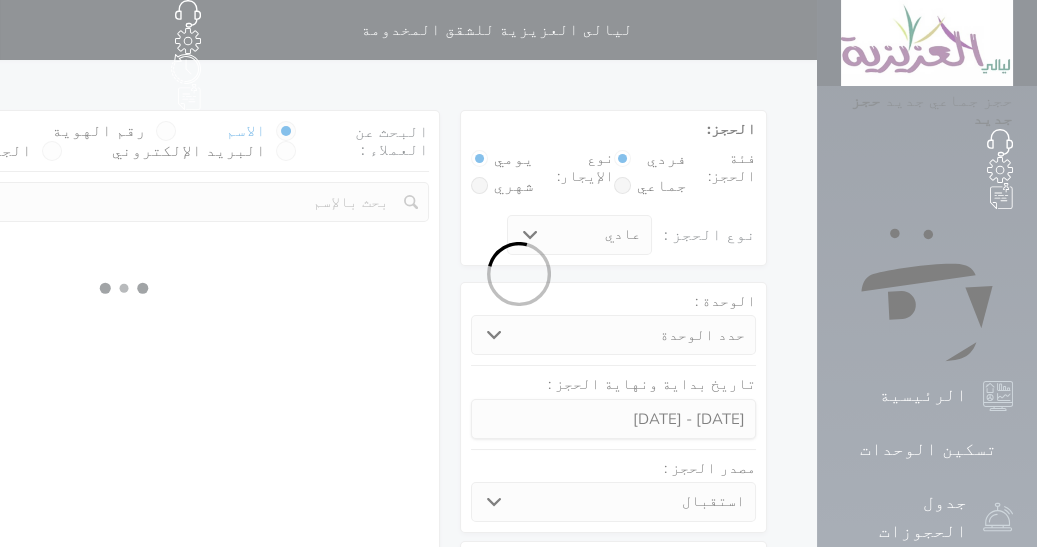 select on "1" 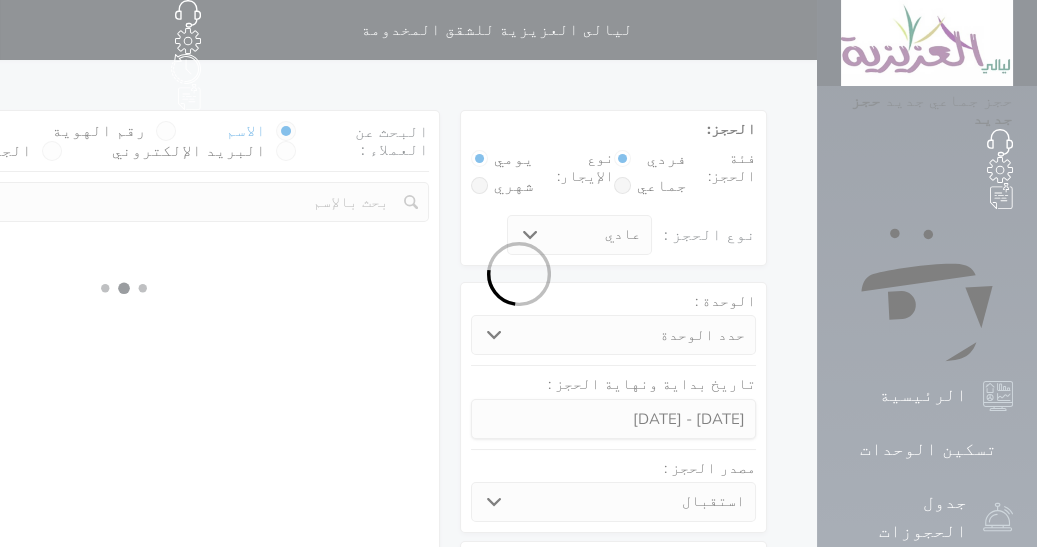 select on "1" 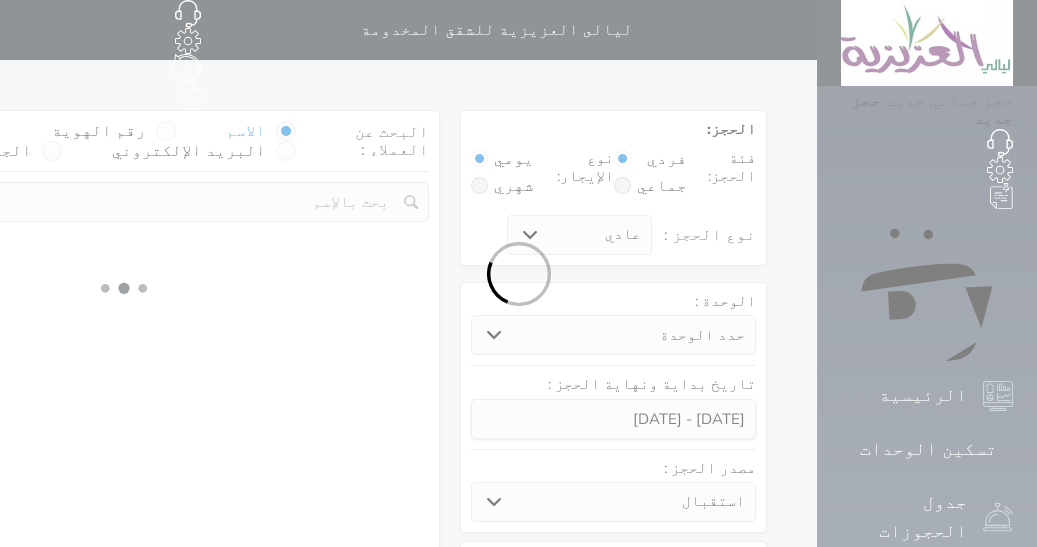 select 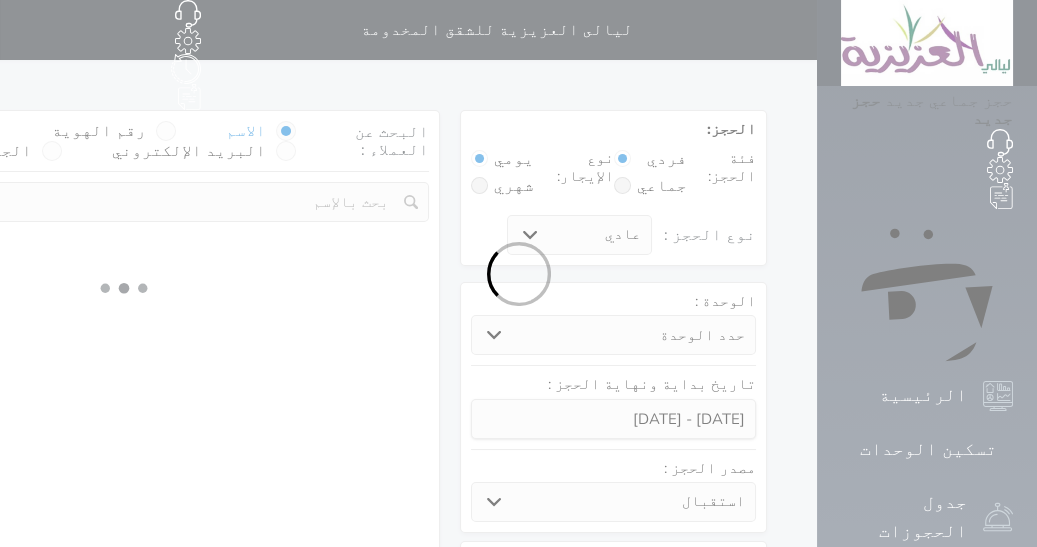 select on "7" 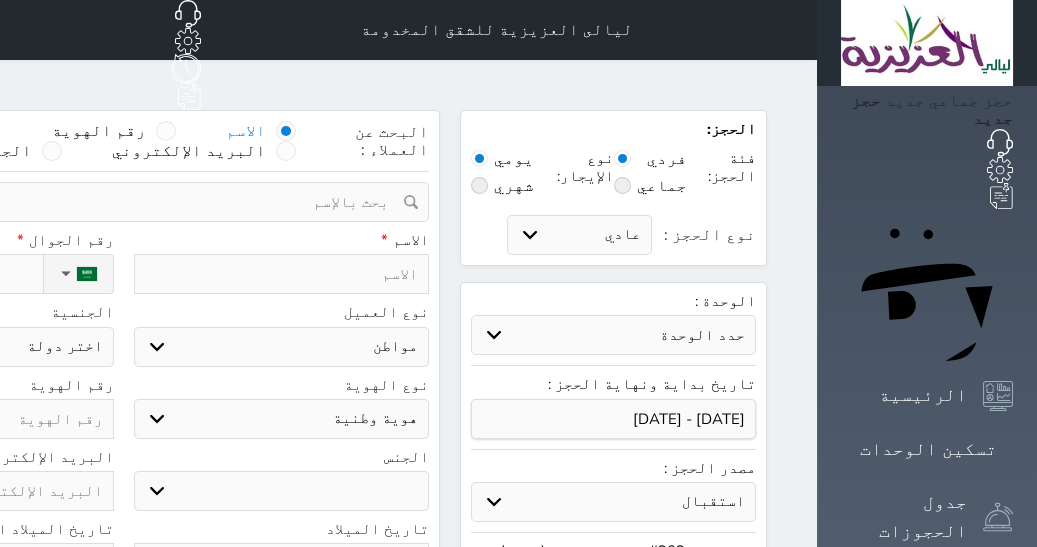 select 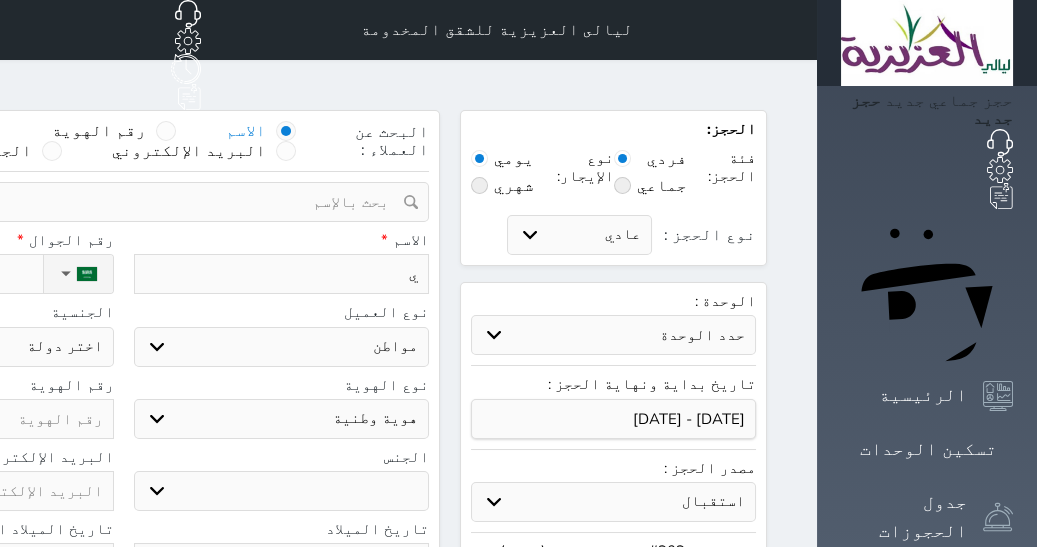 select 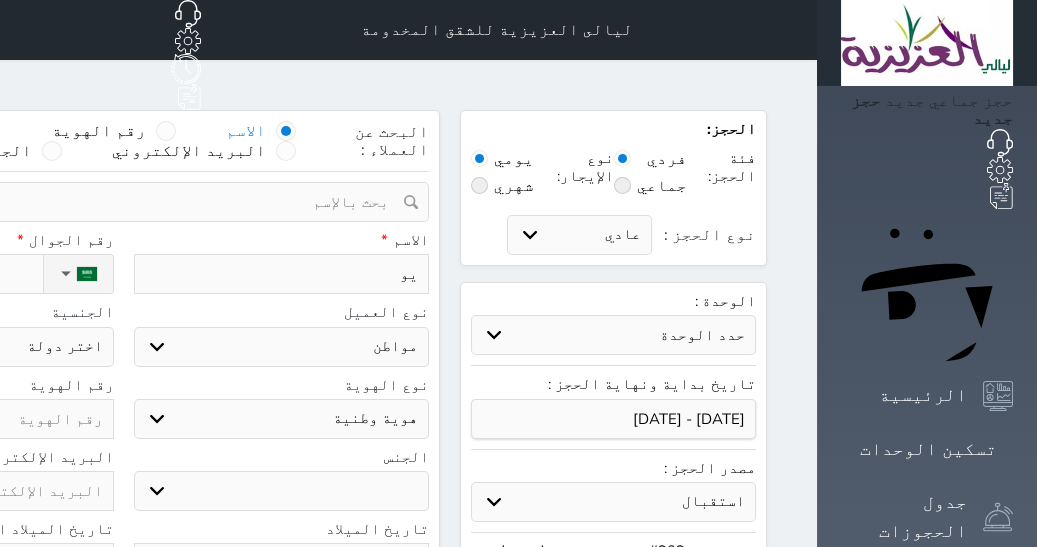 type on "يوس" 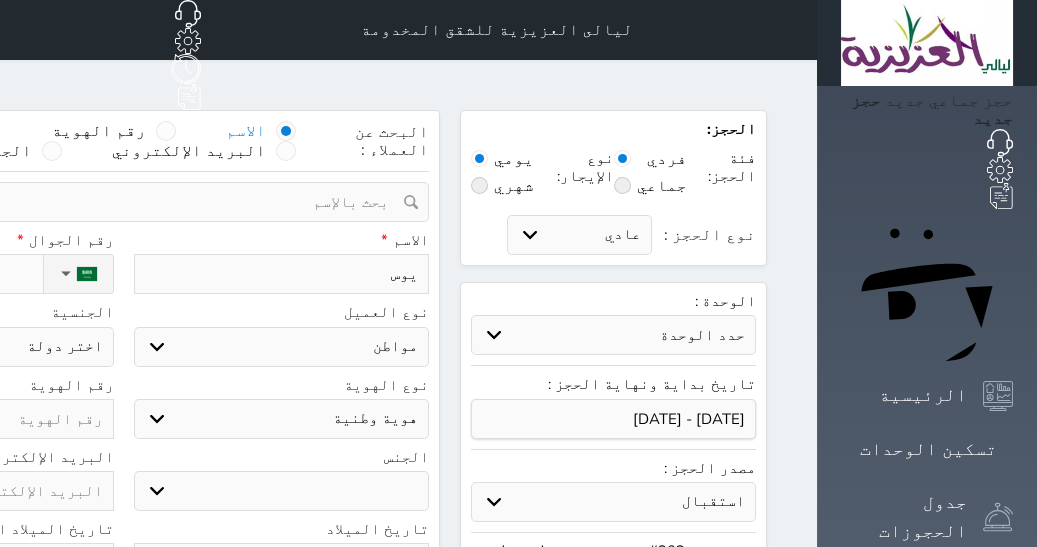type on "[PERSON_NAME]" 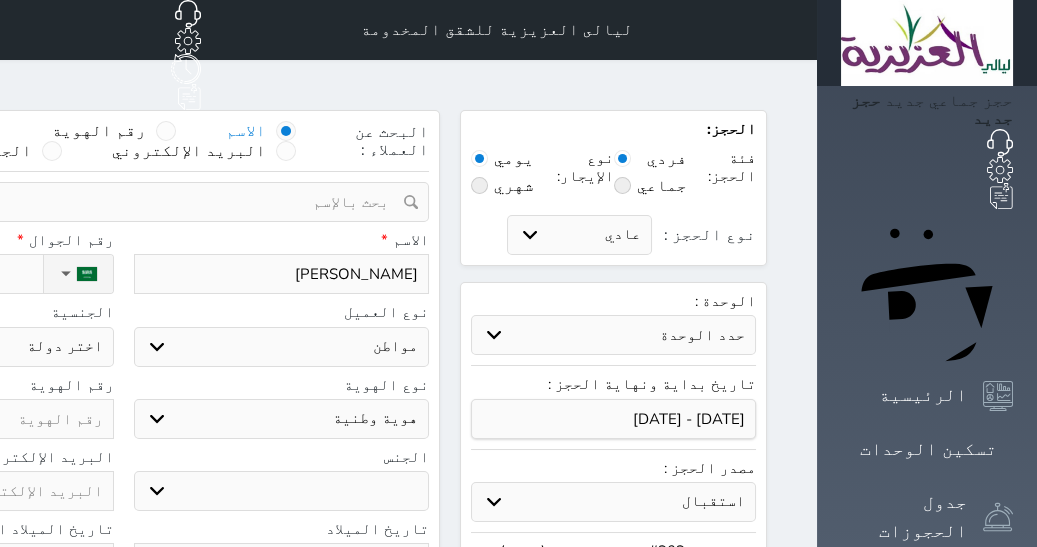 type on "[PERSON_NAME]" 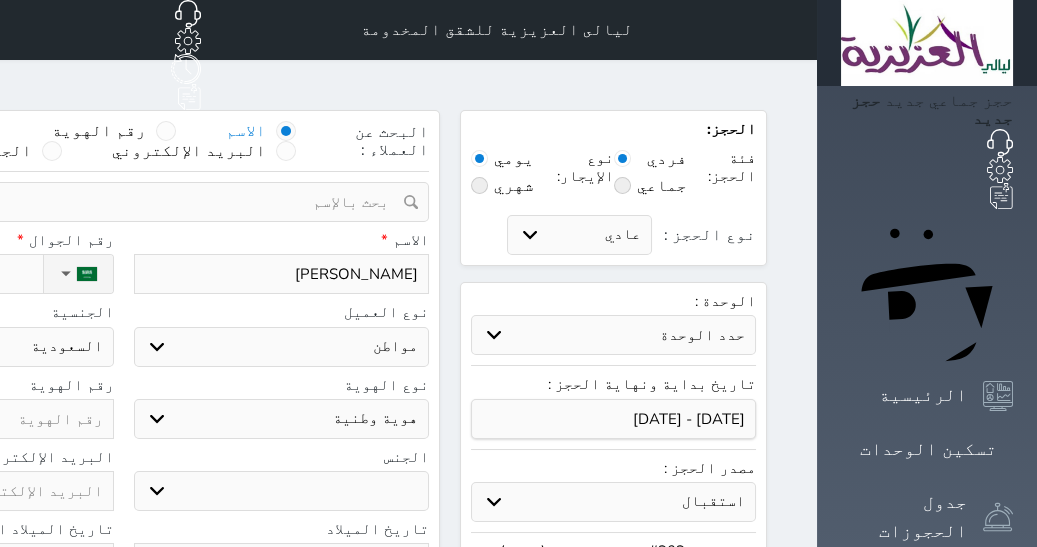 type on "[PERSON_NAME]" 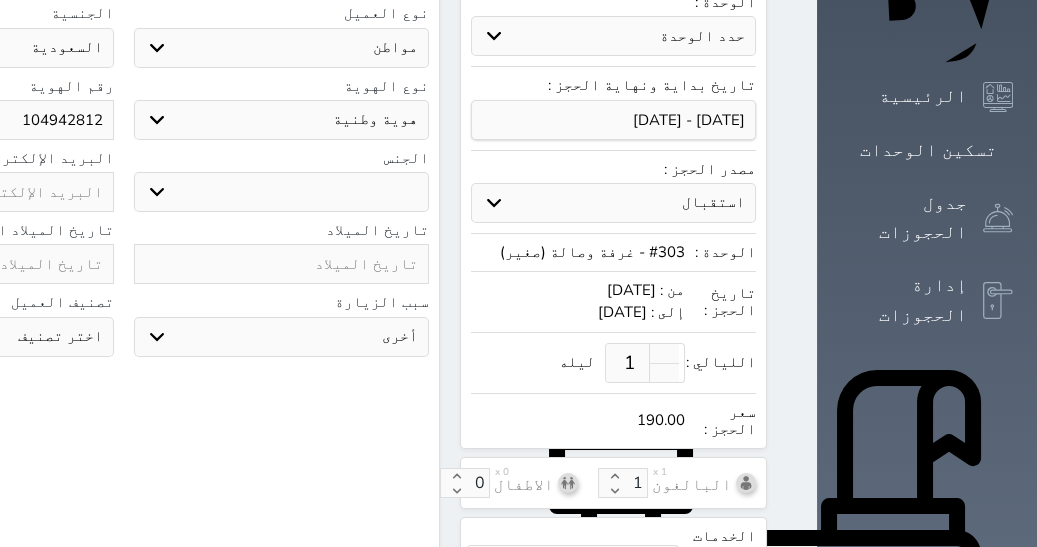 scroll, scrollTop: 302, scrollLeft: 0, axis: vertical 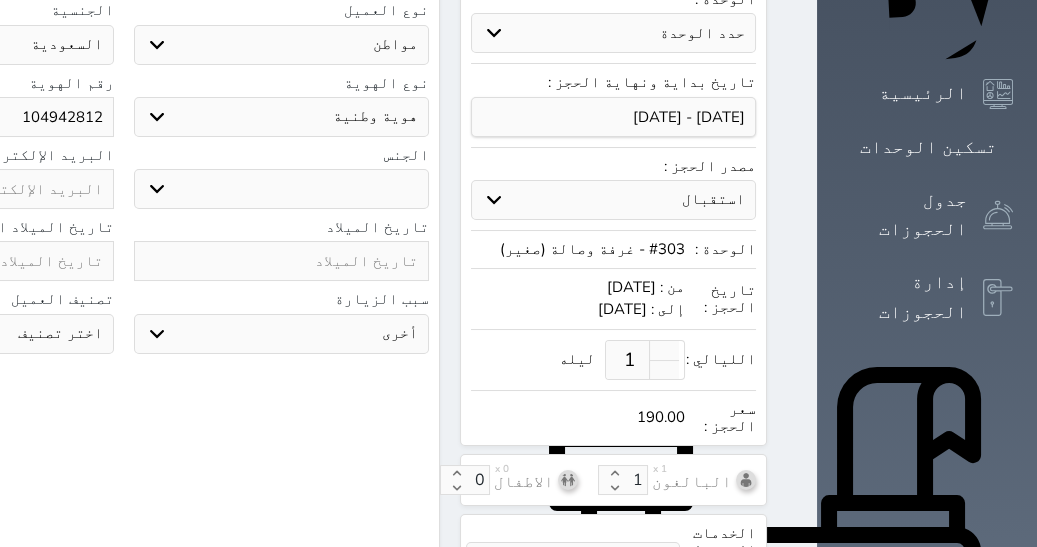 type on "104942812" 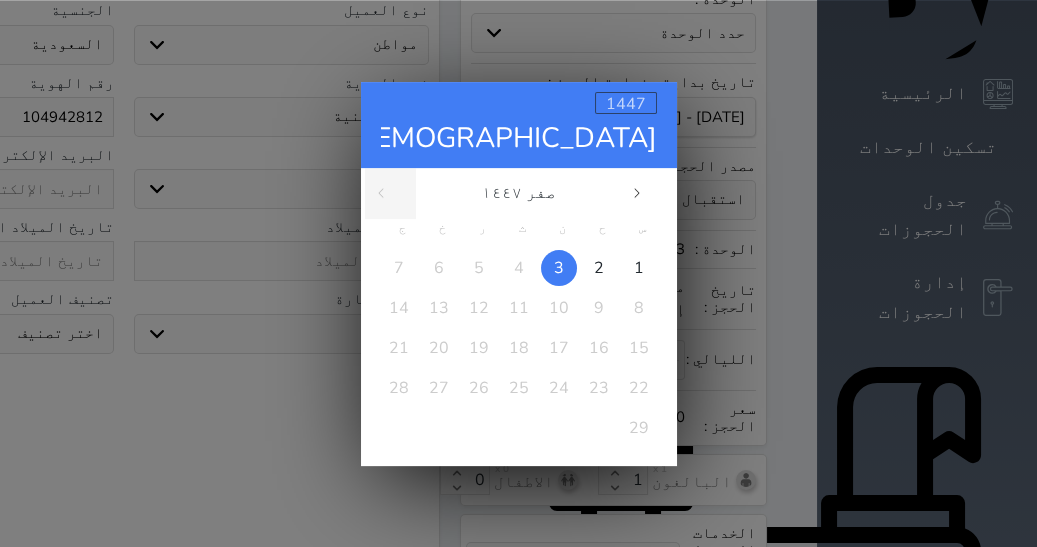 click on "1447" at bounding box center [626, 103] 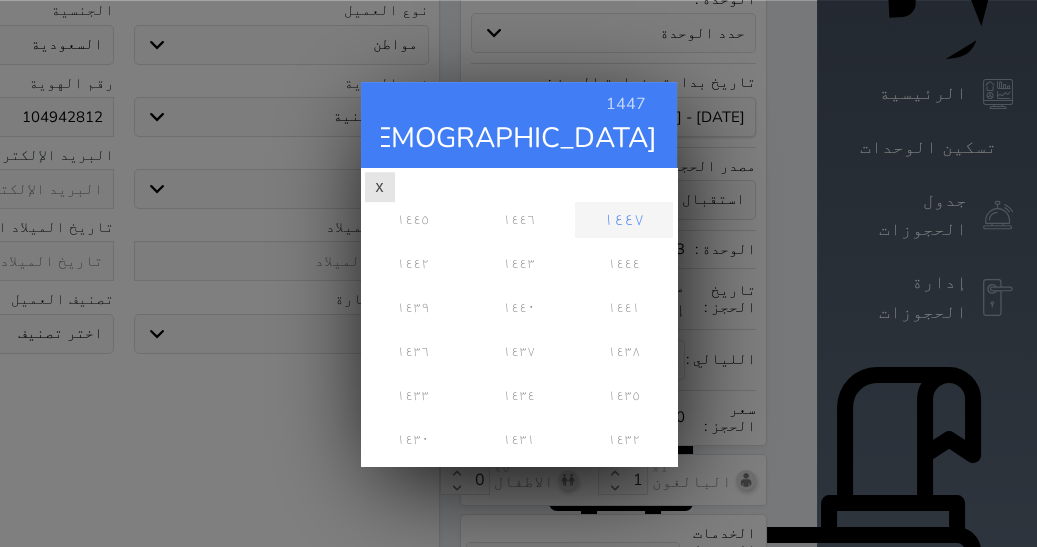 scroll, scrollTop: 0, scrollLeft: 0, axis: both 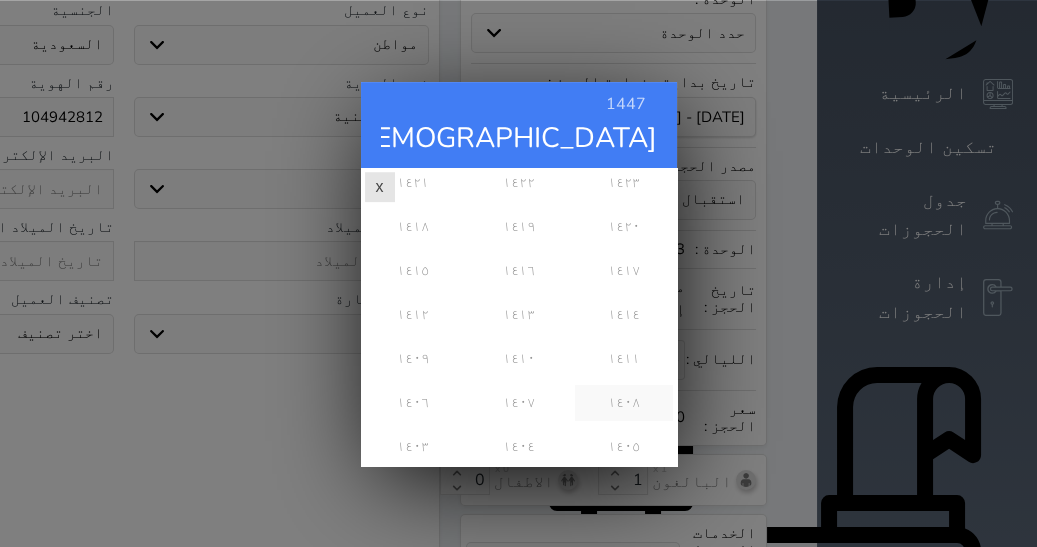 click on "١٤٠٨" at bounding box center (623, 402) 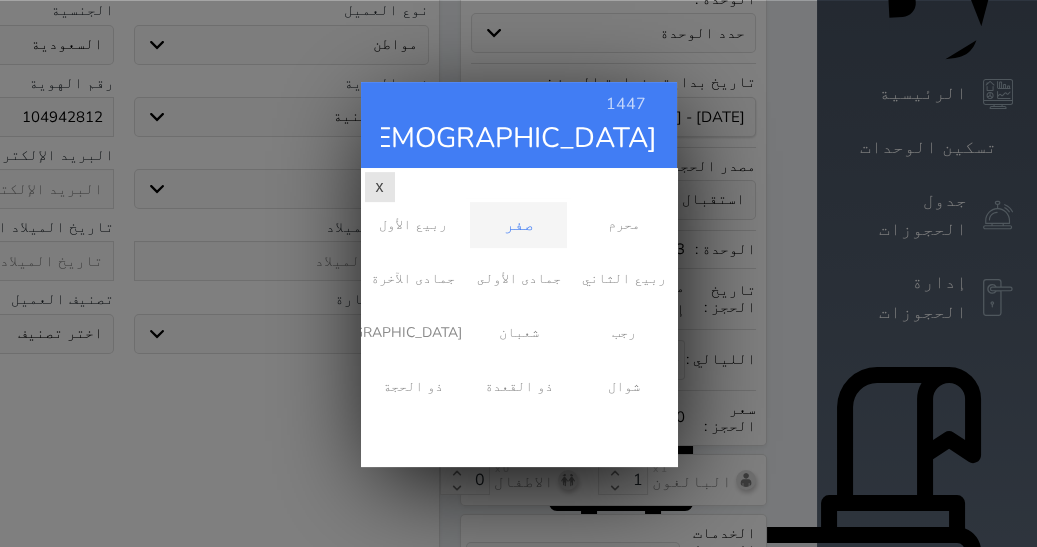 scroll, scrollTop: 0, scrollLeft: 0, axis: both 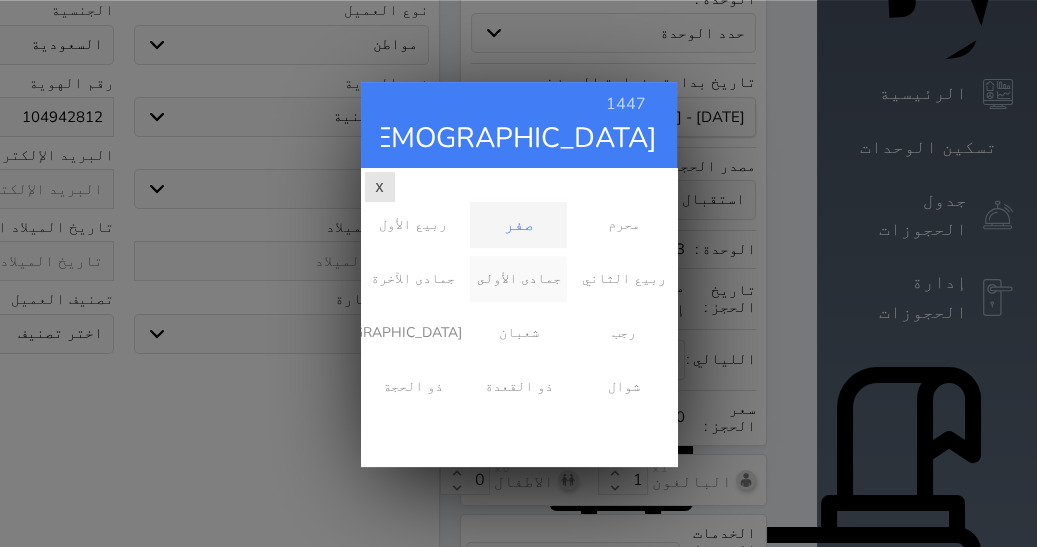 click on "جمادى الأولى" at bounding box center [518, 278] 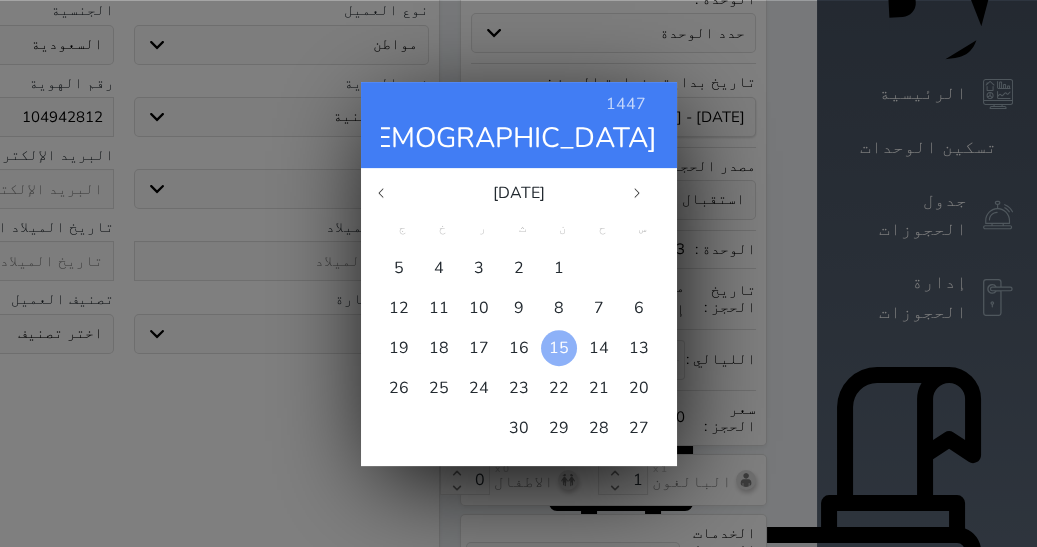 click on "15" at bounding box center (559, 347) 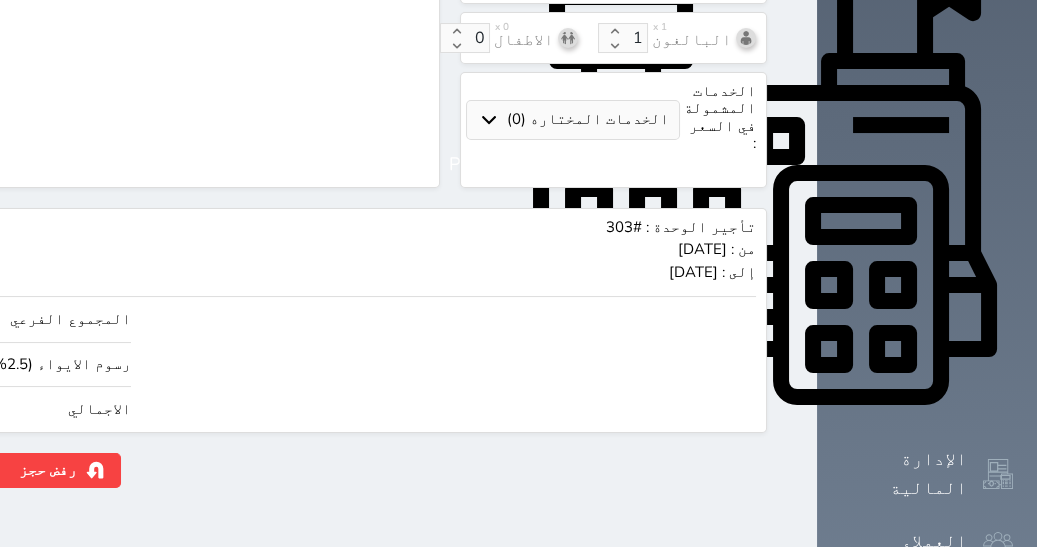 scroll, scrollTop: 835, scrollLeft: 0, axis: vertical 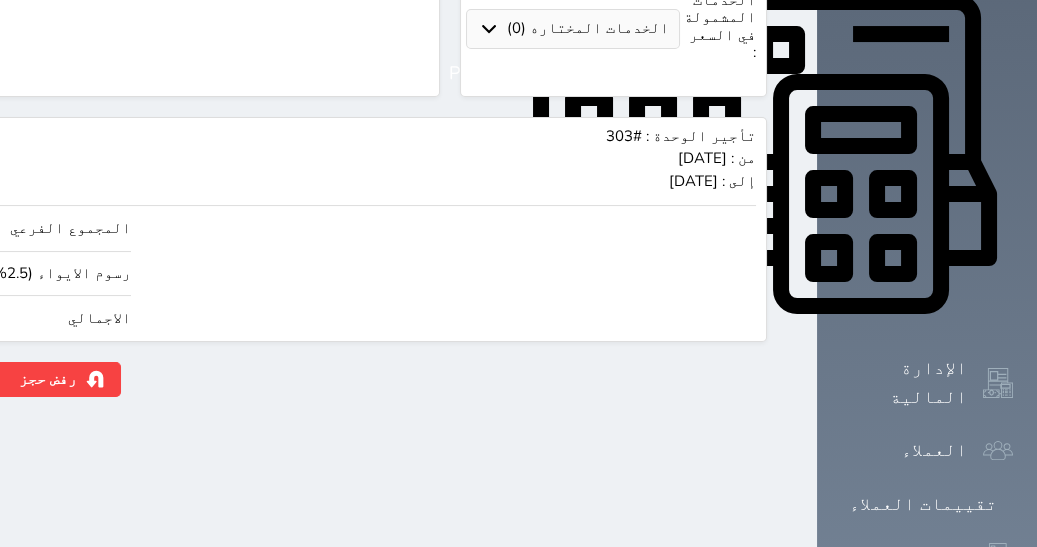 click on "190.00" at bounding box center (-117, 318) 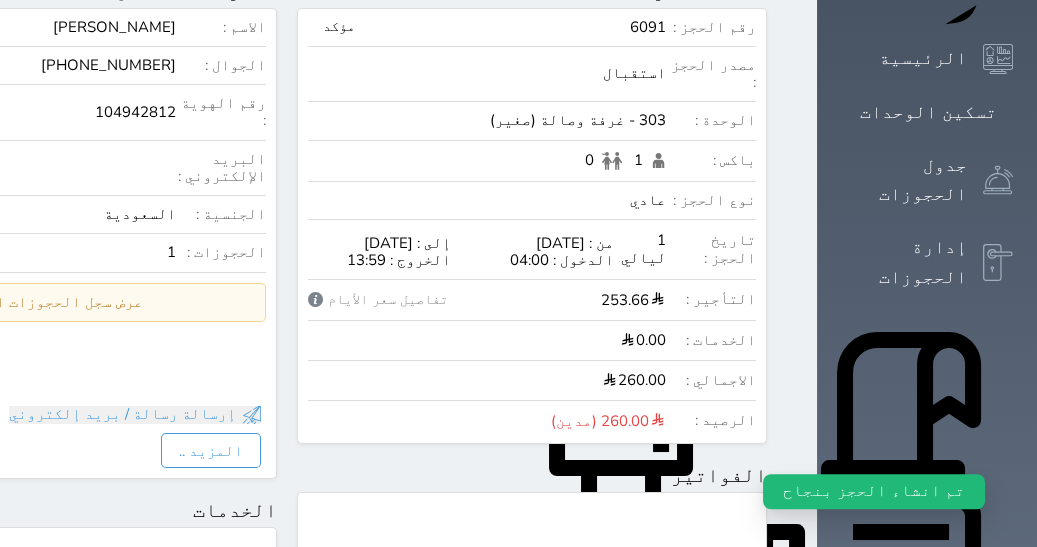 scroll, scrollTop: 0, scrollLeft: 0, axis: both 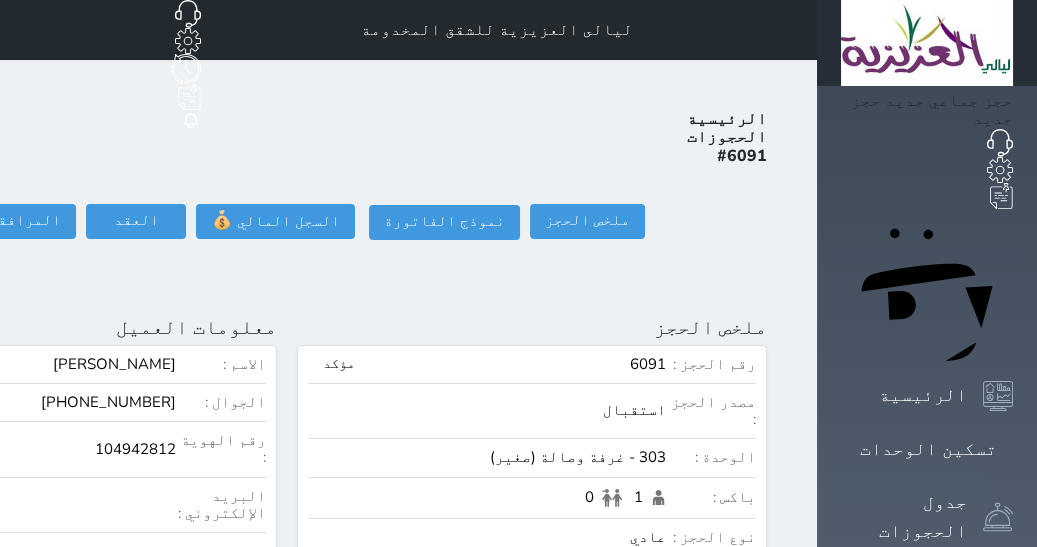 click on "تسجيل دخول" at bounding box center [-126, 221] 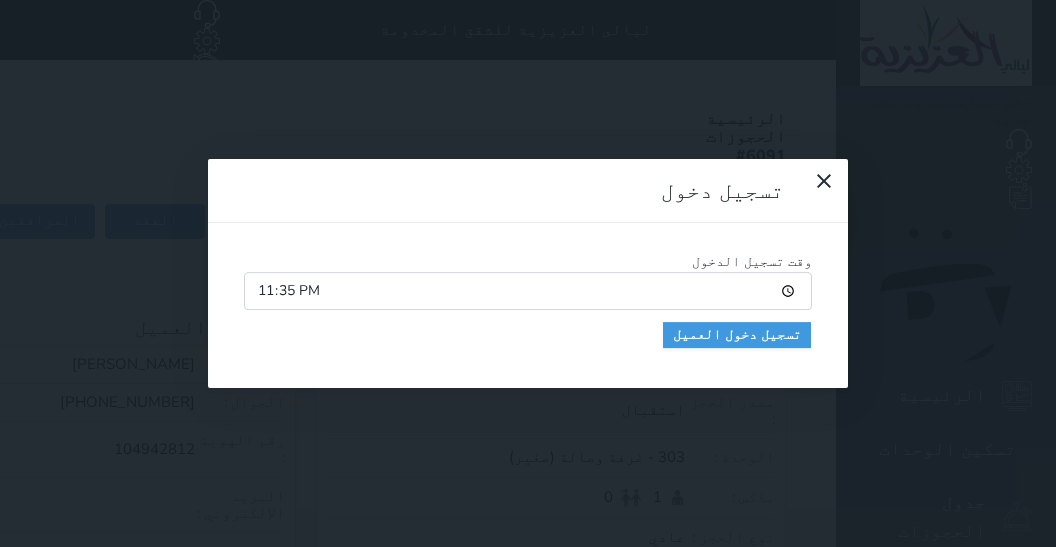 click on "23:35" at bounding box center [528, 291] 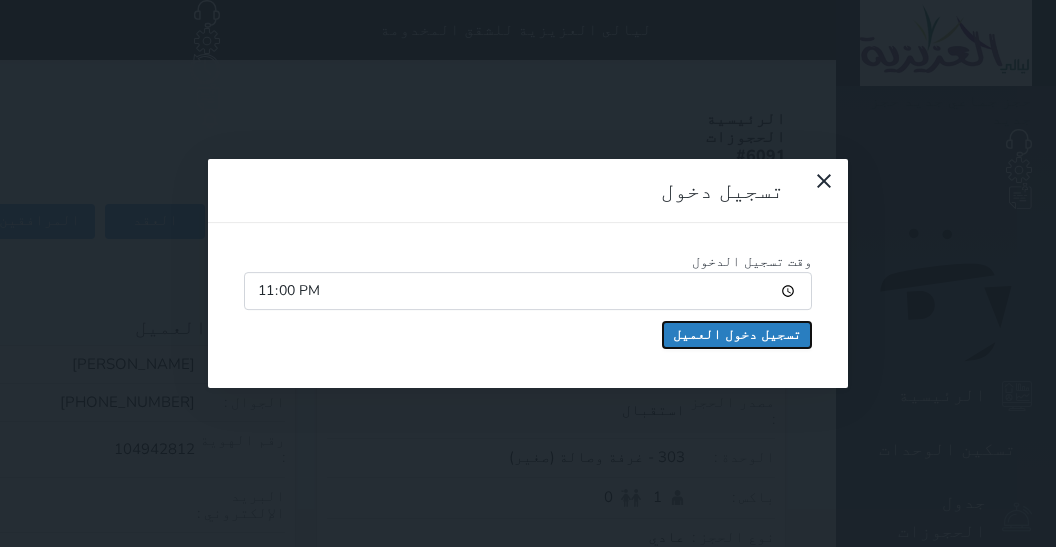 click on "تسجيل دخول العميل" at bounding box center (737, 335) 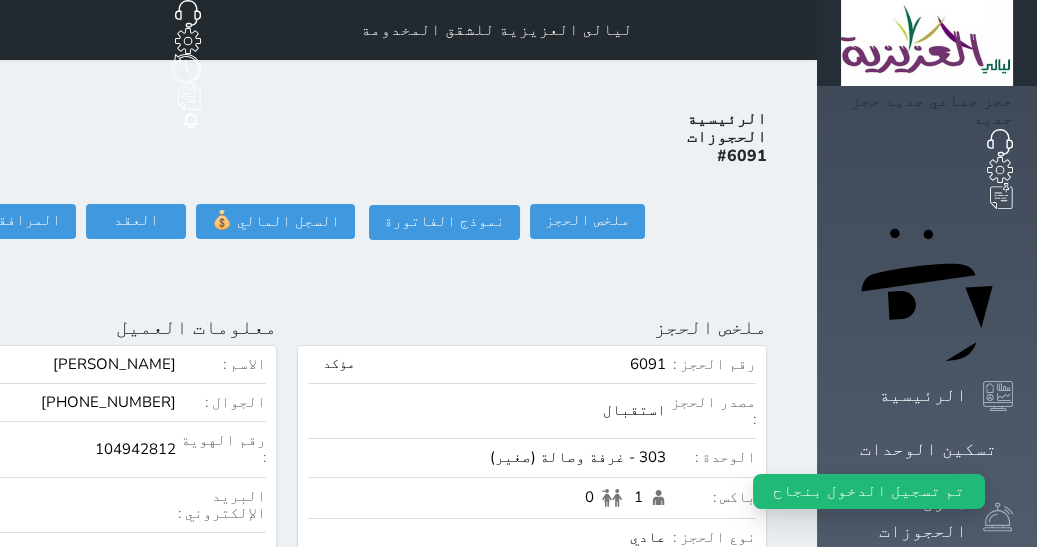 select 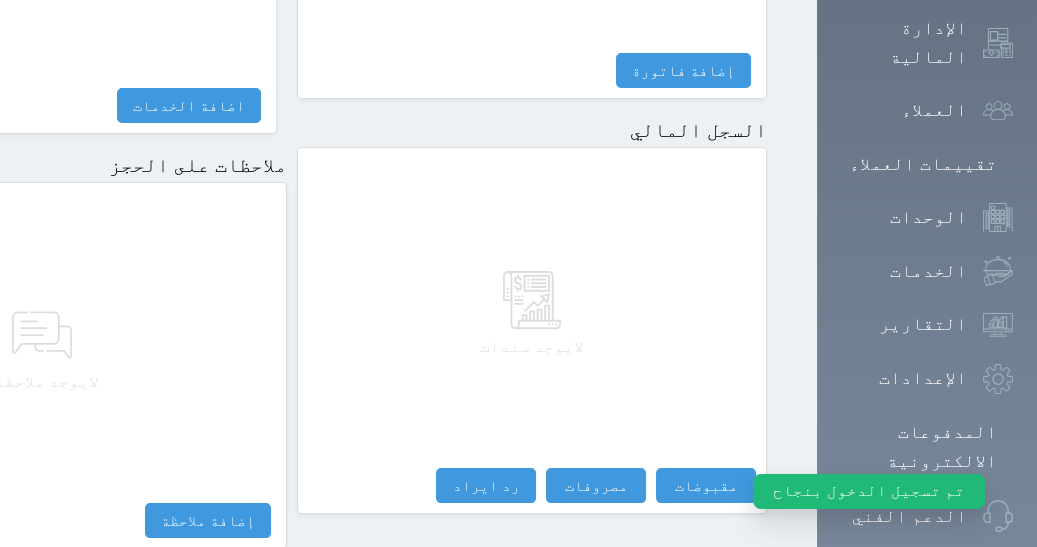 scroll, scrollTop: 1151, scrollLeft: 0, axis: vertical 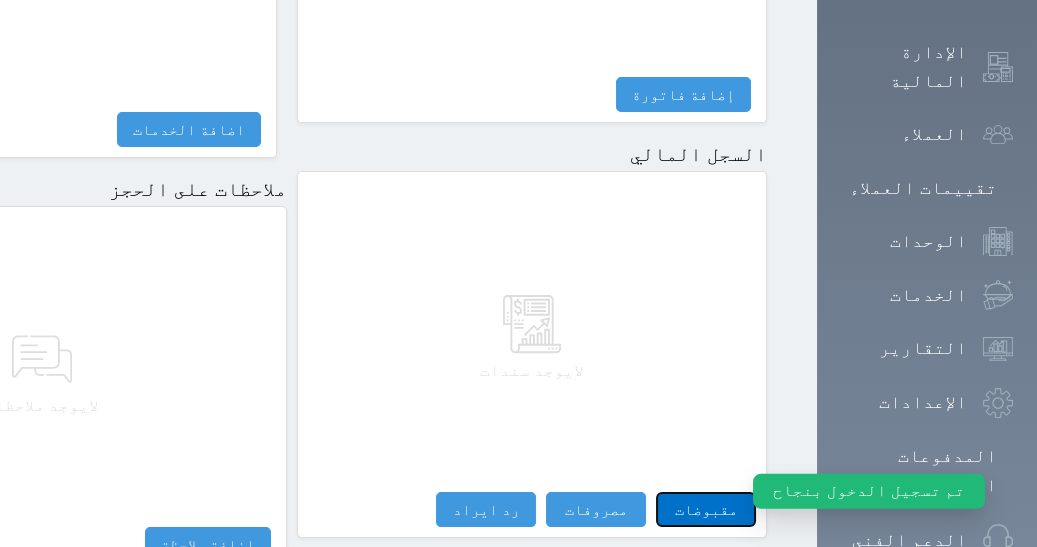click on "مقبوضات" at bounding box center (706, 509) 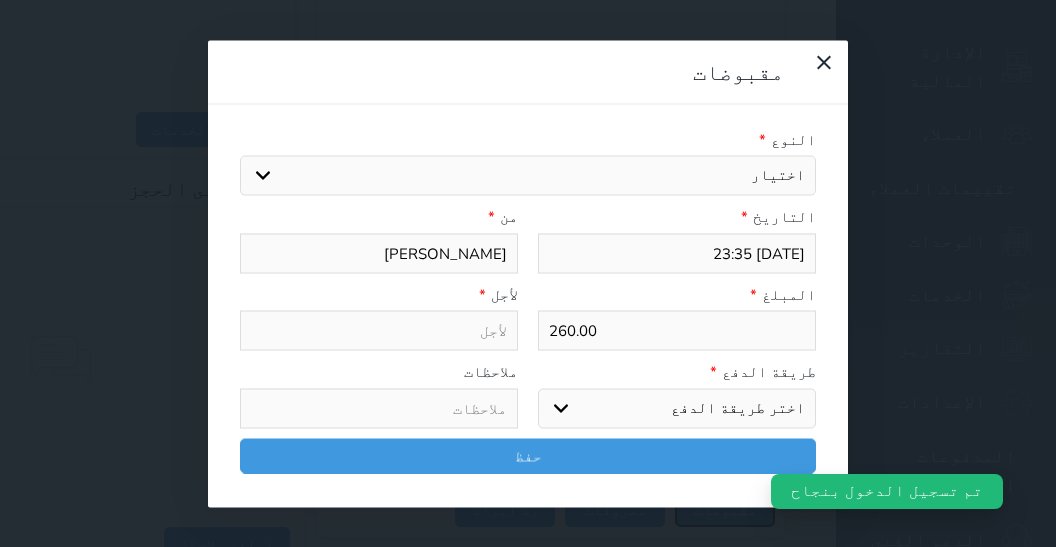 select 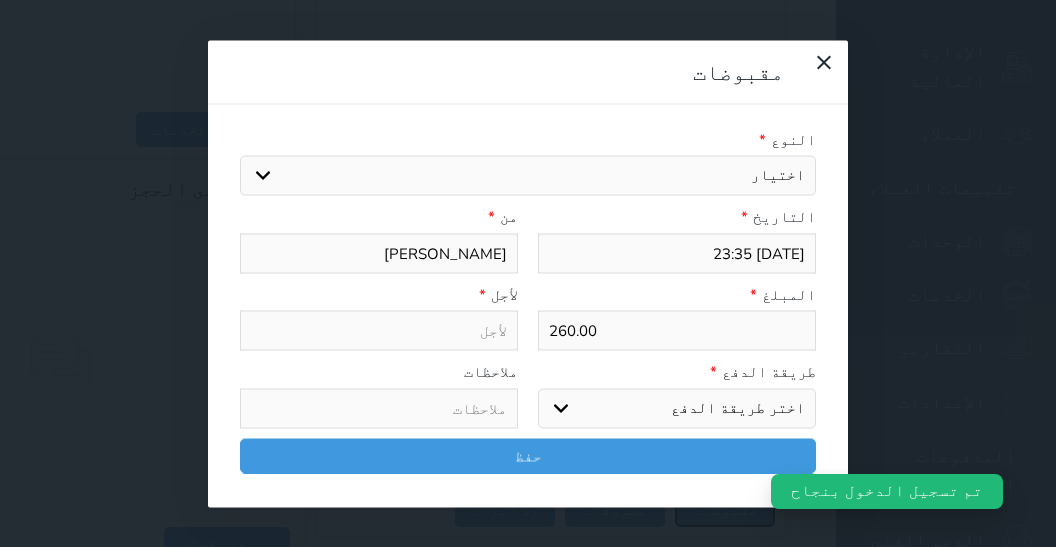 select 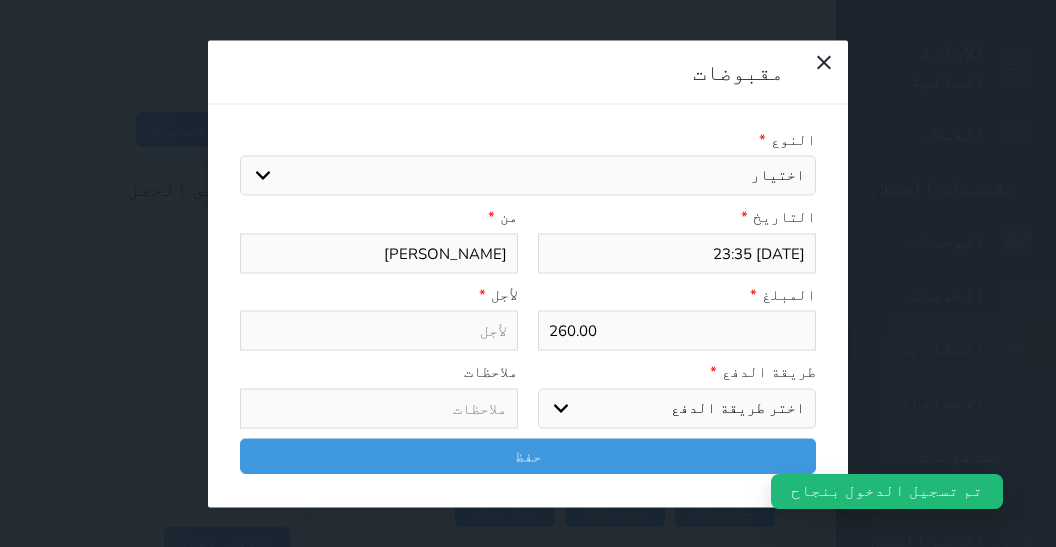 click on "اختيار   مقبوضات عامة قيمة إيجار فواتير تامين عربون لا ينطبق آخر مغسلة واي فاي - الإنترنت مواقف السيارات طعام الأغذية والمشروبات مشروبات المشروبات الباردة المشروبات الساخنة الإفطار غداء عشاء مخبز و كعك حمام سباحة الصالة الرياضية سبا و خدمات الجمال اختيار وإسقاط (خدمات النقل) ميني بار كابل - تلفزيون سرير إضافي تصفيف الشعر التسوق خدمات الجولات السياحية المنظمة خدمات الدليل السياحي" at bounding box center [528, 176] 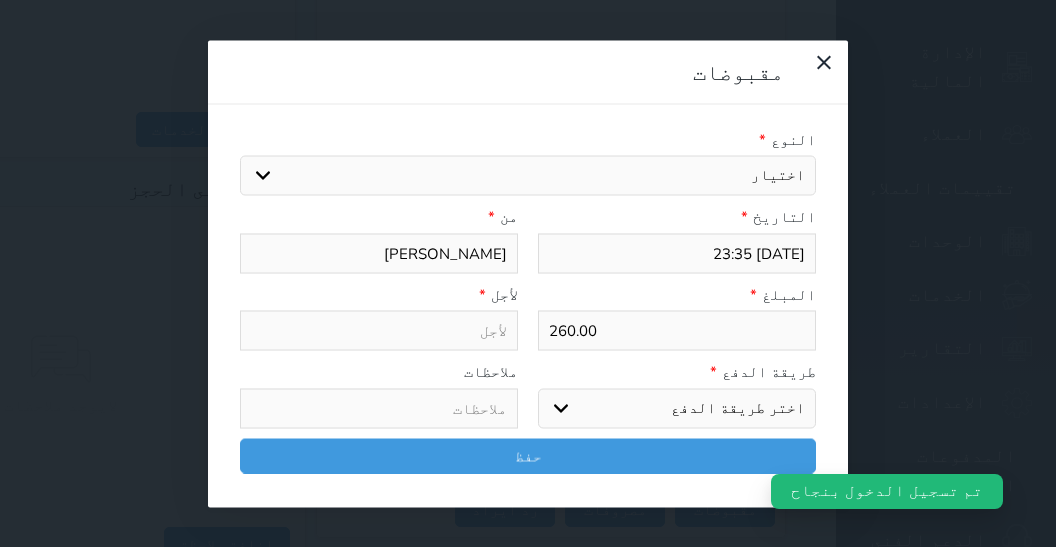select on "2620" 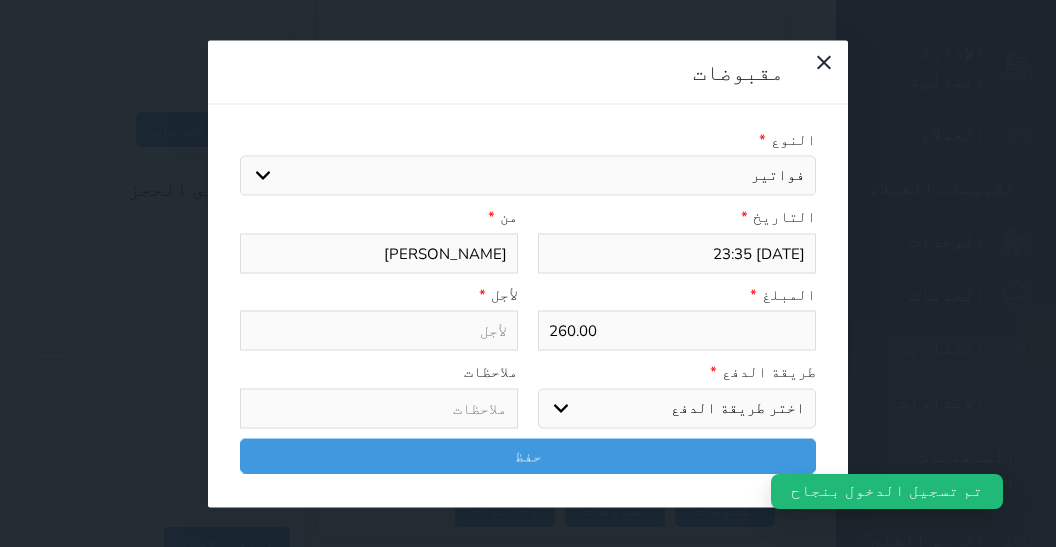 click on "فواتير" at bounding box center (0, 0) 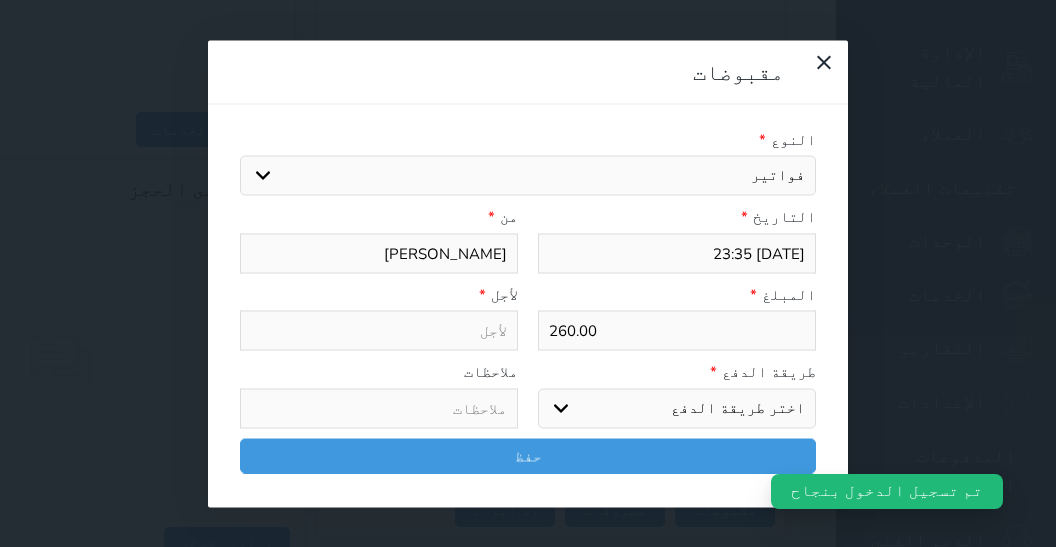 select 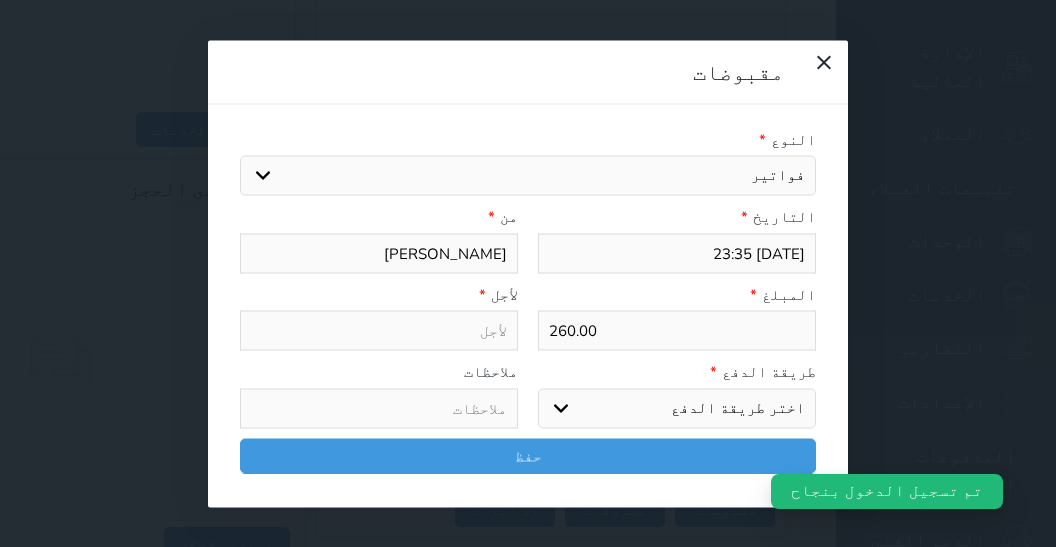 type on "فواتير - الوحدة - 303" 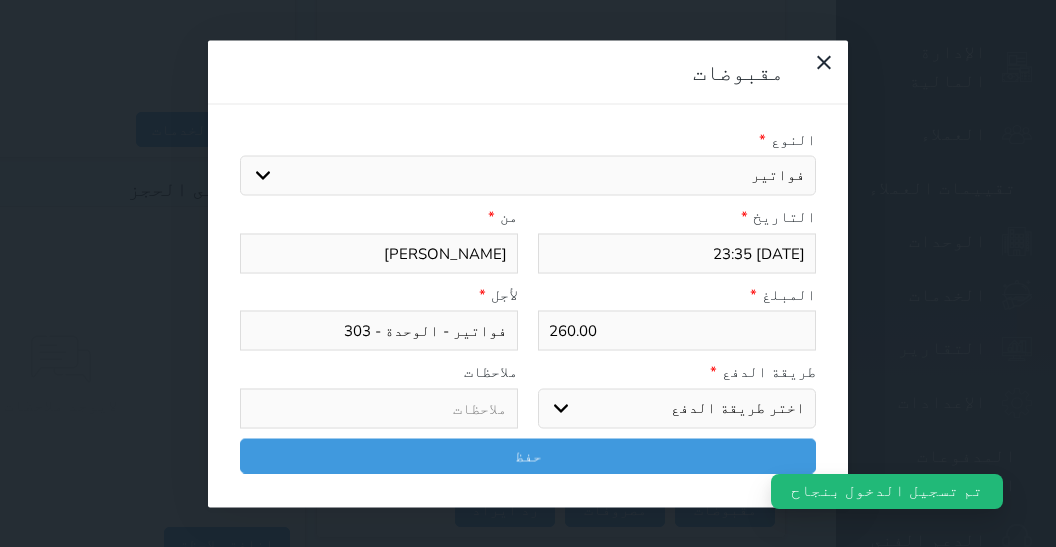 click on "اختر طريقة الدفع   دفع نقدى   تحويل بنكى   مدى   بطاقة ائتمان   آجل" at bounding box center (677, 408) 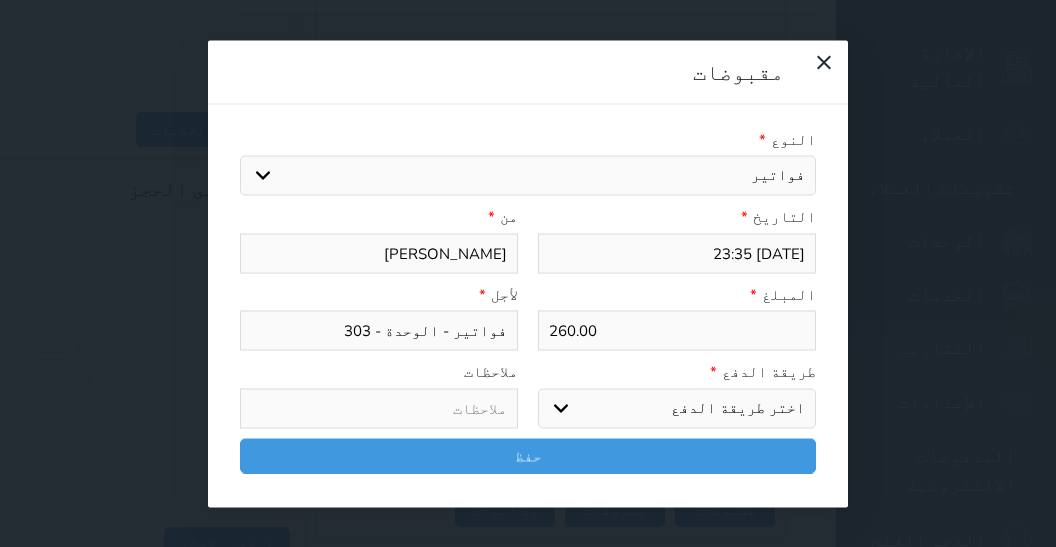select on "mada" 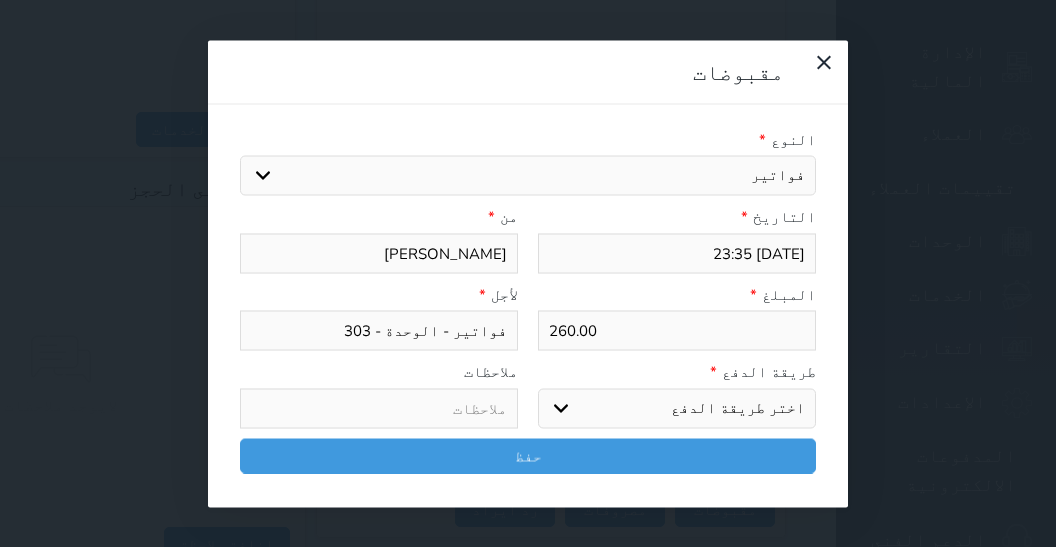 click on "مدى" at bounding box center [0, 0] 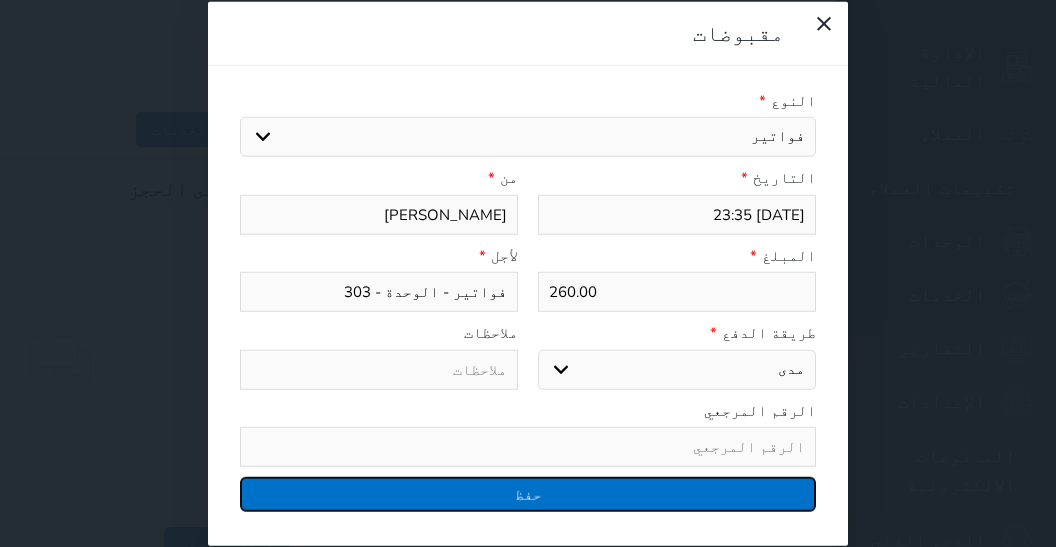 click on "حفظ" at bounding box center [528, 494] 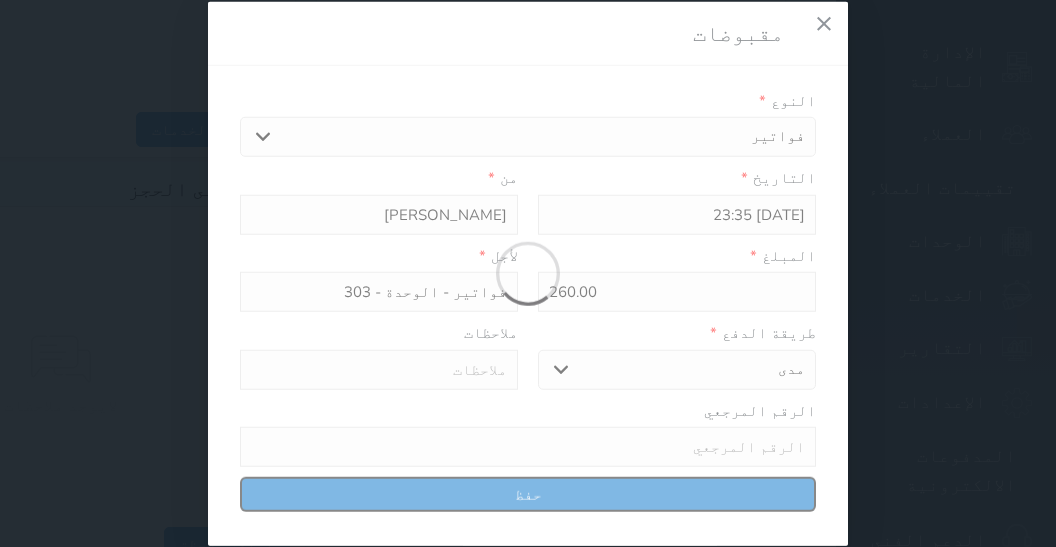 select 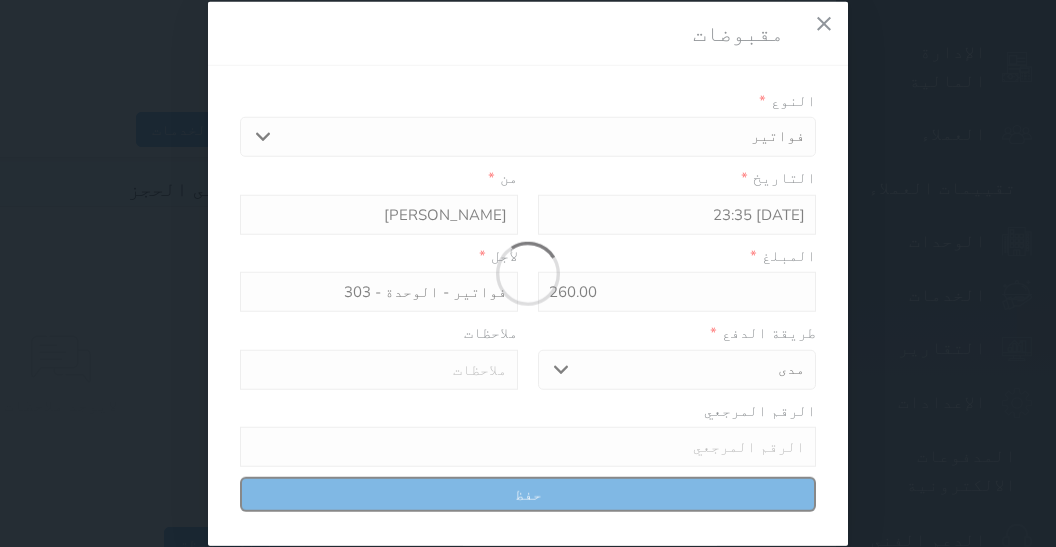 type 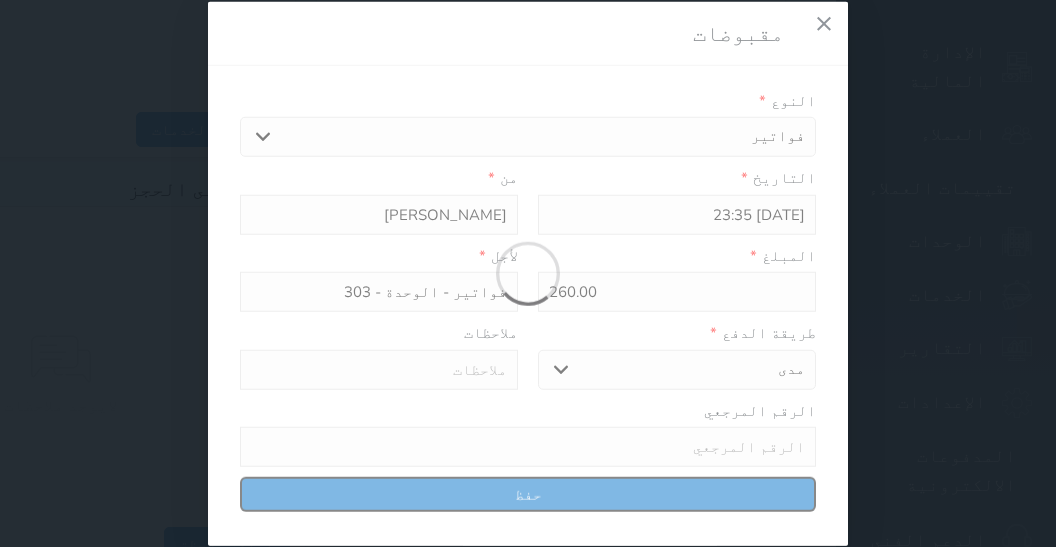 type on "0" 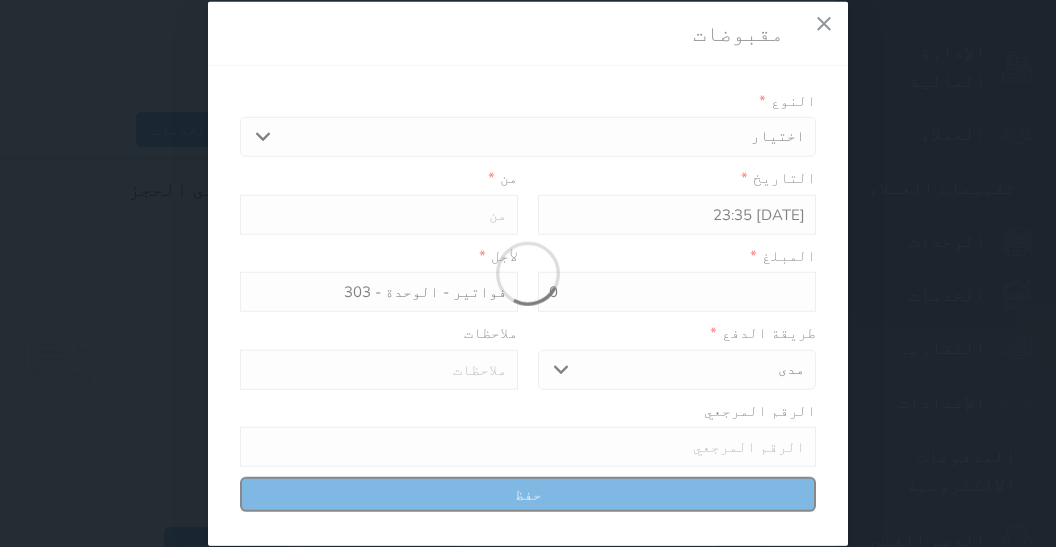 select 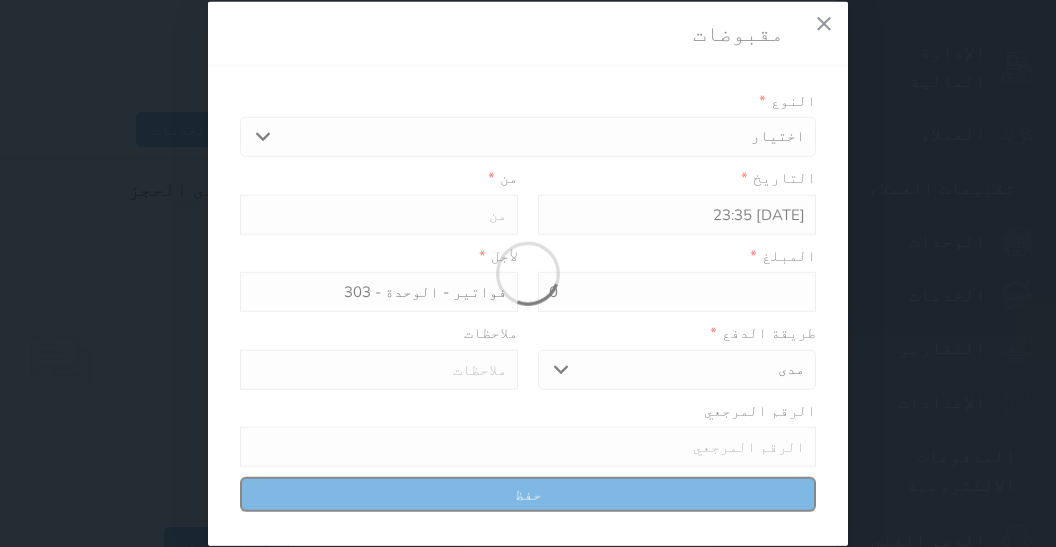 type on "0" 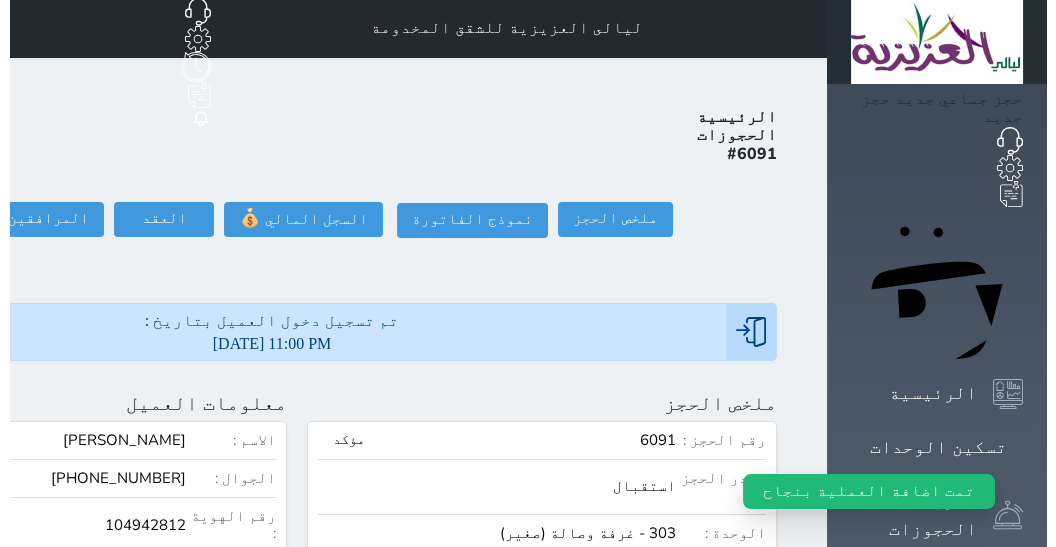 scroll, scrollTop: 0, scrollLeft: 0, axis: both 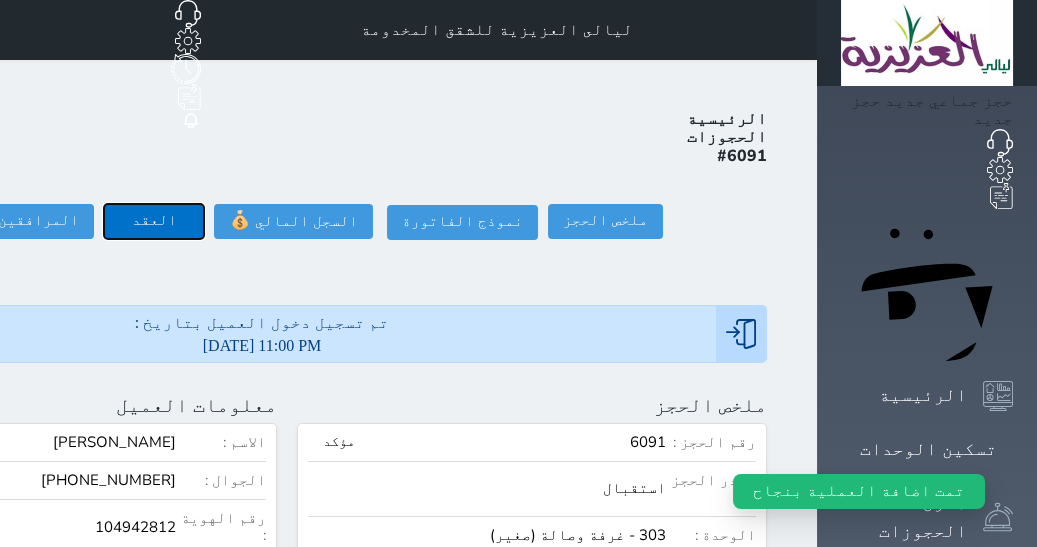 click on "العقد" at bounding box center (154, 221) 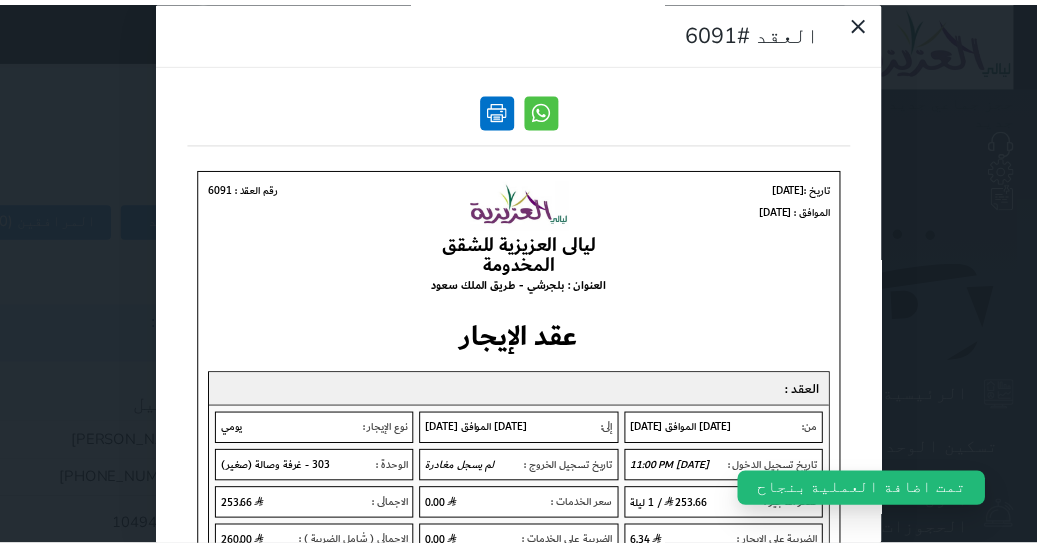 scroll, scrollTop: 0, scrollLeft: 0, axis: both 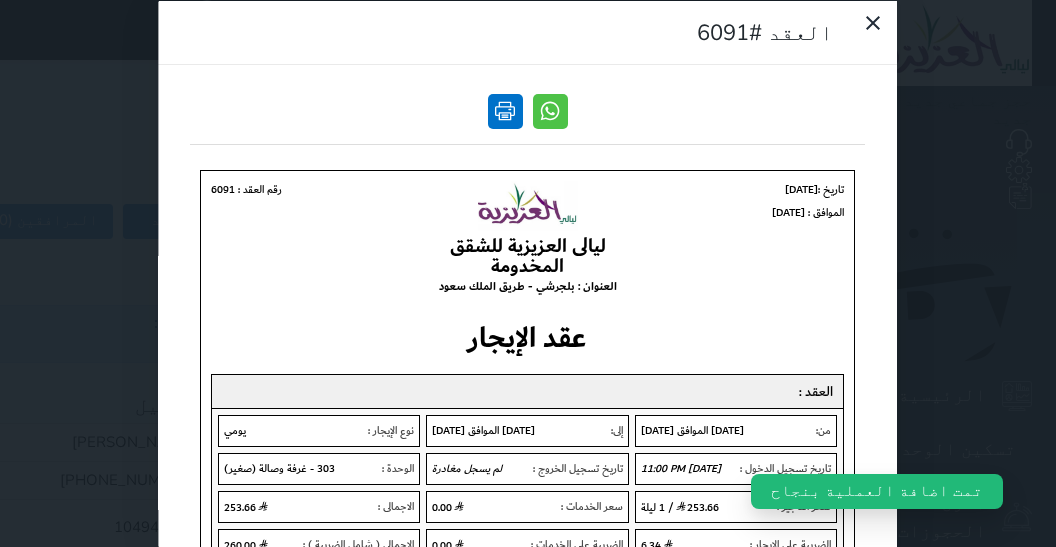 click at bounding box center [505, 110] 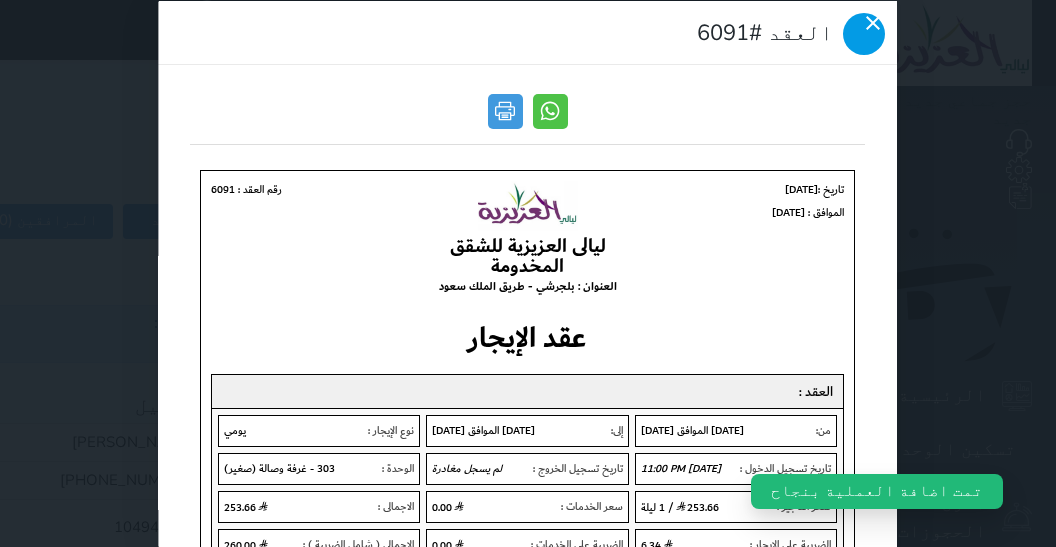 click 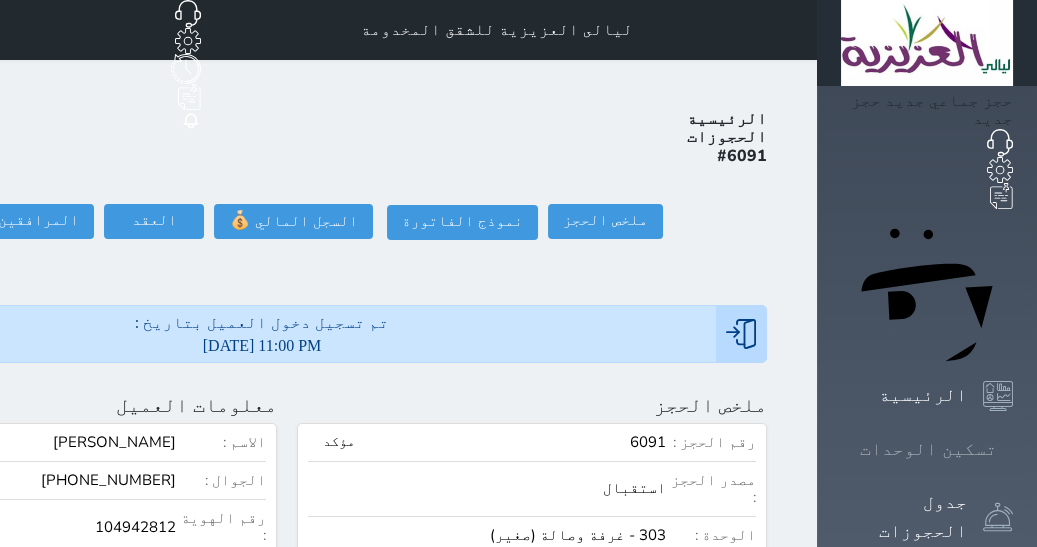 click on "تسكين الوحدات" at bounding box center (927, 449) 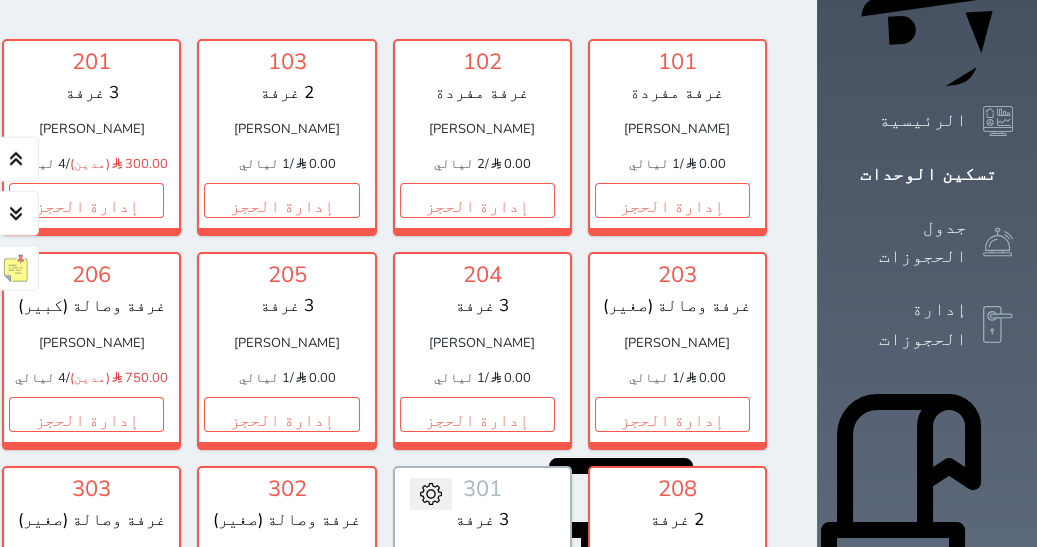 scroll, scrollTop: 320, scrollLeft: 0, axis: vertical 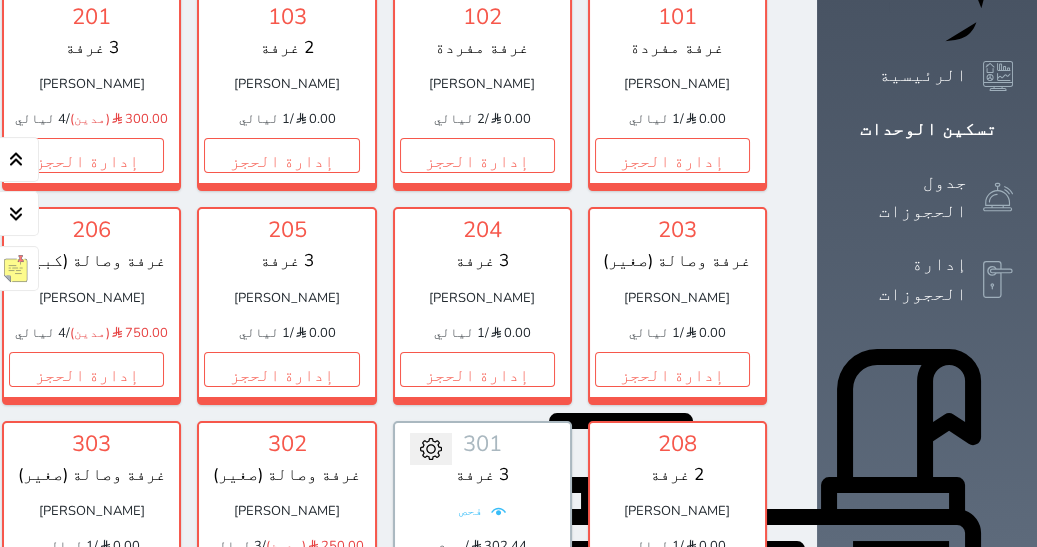 click on "إدارة الحجز" at bounding box center [-109, 155] 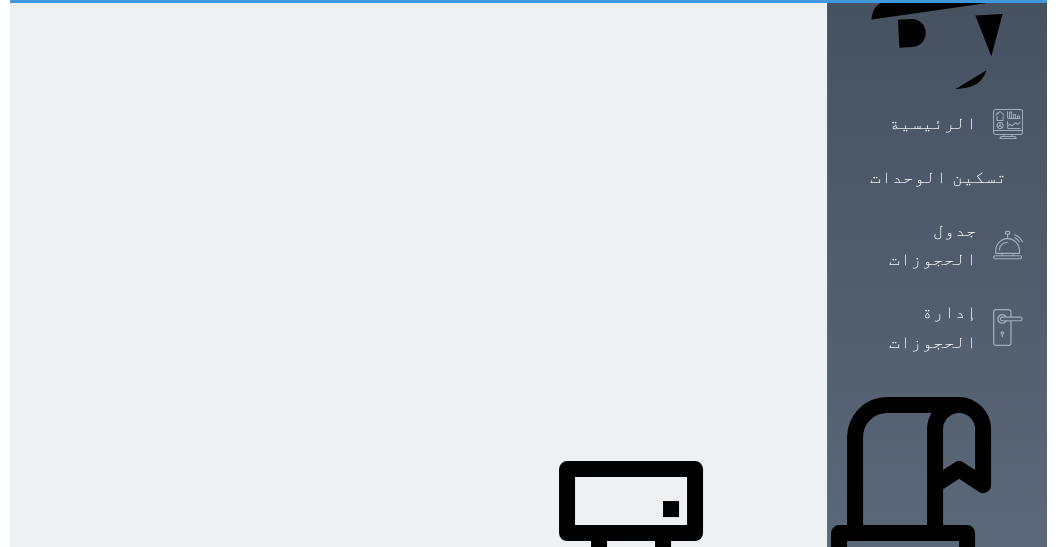 scroll, scrollTop: 0, scrollLeft: 0, axis: both 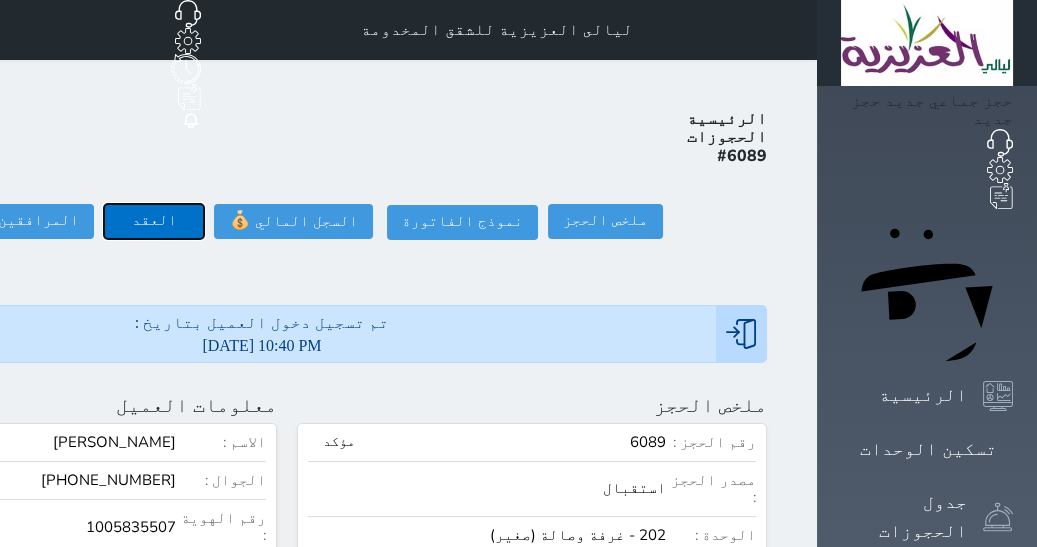 click on "العقد" at bounding box center [154, 221] 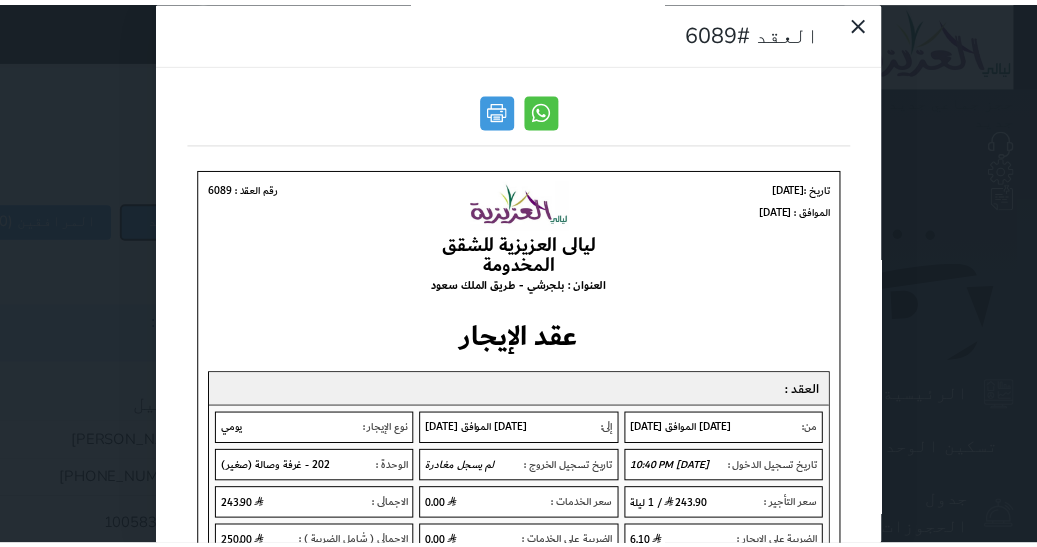 scroll, scrollTop: 0, scrollLeft: 0, axis: both 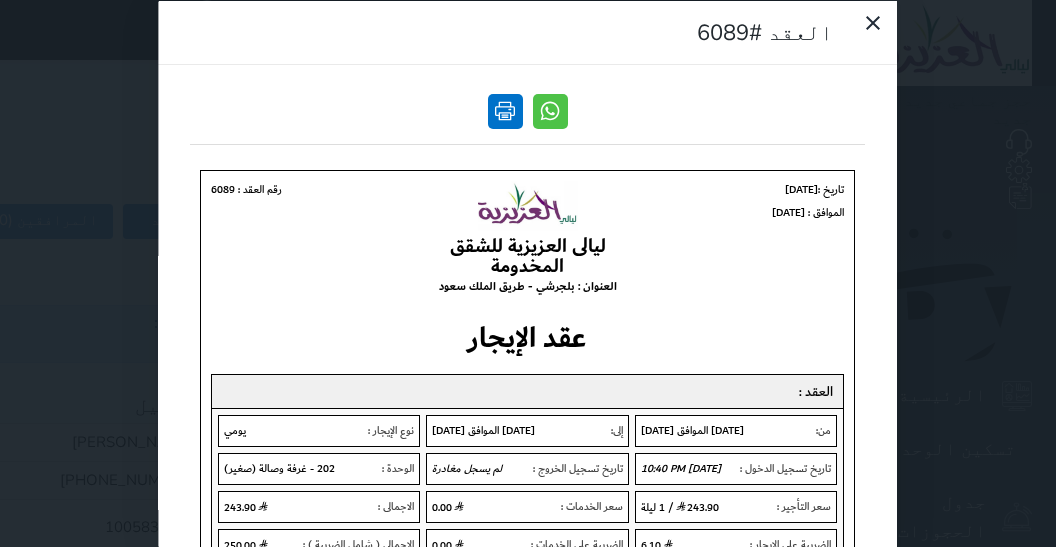 click at bounding box center (505, 110) 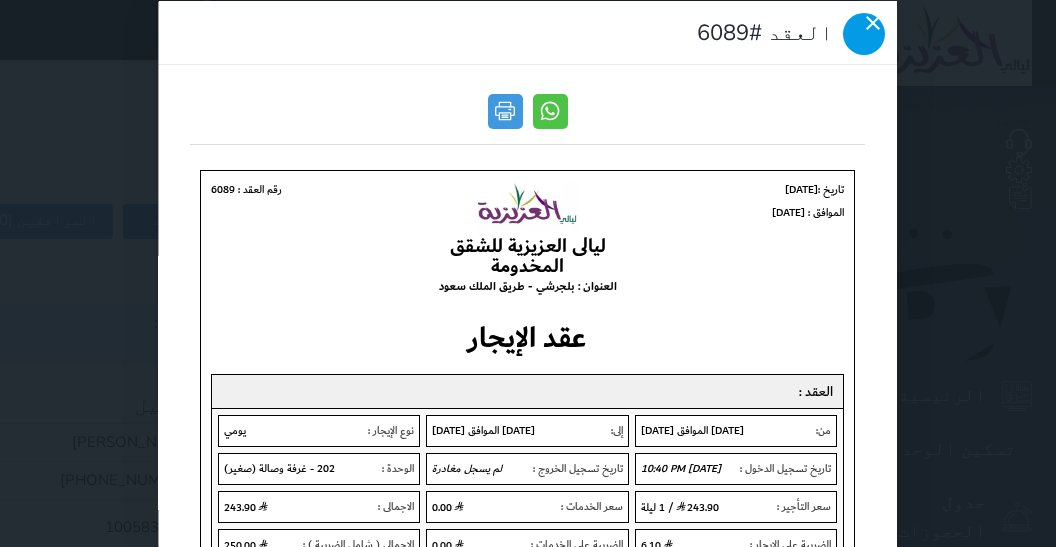 click 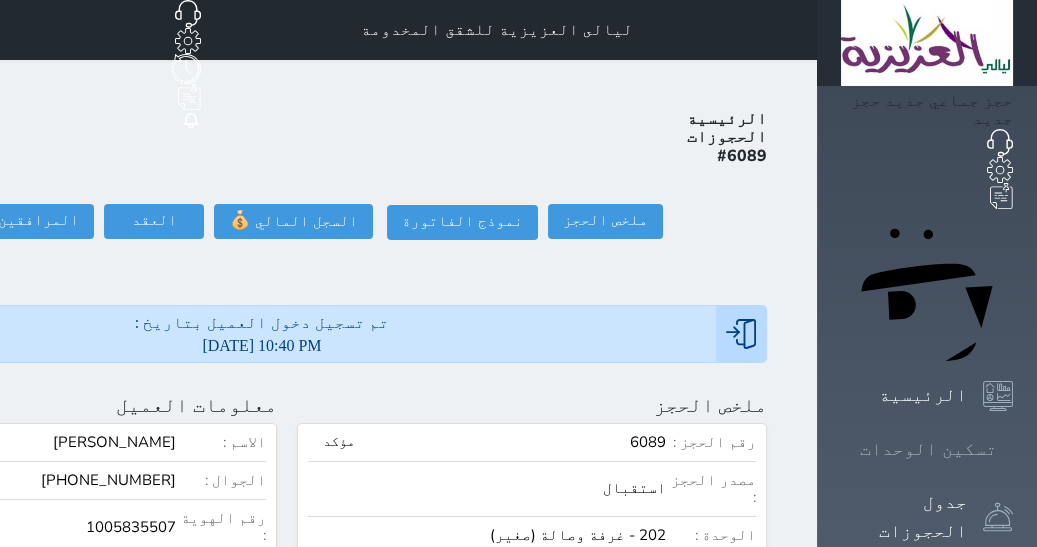 click 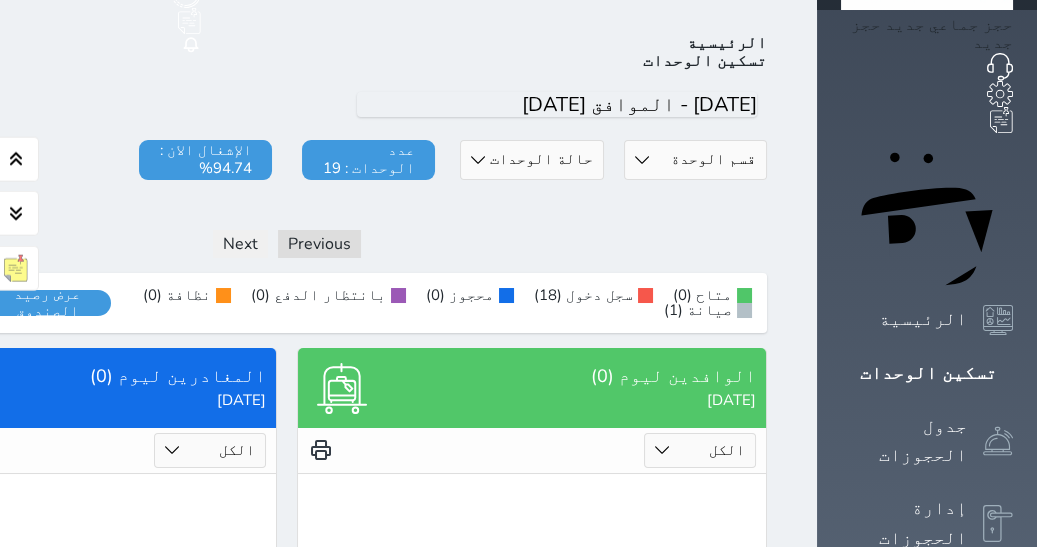 scroll, scrollTop: 77, scrollLeft: 0, axis: vertical 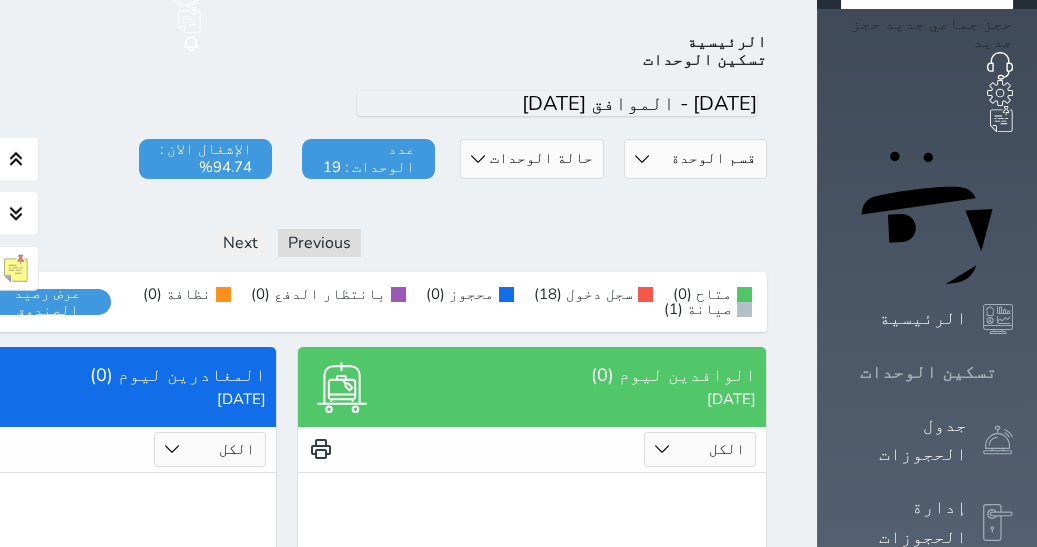 click 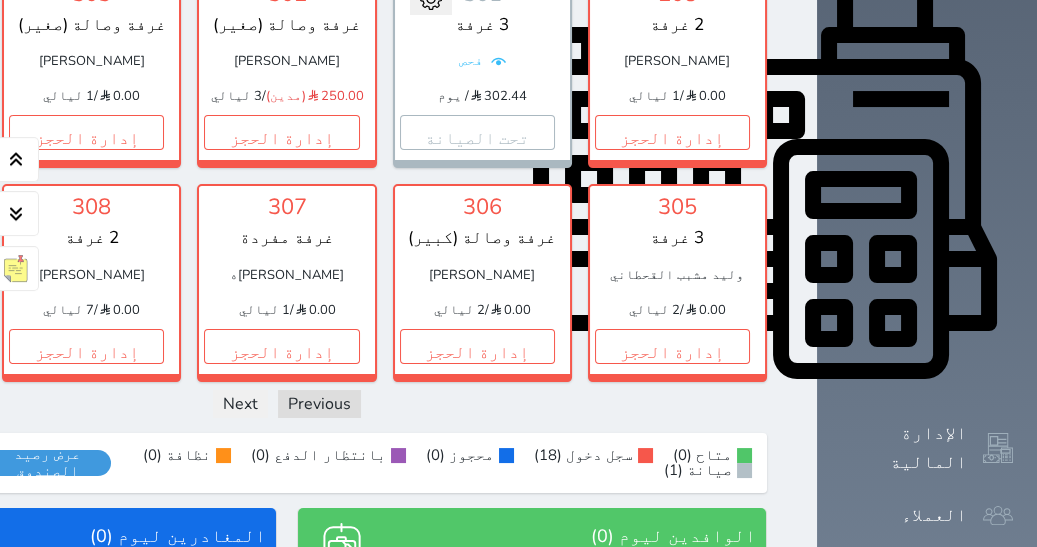 scroll, scrollTop: 901, scrollLeft: 0, axis: vertical 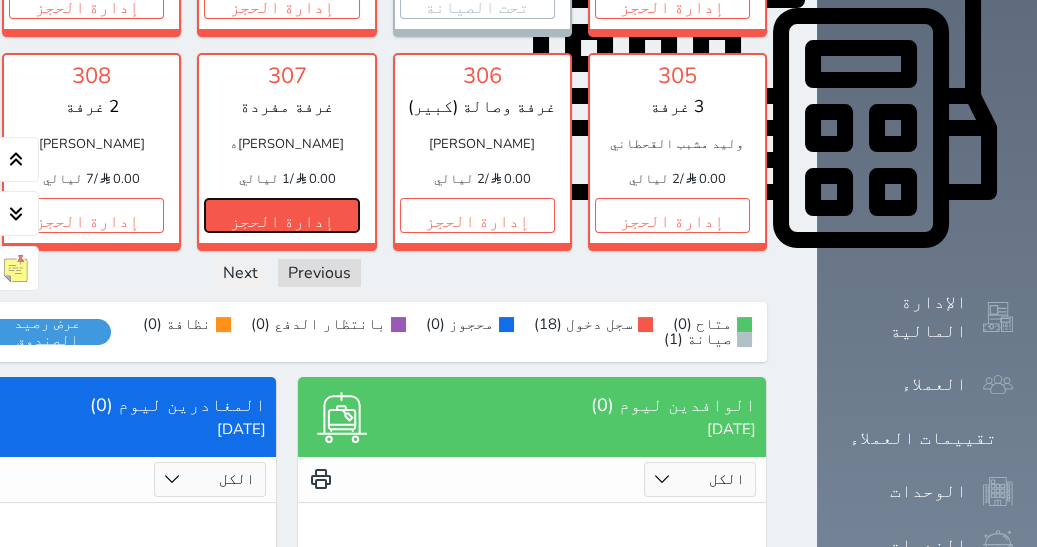 click on "إدارة الحجز" at bounding box center [281, 215] 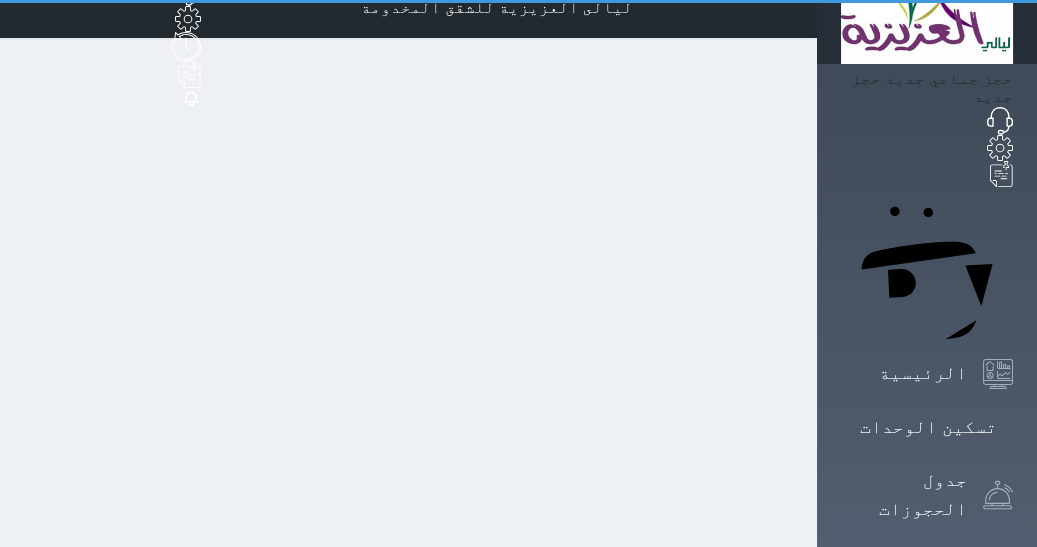 scroll, scrollTop: 0, scrollLeft: 0, axis: both 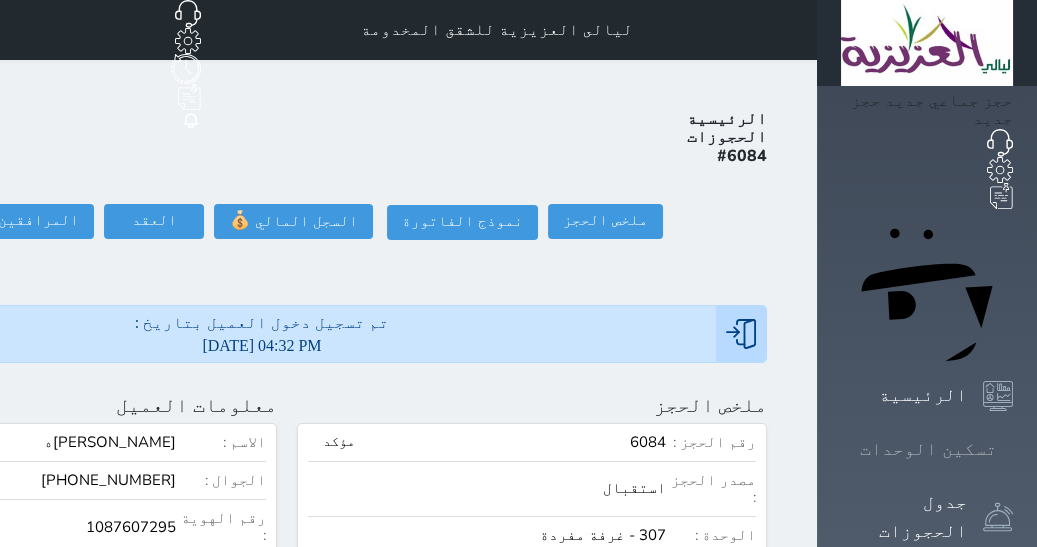 click 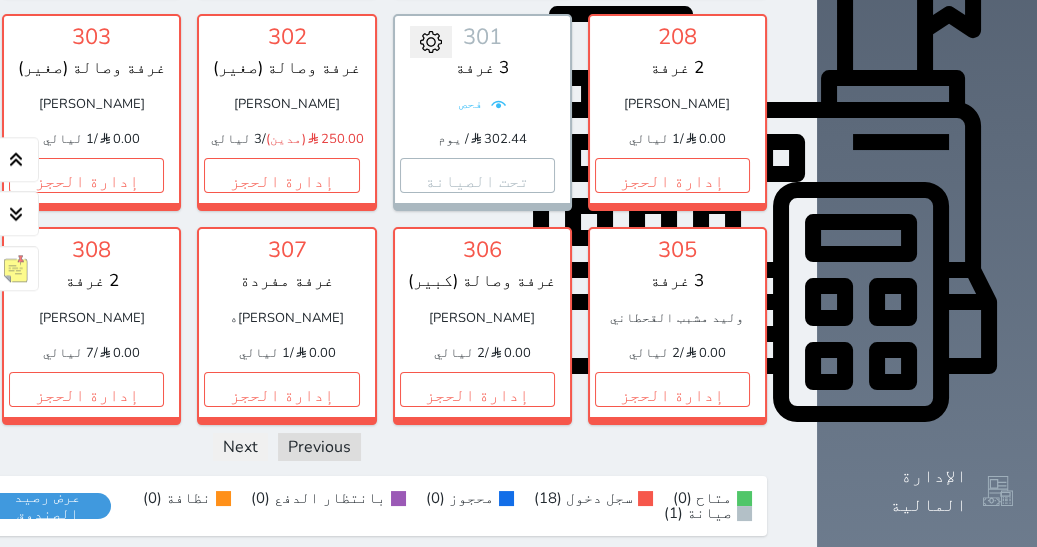 scroll, scrollTop: 0, scrollLeft: 0, axis: both 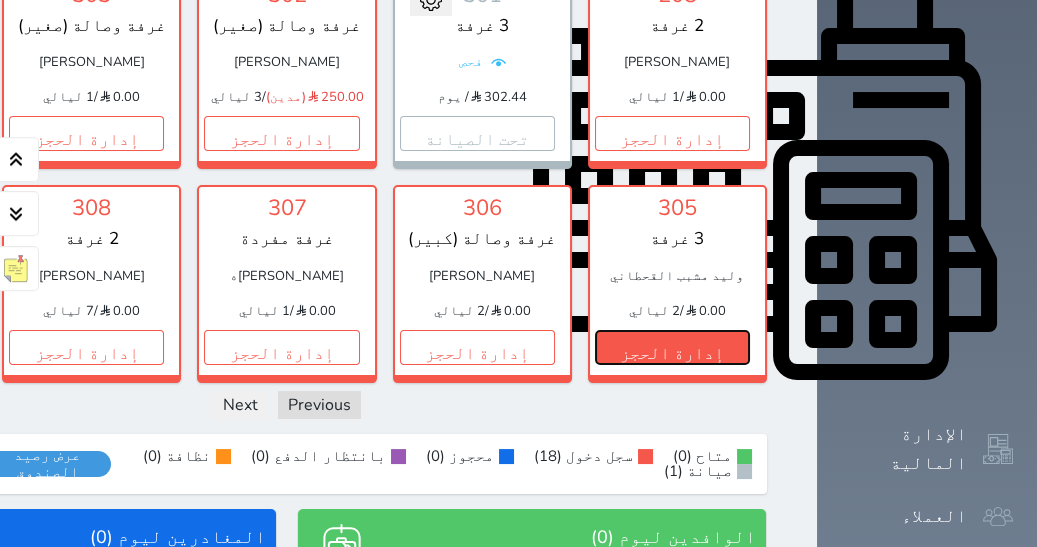 click on "إدارة الحجز" at bounding box center (672, 347) 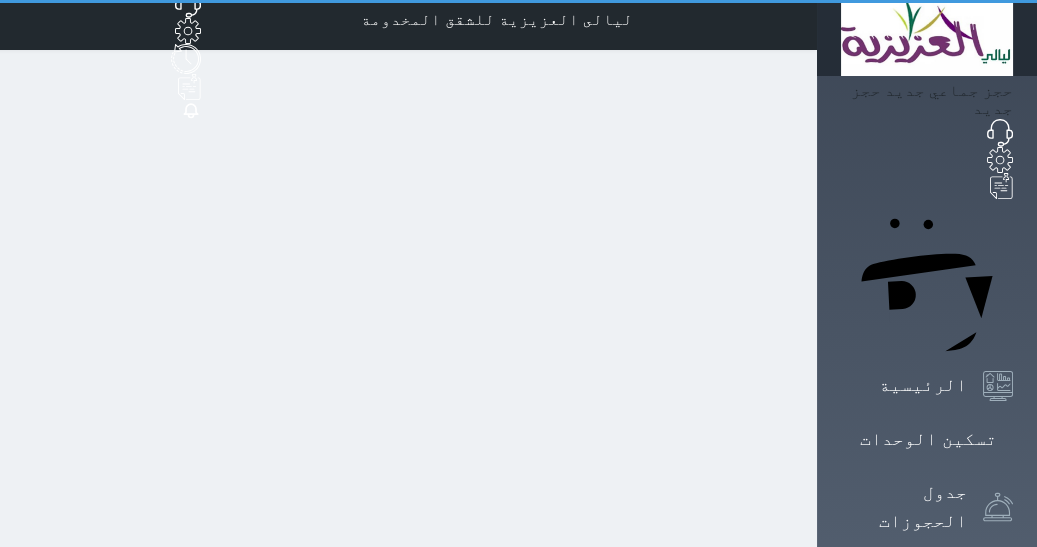 scroll, scrollTop: 0, scrollLeft: 0, axis: both 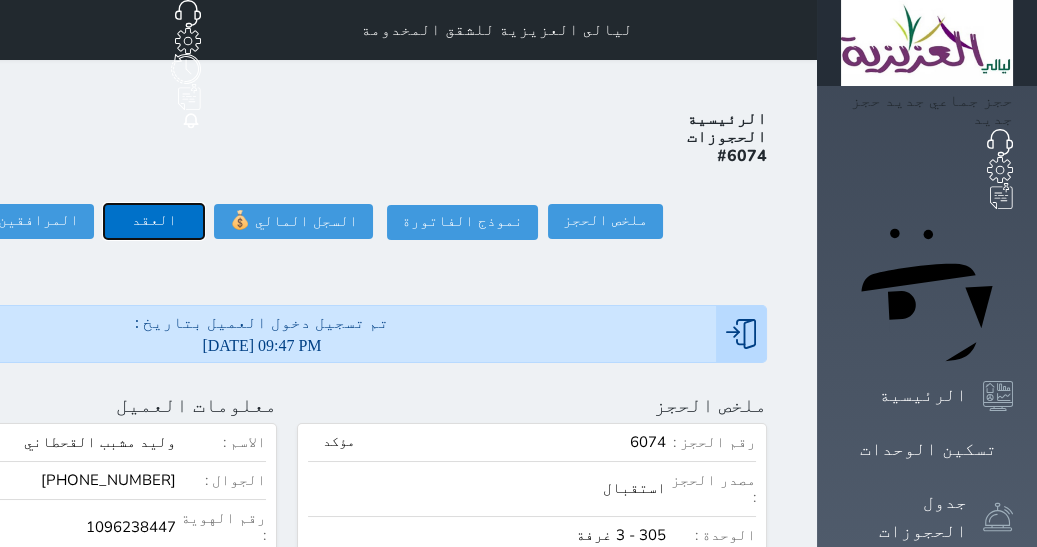 click on "العقد" at bounding box center [154, 221] 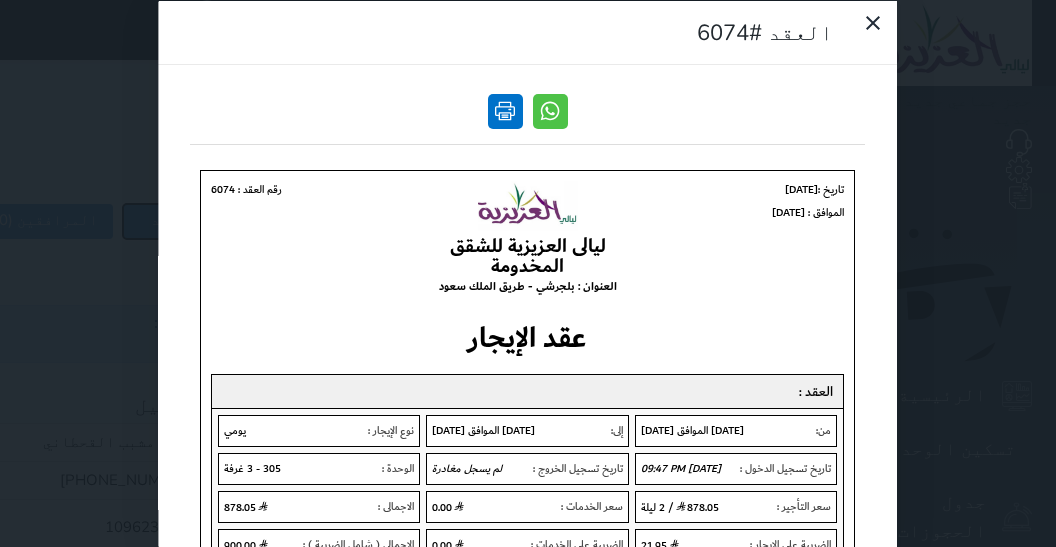 scroll, scrollTop: 0, scrollLeft: 0, axis: both 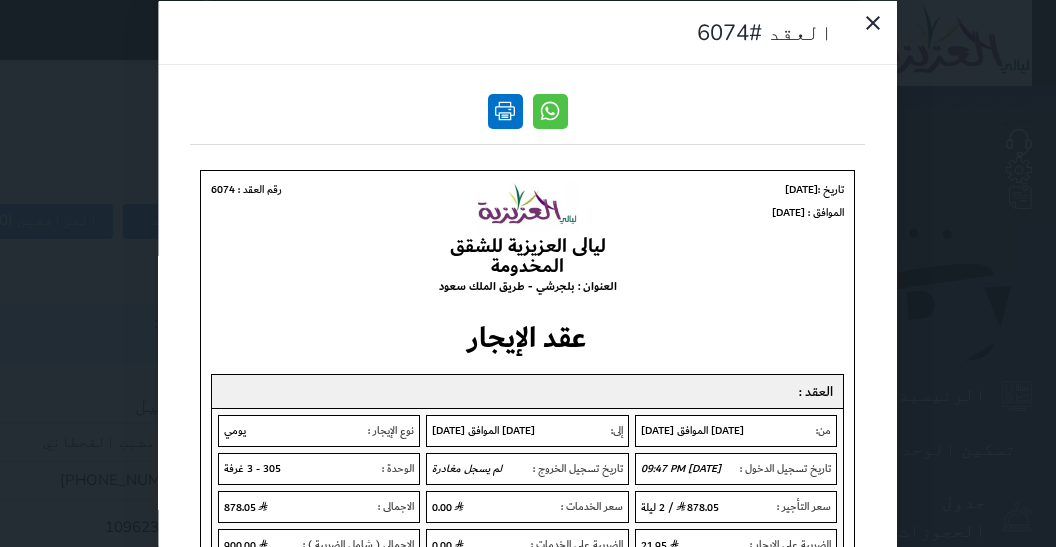 click at bounding box center [505, 110] 